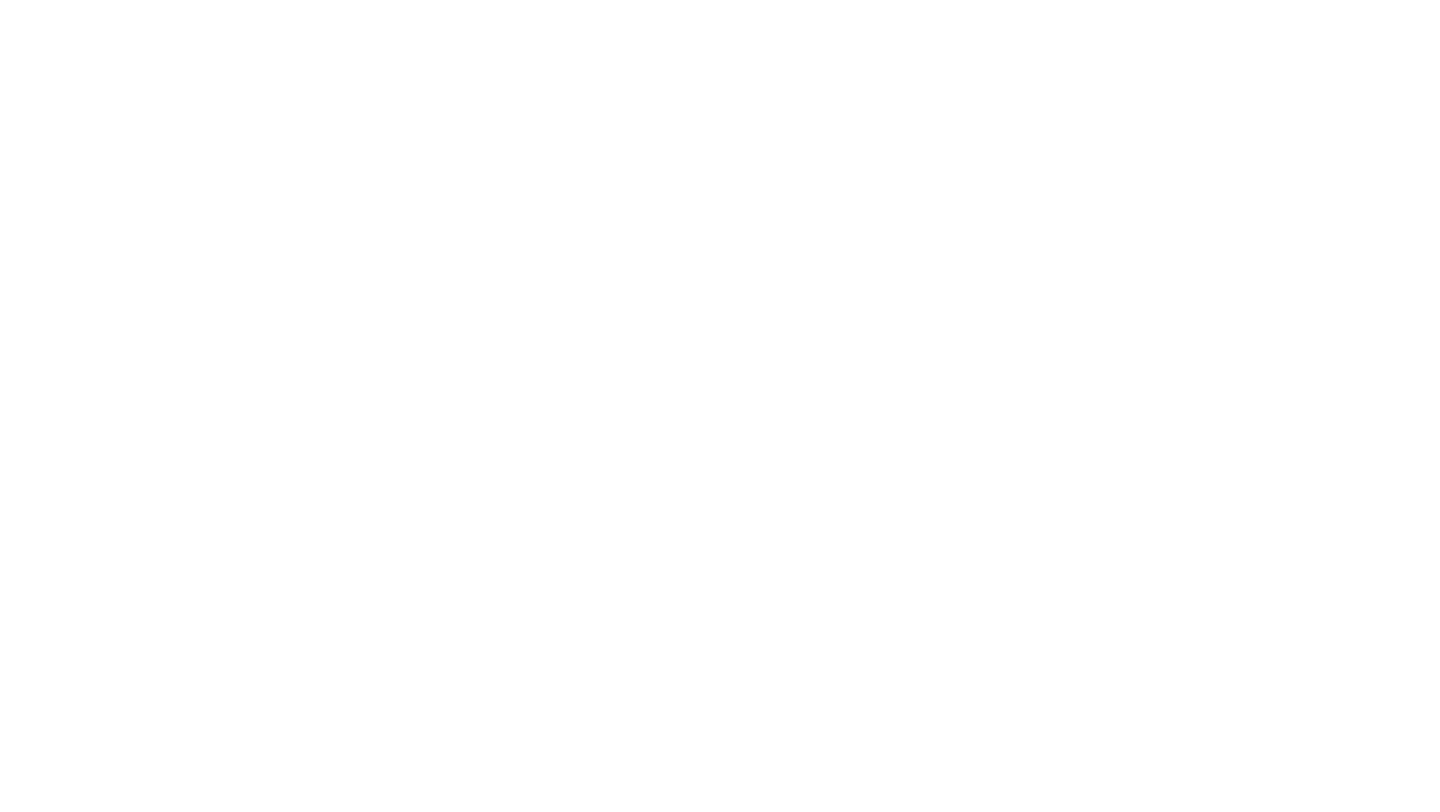 scroll, scrollTop: 0, scrollLeft: 0, axis: both 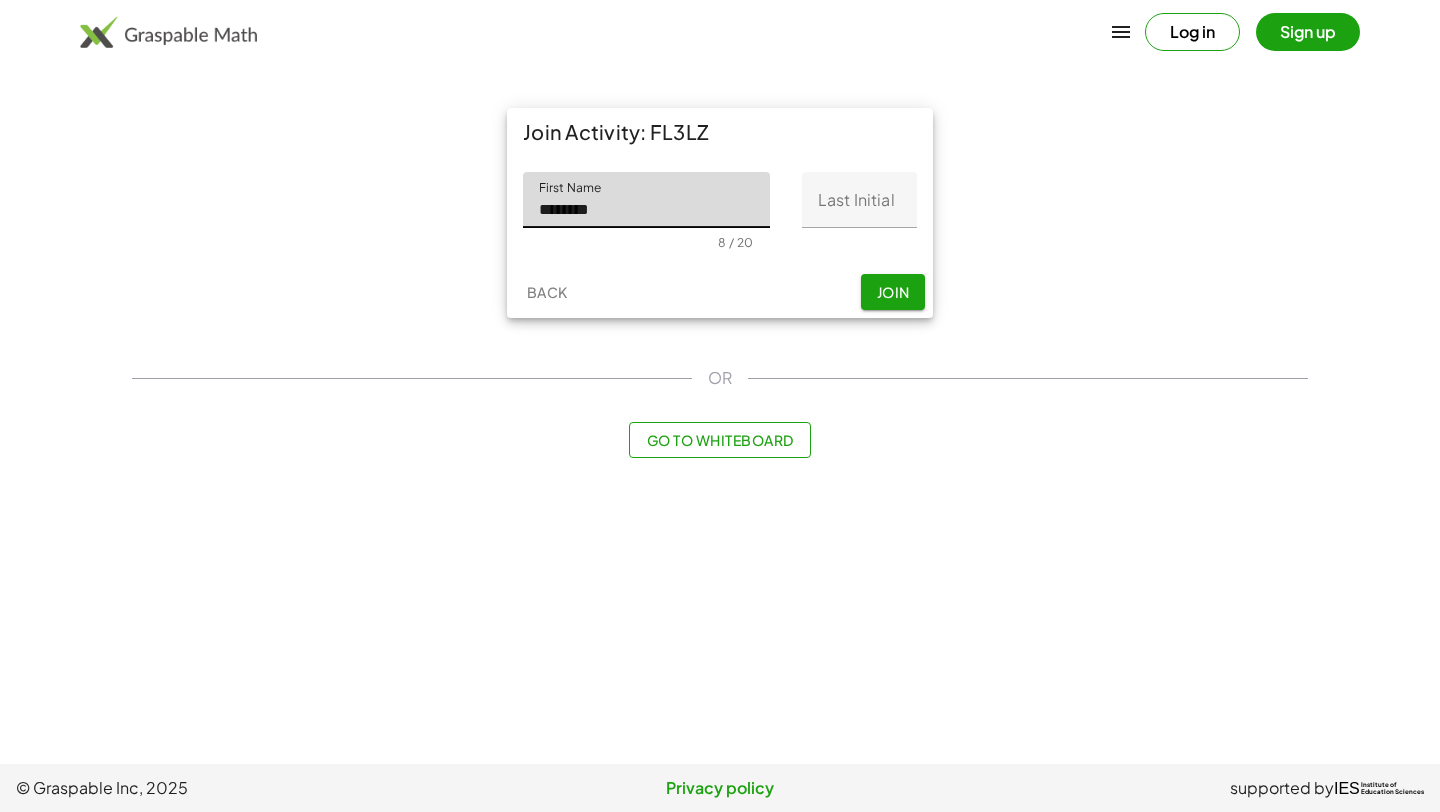 type on "********" 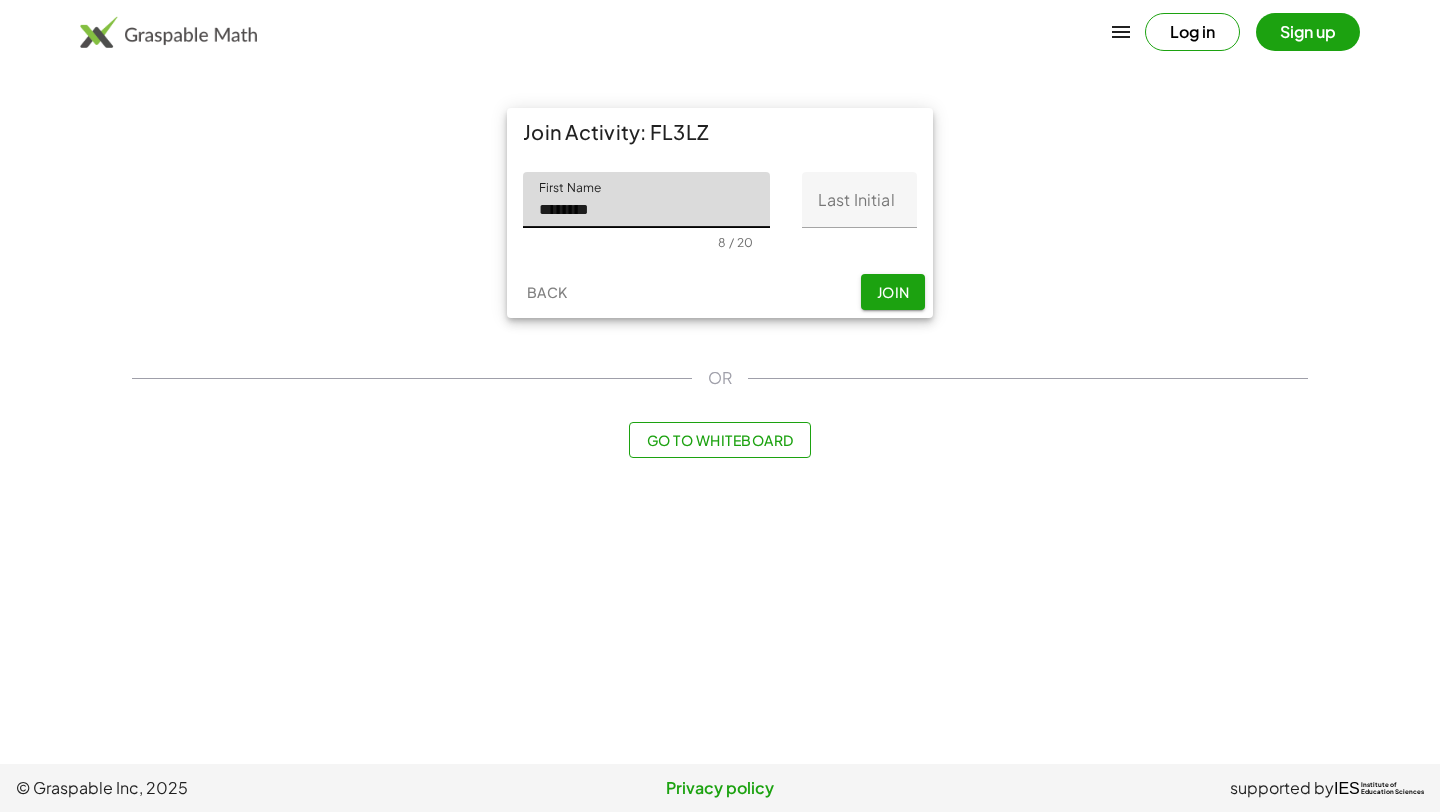 click on "Last Initial" 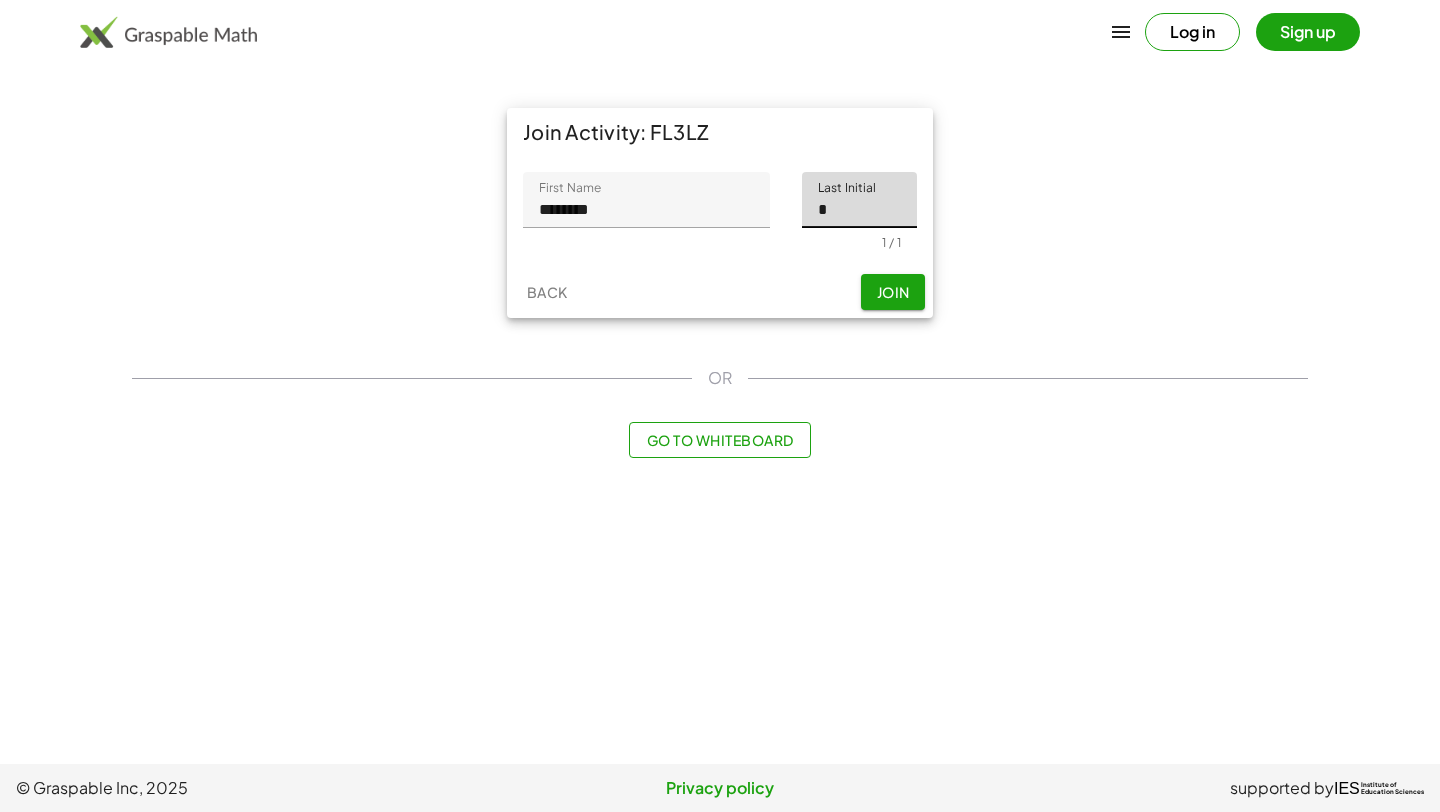 type on "*" 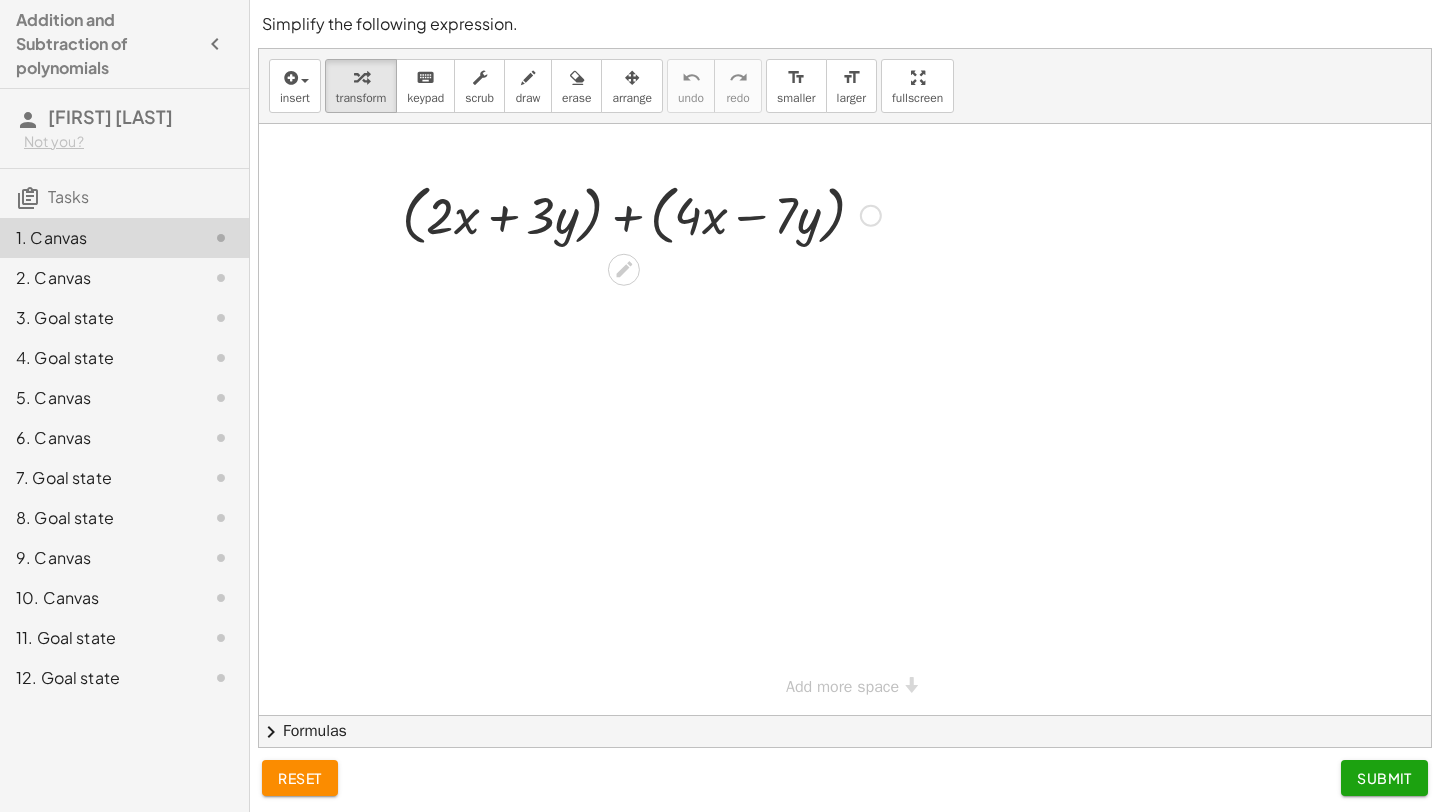 click at bounding box center (641, 214) 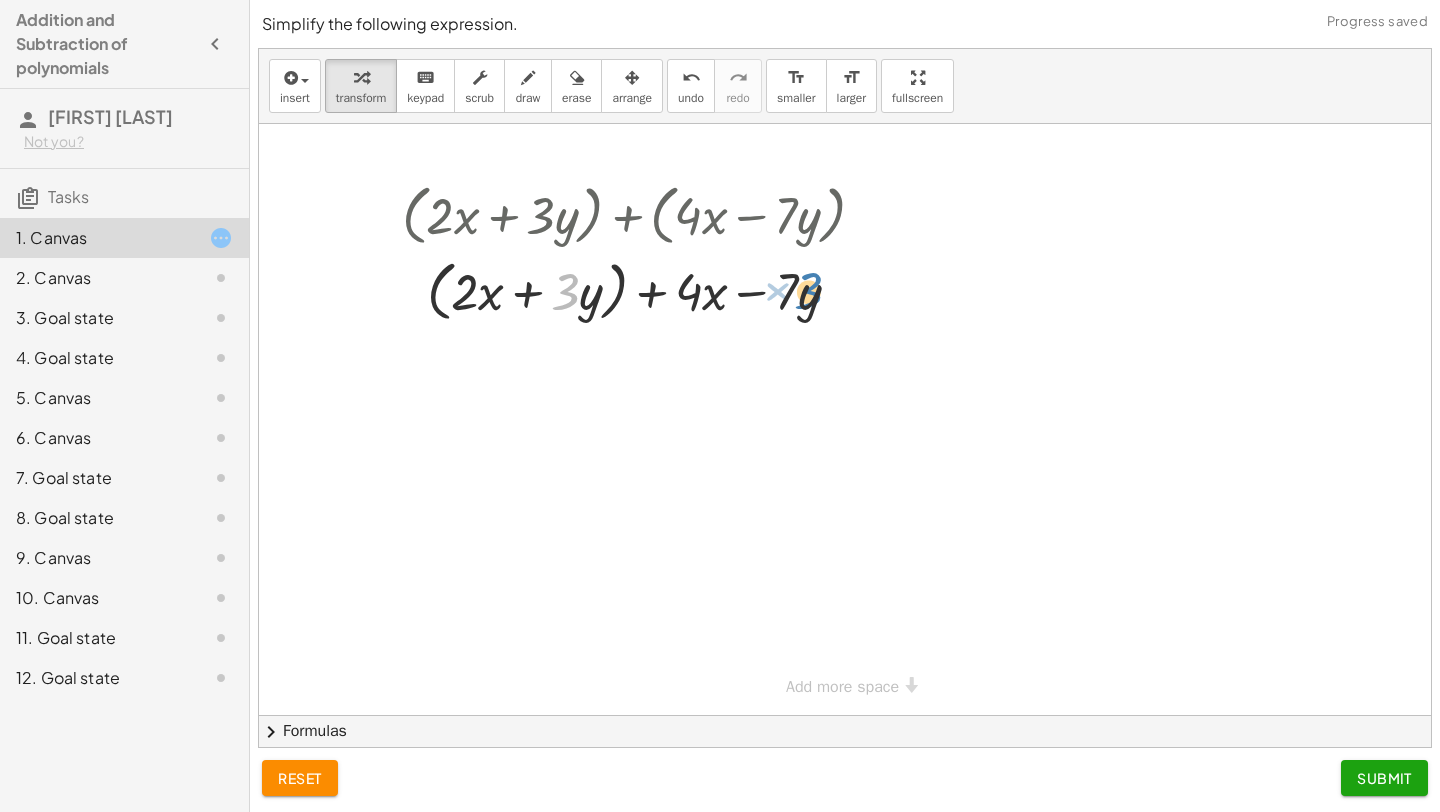 drag, startPoint x: 576, startPoint y: 296, endPoint x: 811, endPoint y: 297, distance: 235.00212 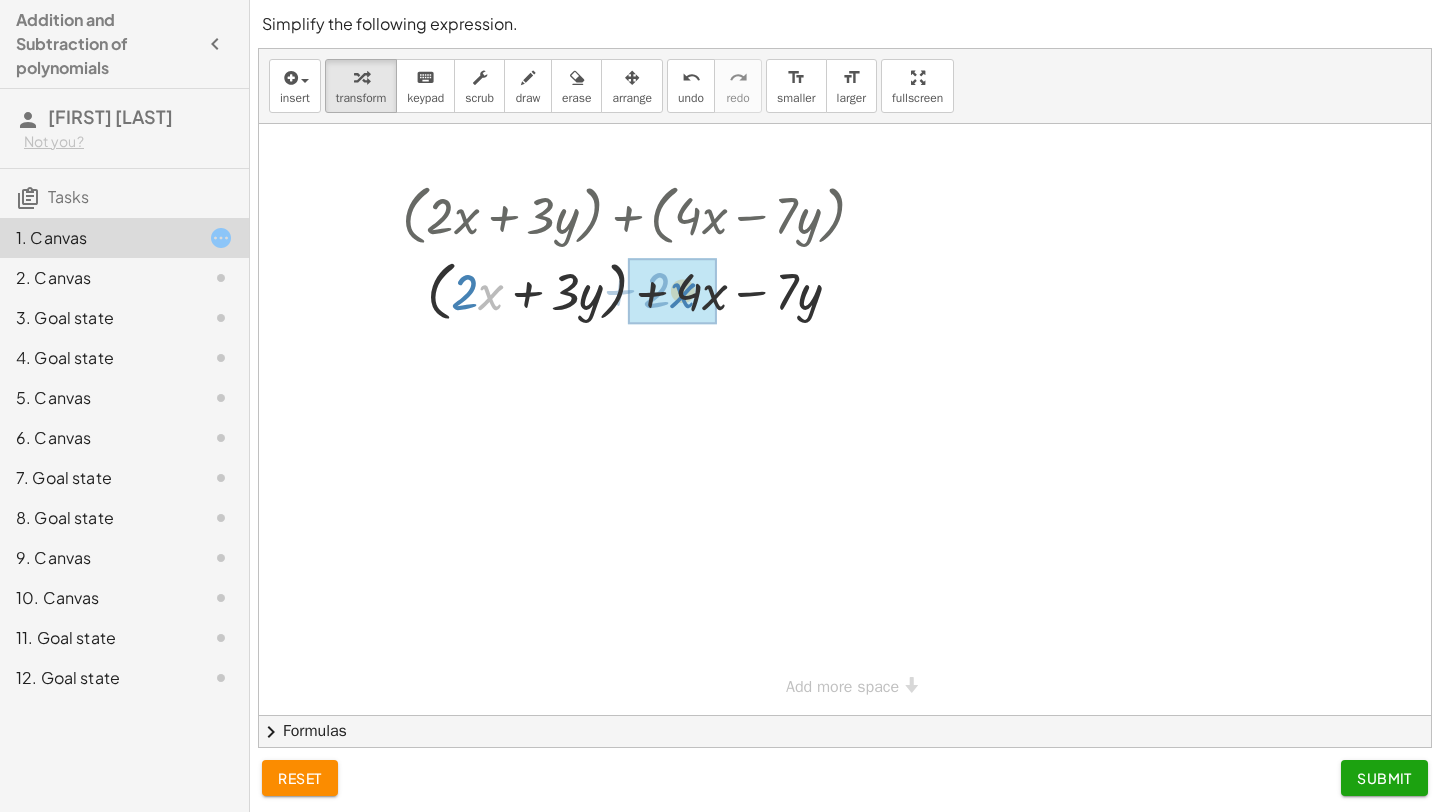 drag, startPoint x: 482, startPoint y: 291, endPoint x: 681, endPoint y: 289, distance: 199.01006 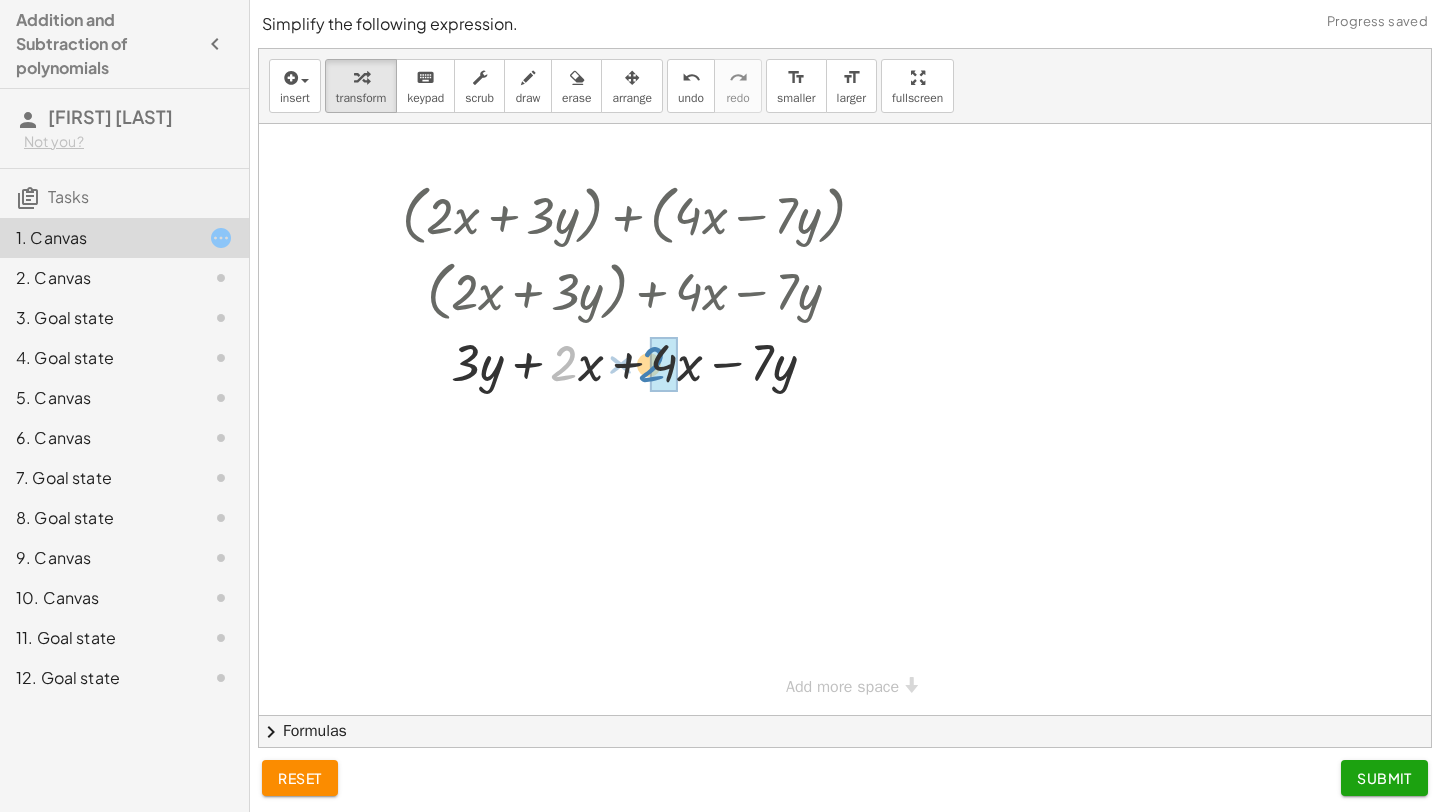 drag, startPoint x: 561, startPoint y: 373, endPoint x: 672, endPoint y: 373, distance: 111 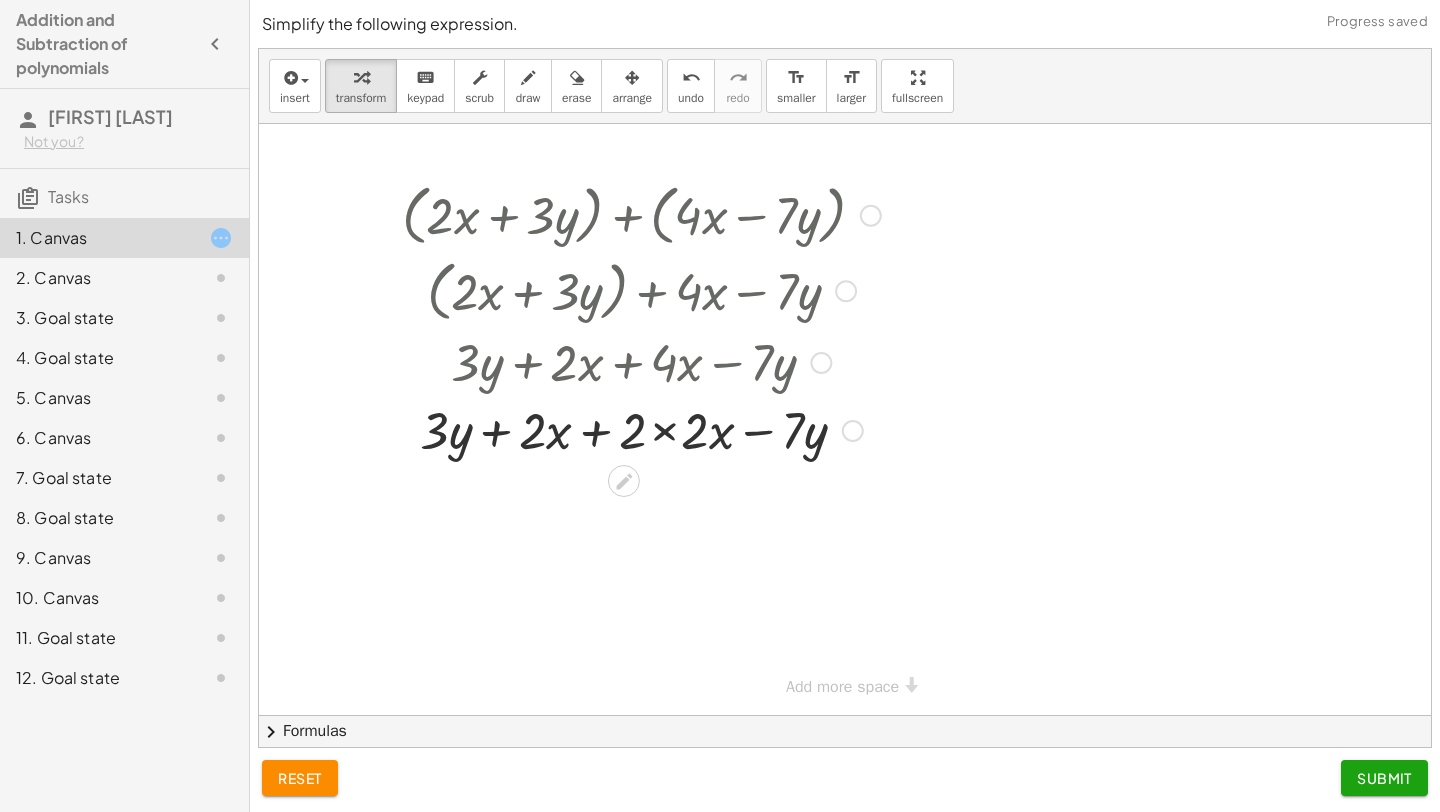 click at bounding box center [641, 429] 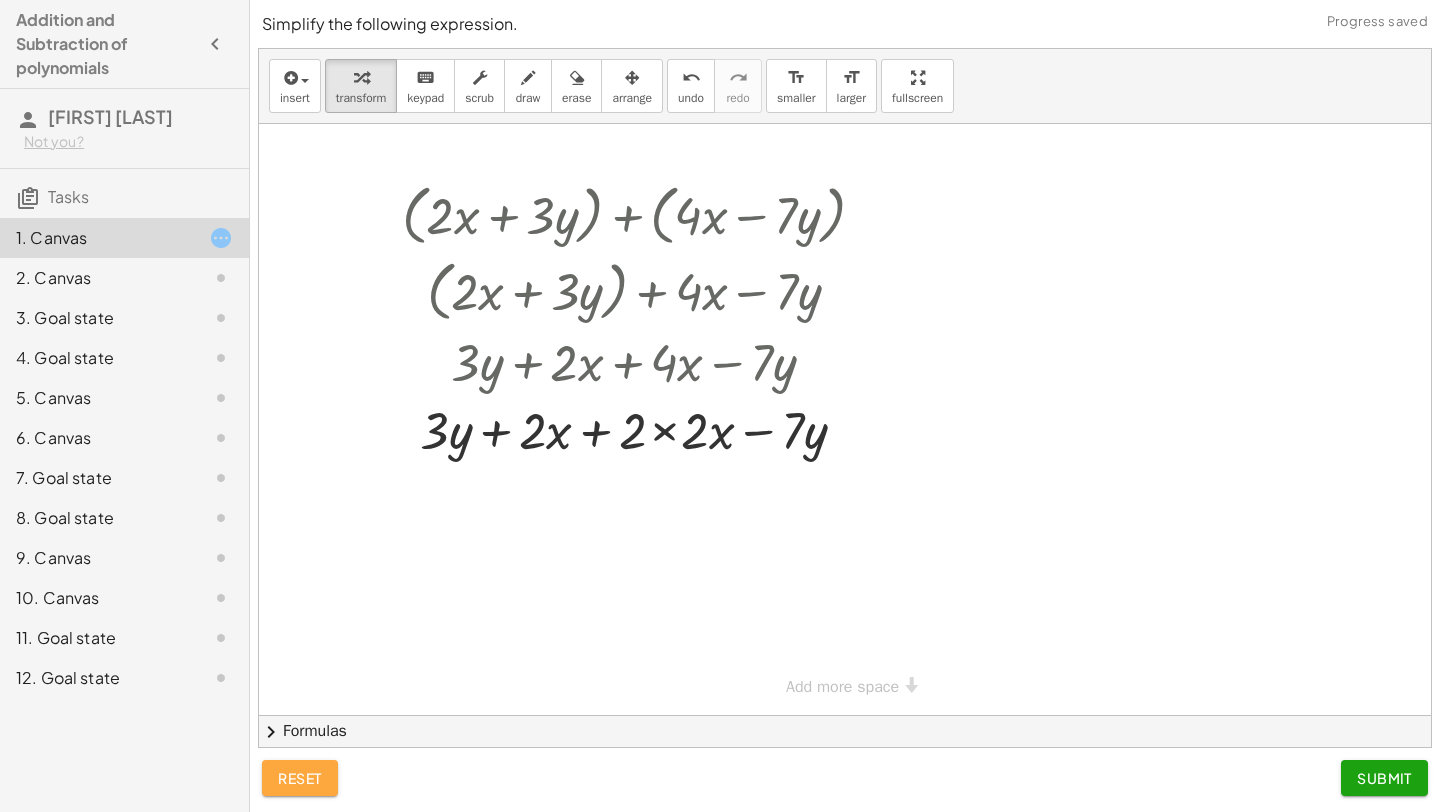 click on "reset" at bounding box center [300, 778] 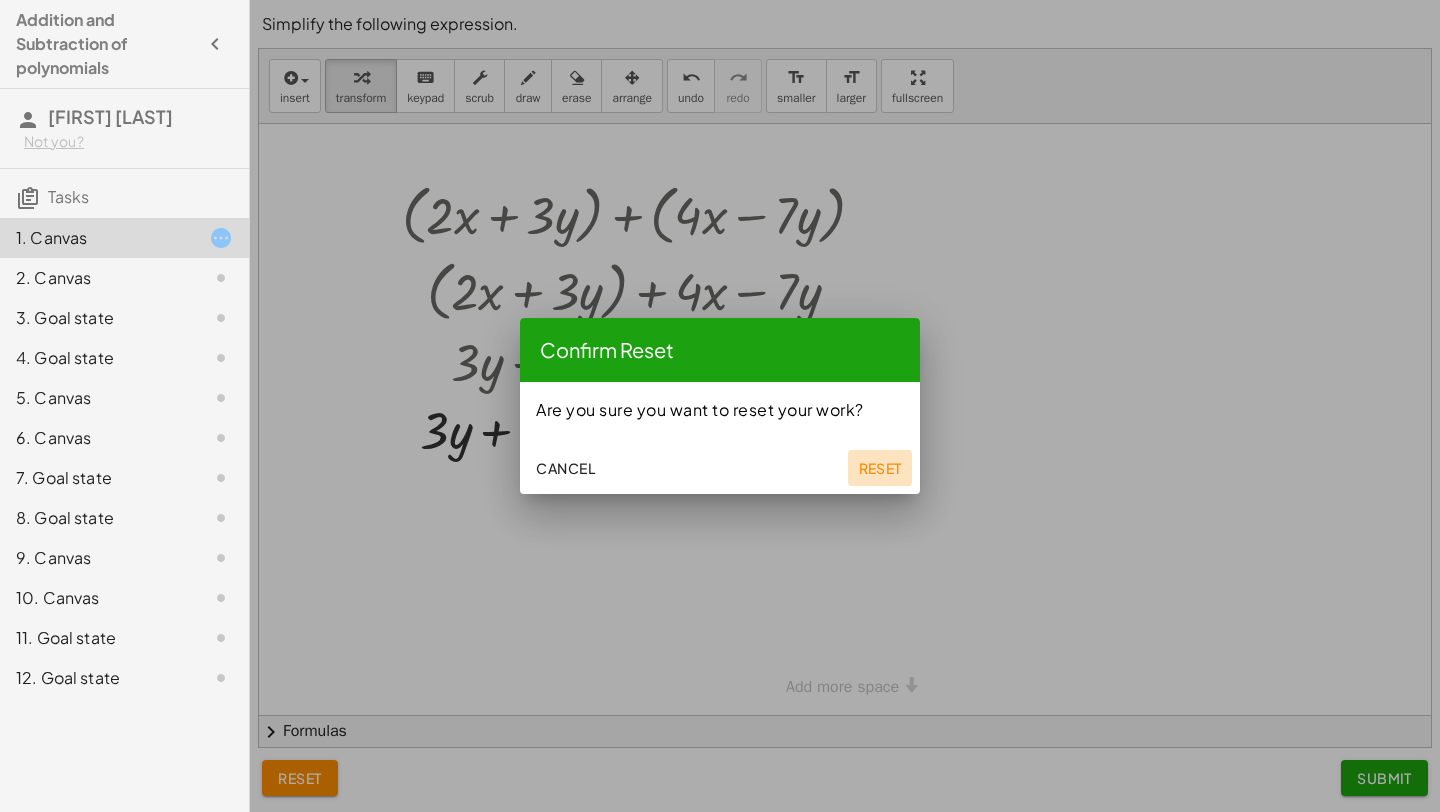 click on "Reset" 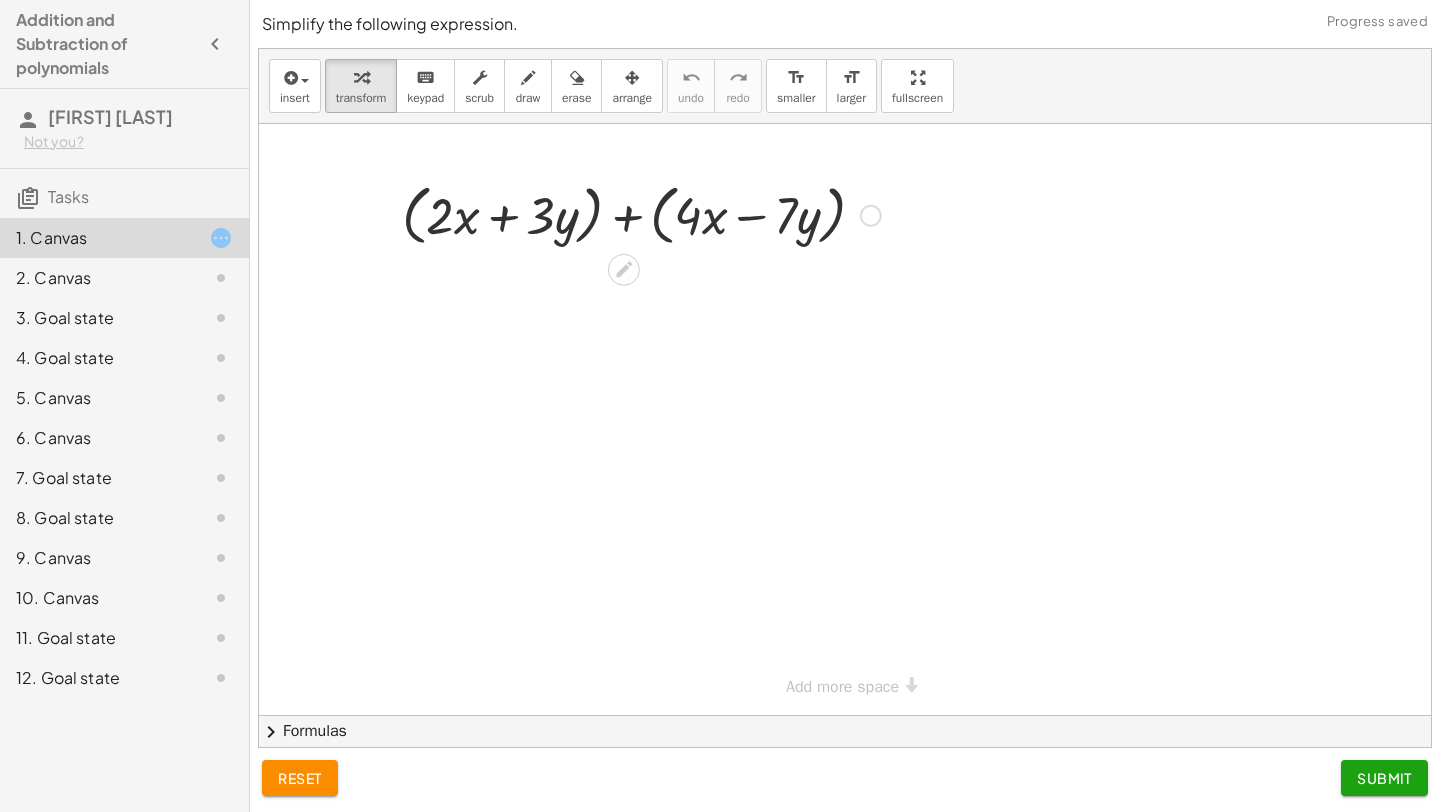 click at bounding box center (641, 214) 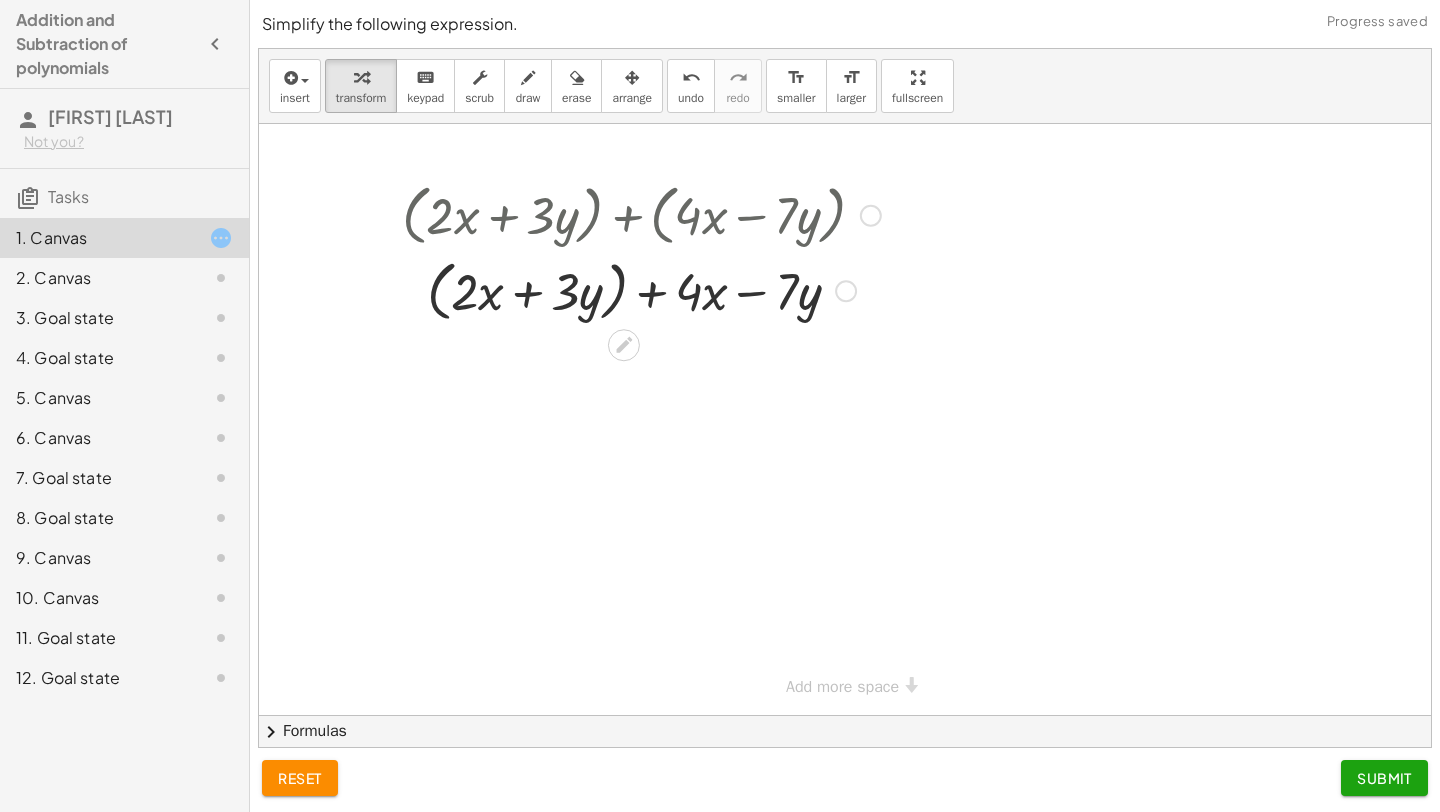 click at bounding box center [641, 290] 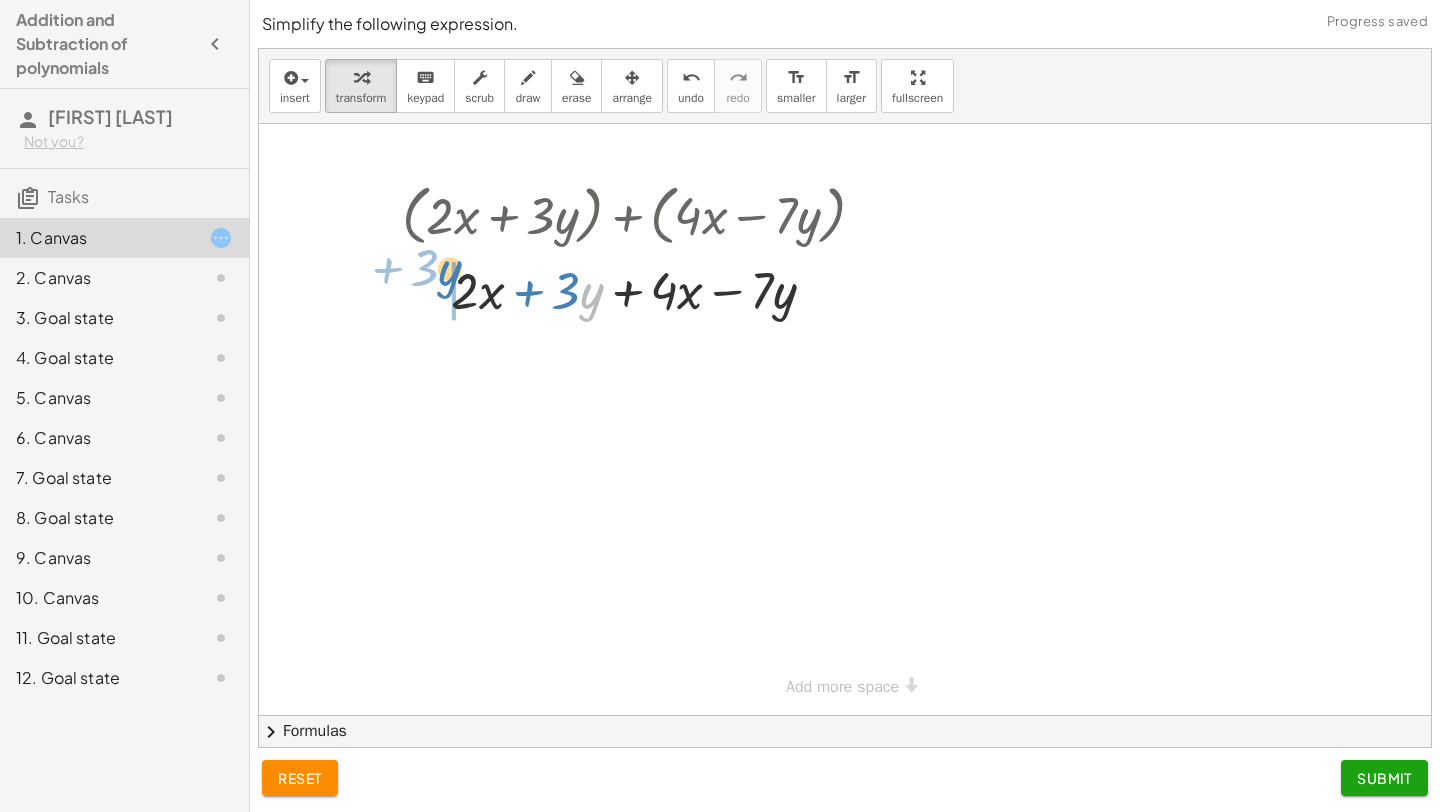 drag, startPoint x: 585, startPoint y: 299, endPoint x: 430, endPoint y: 300, distance: 155.00322 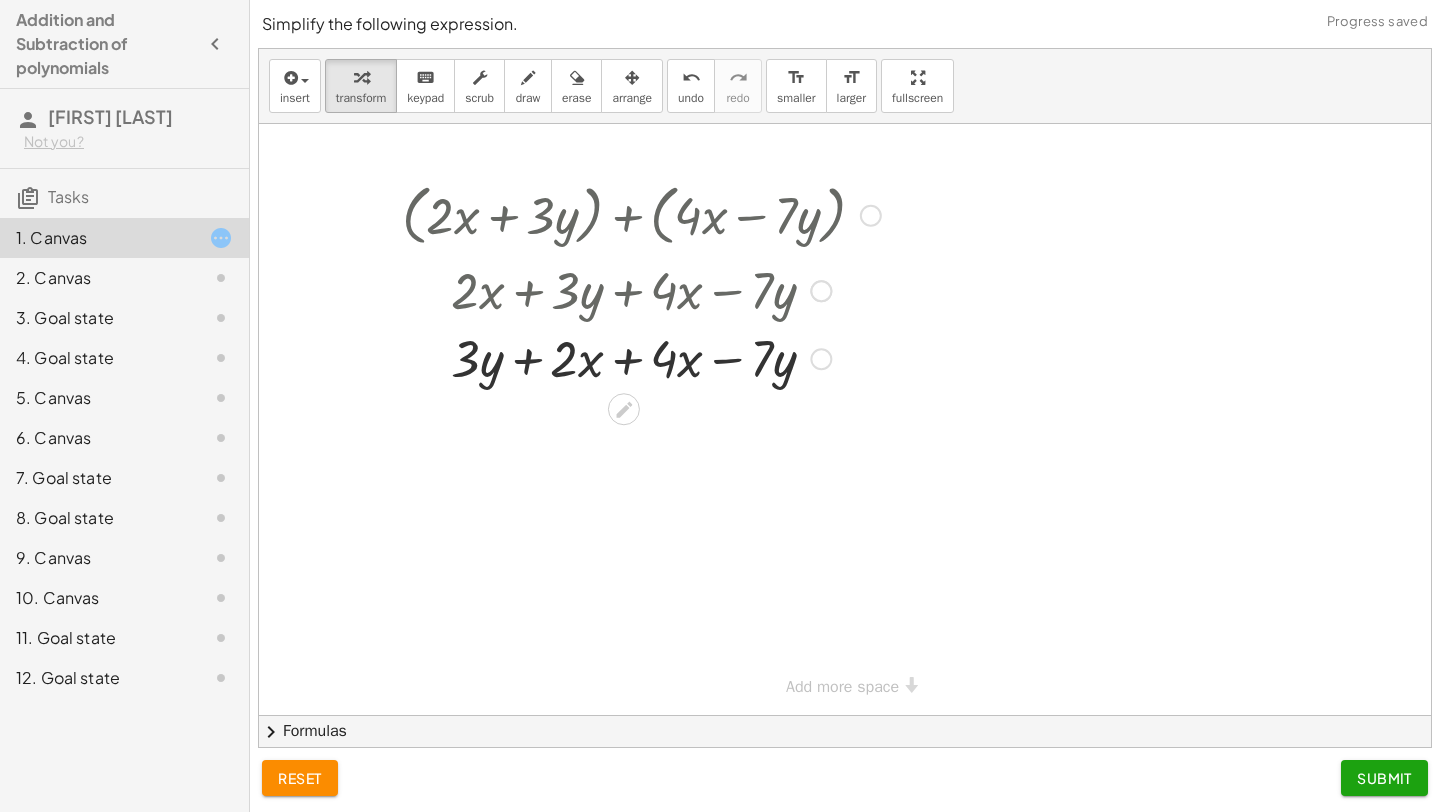 click at bounding box center [641, 357] 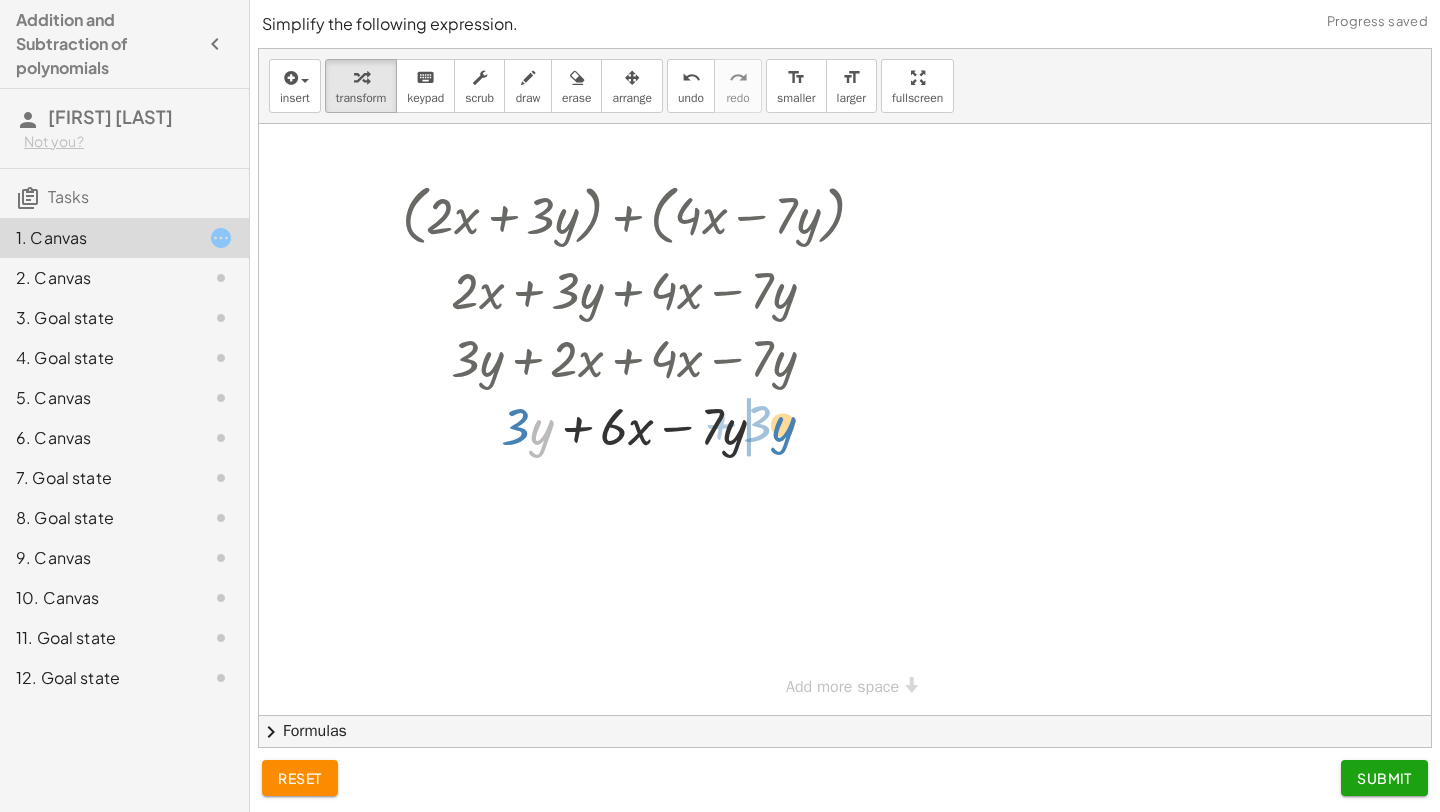 drag, startPoint x: 536, startPoint y: 432, endPoint x: 783, endPoint y: 429, distance: 247.01822 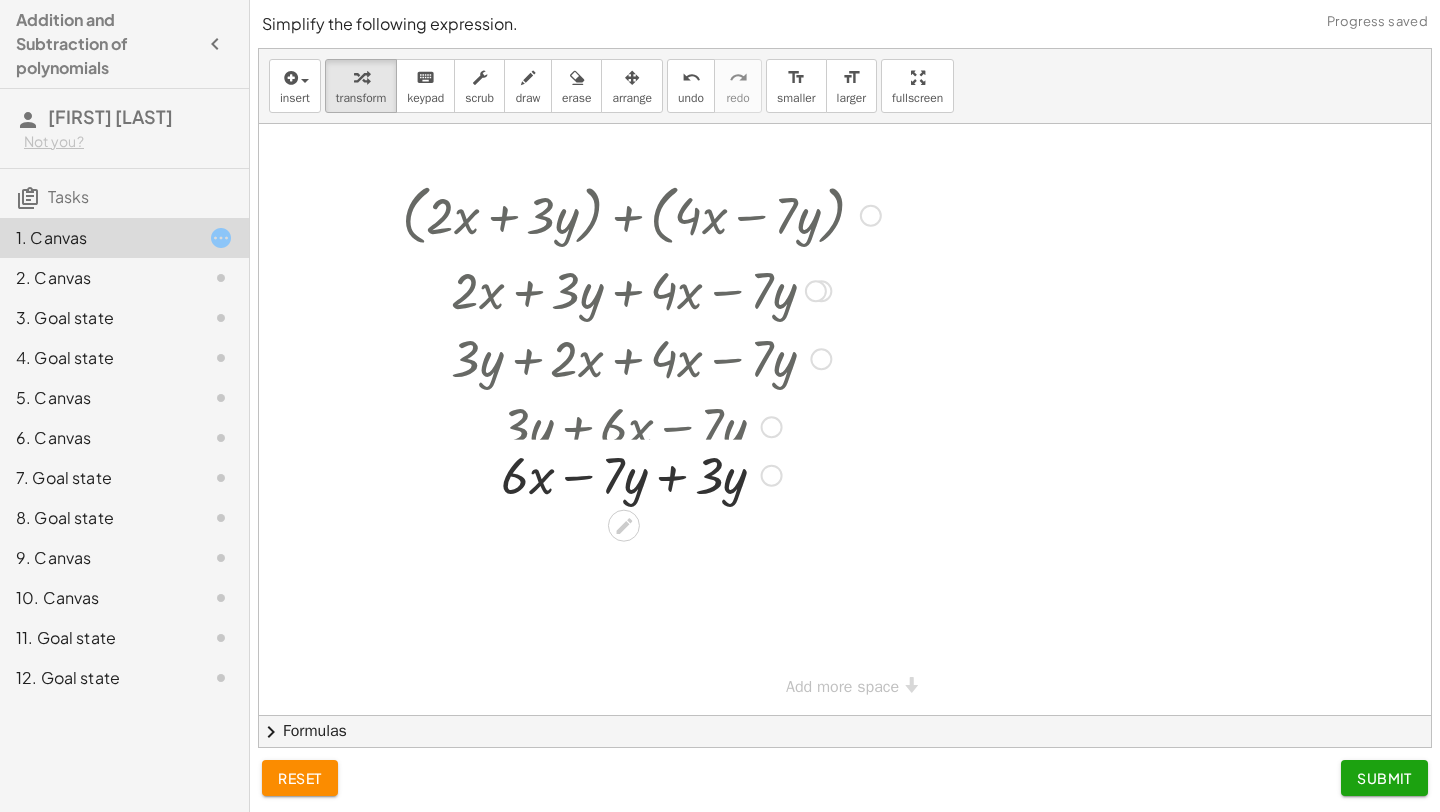 click at bounding box center [641, 425] 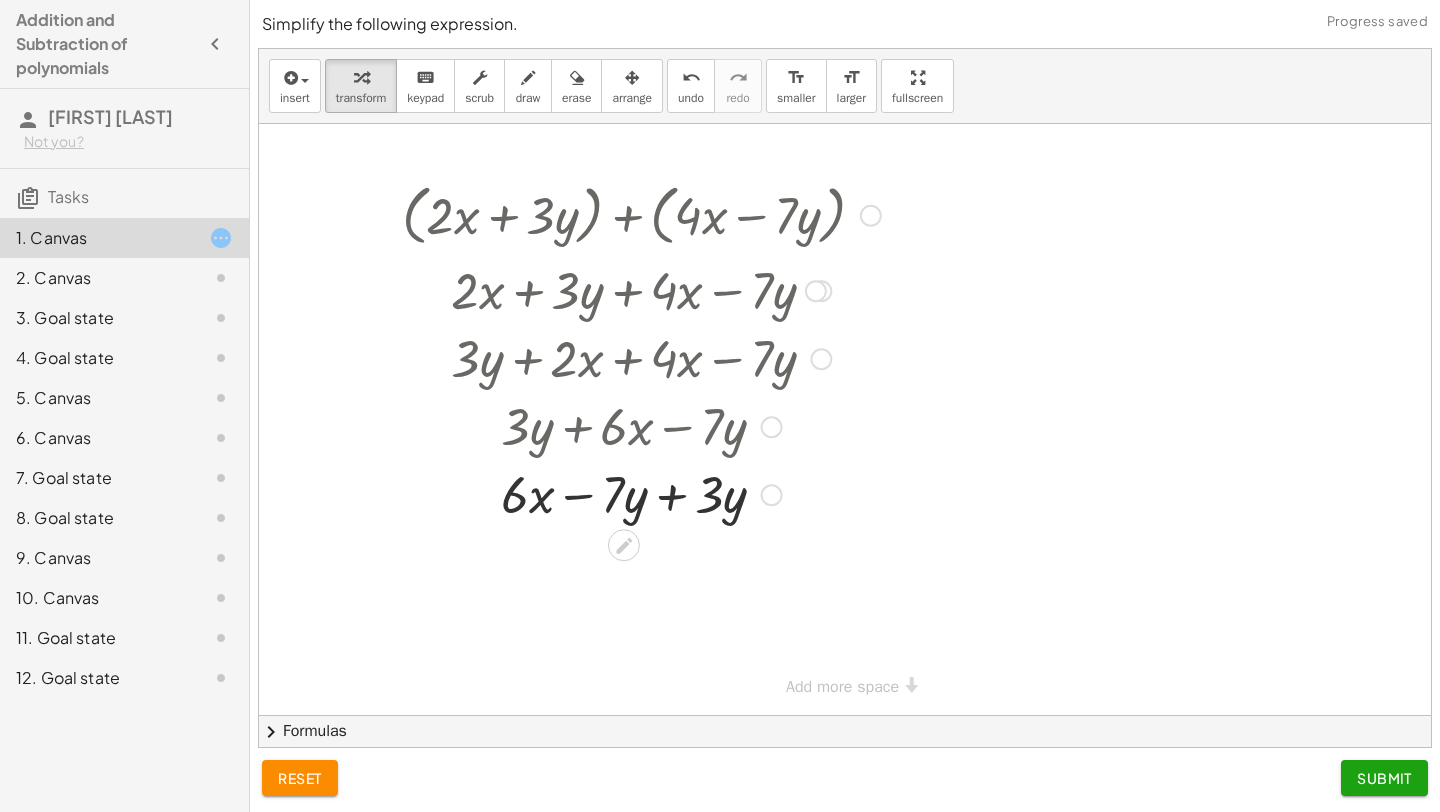 click at bounding box center (641, 493) 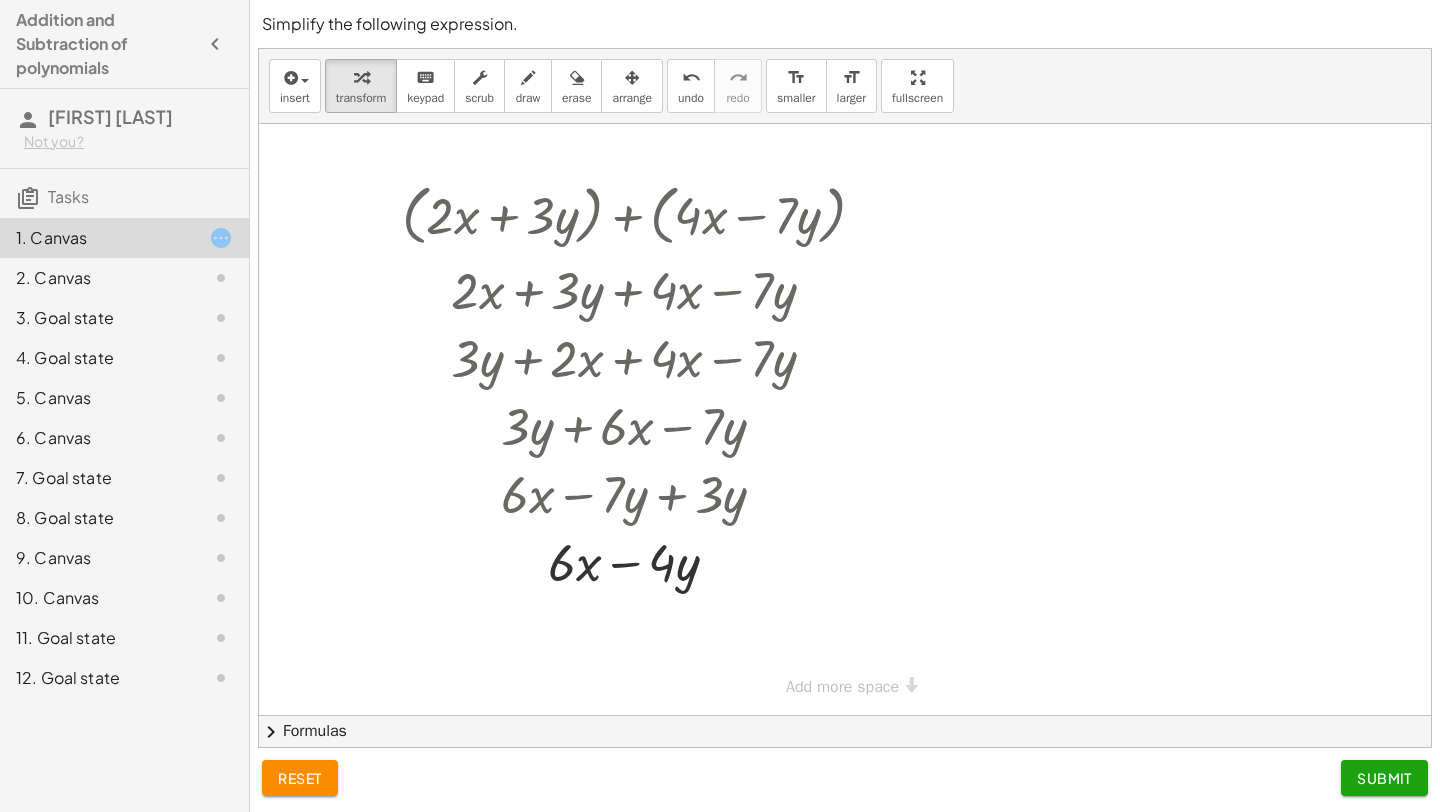 click on "Submit" 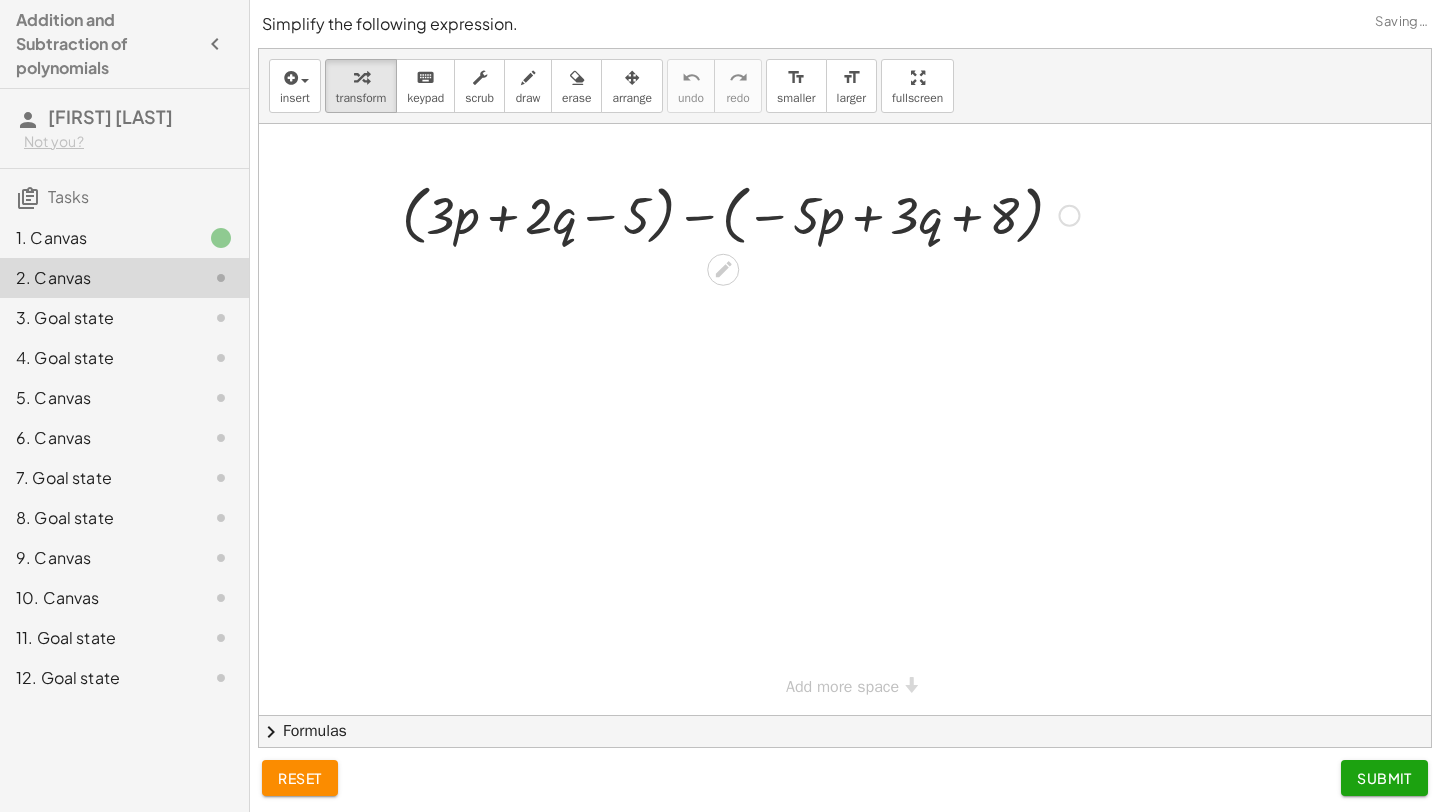 click at bounding box center [740, 214] 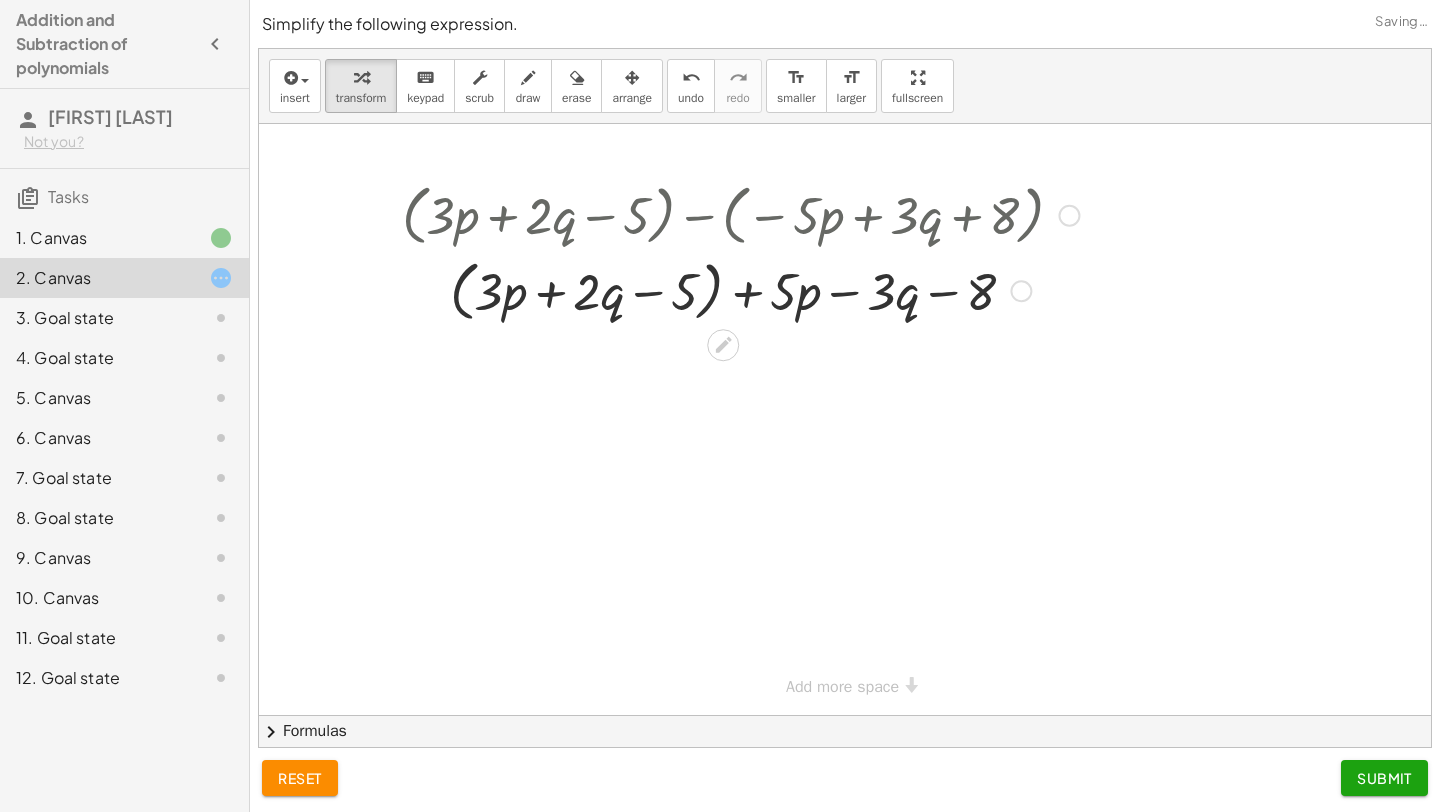 click at bounding box center (740, 290) 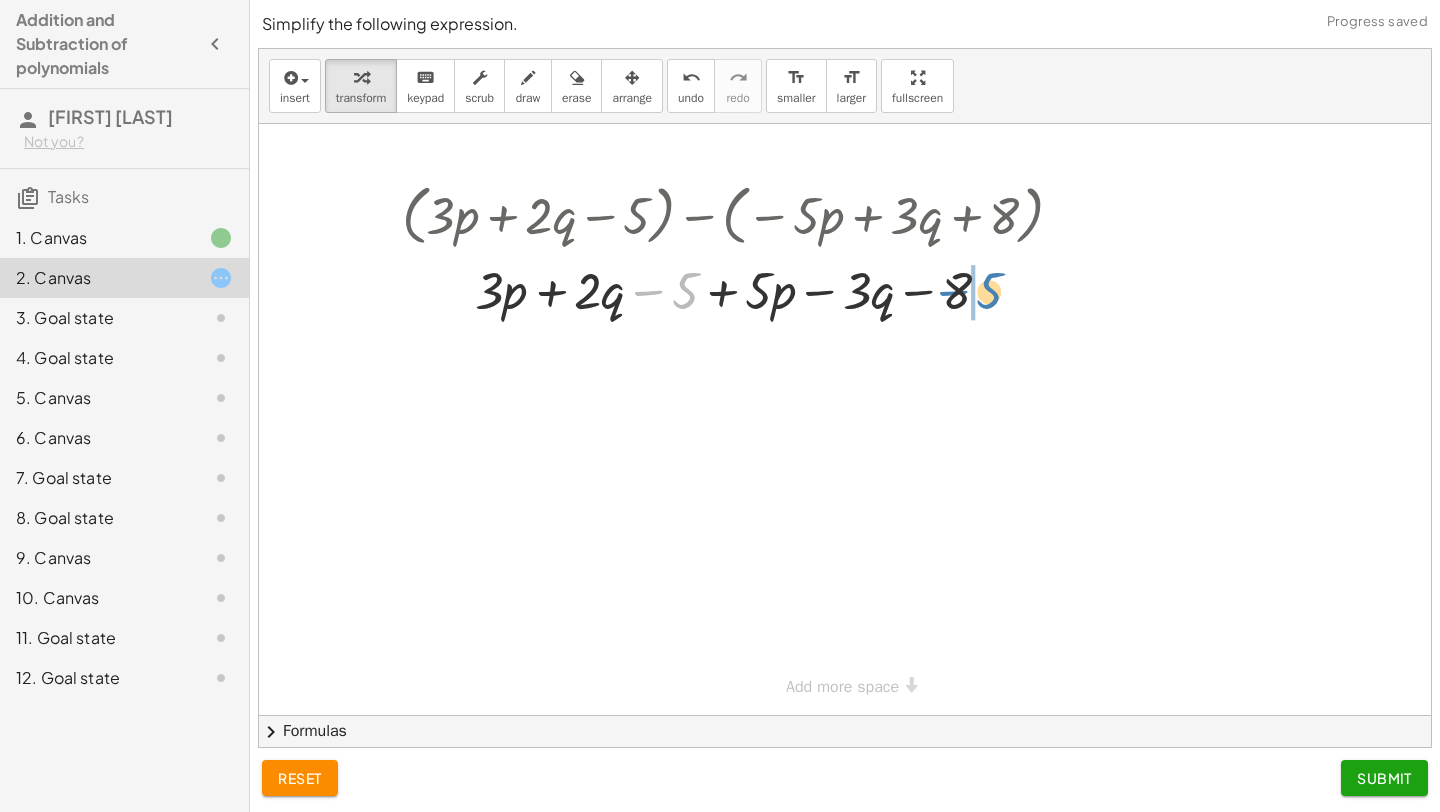 drag, startPoint x: 684, startPoint y: 294, endPoint x: 989, endPoint y: 294, distance: 305 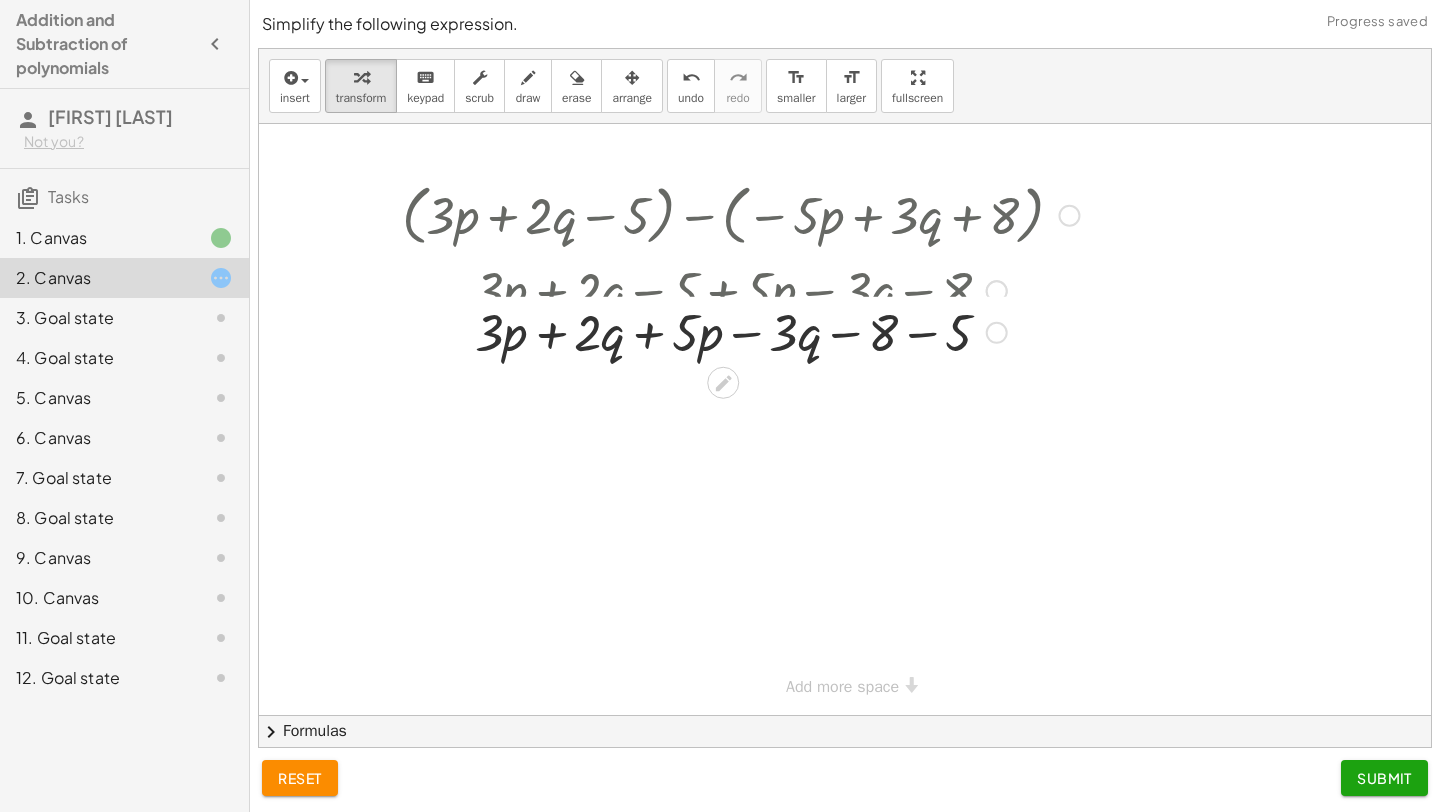 click at bounding box center [740, 289] 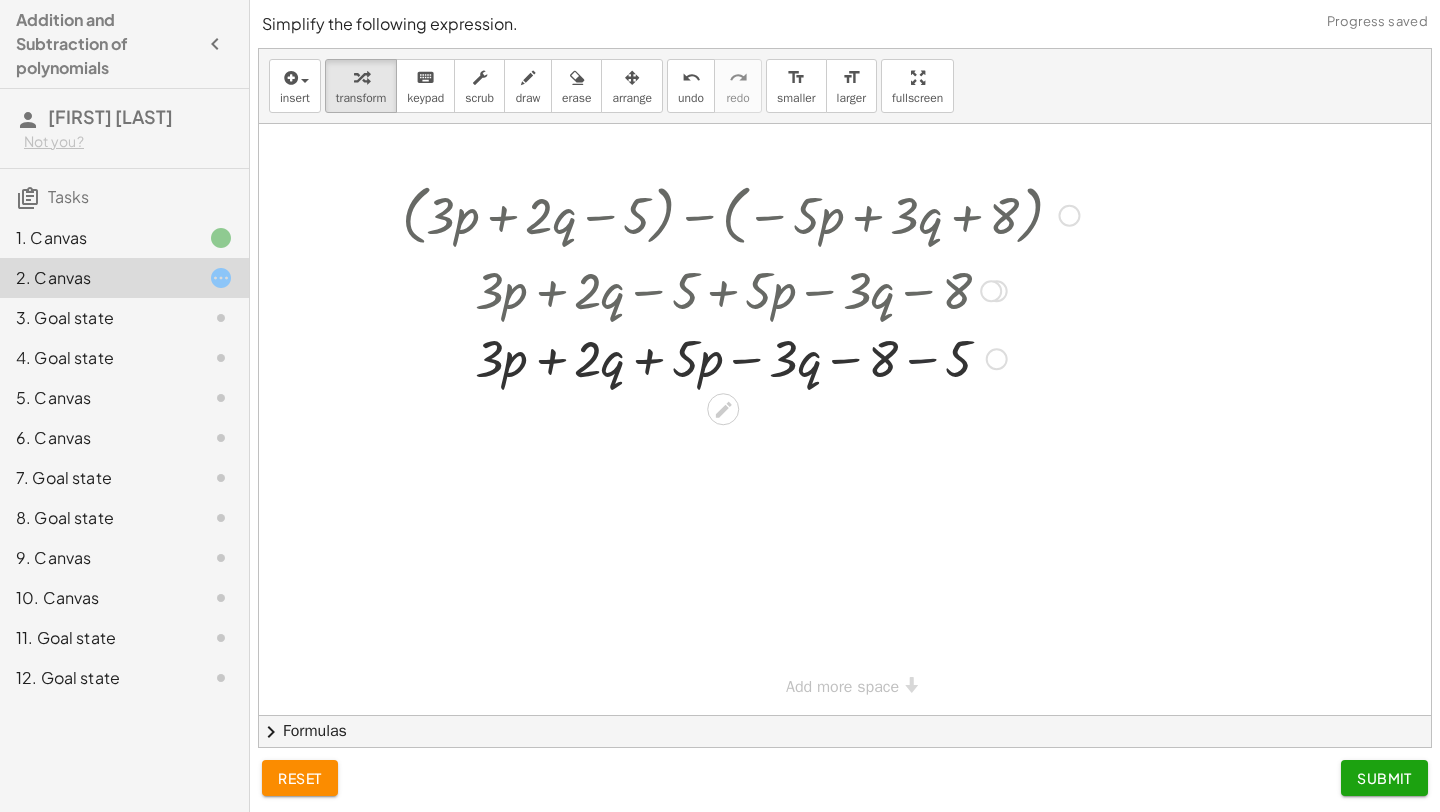 click at bounding box center (740, 357) 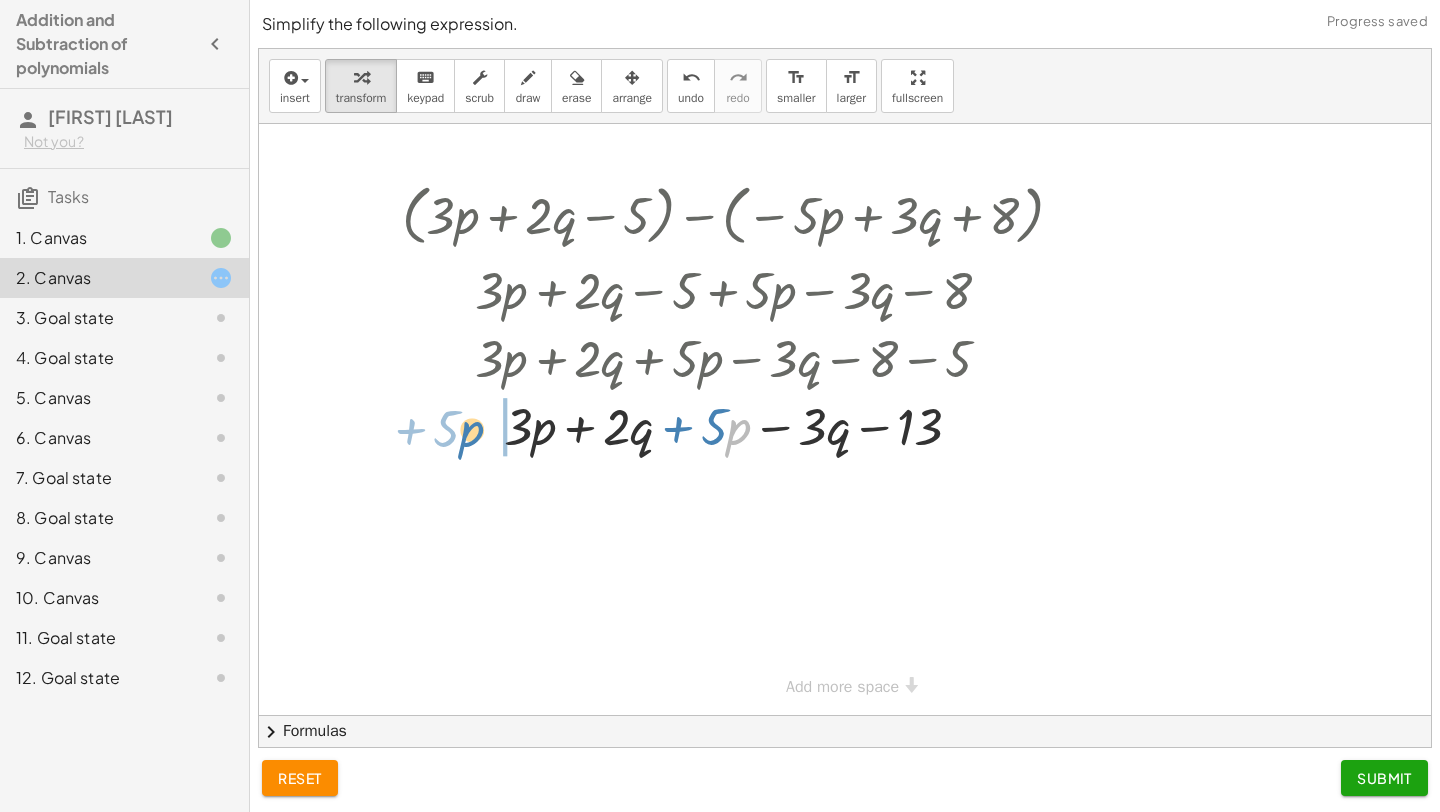 drag, startPoint x: 738, startPoint y: 434, endPoint x: 467, endPoint y: 436, distance: 271.0074 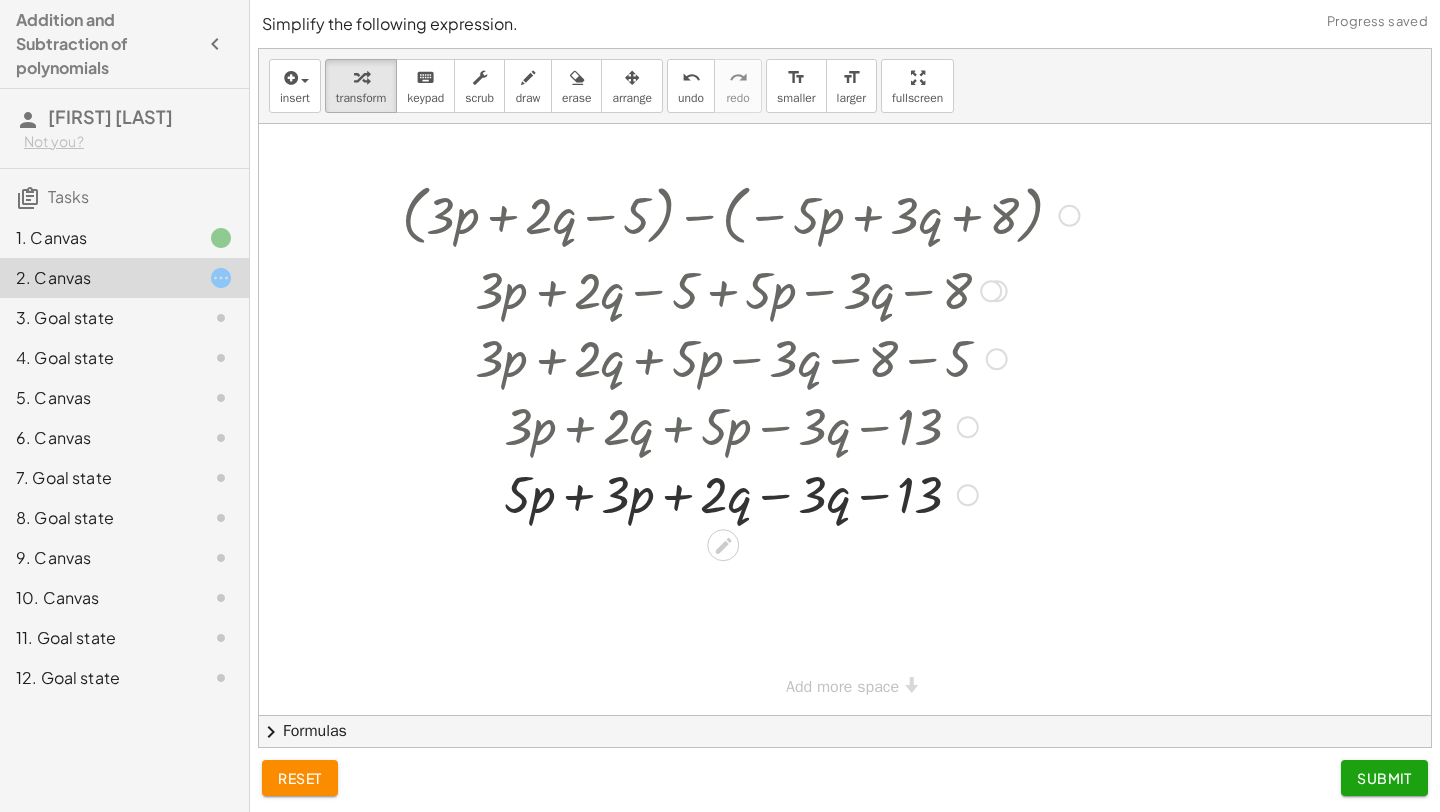 click at bounding box center (740, 493) 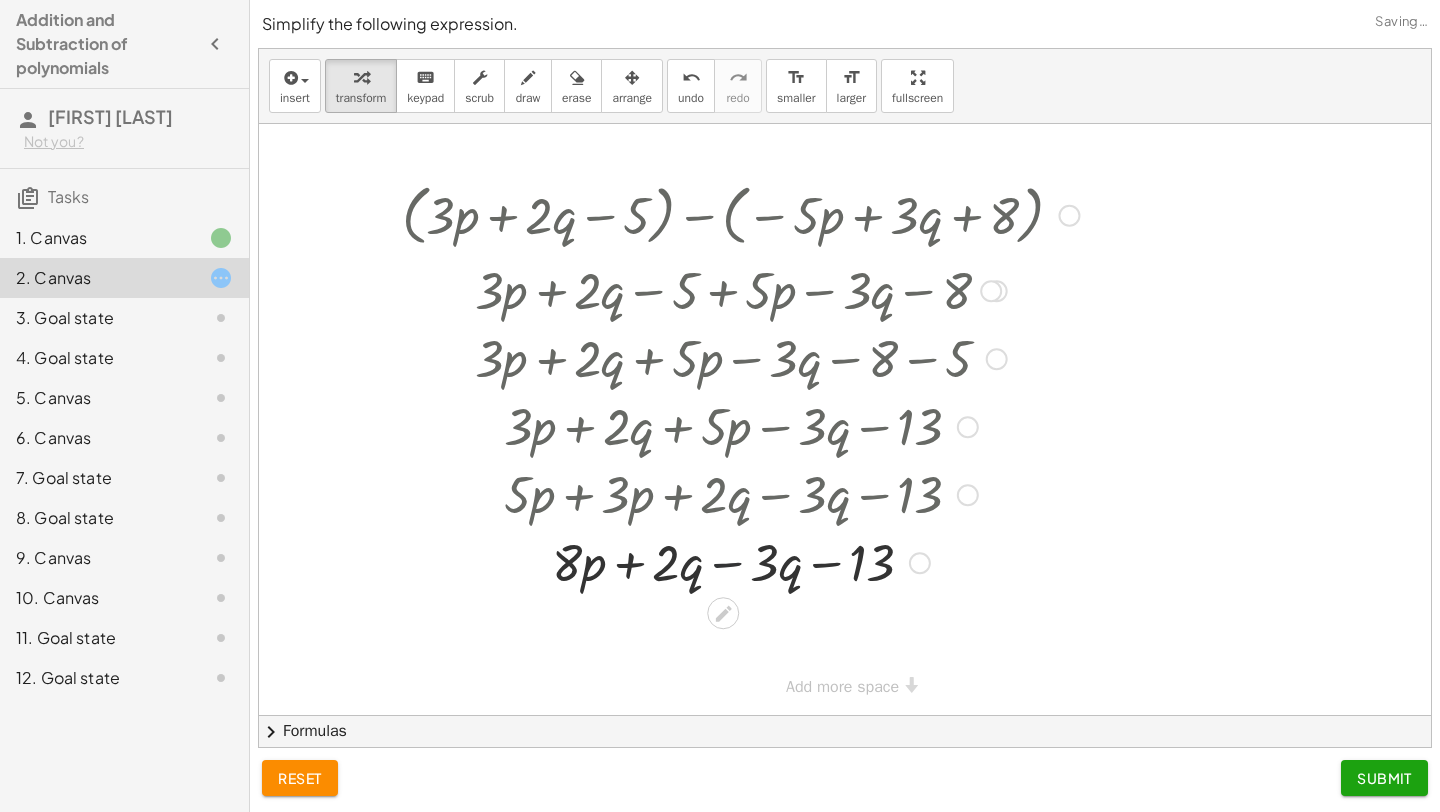 click at bounding box center [740, 561] 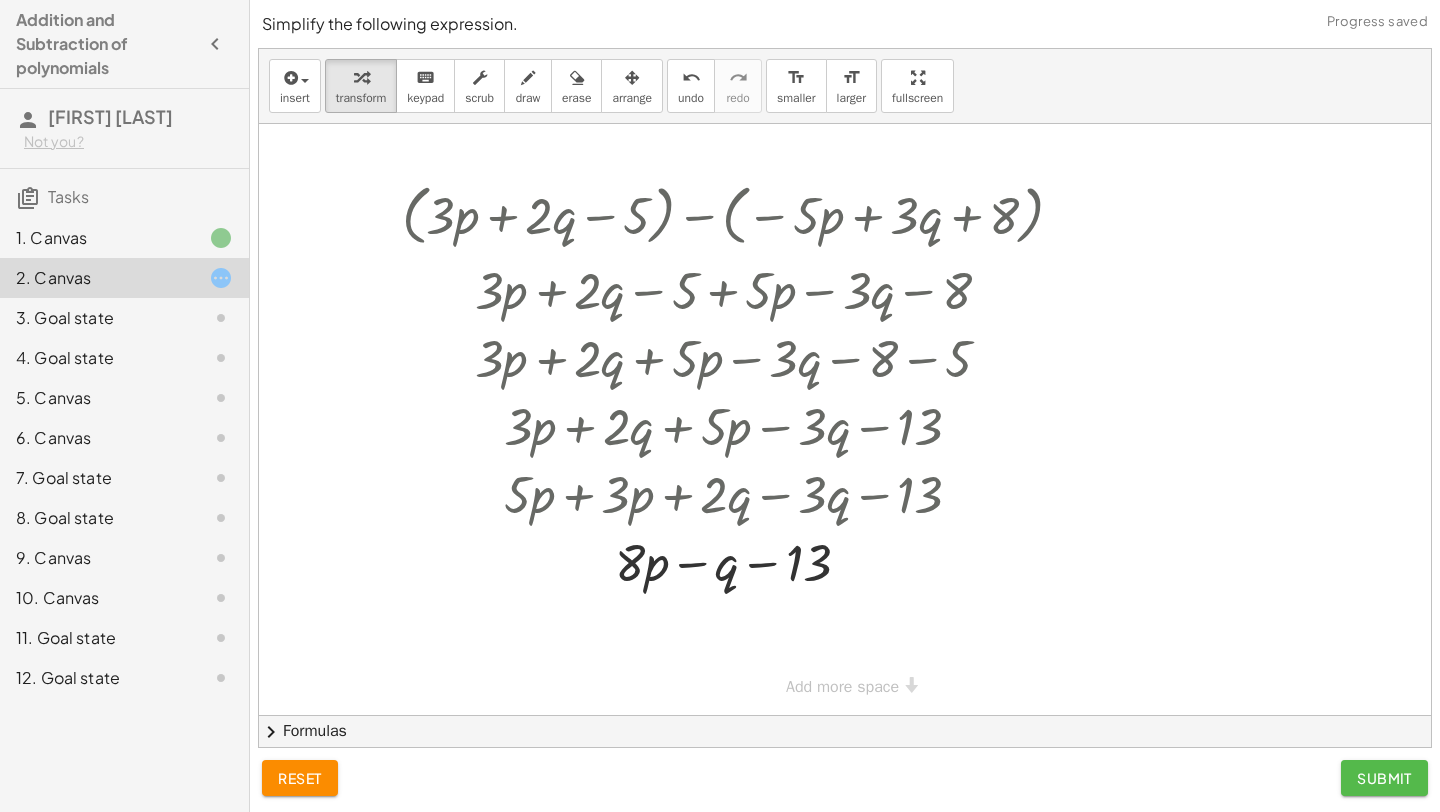 click on "Submit" 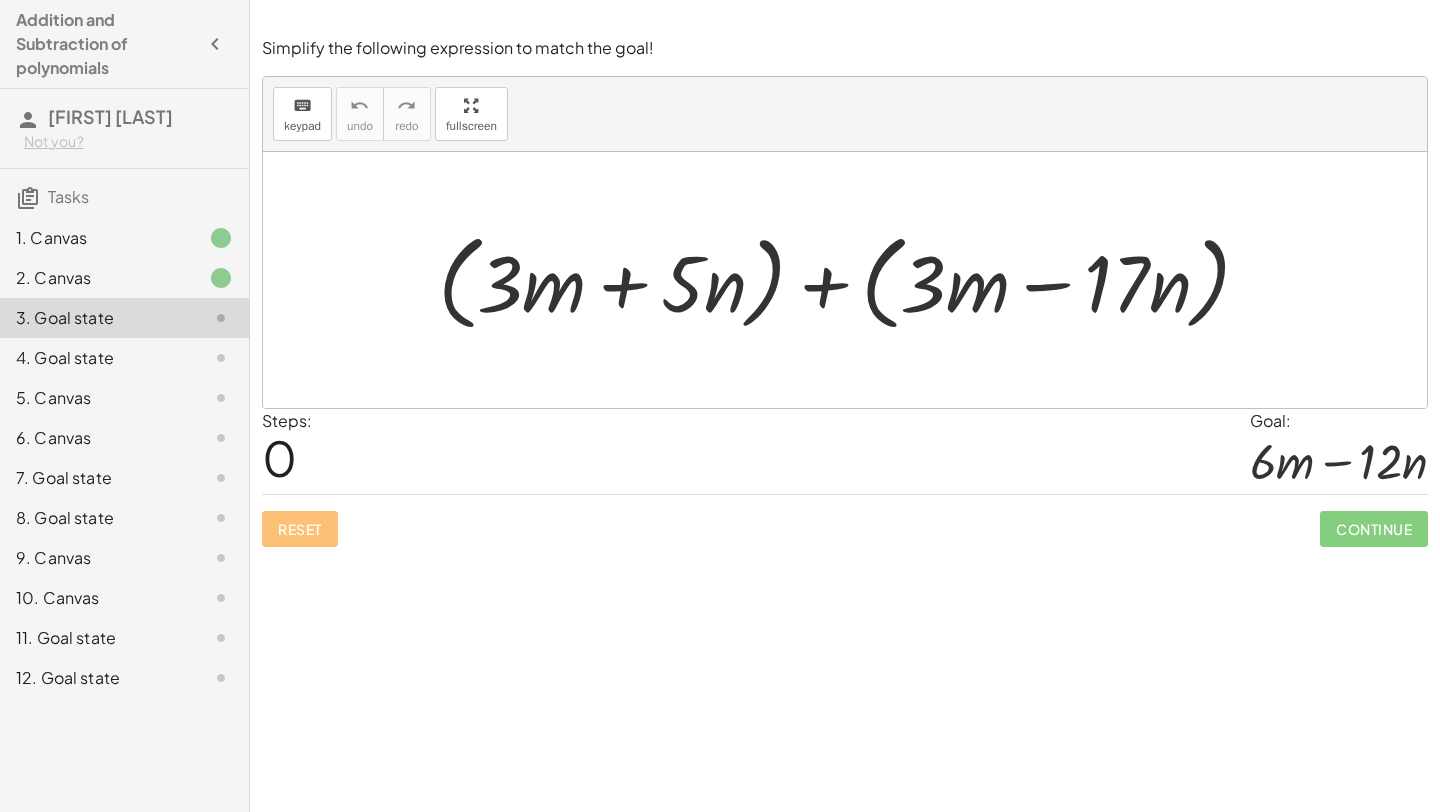 click at bounding box center [852, 280] 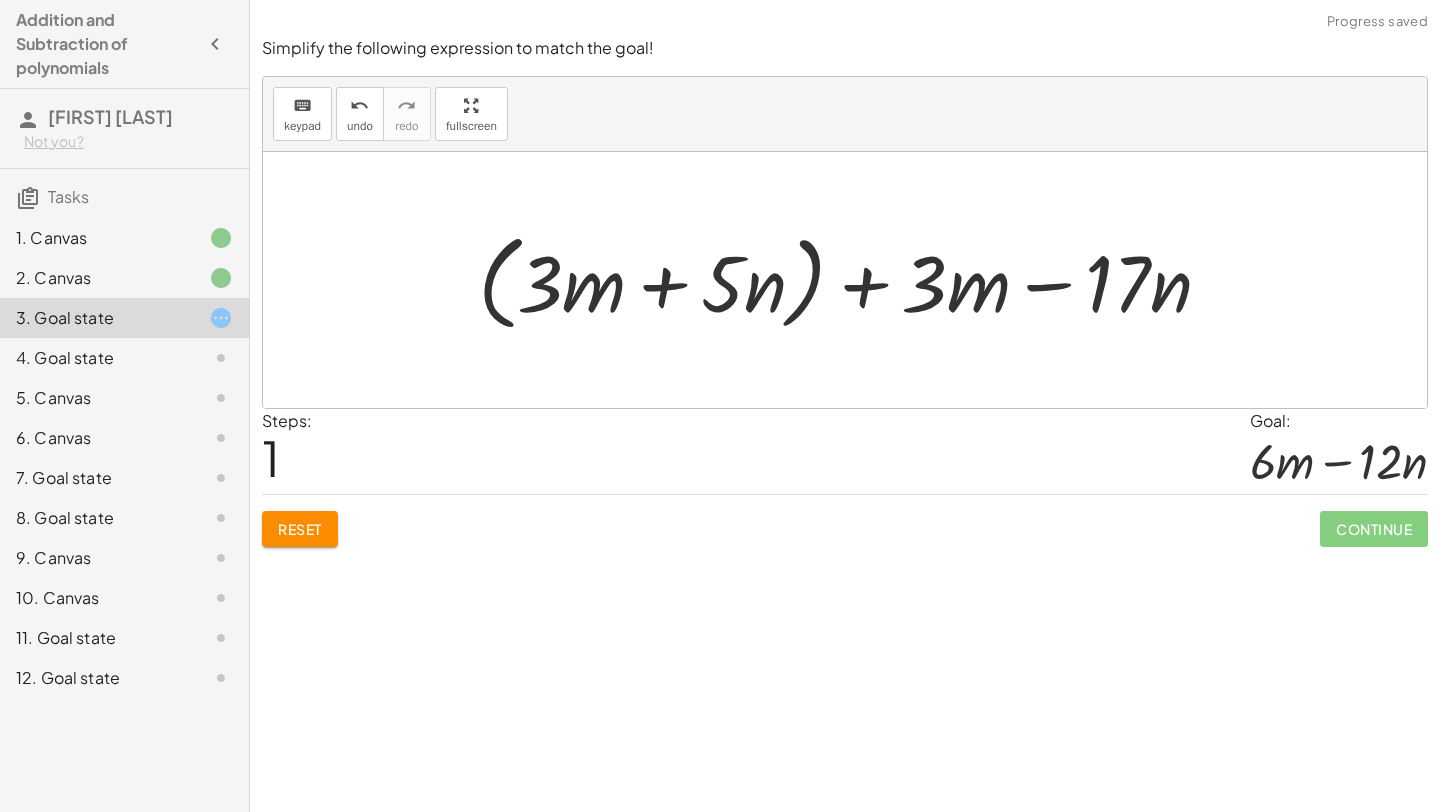 click at bounding box center [853, 280] 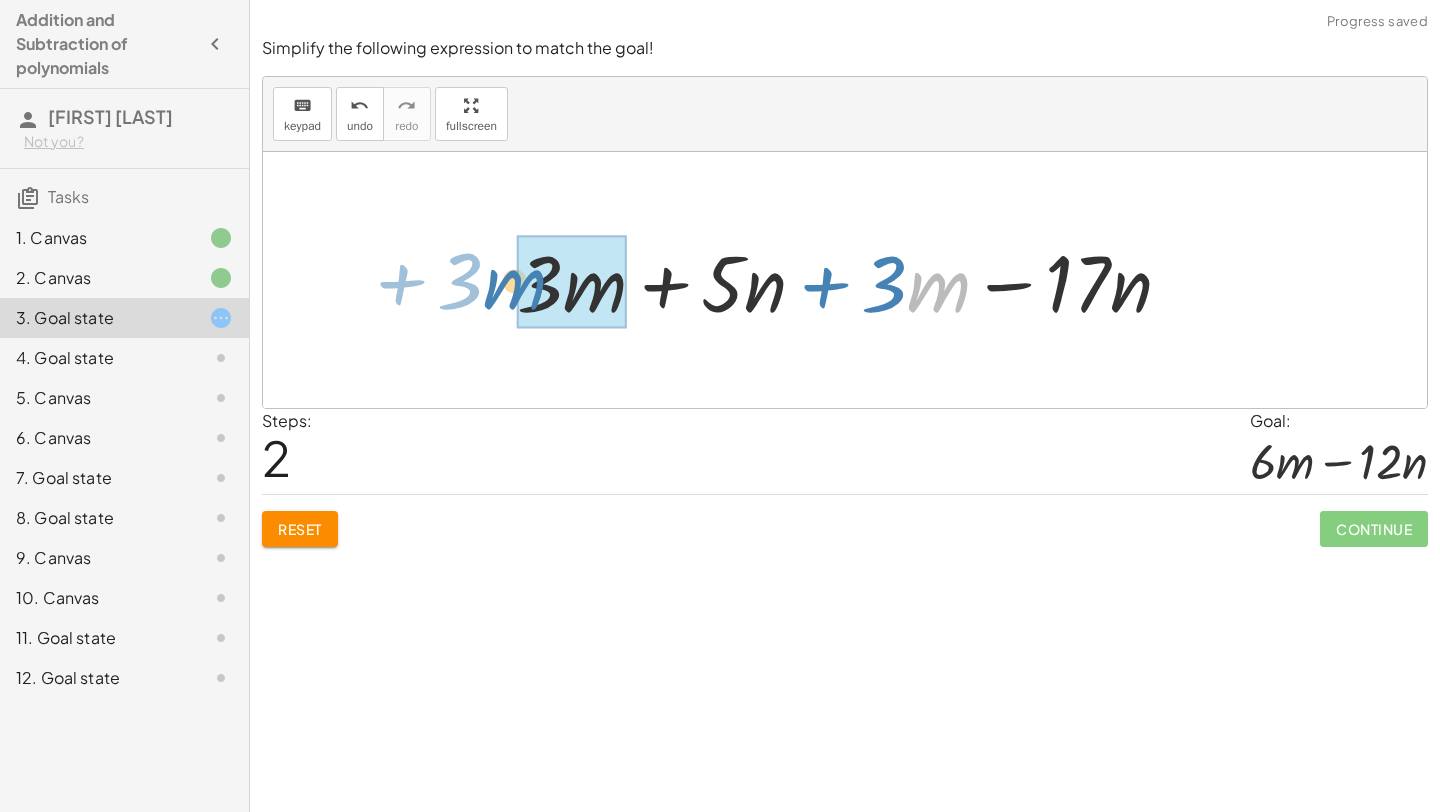drag, startPoint x: 940, startPoint y: 296, endPoint x: 486, endPoint y: 301, distance: 454.02753 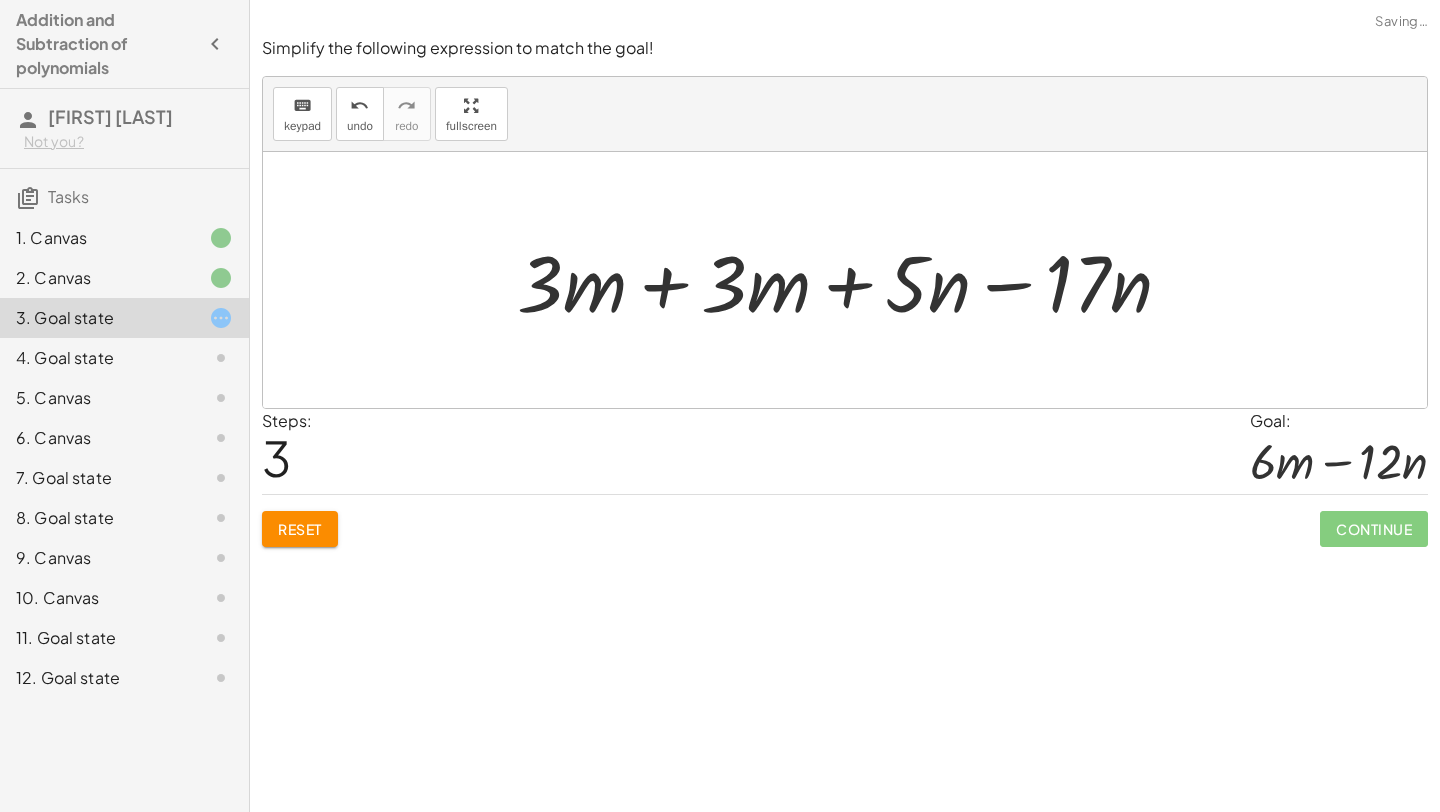 click at bounding box center [852, 280] 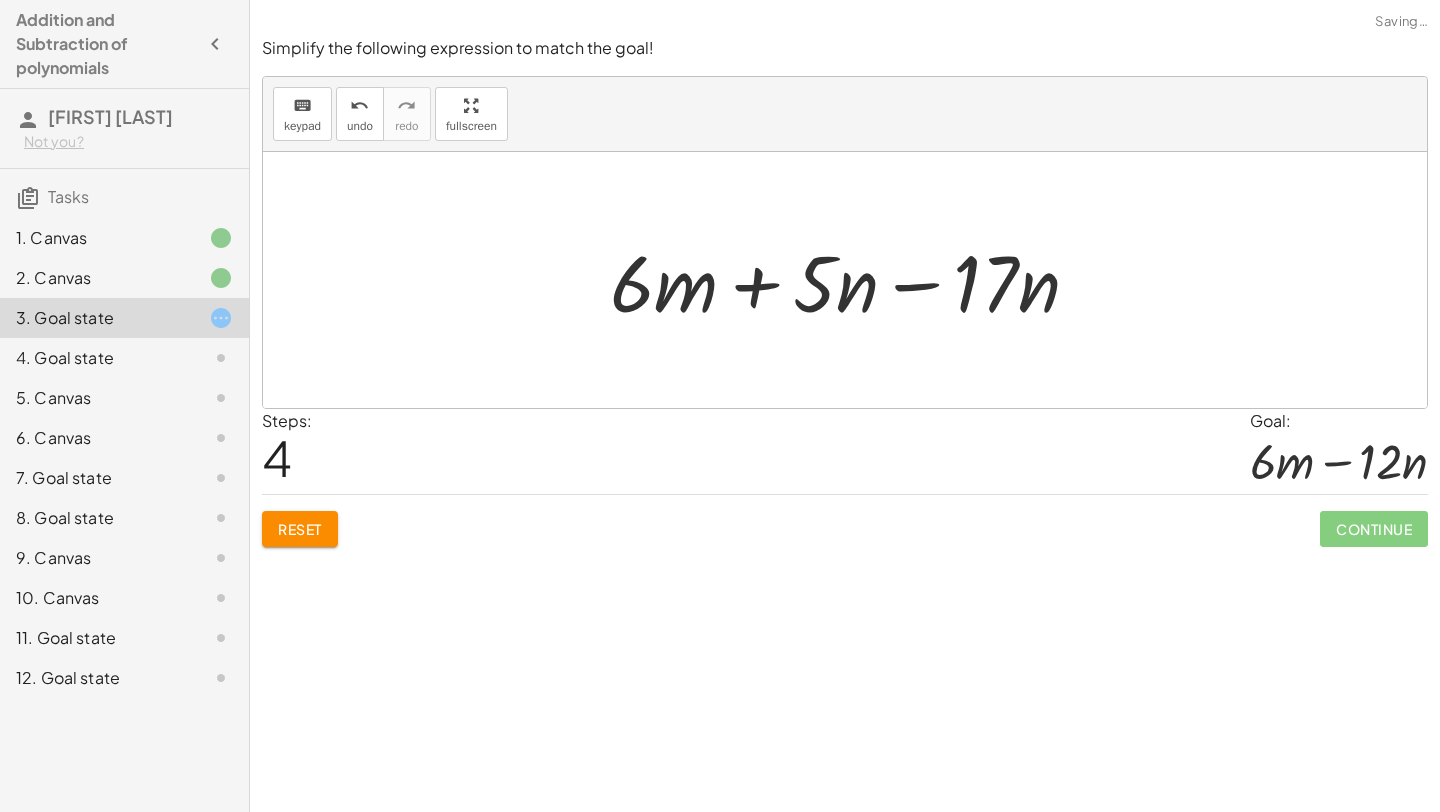 click at bounding box center (852, 280) 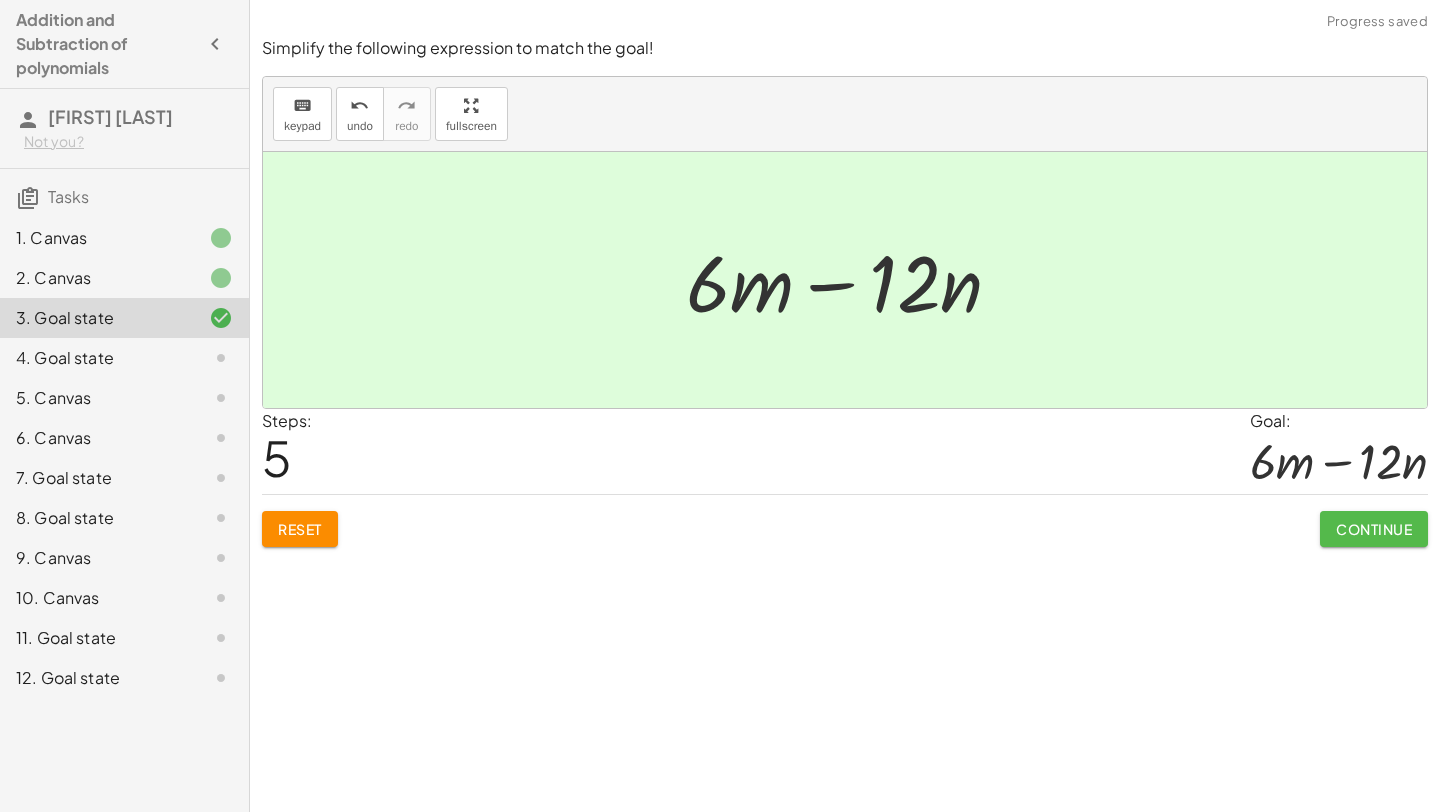 click on "Continue" 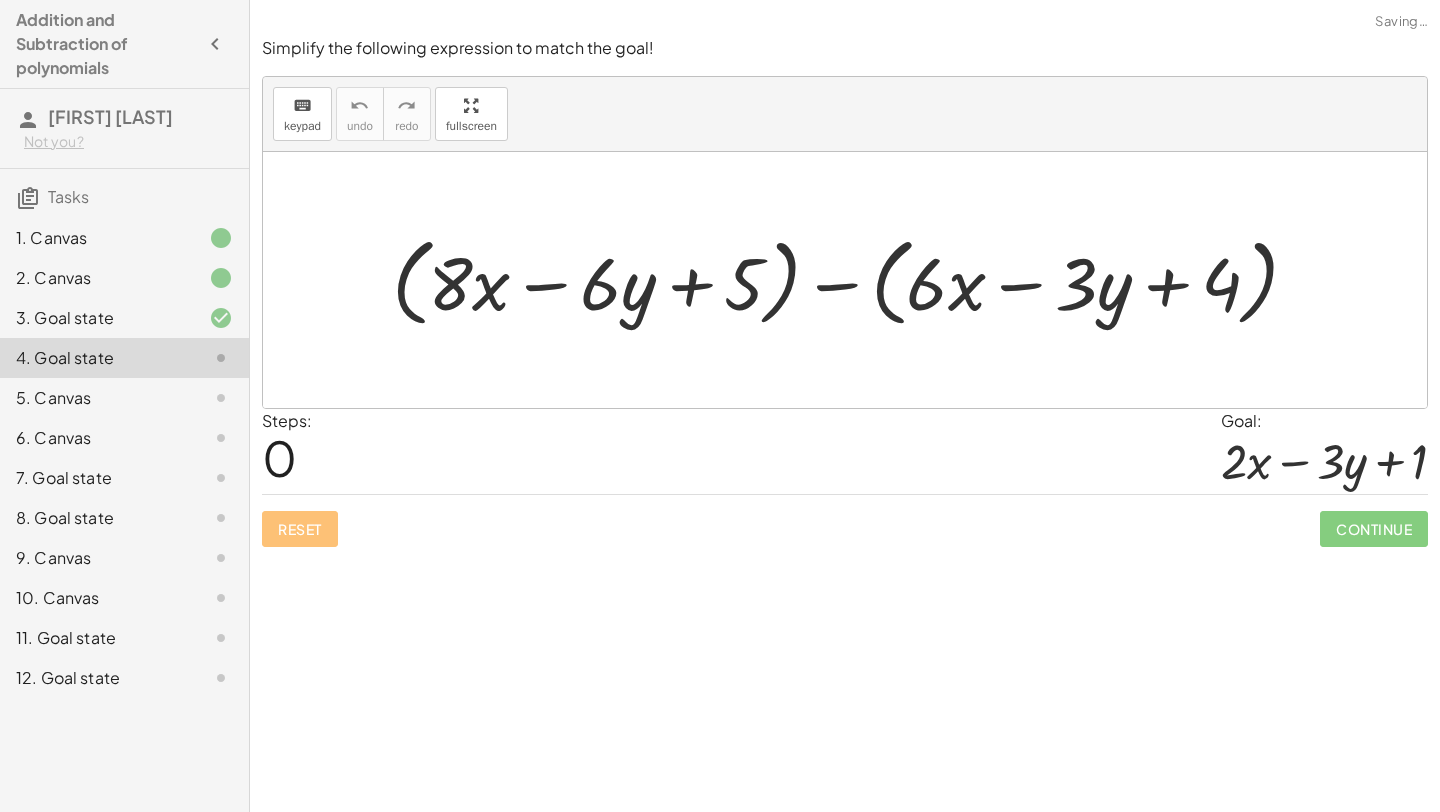 click at bounding box center [853, 280] 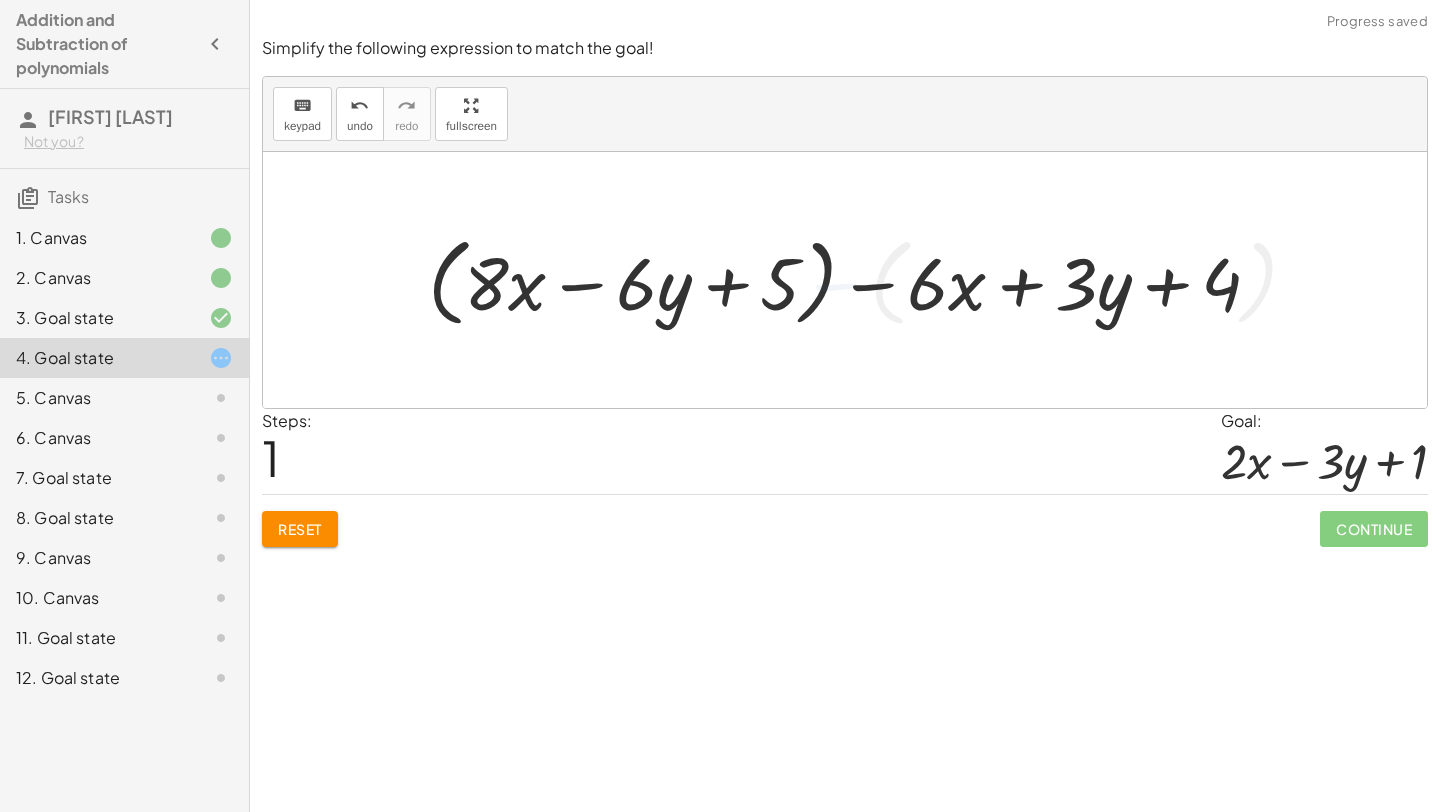 click at bounding box center (852, 280) 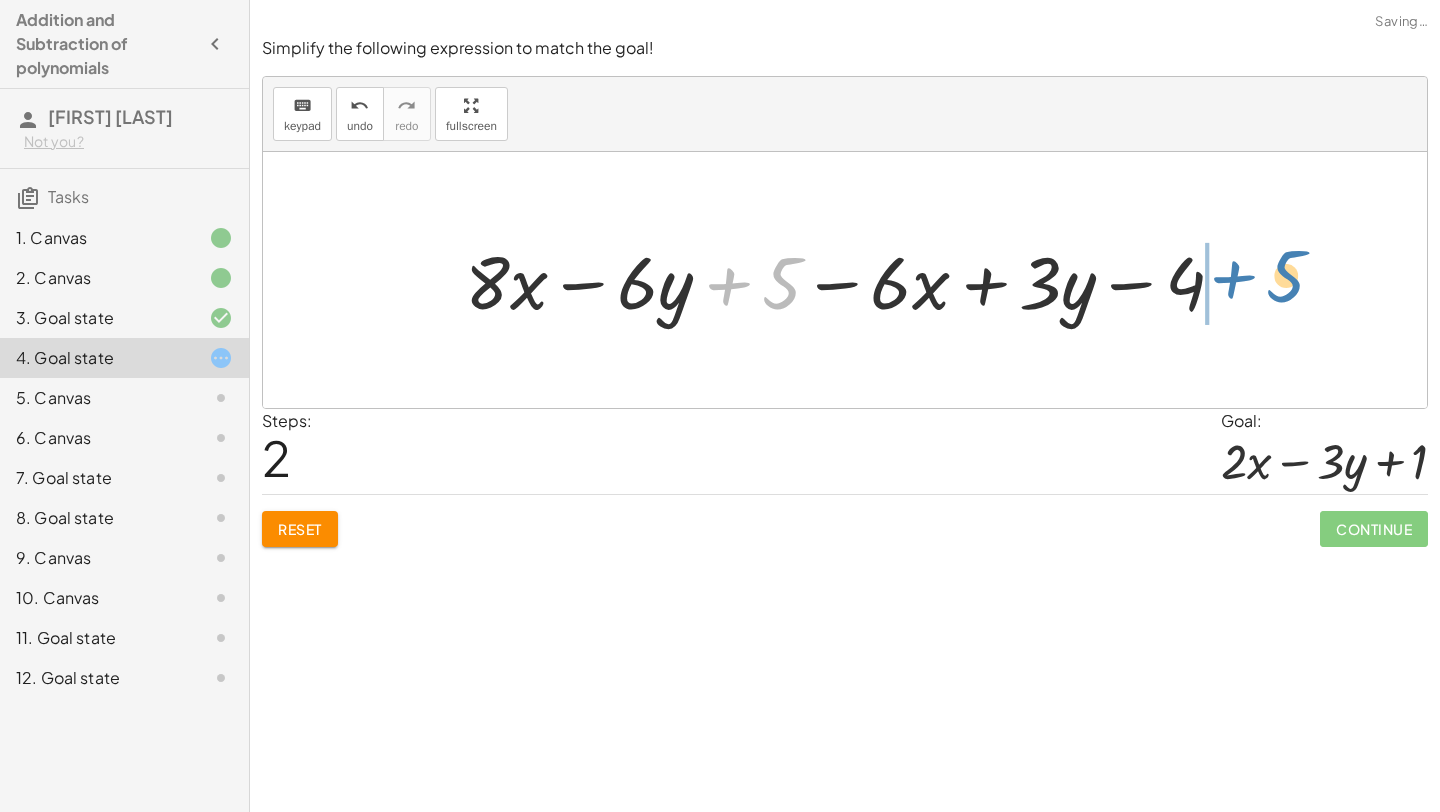drag, startPoint x: 777, startPoint y: 280, endPoint x: 1276, endPoint y: 280, distance: 499 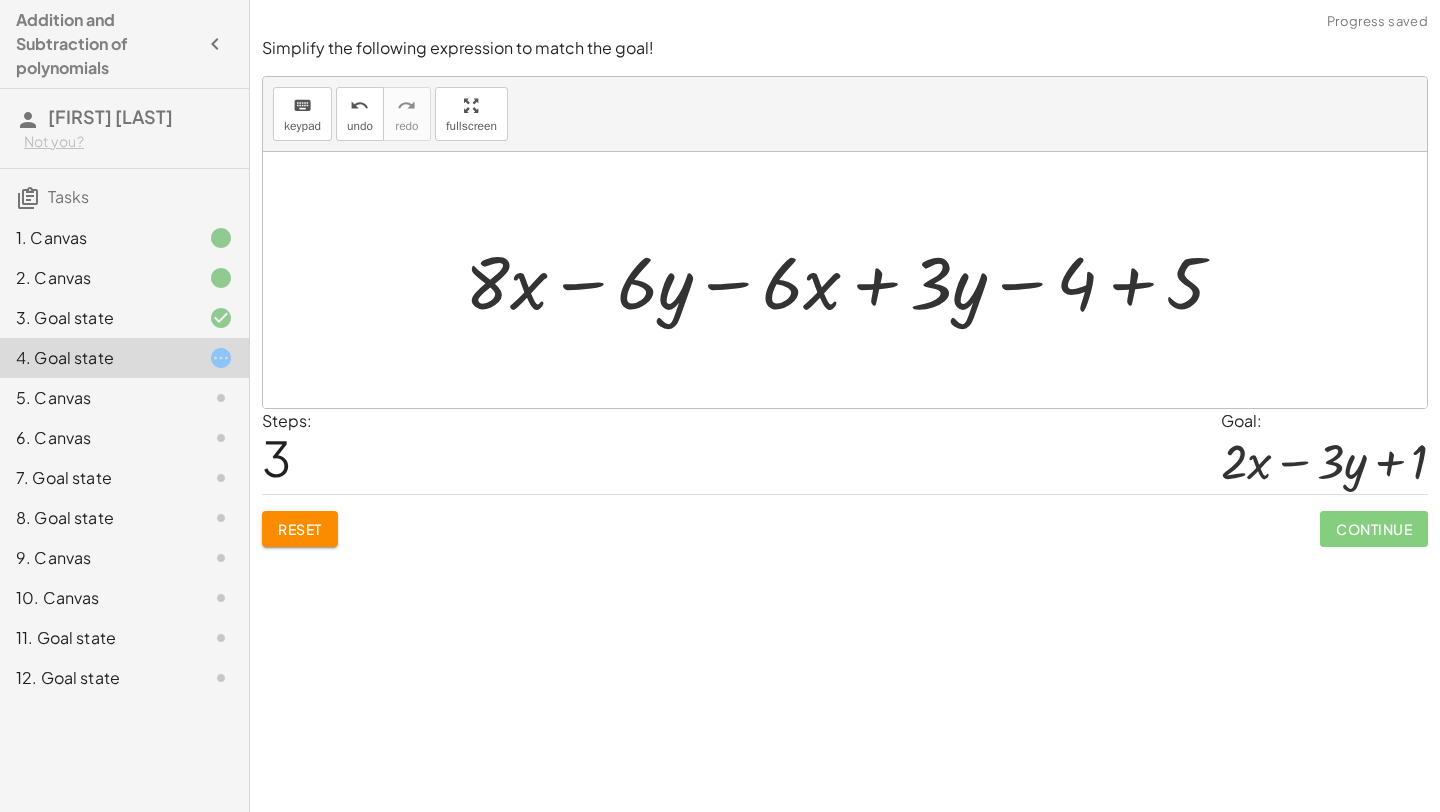 click at bounding box center (852, 280) 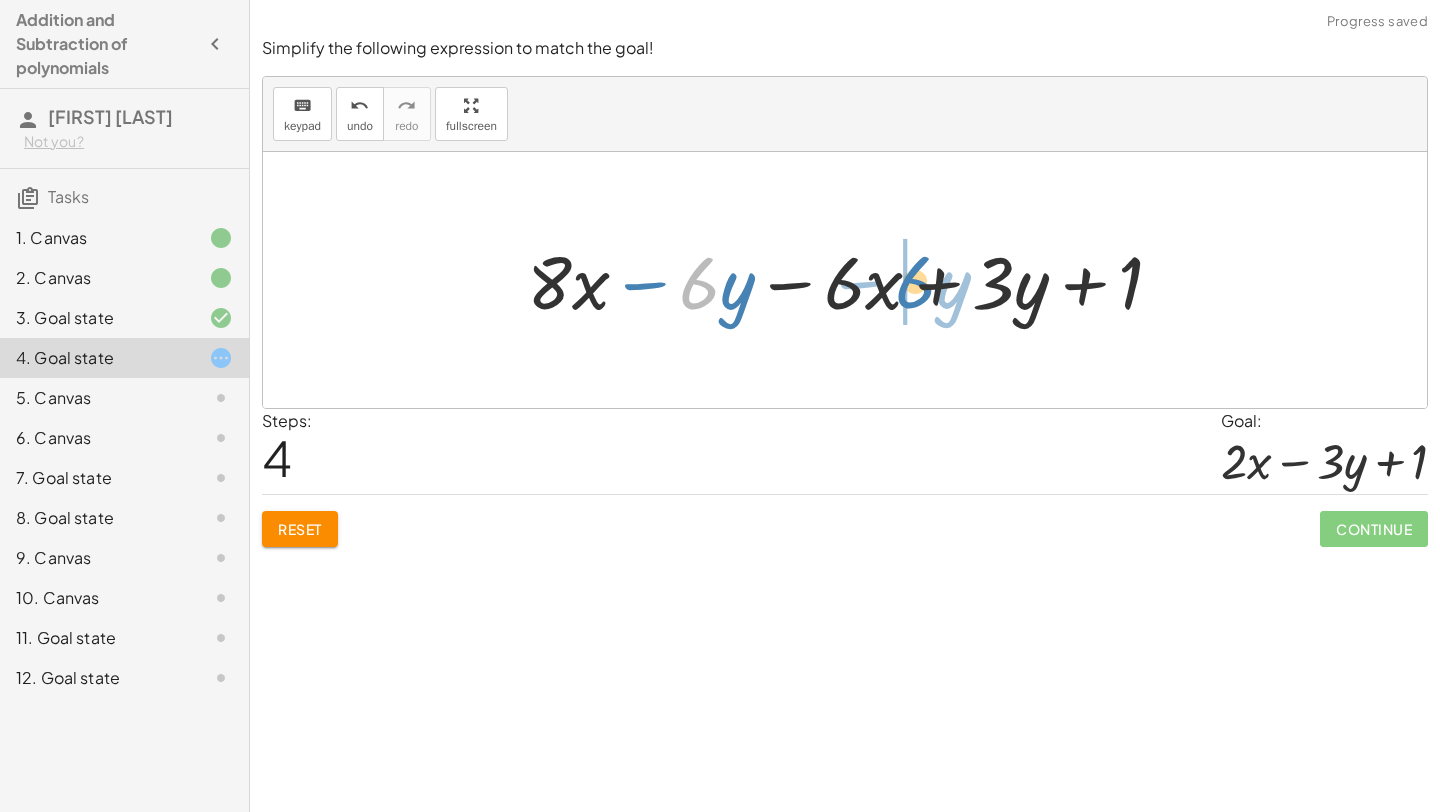 drag, startPoint x: 699, startPoint y: 281, endPoint x: 913, endPoint y: 275, distance: 214.08409 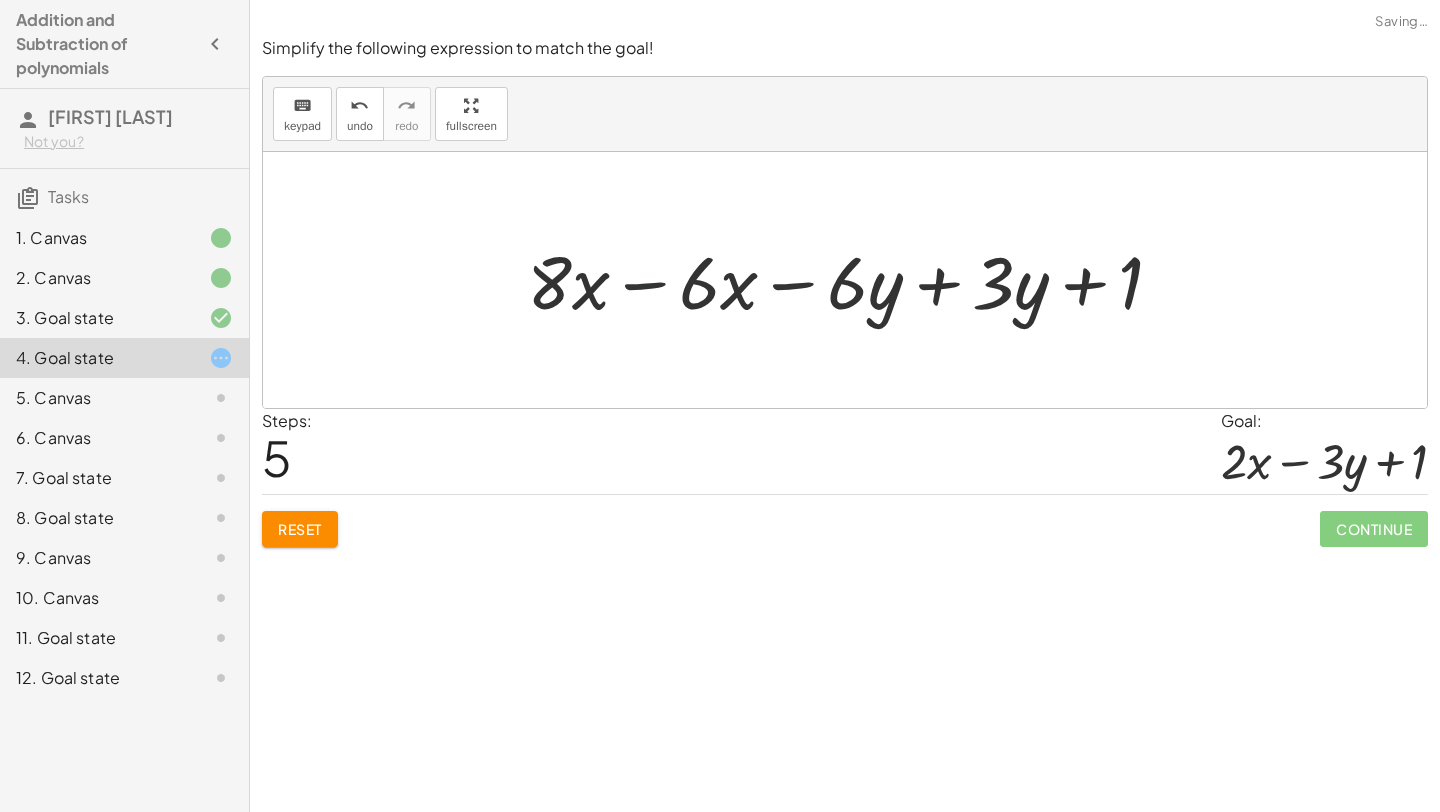 click at bounding box center [852, 280] 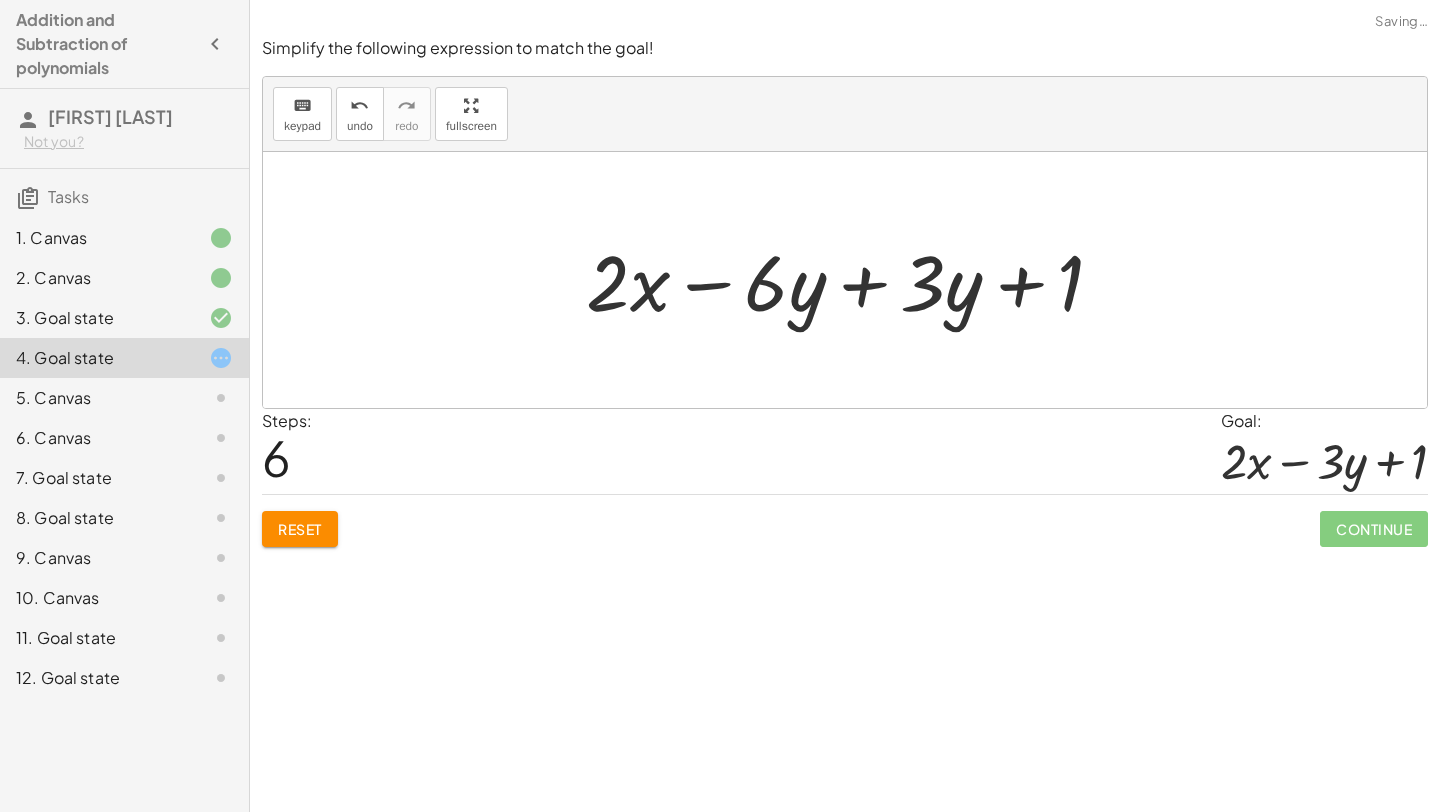 click at bounding box center [852, 280] 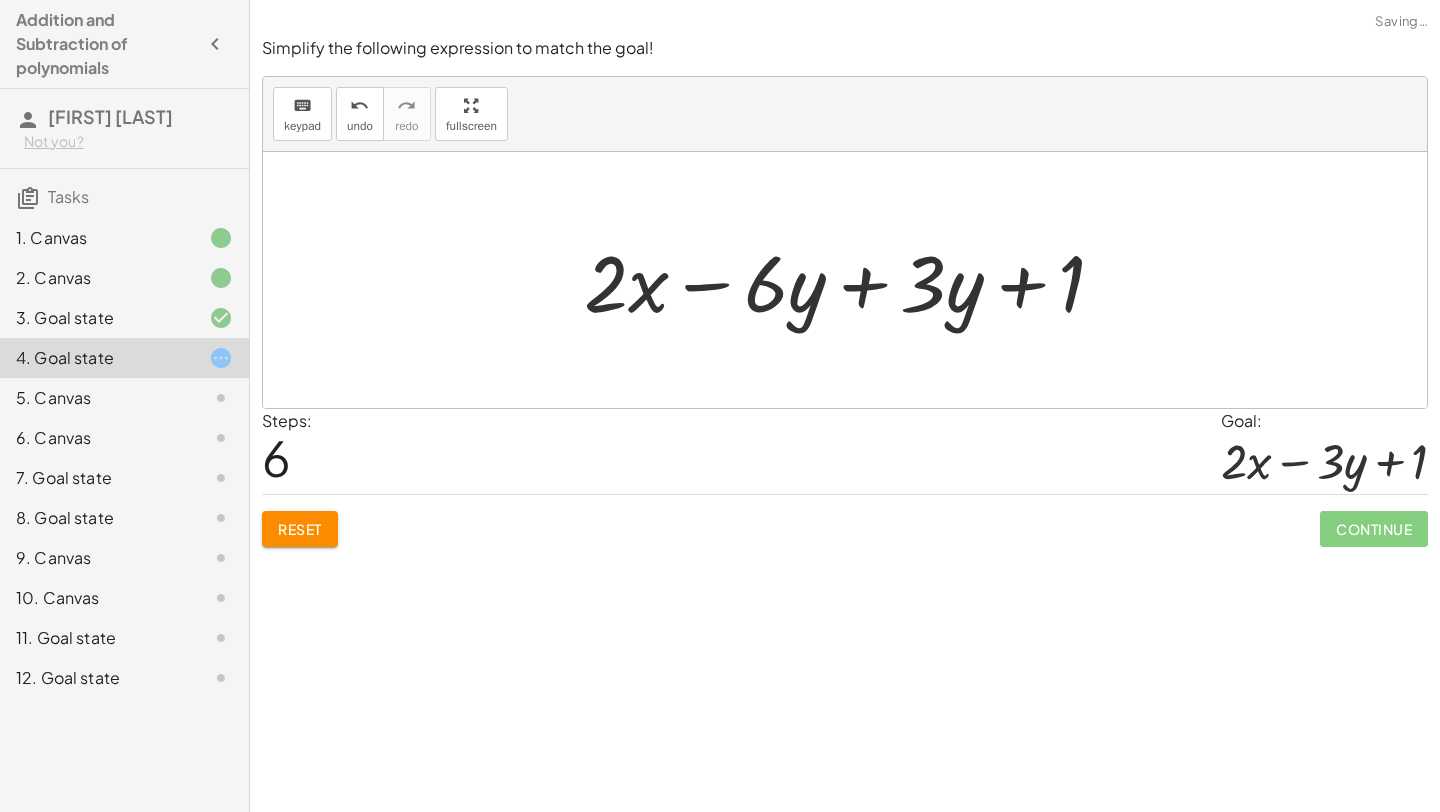 click at bounding box center [852, 280] 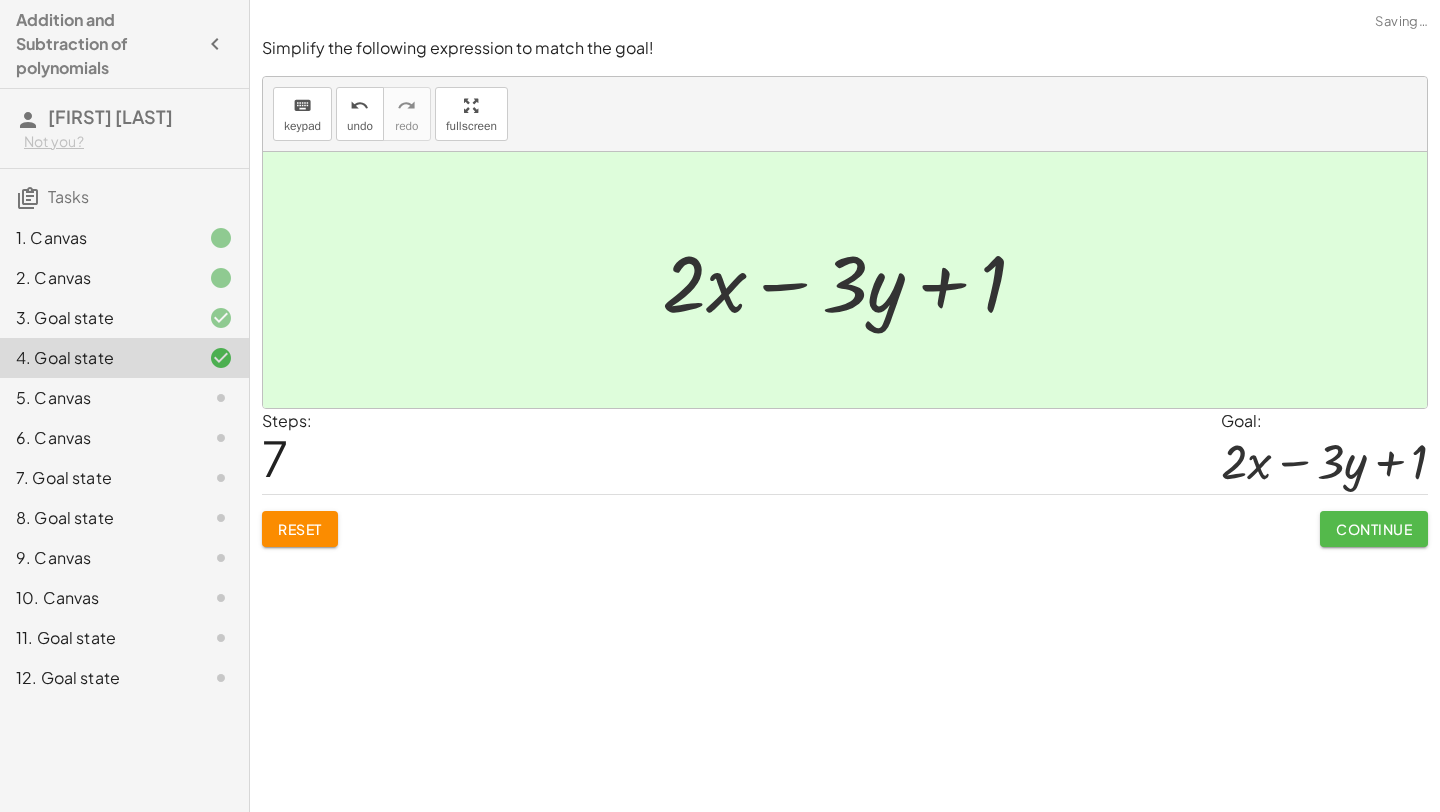 click on "Continue" at bounding box center (1374, 529) 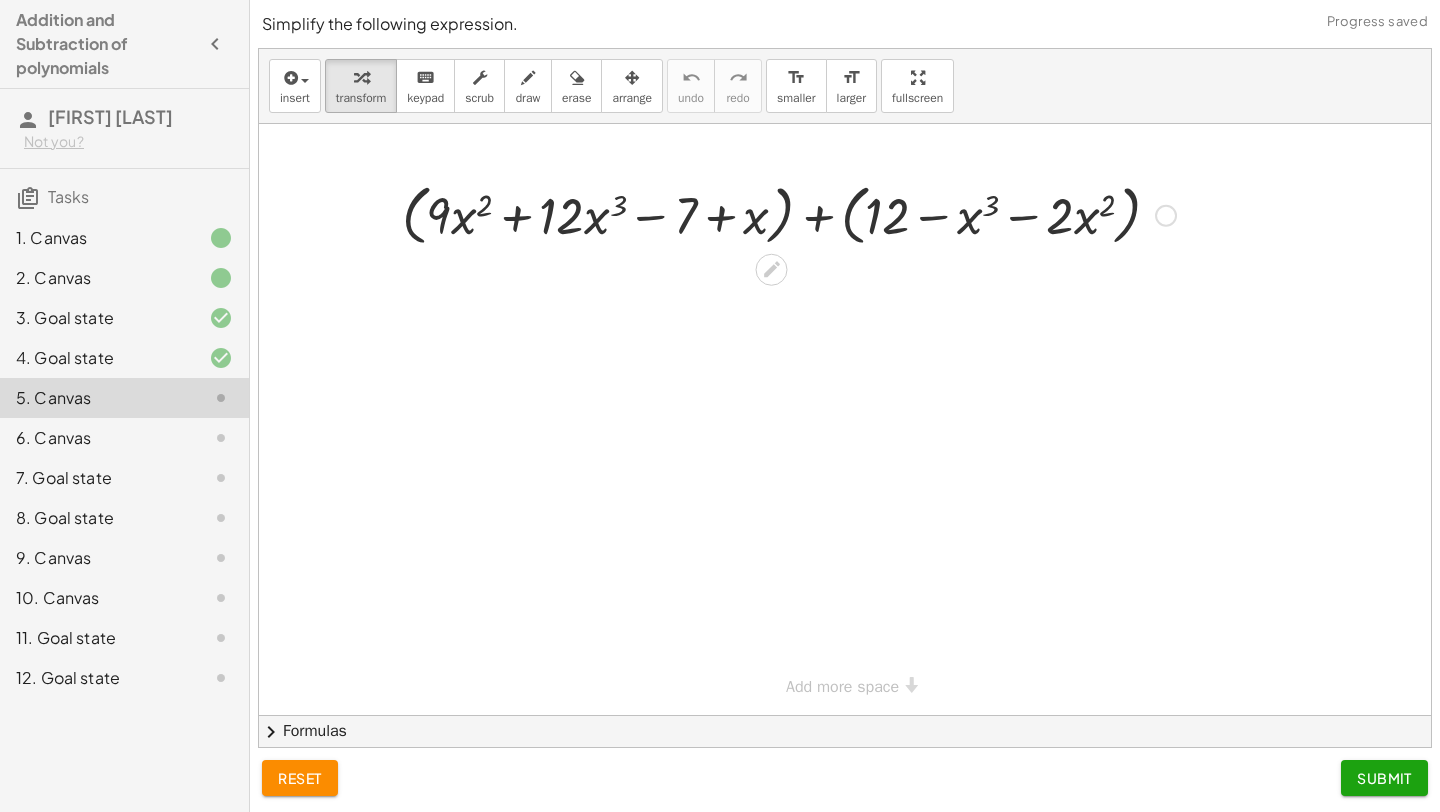 click at bounding box center [789, 214] 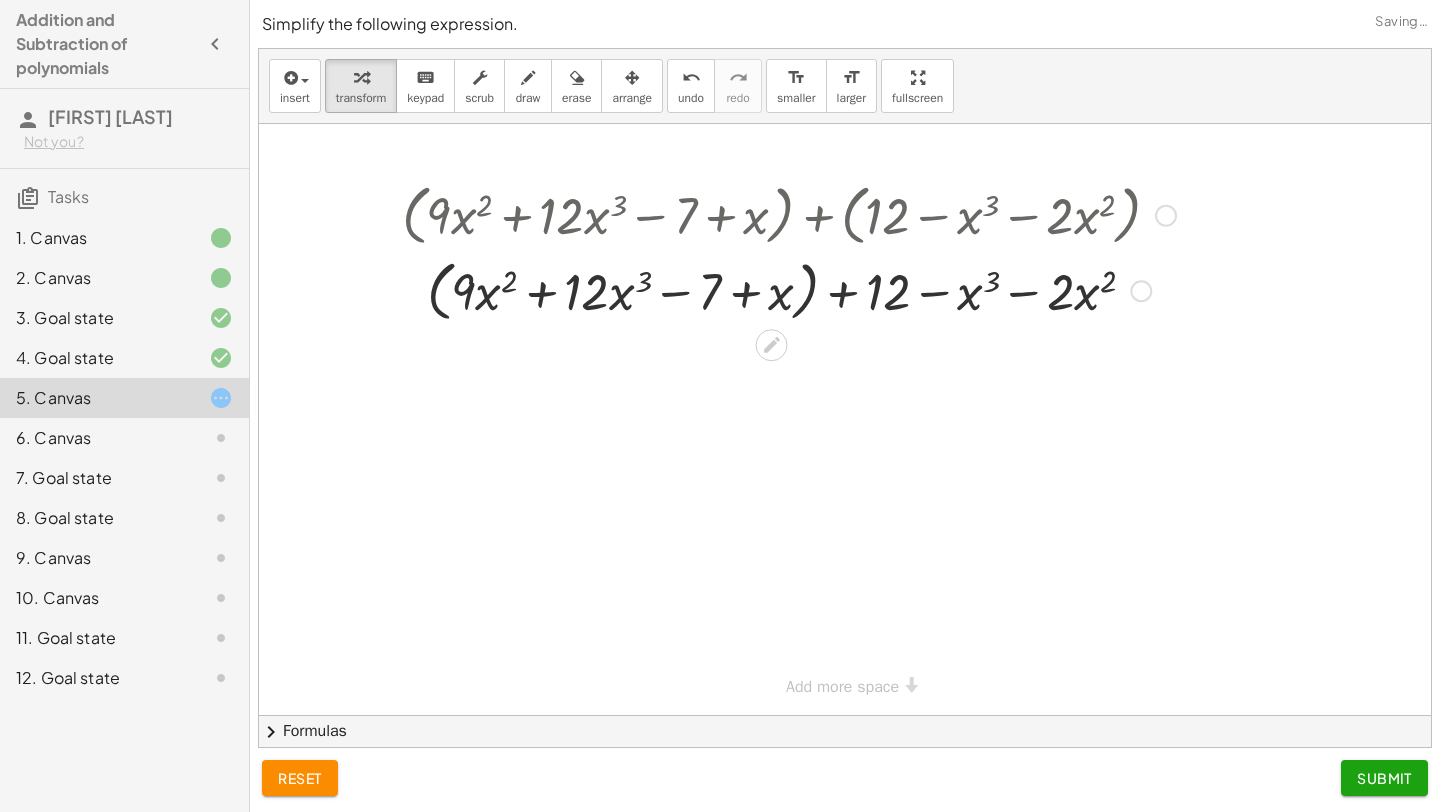click at bounding box center (789, 290) 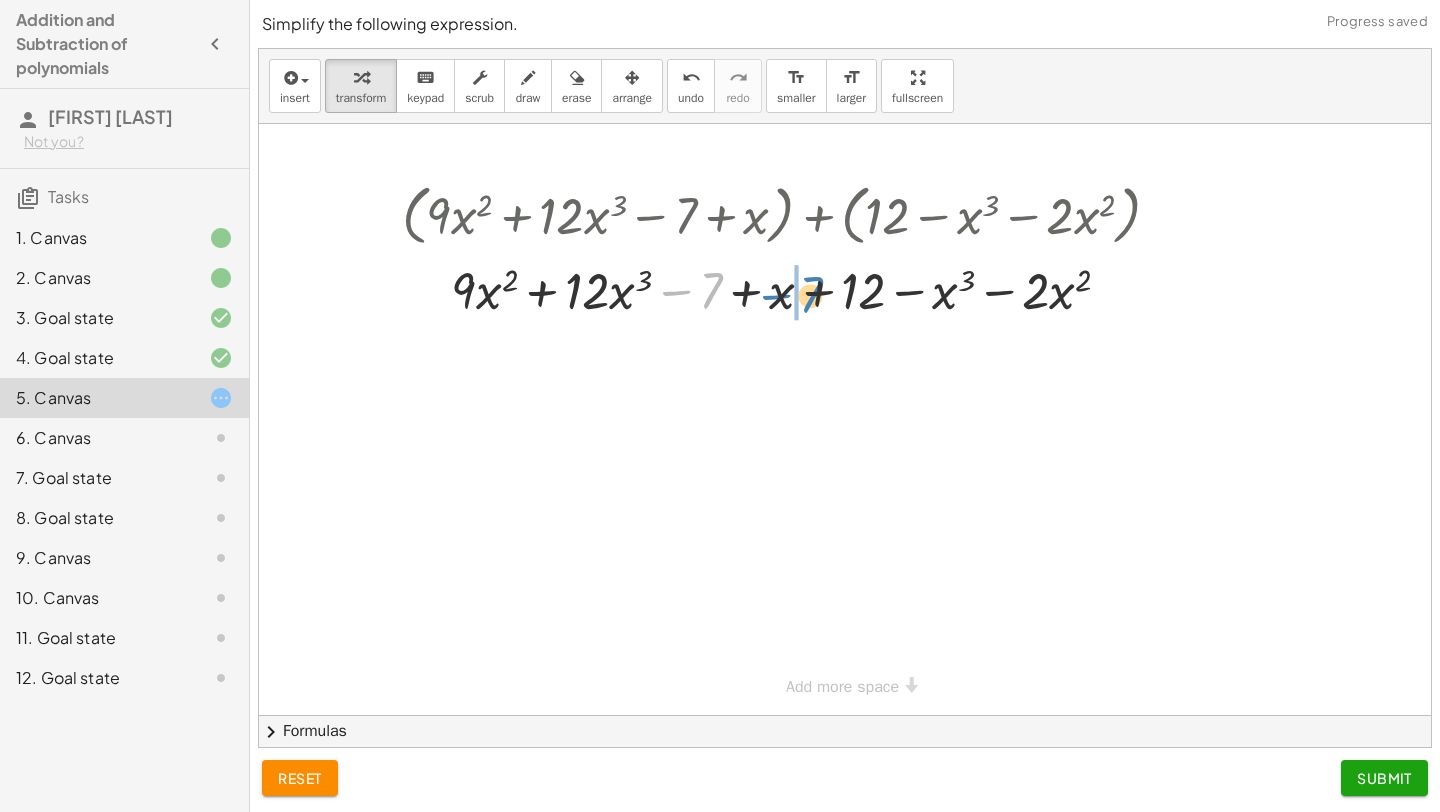 drag, startPoint x: 708, startPoint y: 289, endPoint x: 806, endPoint y: 290, distance: 98.005104 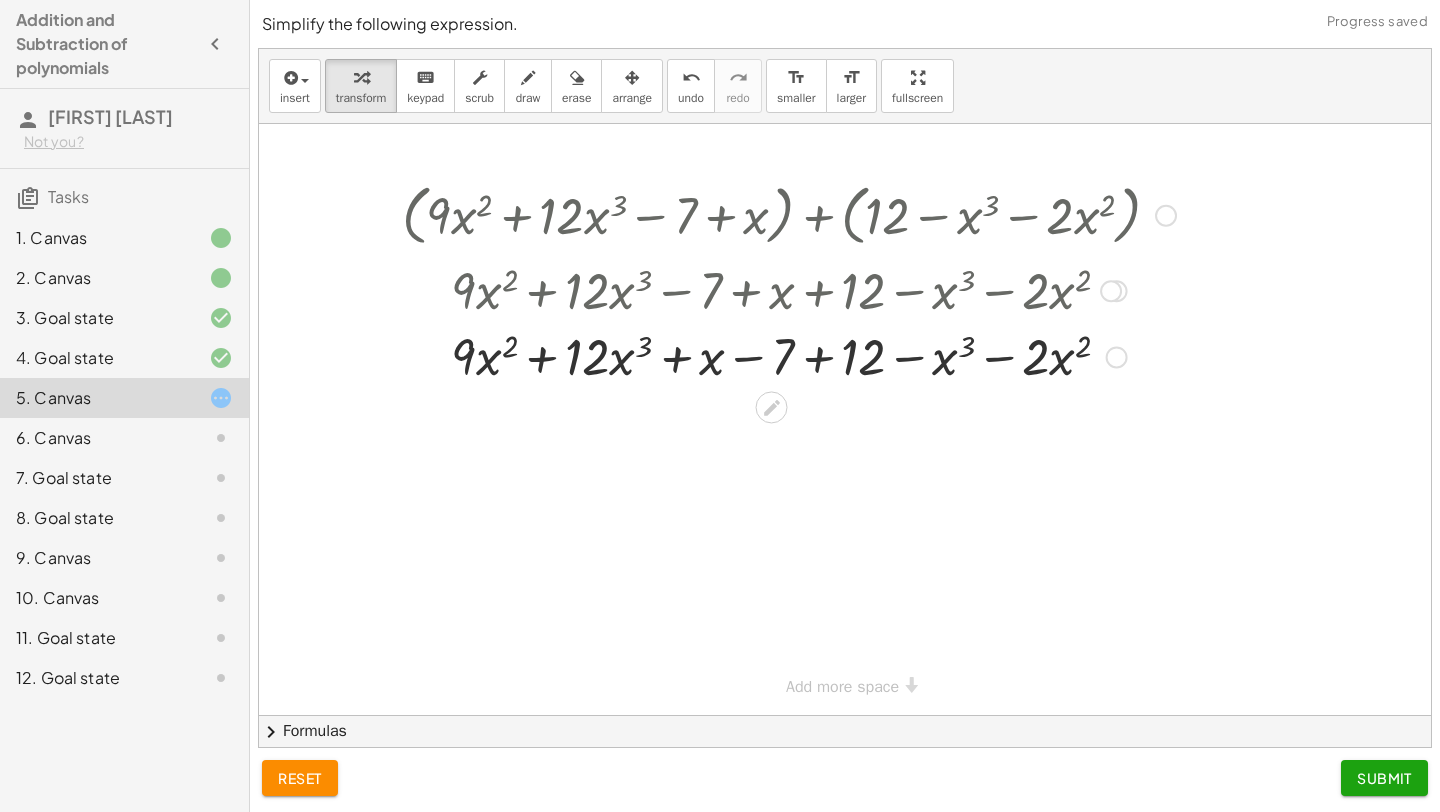 click on "+ ( + × 9 × x 2 + × 12 × x 3 − 7 + x ) + ( + 12 − x 3 − × 2 × x 2 ) + ( + × 9 × x 2 + × 12 × x 3 − 7 + x ) + 12 − x 3 − × 2 × x 2 + × 9 × x 2 + × 12 × x 3 − 7 + x + 12 − x 3 − × 2 × x 2 + × 9 × x 2 + × 12 × x 3 − 7 + x + 12 − x 3 − × 2 × x 2" at bounding box center [772, 216] 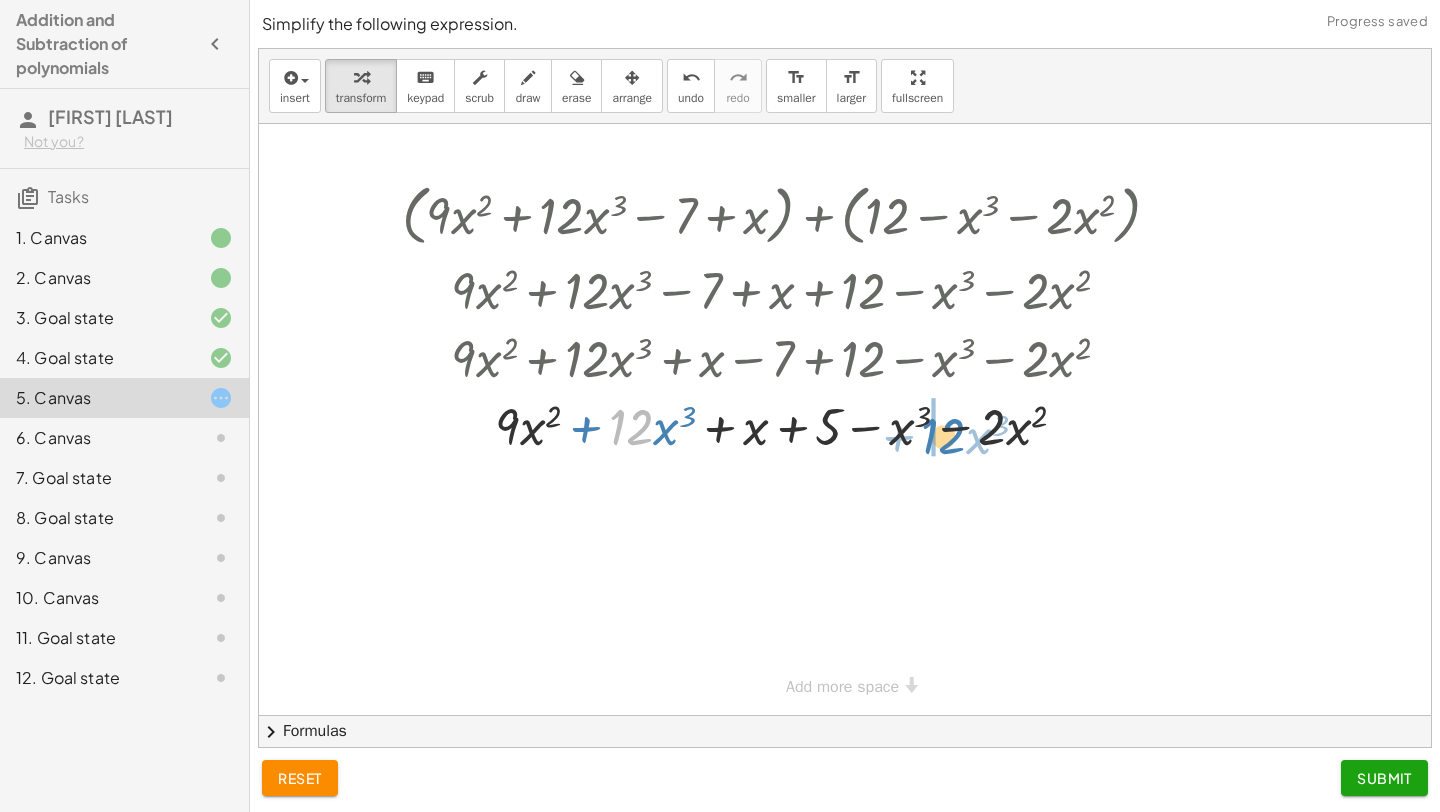 drag, startPoint x: 629, startPoint y: 425, endPoint x: 941, endPoint y: 427, distance: 312.0064 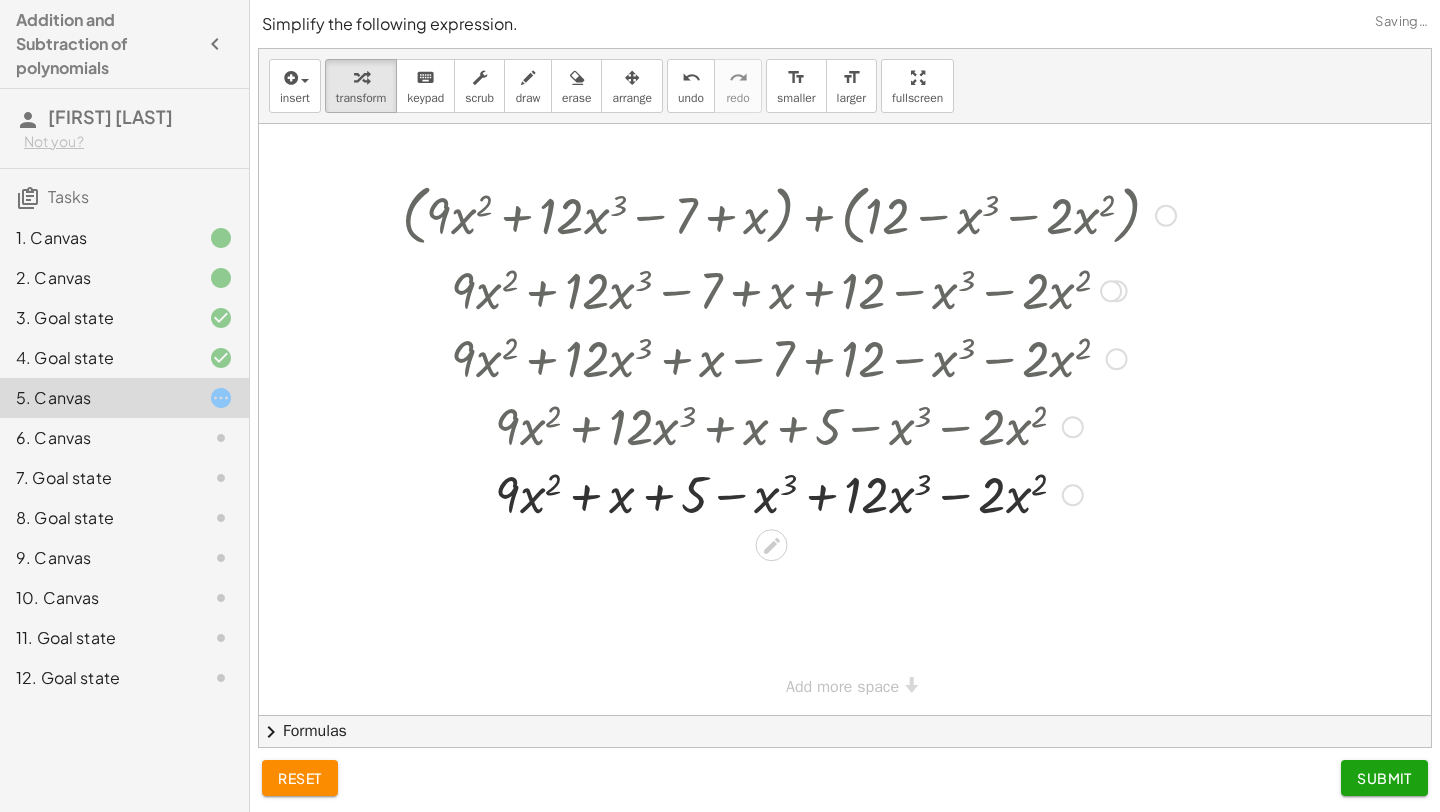 click at bounding box center [789, 425] 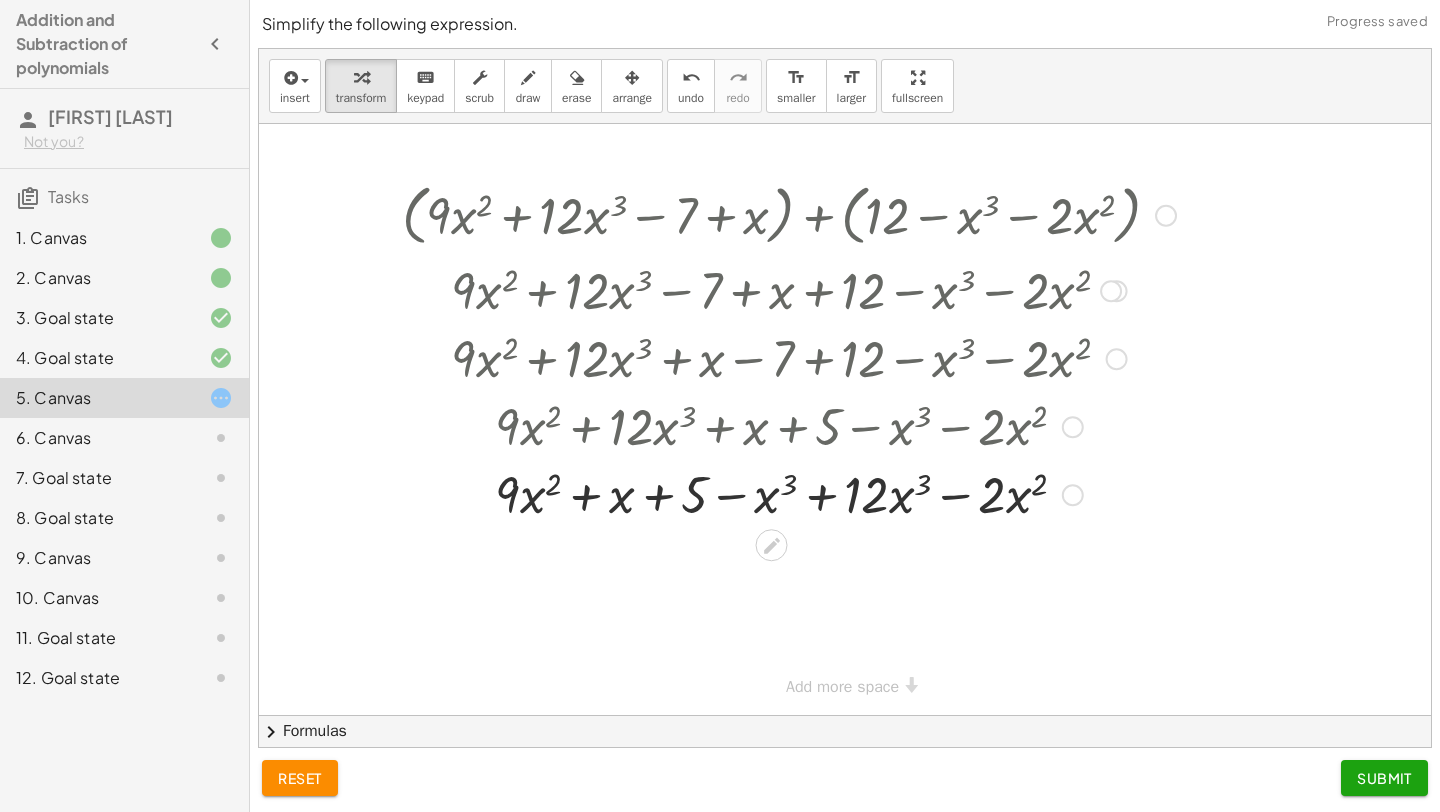 click at bounding box center (789, 493) 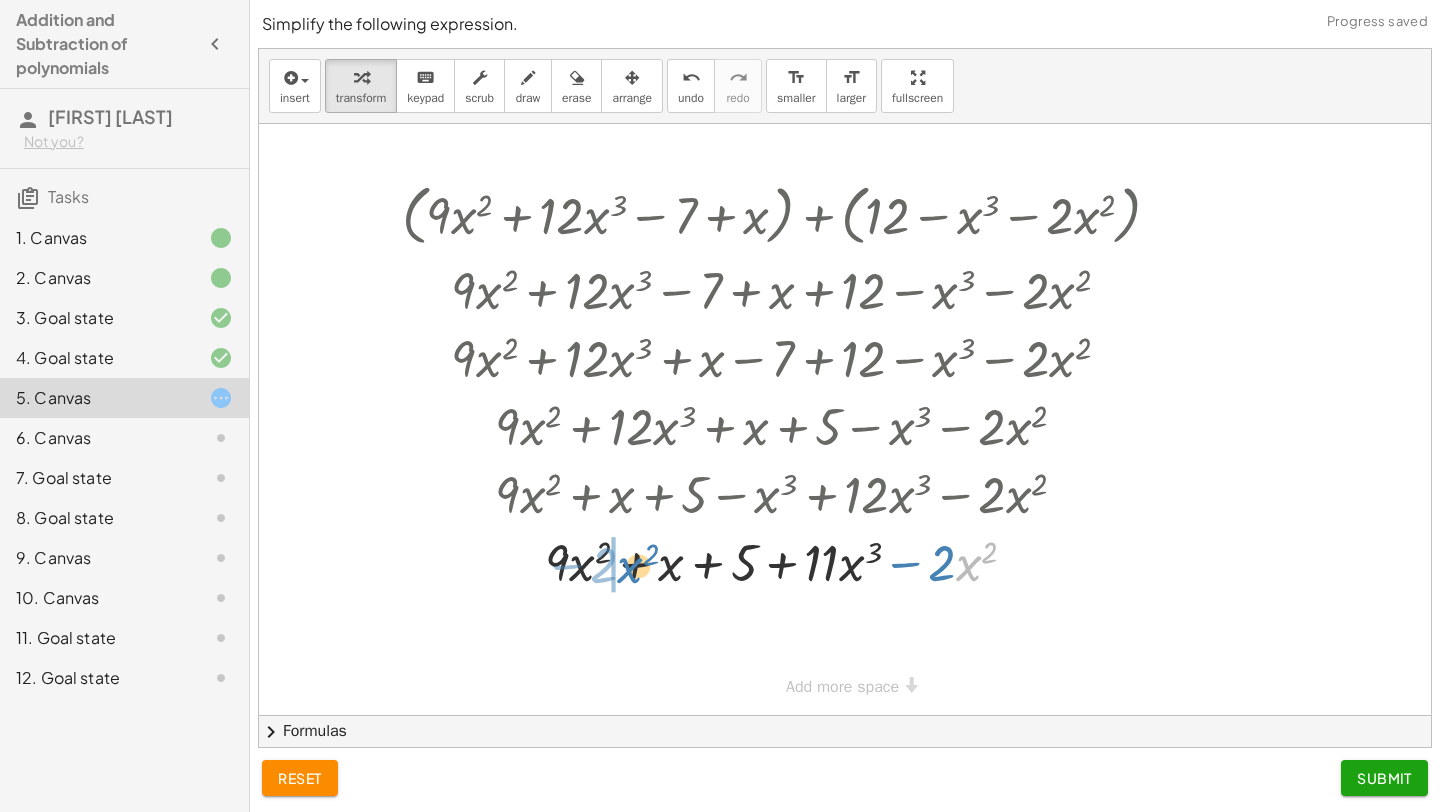 drag, startPoint x: 956, startPoint y: 562, endPoint x: 617, endPoint y: 564, distance: 339.0059 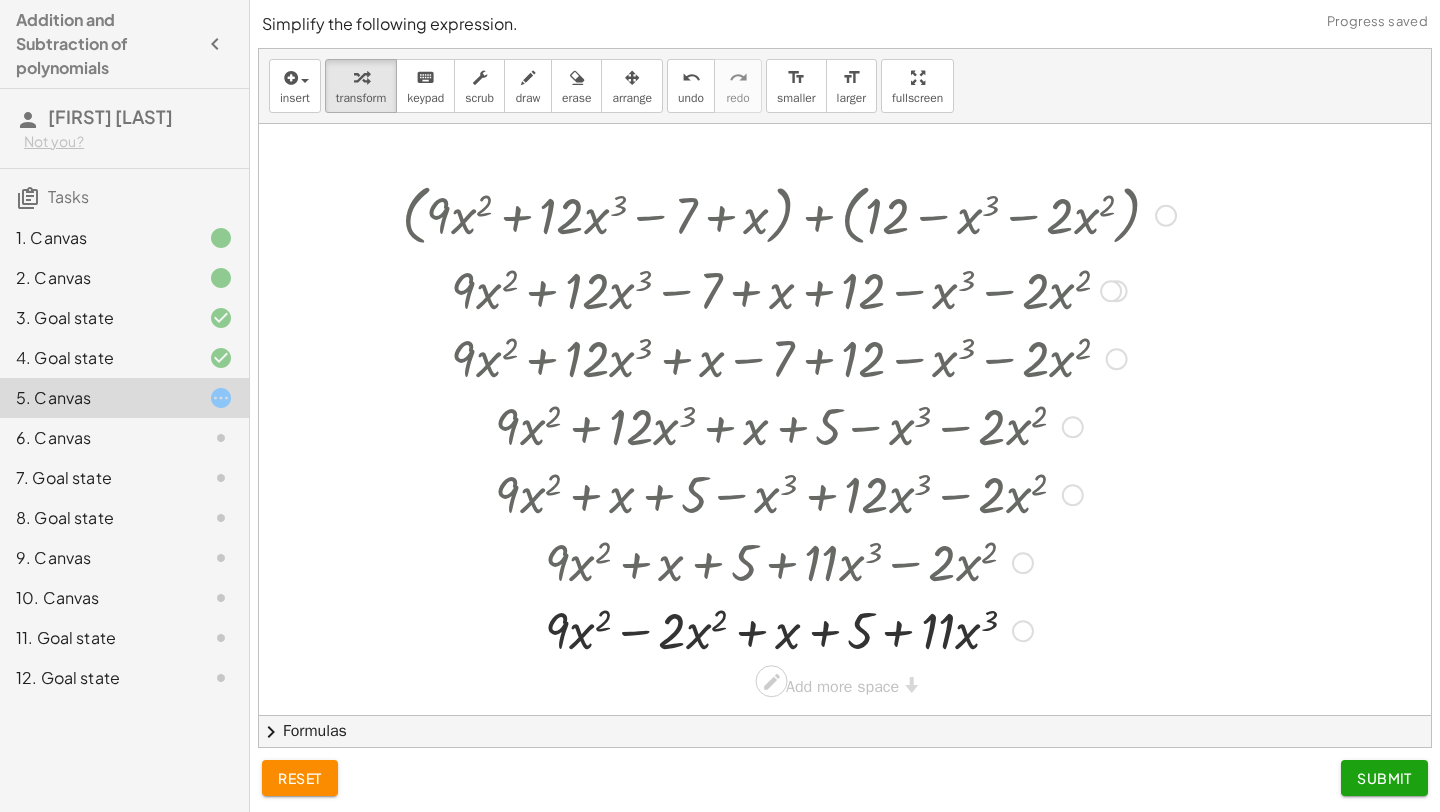 click at bounding box center (789, 629) 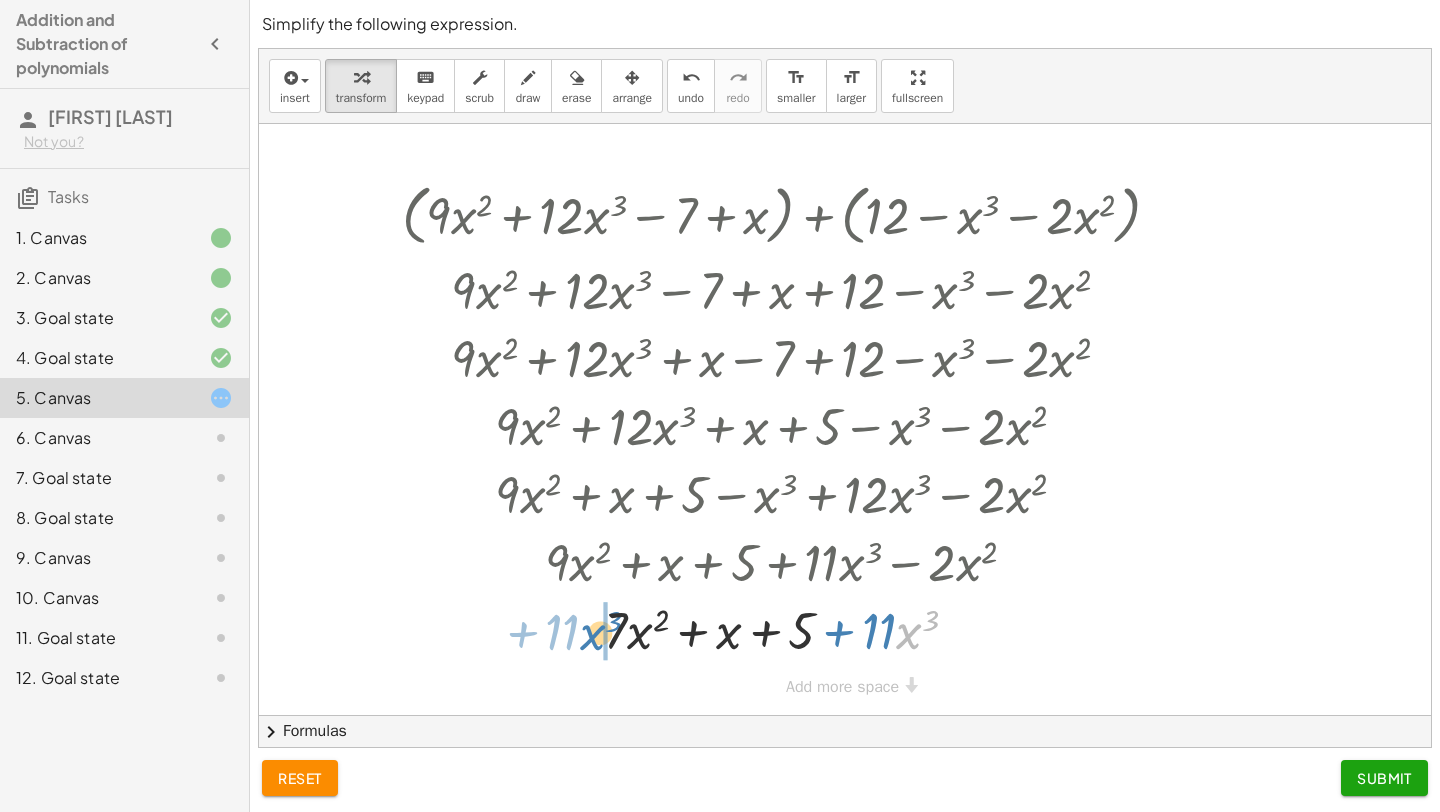 drag, startPoint x: 901, startPoint y: 640, endPoint x: 583, endPoint y: 647, distance: 318.07703 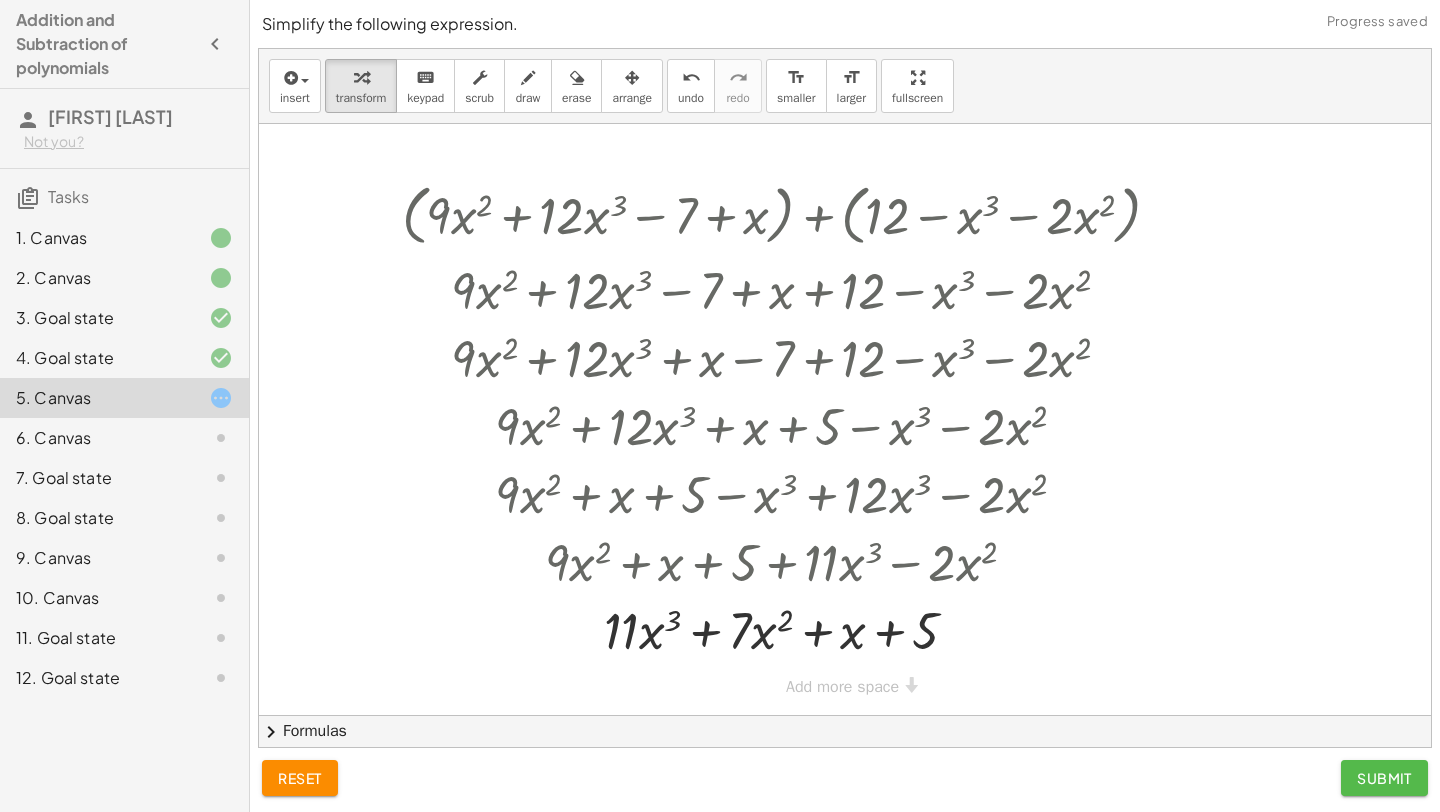 click on "Submit" 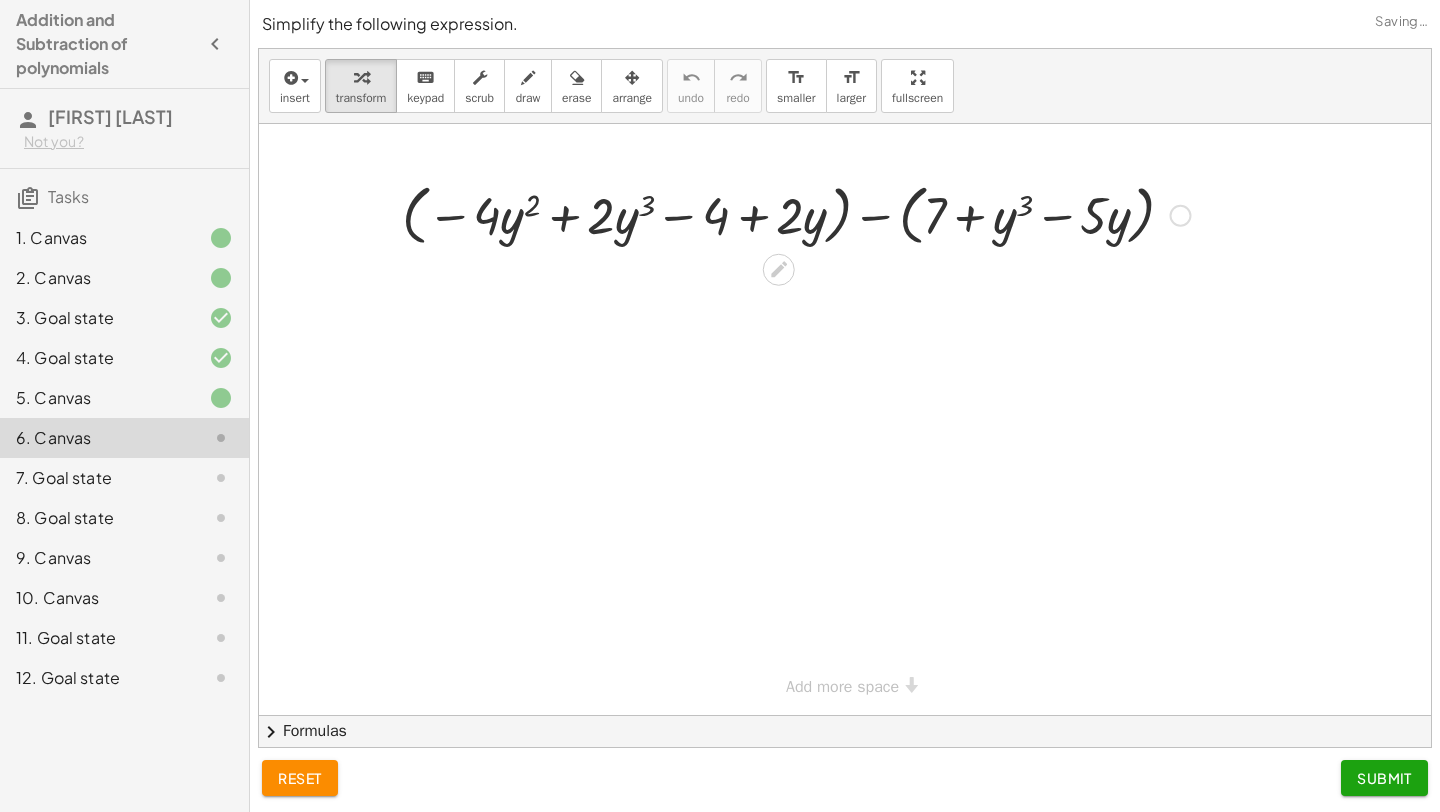 click at bounding box center [796, 214] 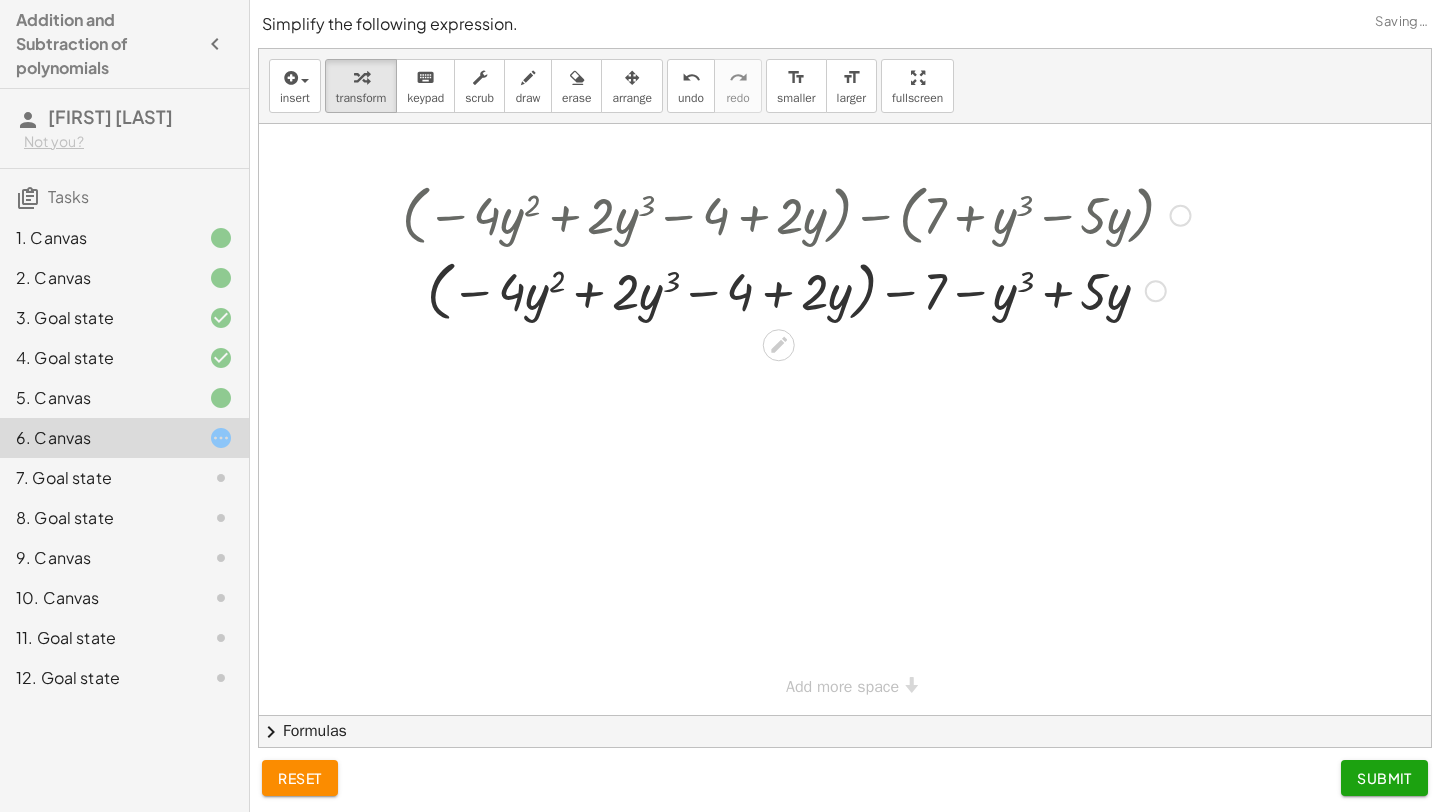 click at bounding box center (796, 290) 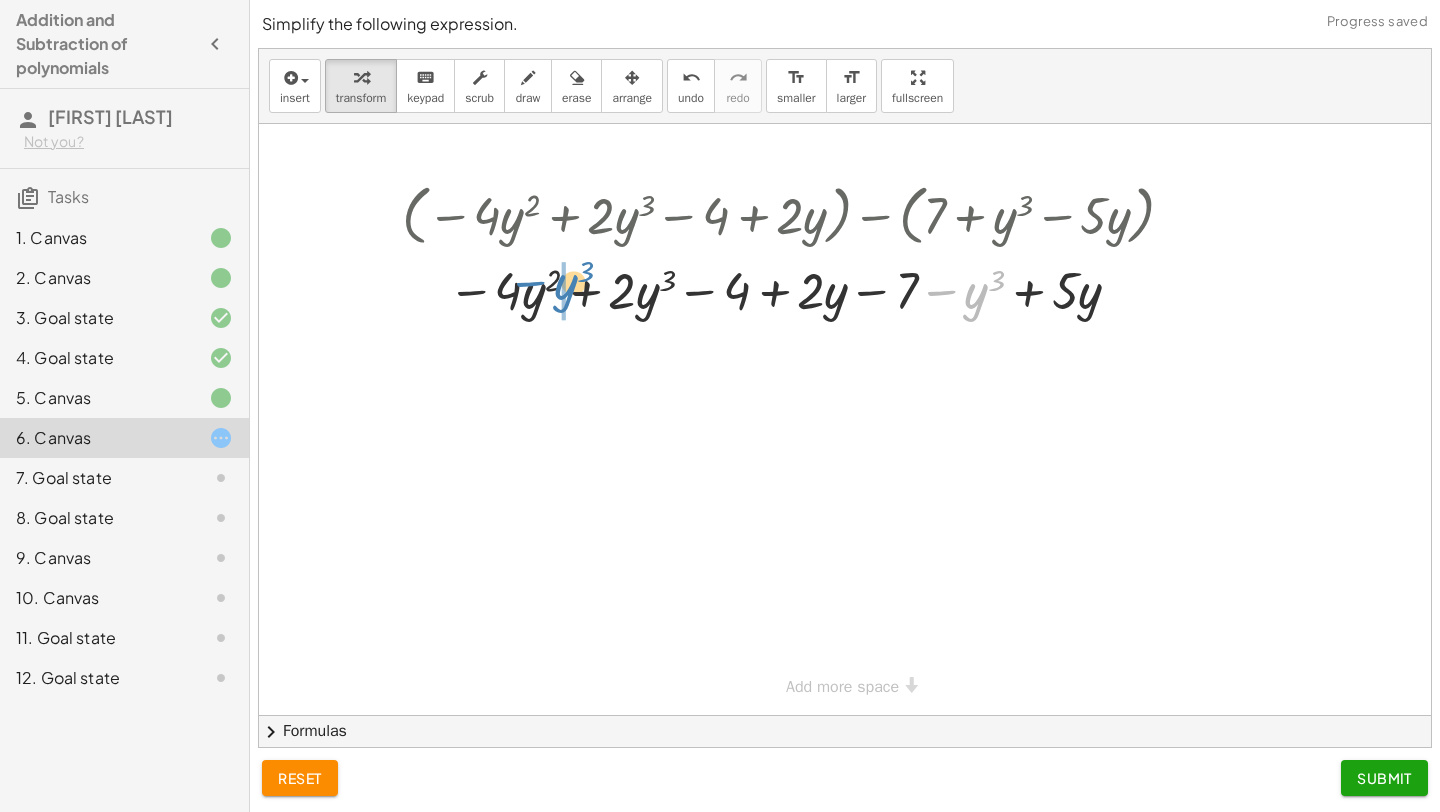 drag, startPoint x: 974, startPoint y: 305, endPoint x: 564, endPoint y: 296, distance: 410.09875 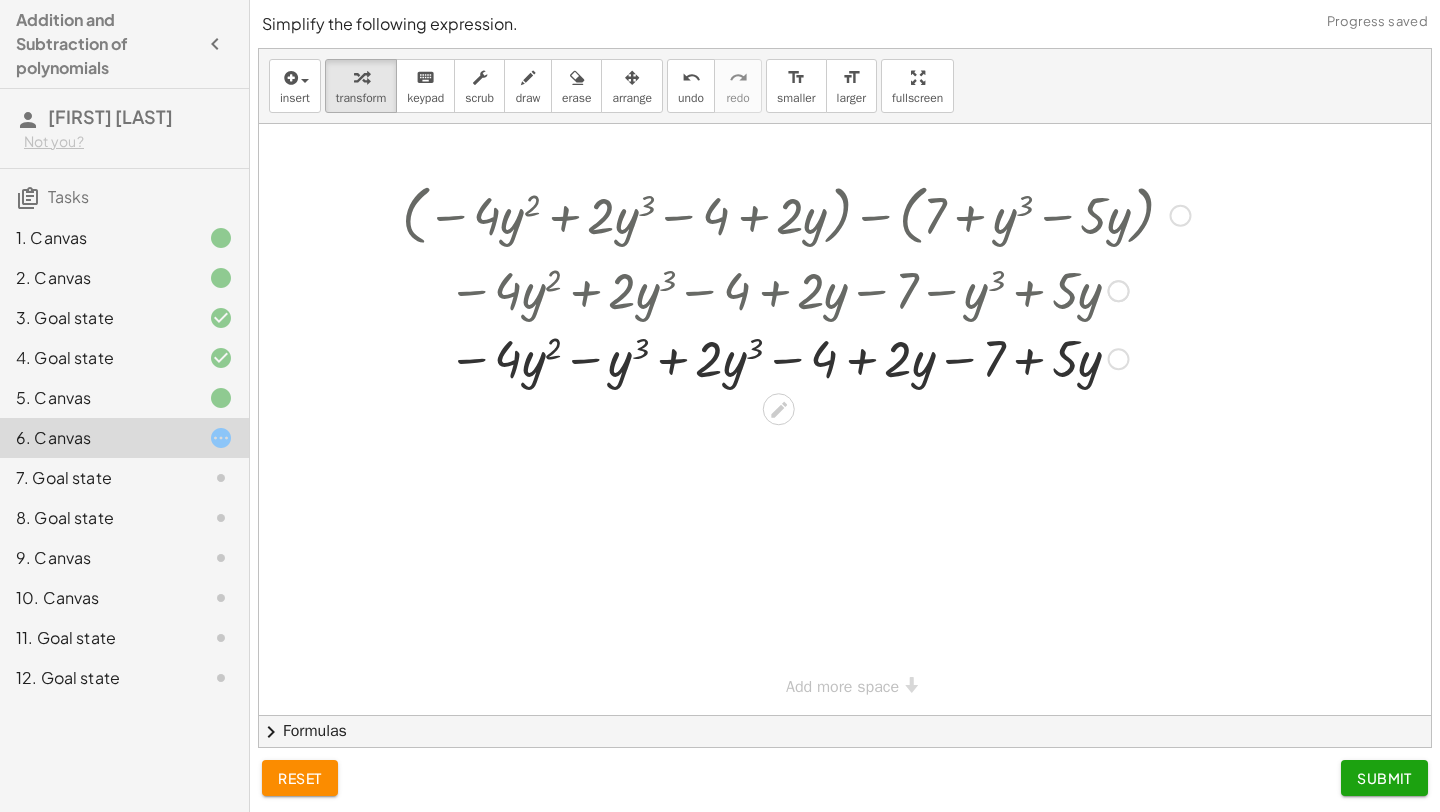click at bounding box center [796, 357] 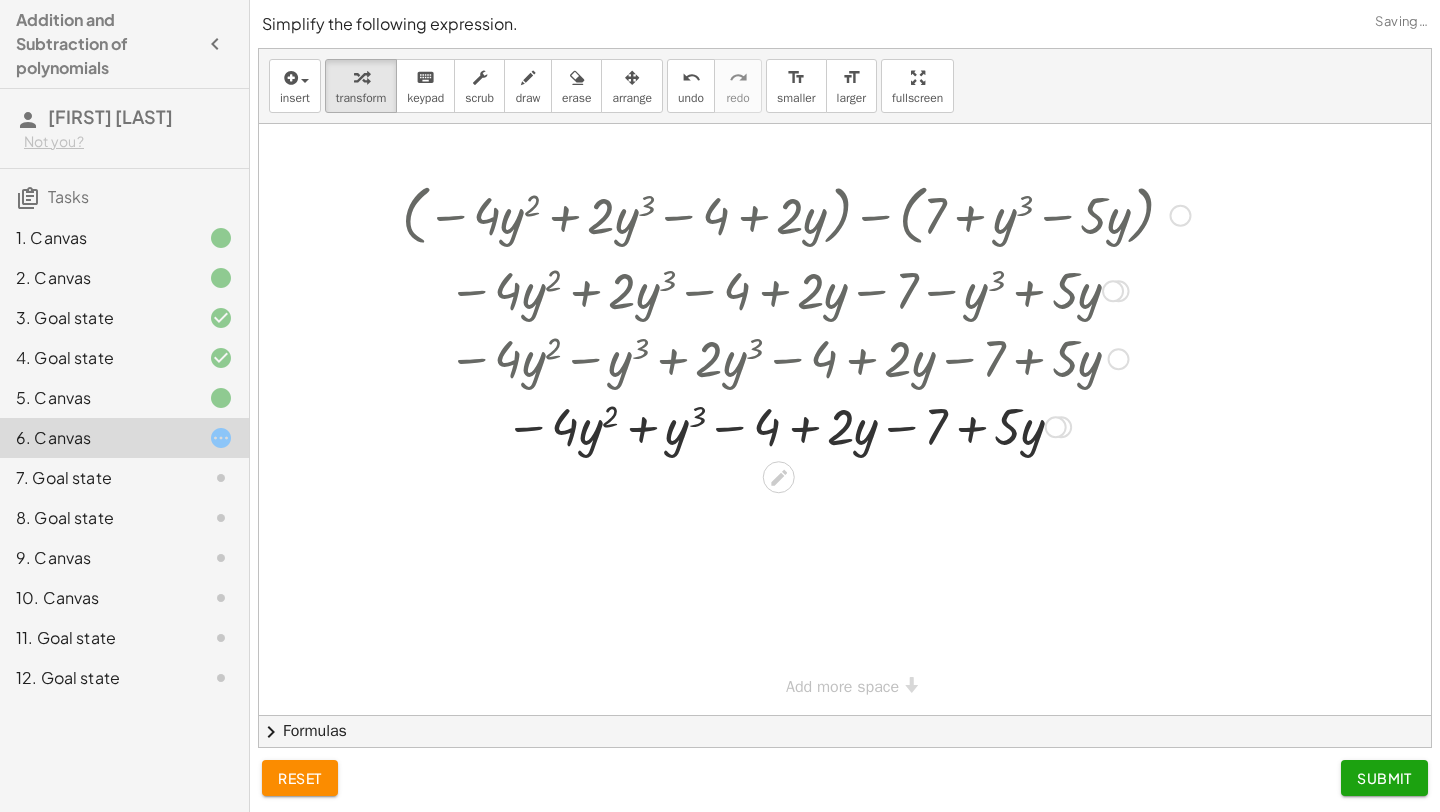click at bounding box center [796, 357] 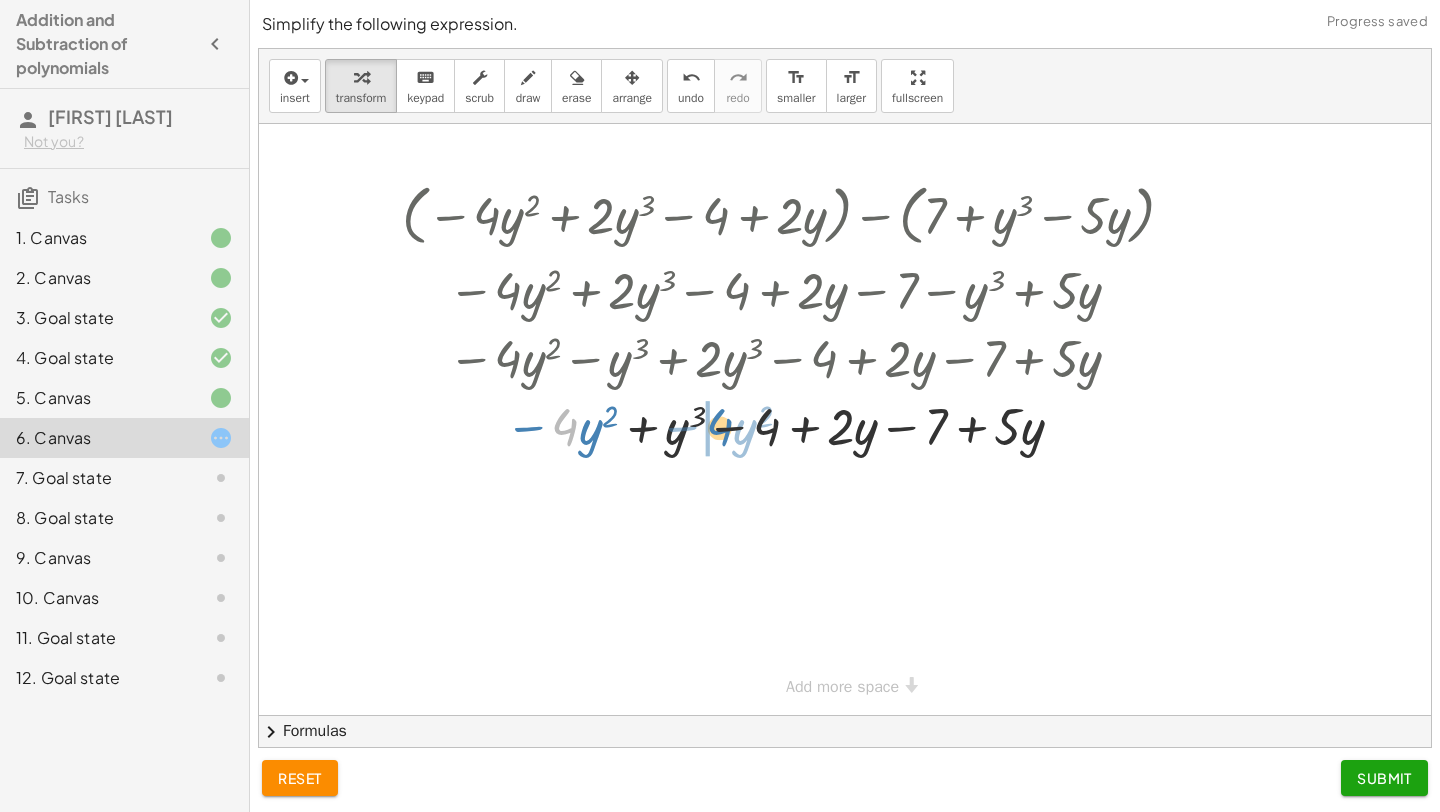 drag, startPoint x: 574, startPoint y: 424, endPoint x: 728, endPoint y: 424, distance: 154 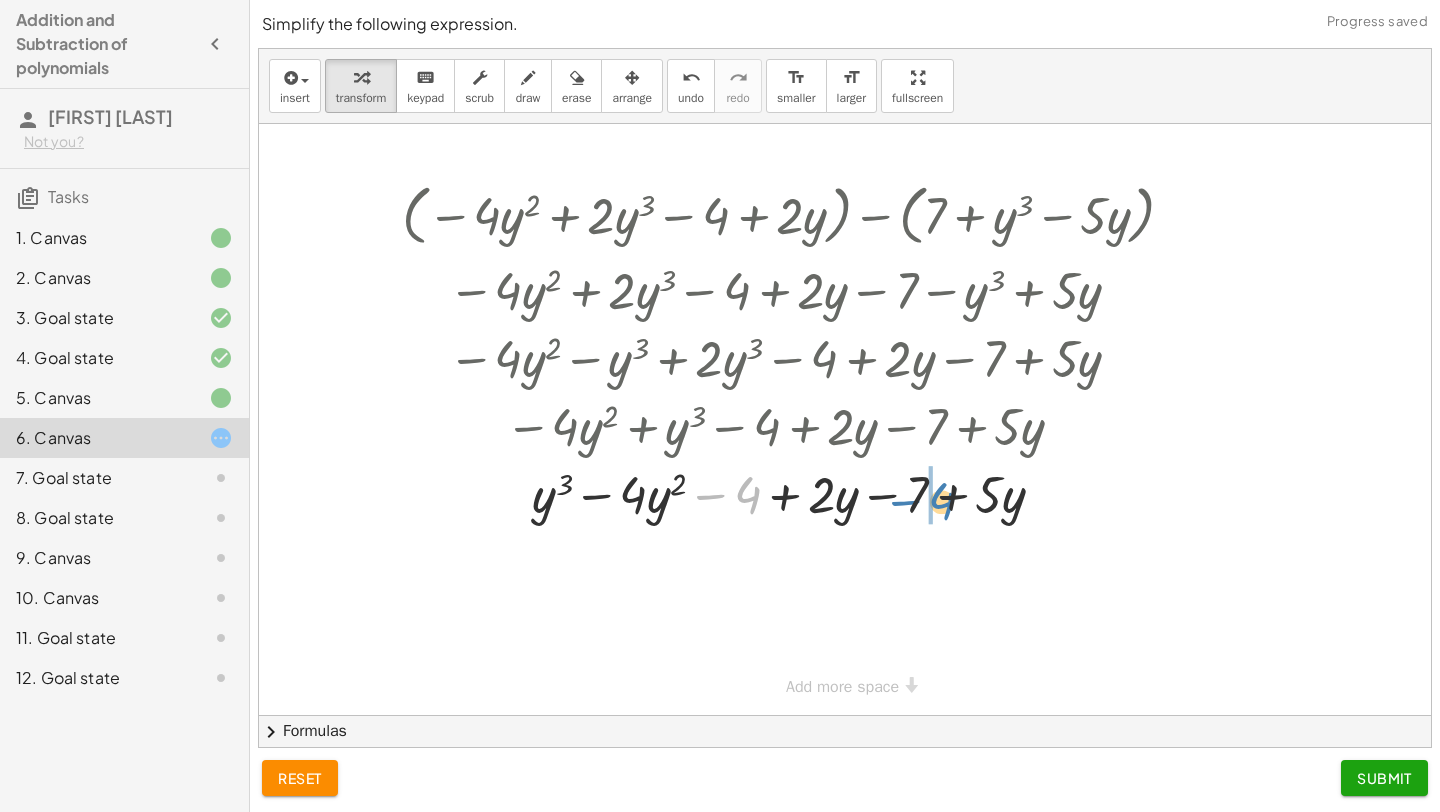 drag, startPoint x: 751, startPoint y: 491, endPoint x: 946, endPoint y: 497, distance: 195.09229 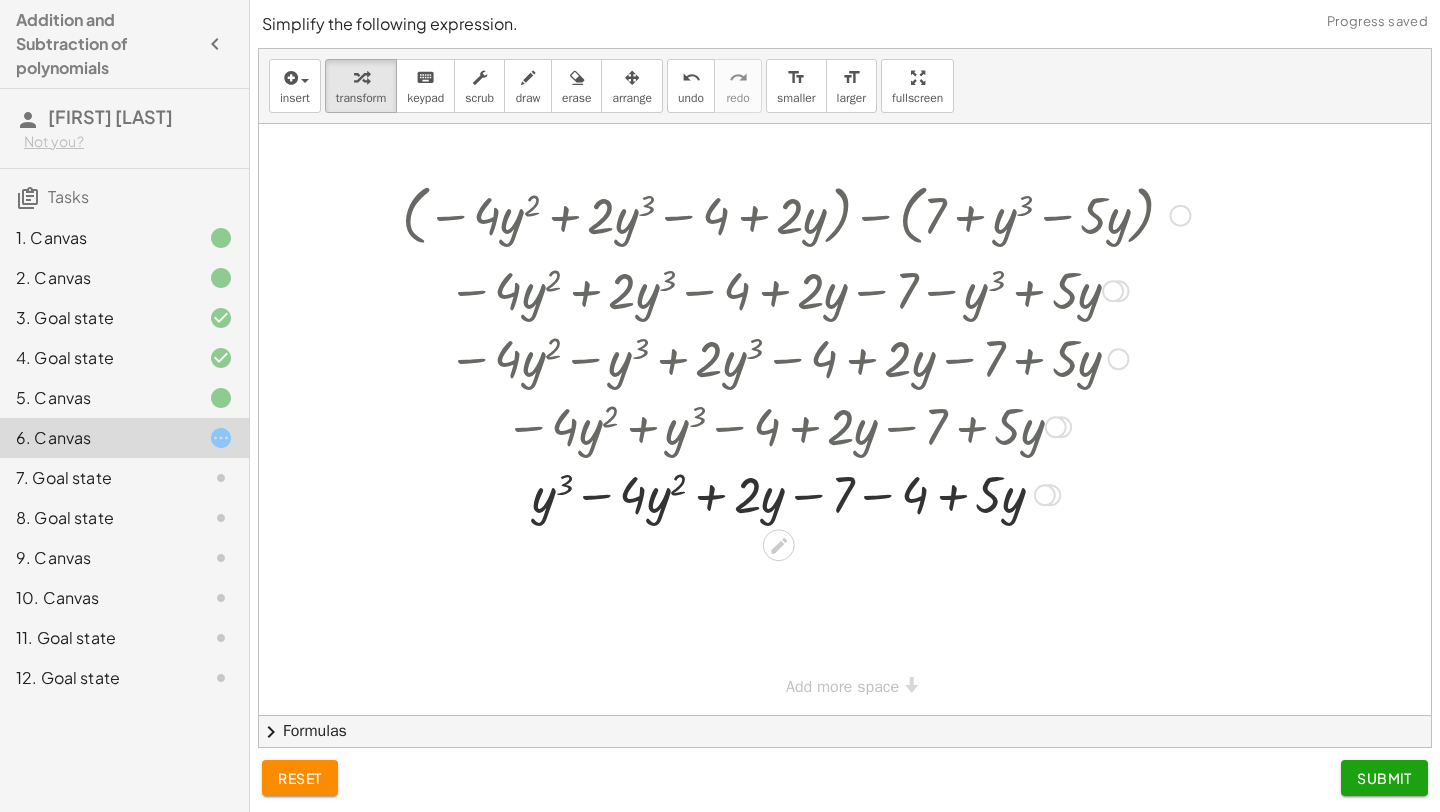 click at bounding box center (796, 493) 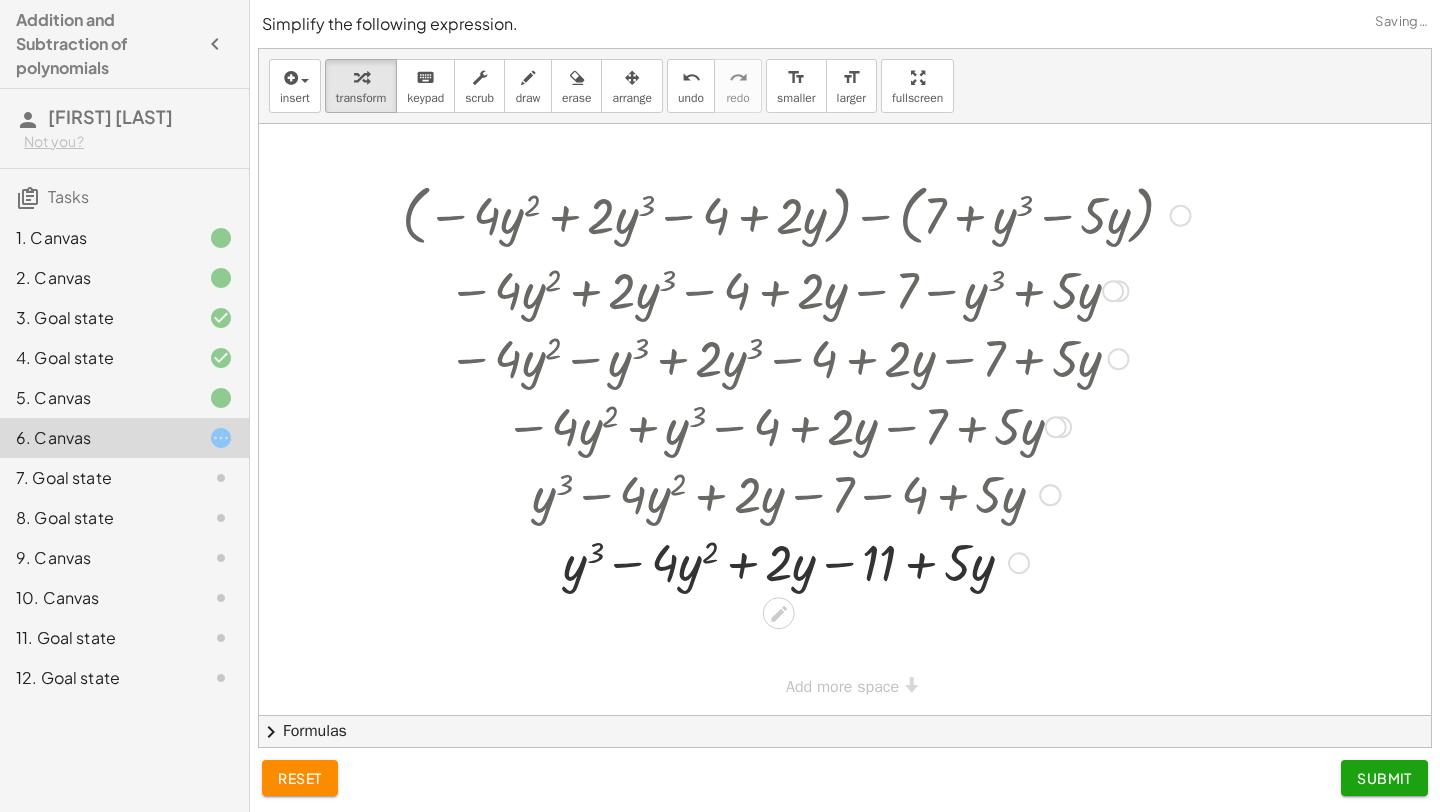 drag, startPoint x: 984, startPoint y: 510, endPoint x: 953, endPoint y: 533, distance: 38.600517 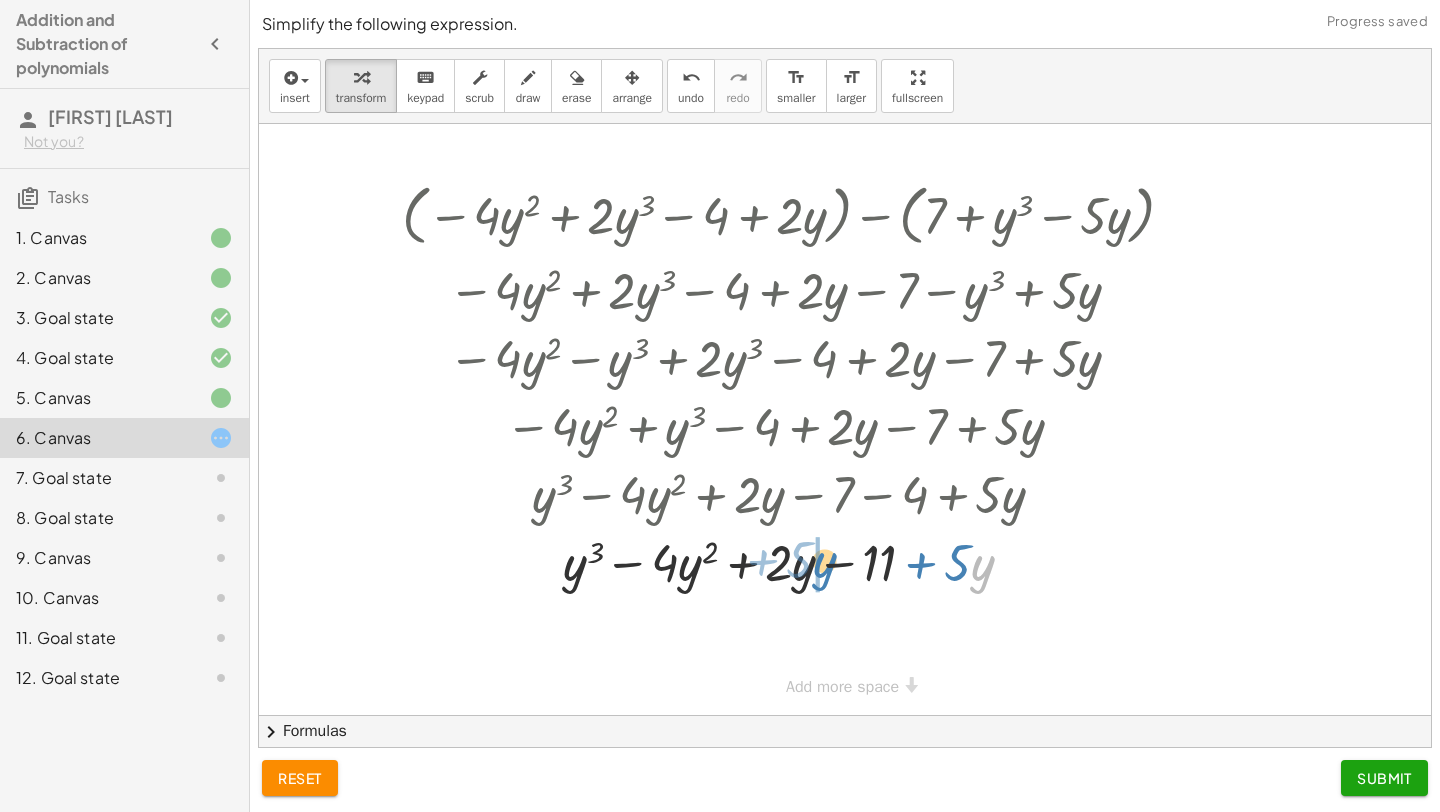 drag, startPoint x: 976, startPoint y: 566, endPoint x: 818, endPoint y: 563, distance: 158.02847 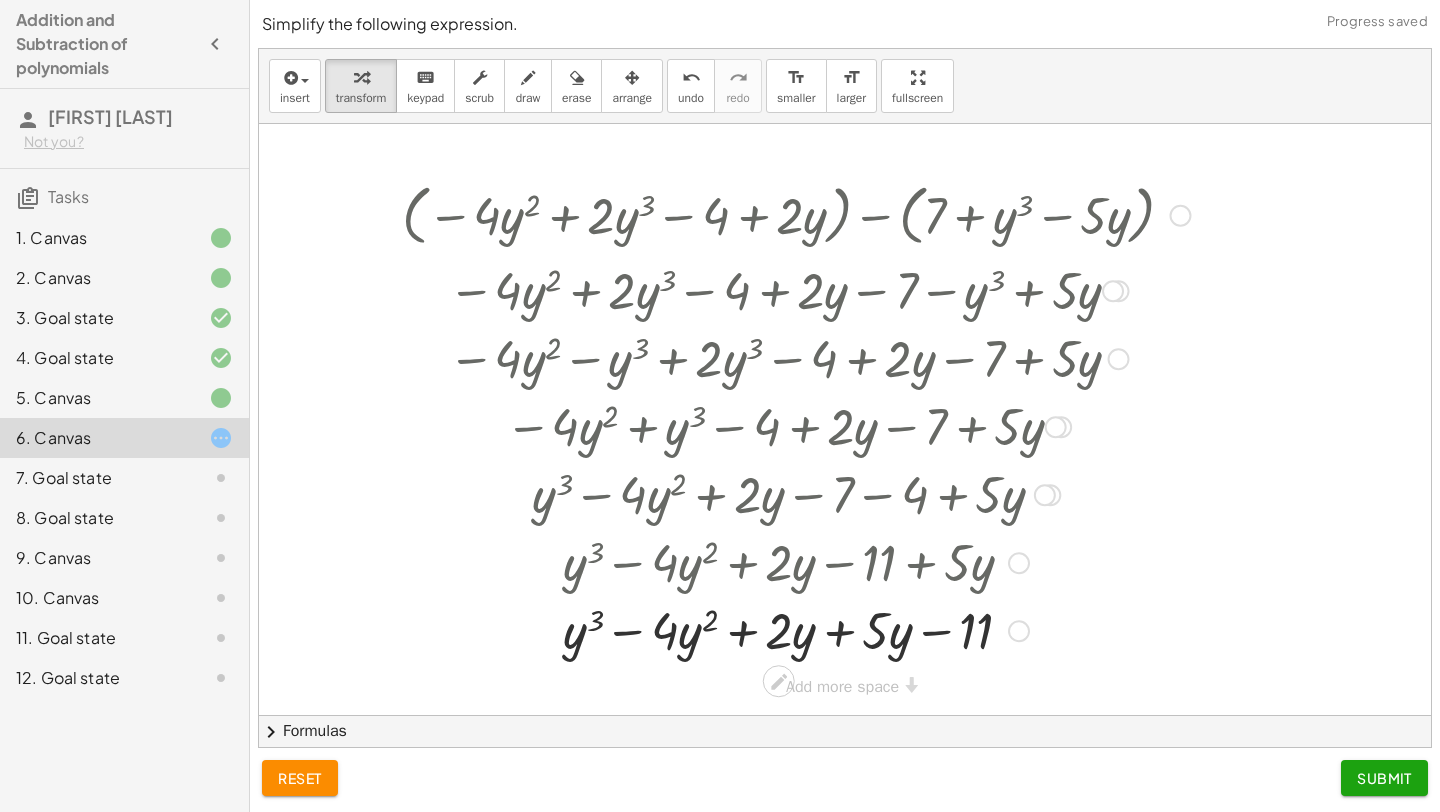 click at bounding box center (796, 629) 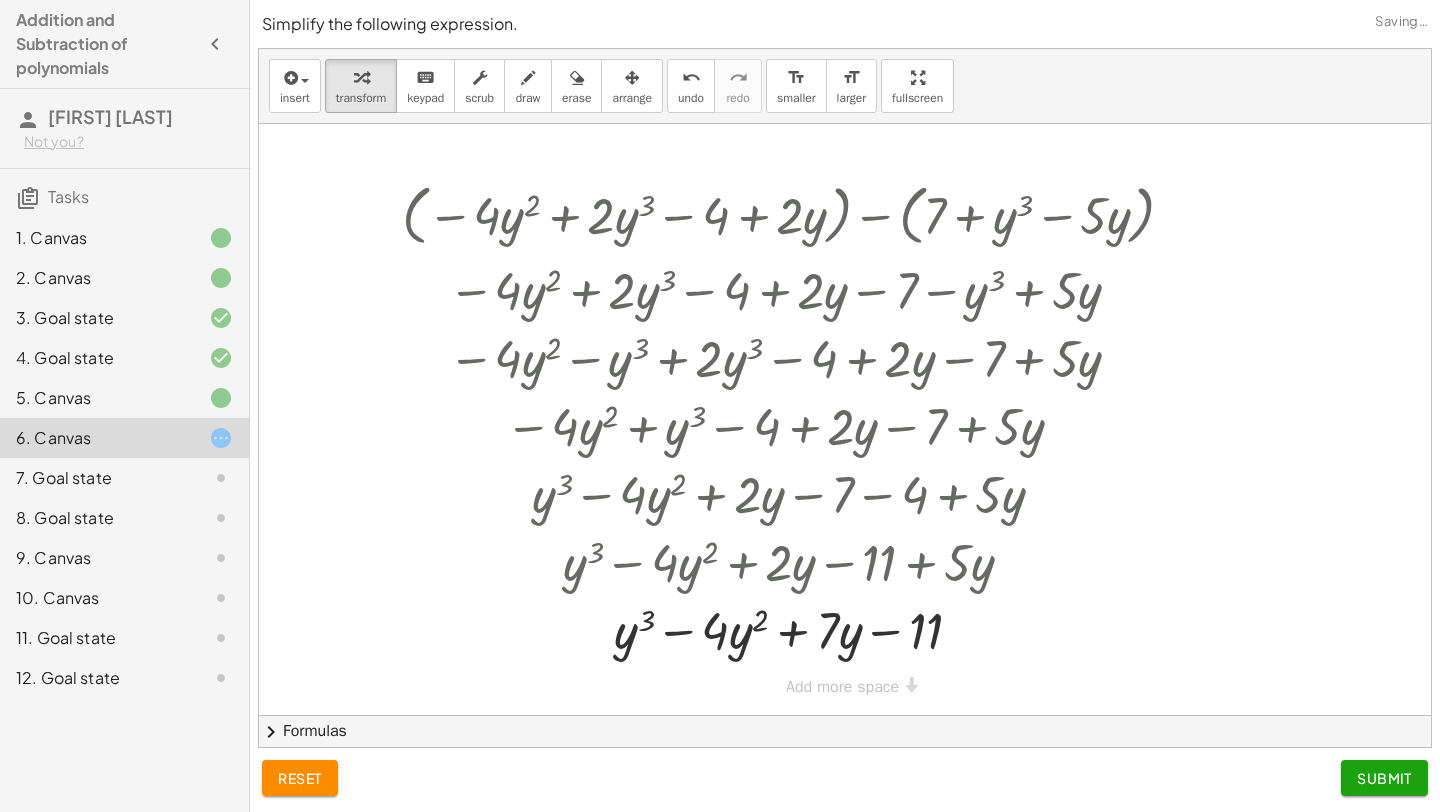 click on "Submit" 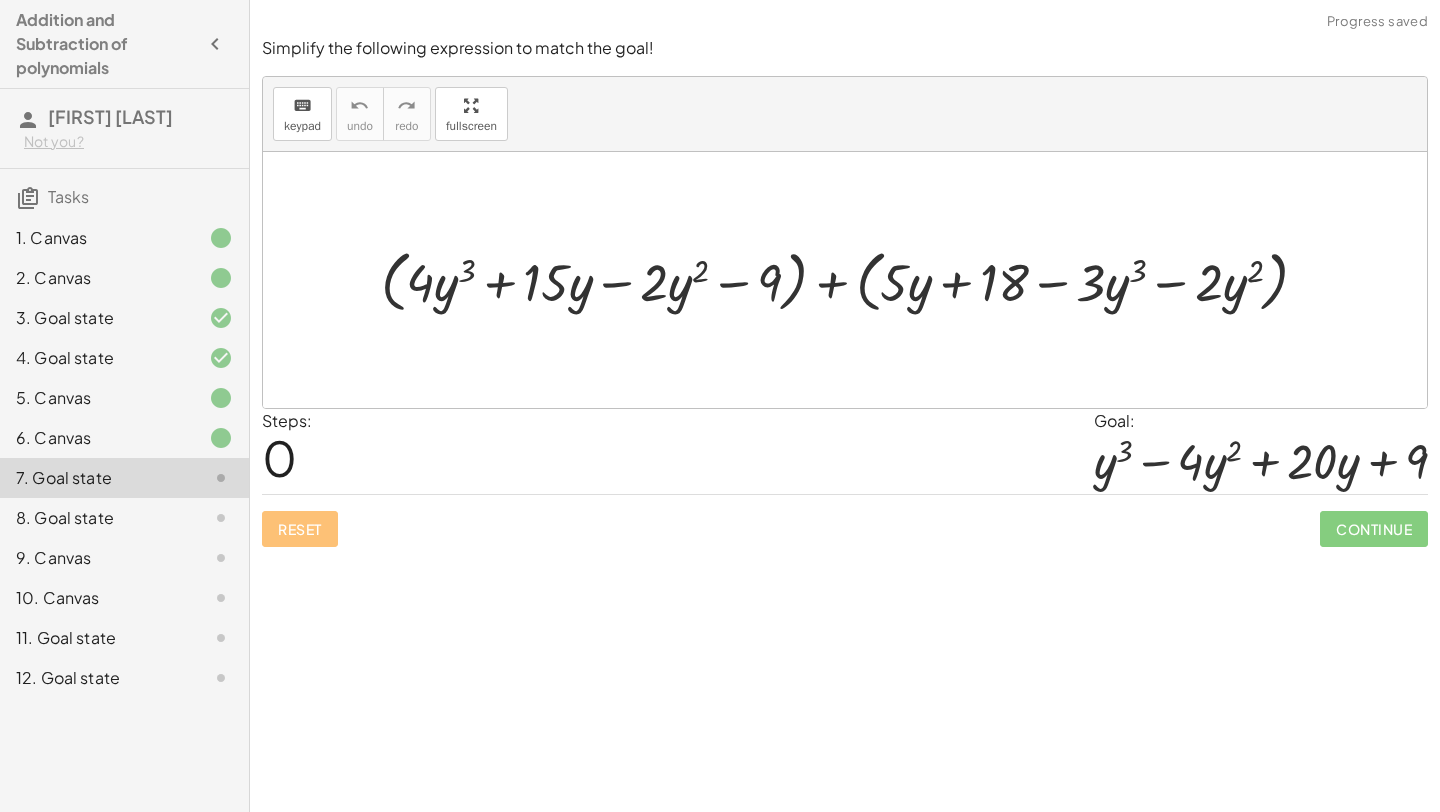click at bounding box center [852, 279] 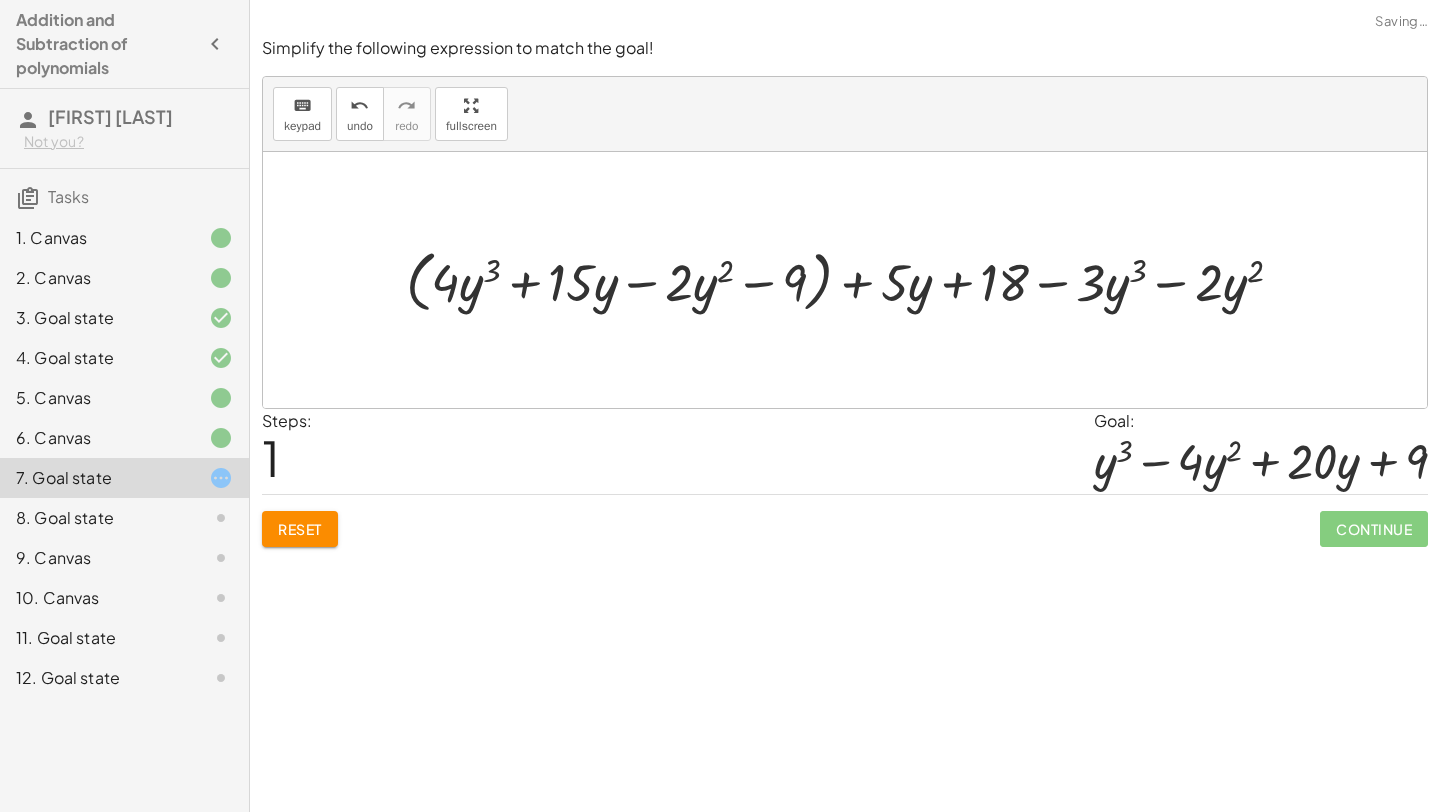 click at bounding box center [852, 279] 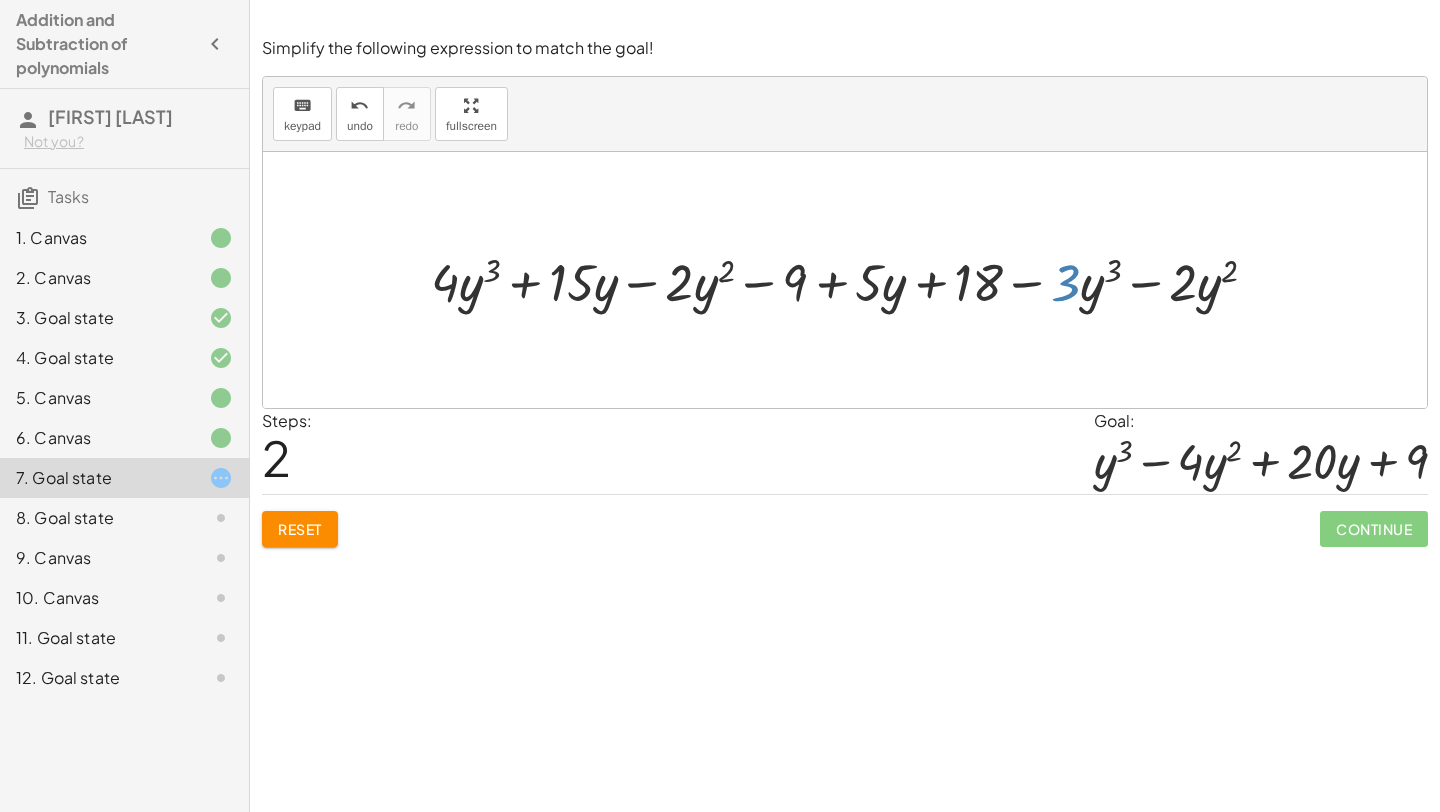 click at bounding box center (852, 279) 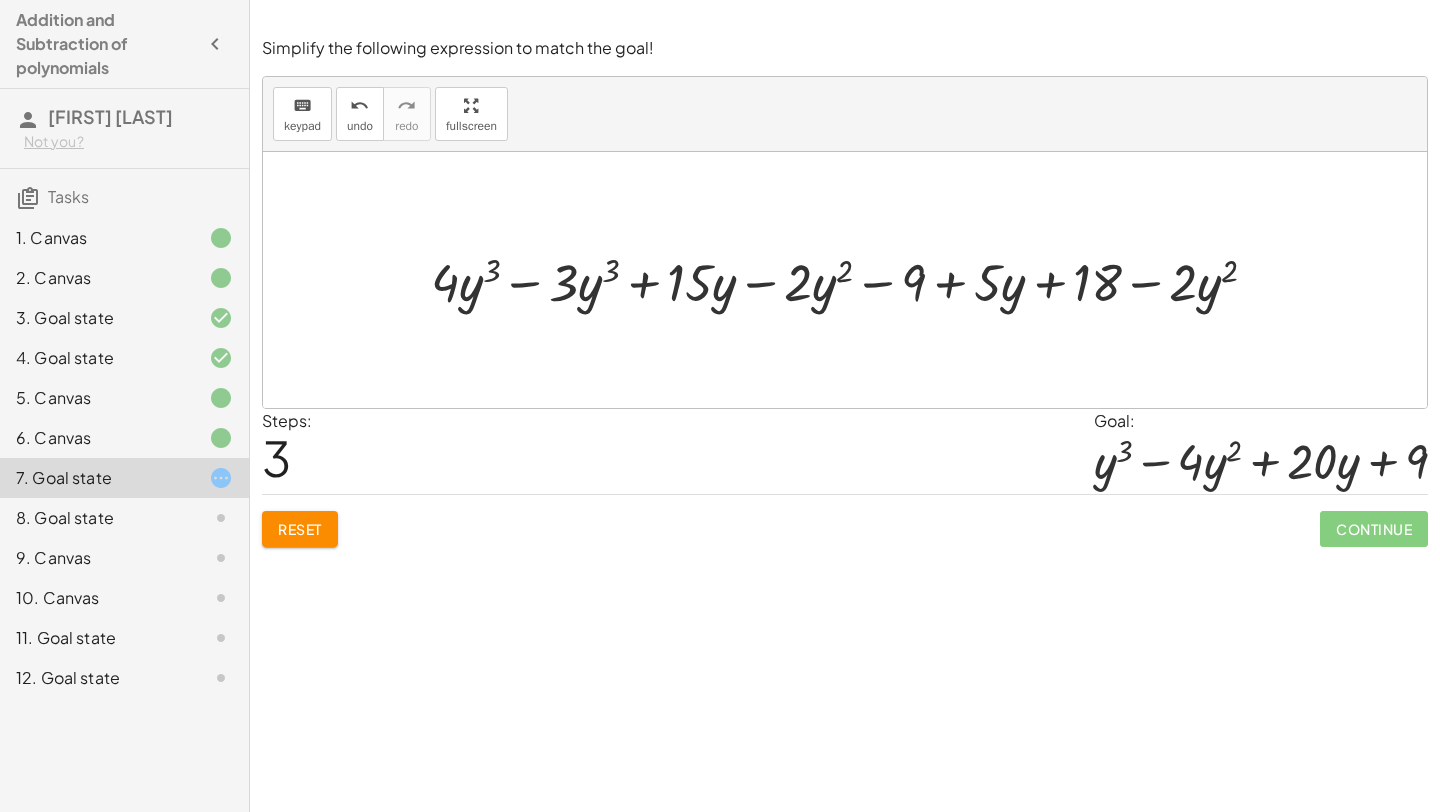 click at bounding box center (852, 279) 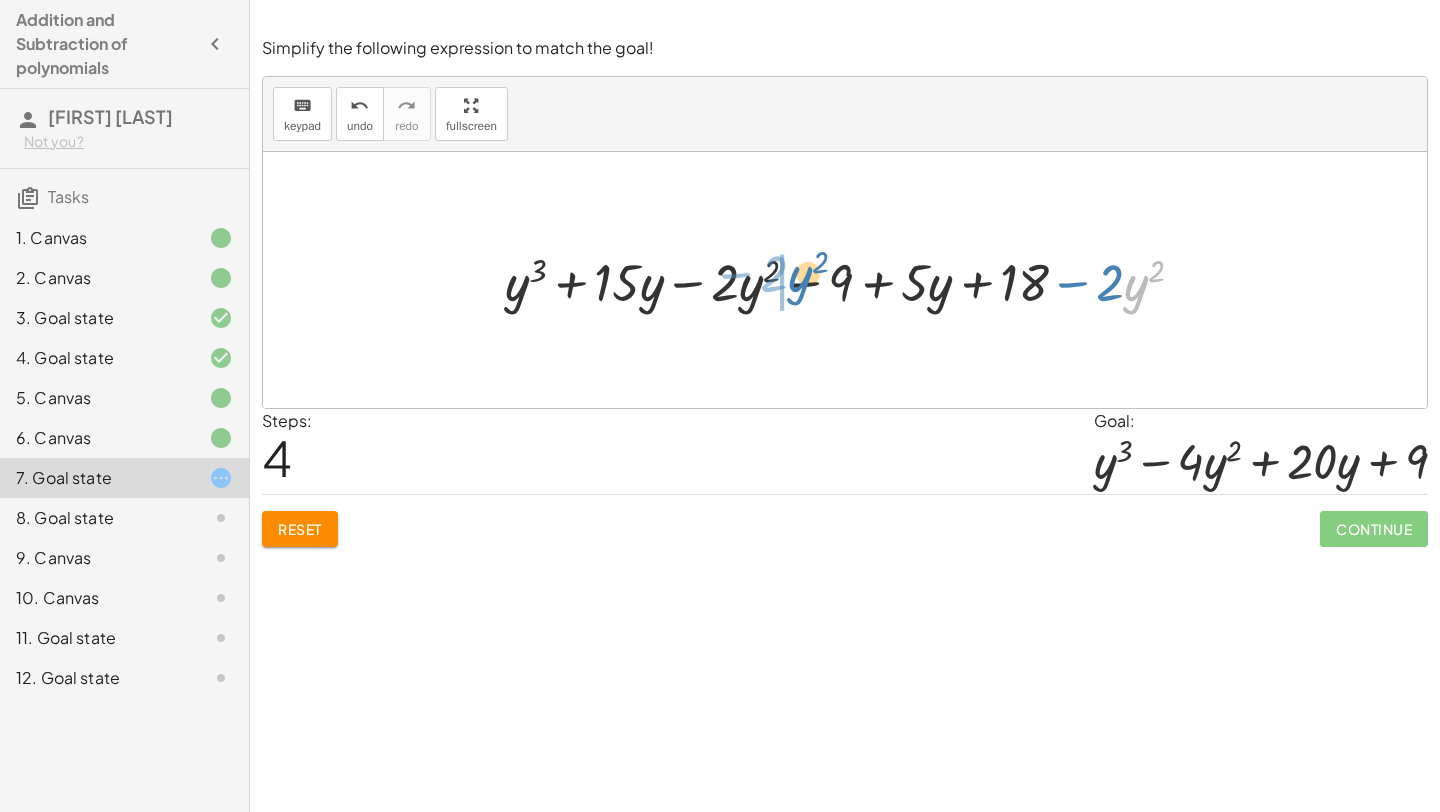 drag, startPoint x: 1131, startPoint y: 295, endPoint x: 795, endPoint y: 287, distance: 336.0952 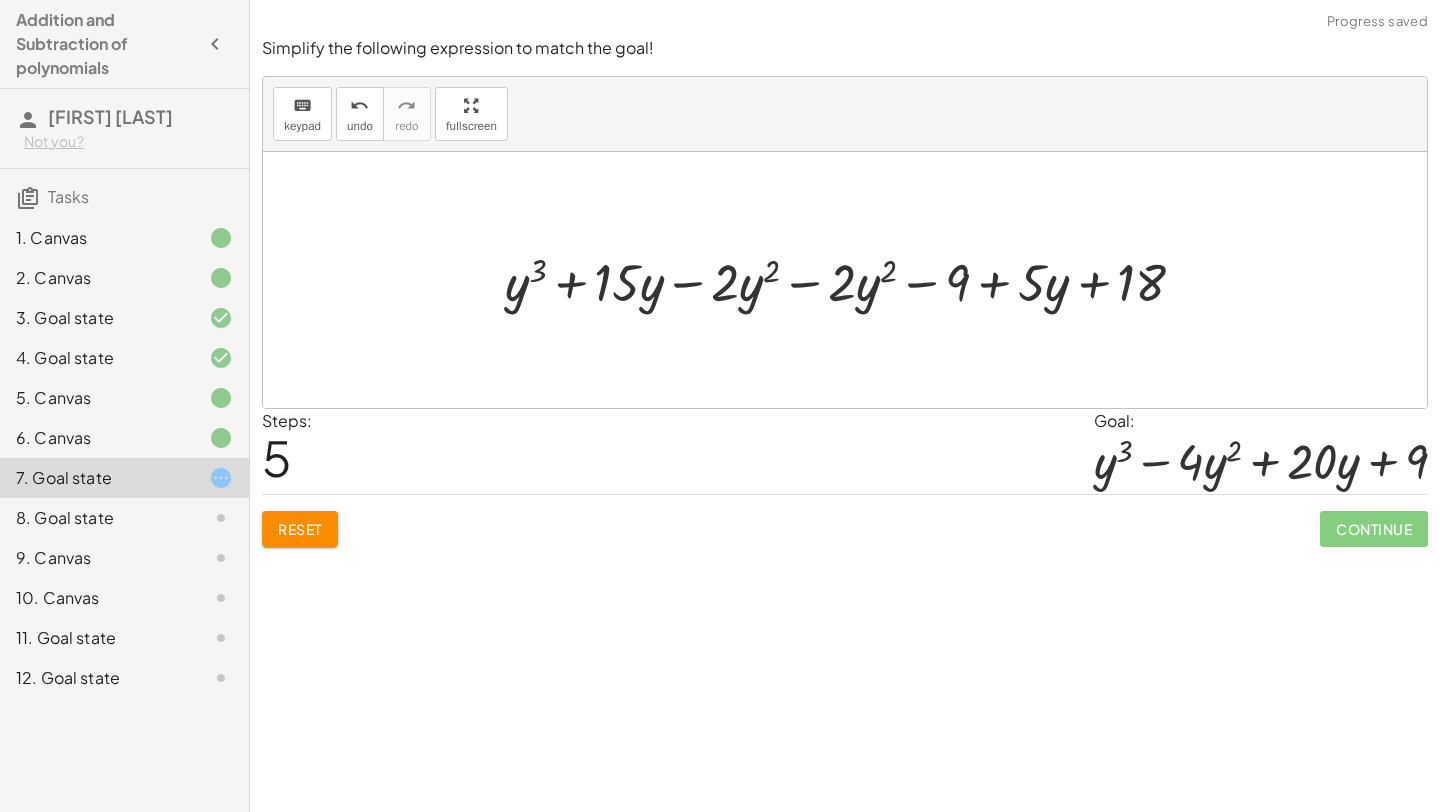 click at bounding box center [852, 279] 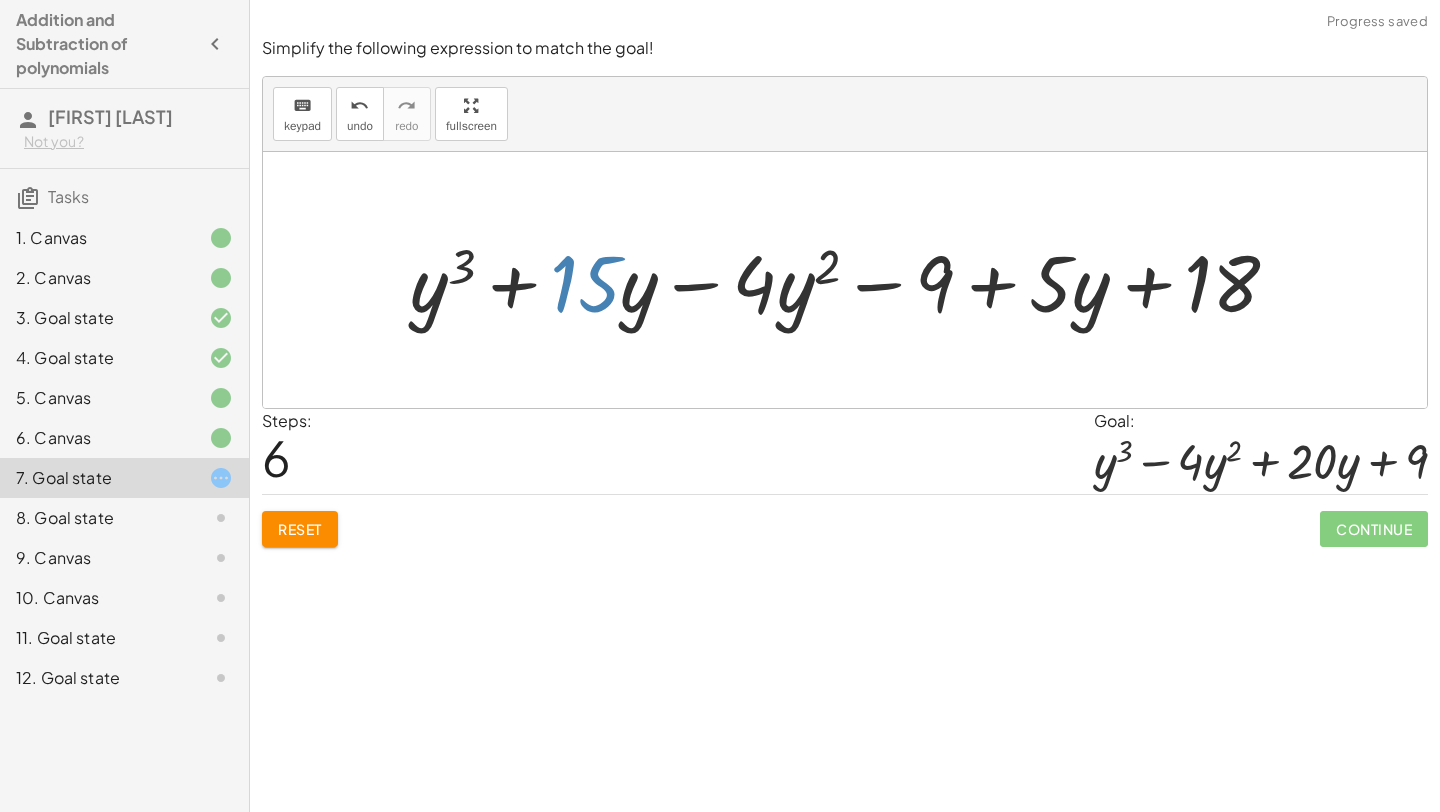 drag, startPoint x: 597, startPoint y: 291, endPoint x: 998, endPoint y: 272, distance: 401.44986 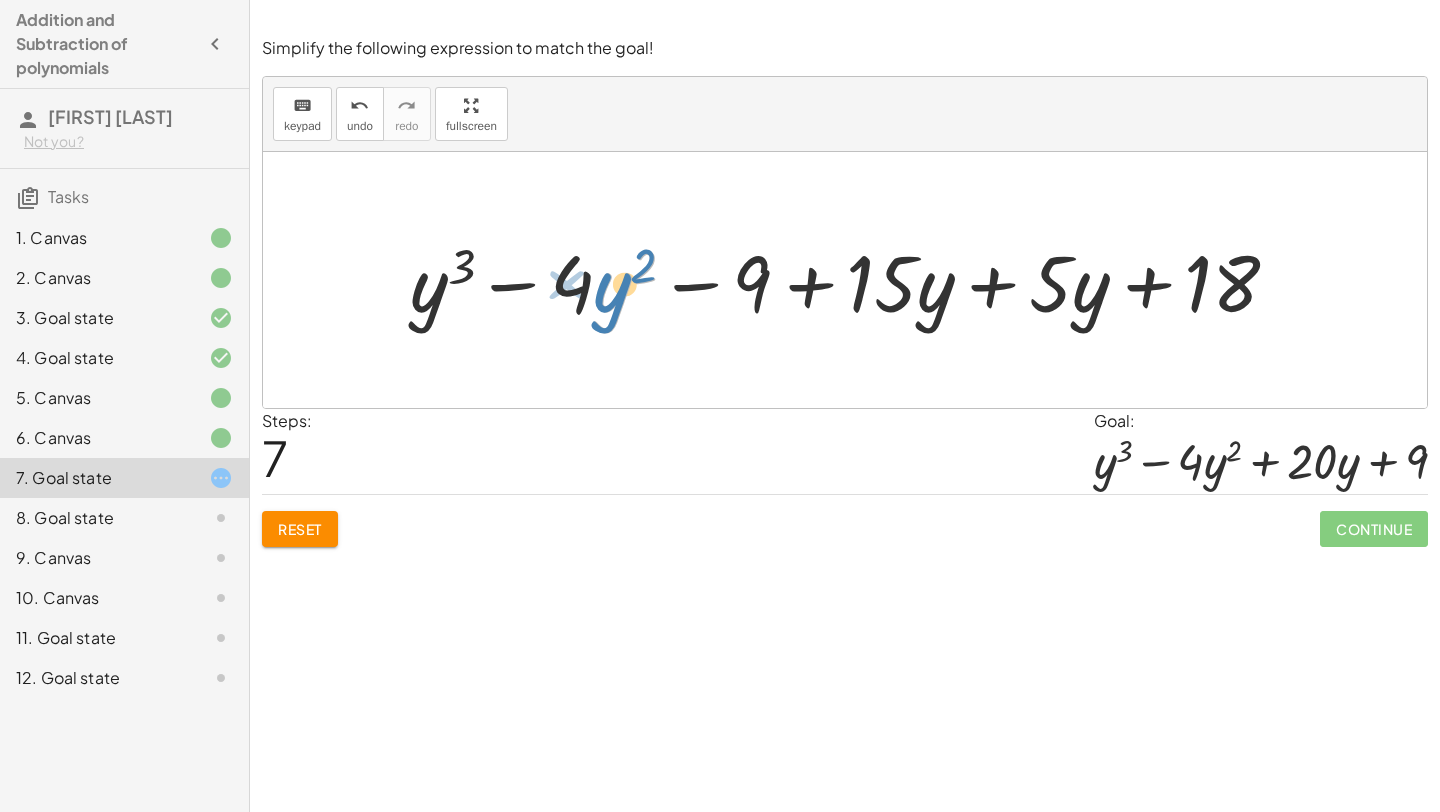 click at bounding box center [852, 280] 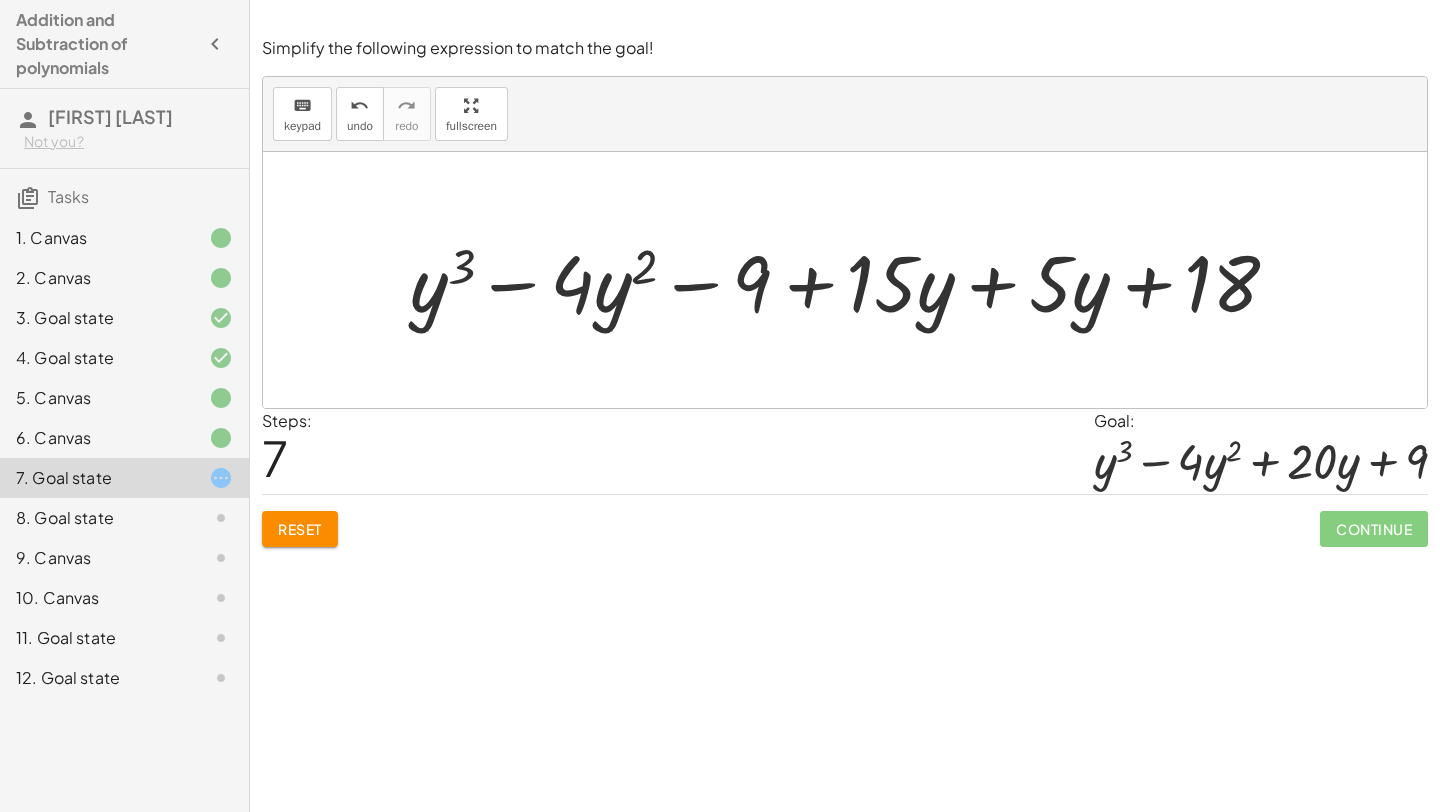 click at bounding box center [852, 280] 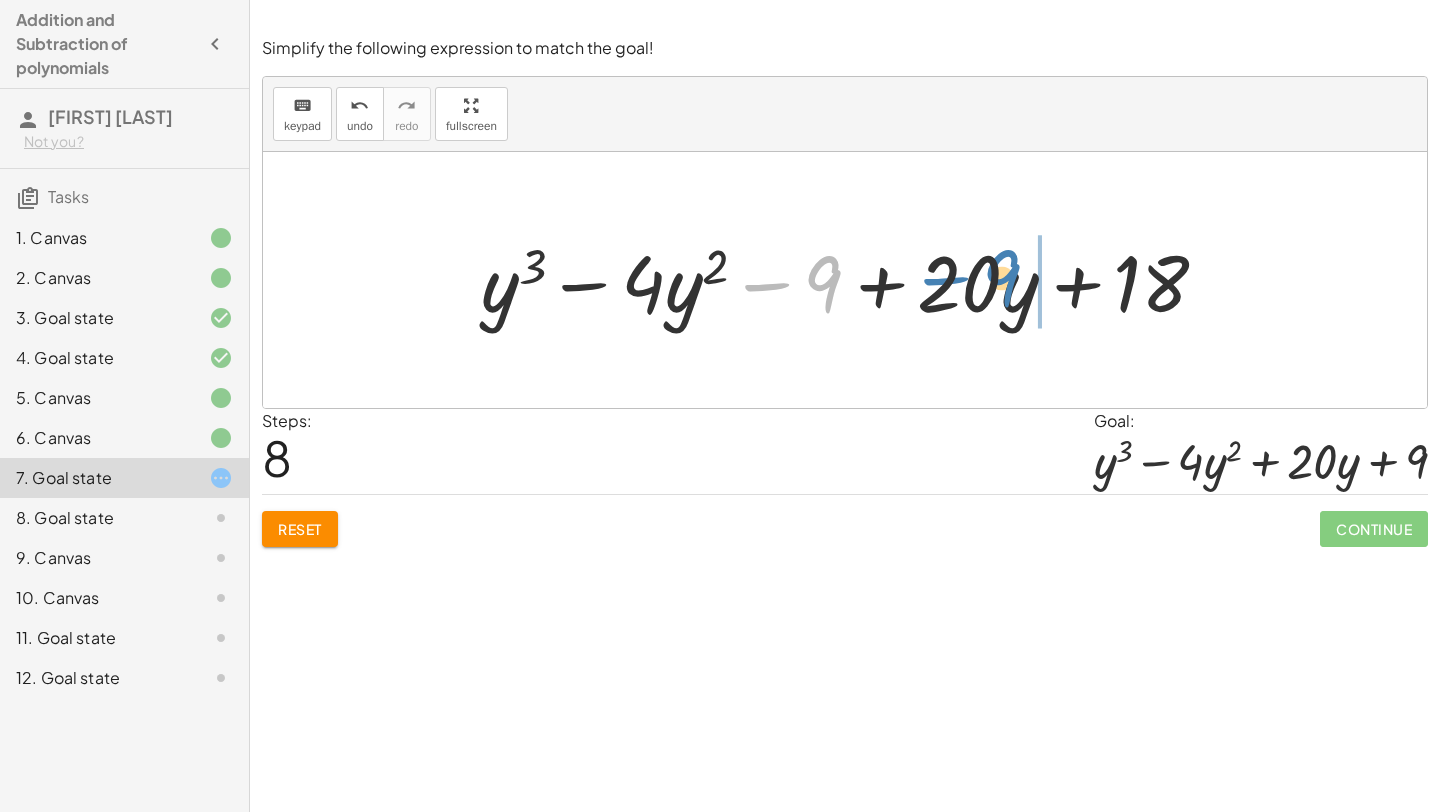 drag, startPoint x: 829, startPoint y: 286, endPoint x: 792, endPoint y: 209, distance: 85.42833 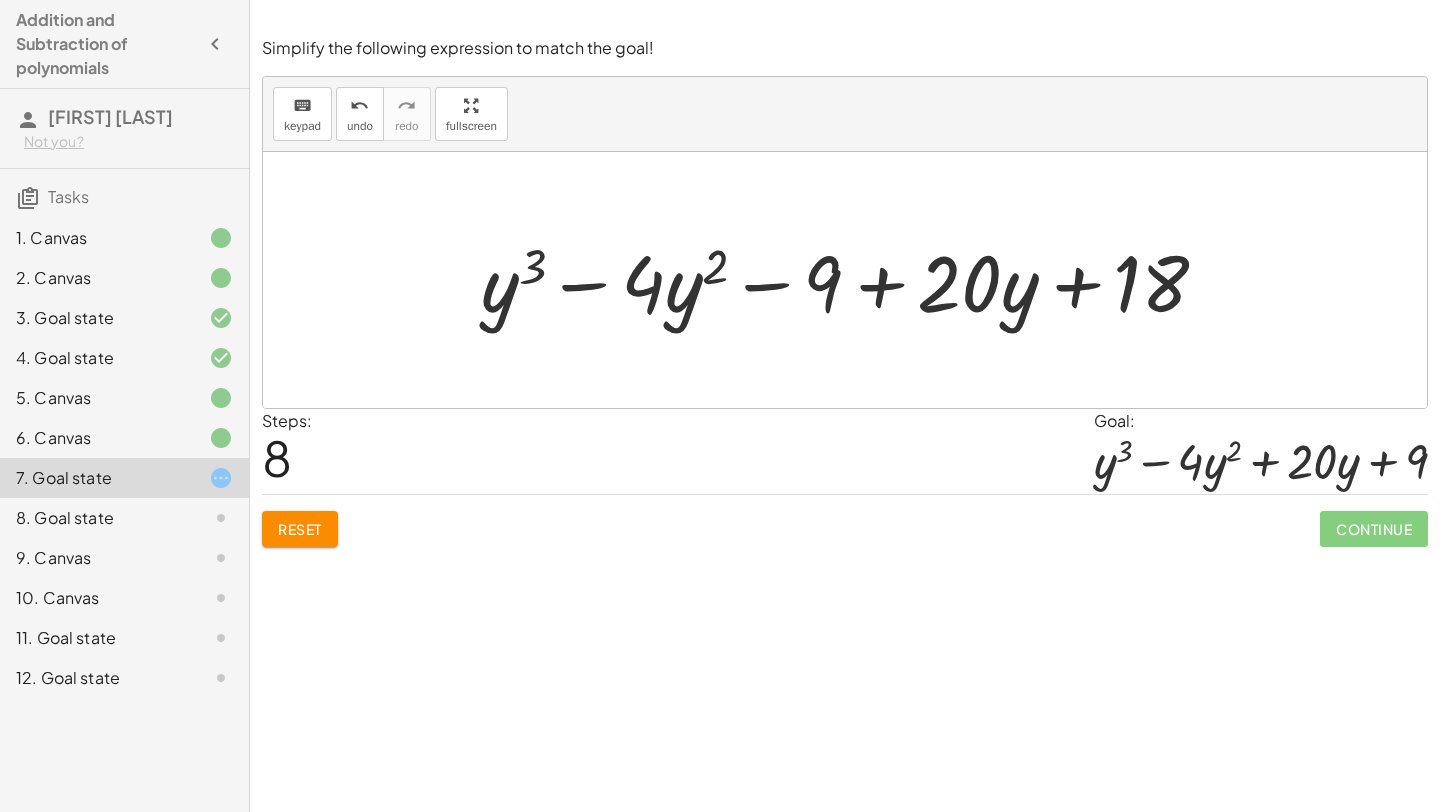 click on "Simplify the following expression.   insert select one: Math Expression Function Text Youtube Video Graphing Geometry Geometry 3D transform keyboard keypad scrub draw erase arrange undo undo redo redo format_size smaller format_size larger fullscreen + ( + × 2 × x + × 3 × y ) + ( + × 4 × x − × 7 × y ) + ( + × 2 × x + × 3 × y ) + × 4 × x − × 7 × y + × 2 × x + × 3 × y + × 4 × x − × 7 × y + × 3 × y + × 2 × x + × 4 × x − × 7 × y + × 3 × y + × 6 × x − × 7 × y + × 6 × x − × 7 × y + × 3 × y + × x − × y × 6 × 4 × Add more space chevron_right  Formulas
Drag one side of a formula onto a highlighted expression on the canvas to apply it.
Quadratic Formula
+ × a × x 2 + × b × x + c = 0
⇔
x = × ( − b ± 2 √ ( + b 2 − × 4 × a × c ) ) × 2 × a
+ x 2 + × p" 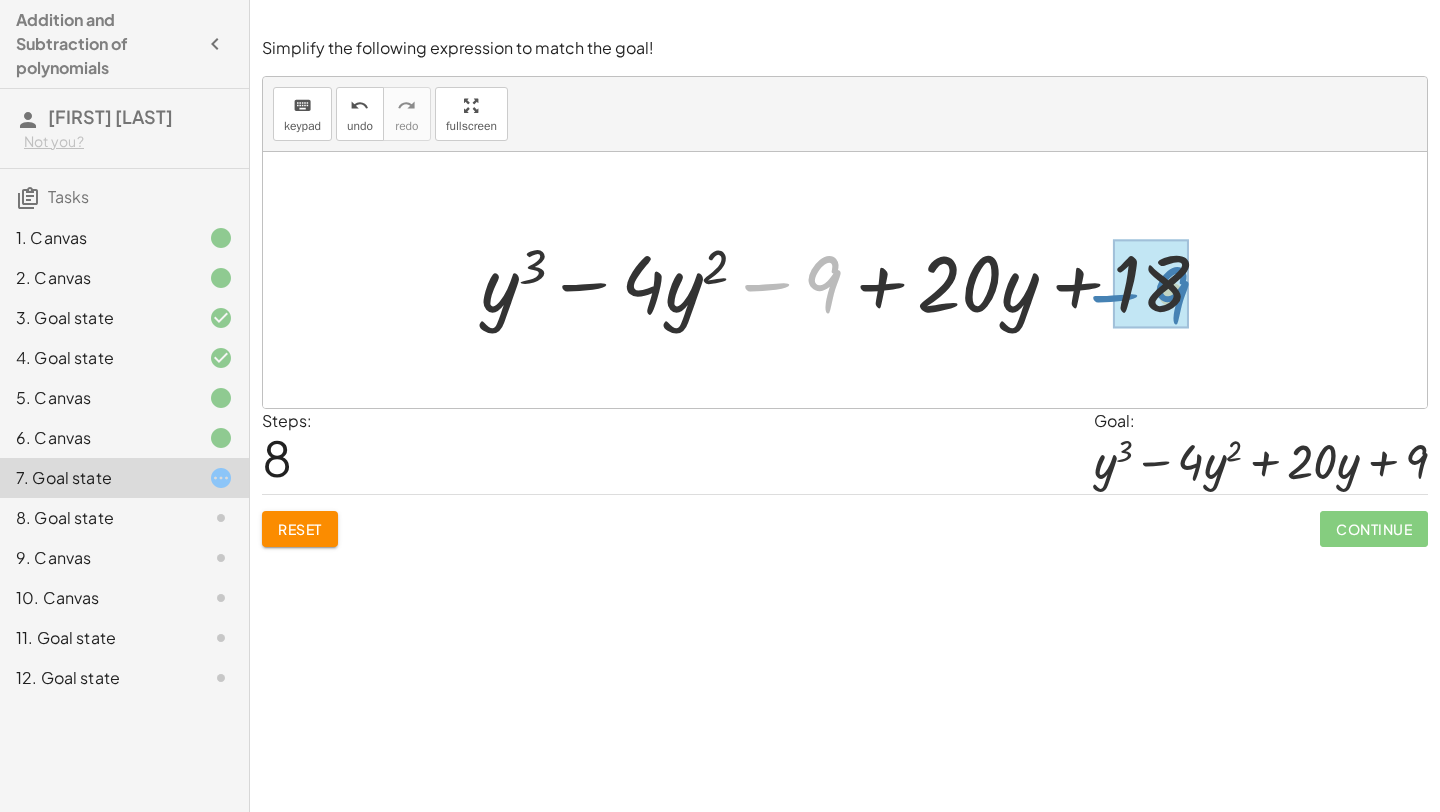 drag, startPoint x: 827, startPoint y: 278, endPoint x: 1180, endPoint y: 288, distance: 353.1416 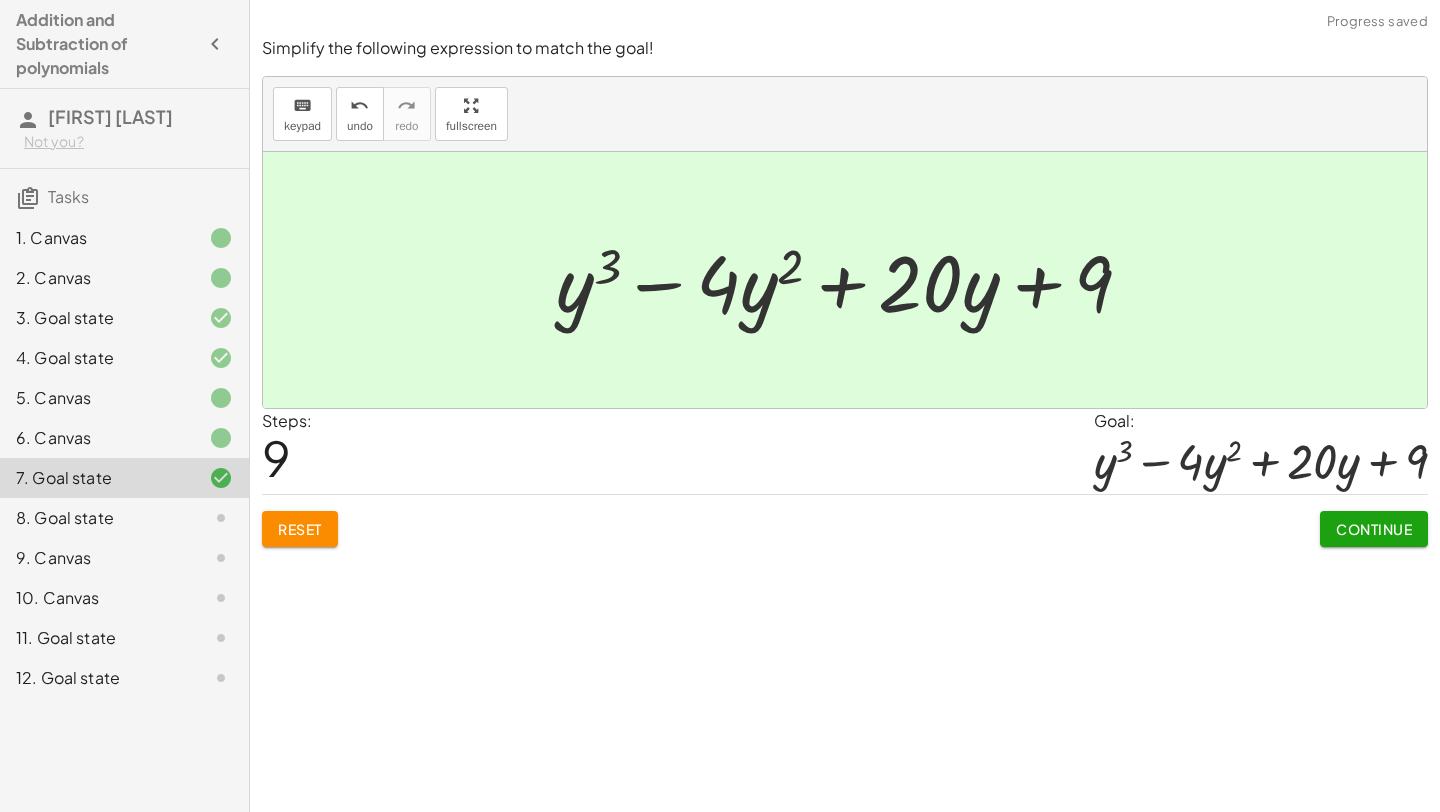 click on "Continue" 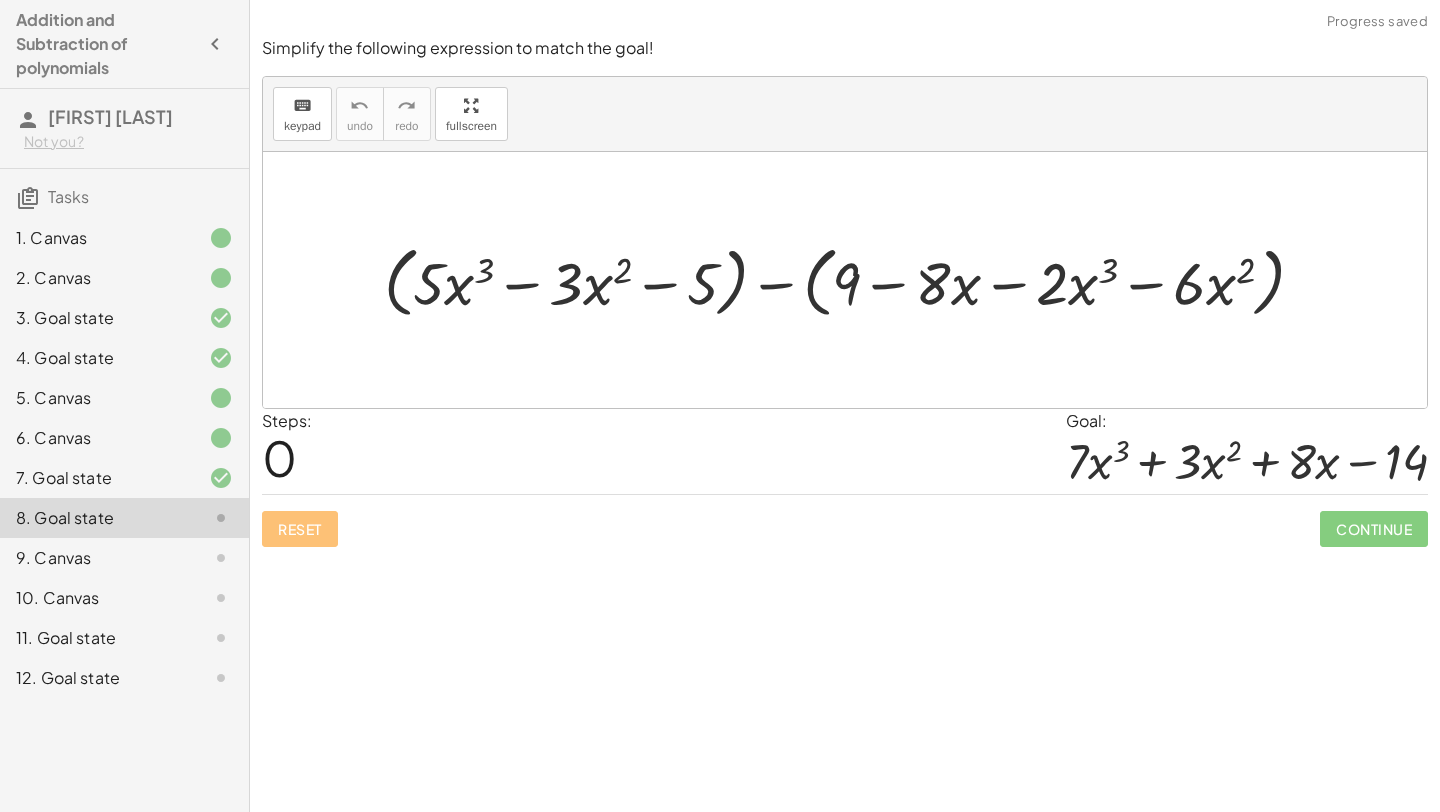 click at bounding box center [852, 280] 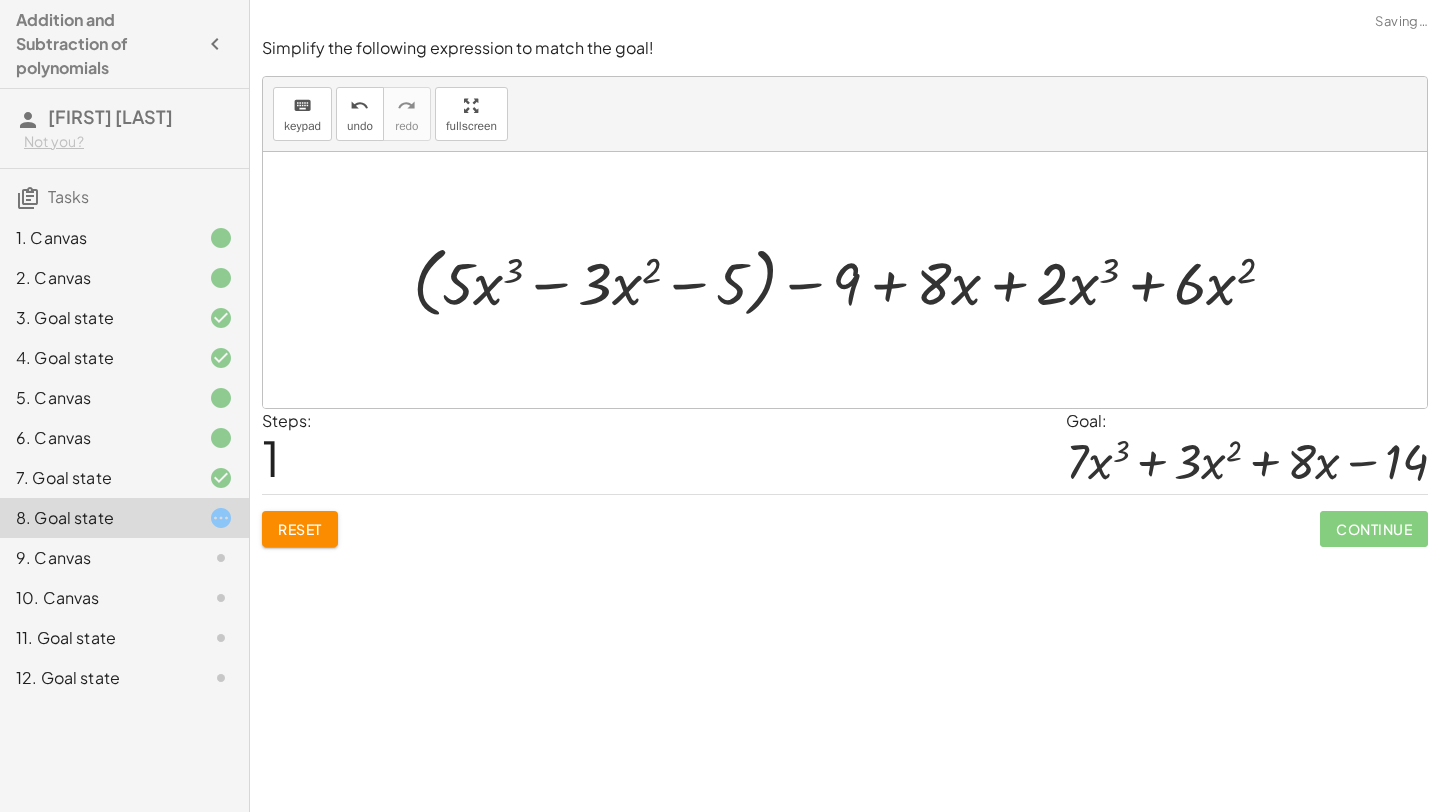 click at bounding box center (852, 280) 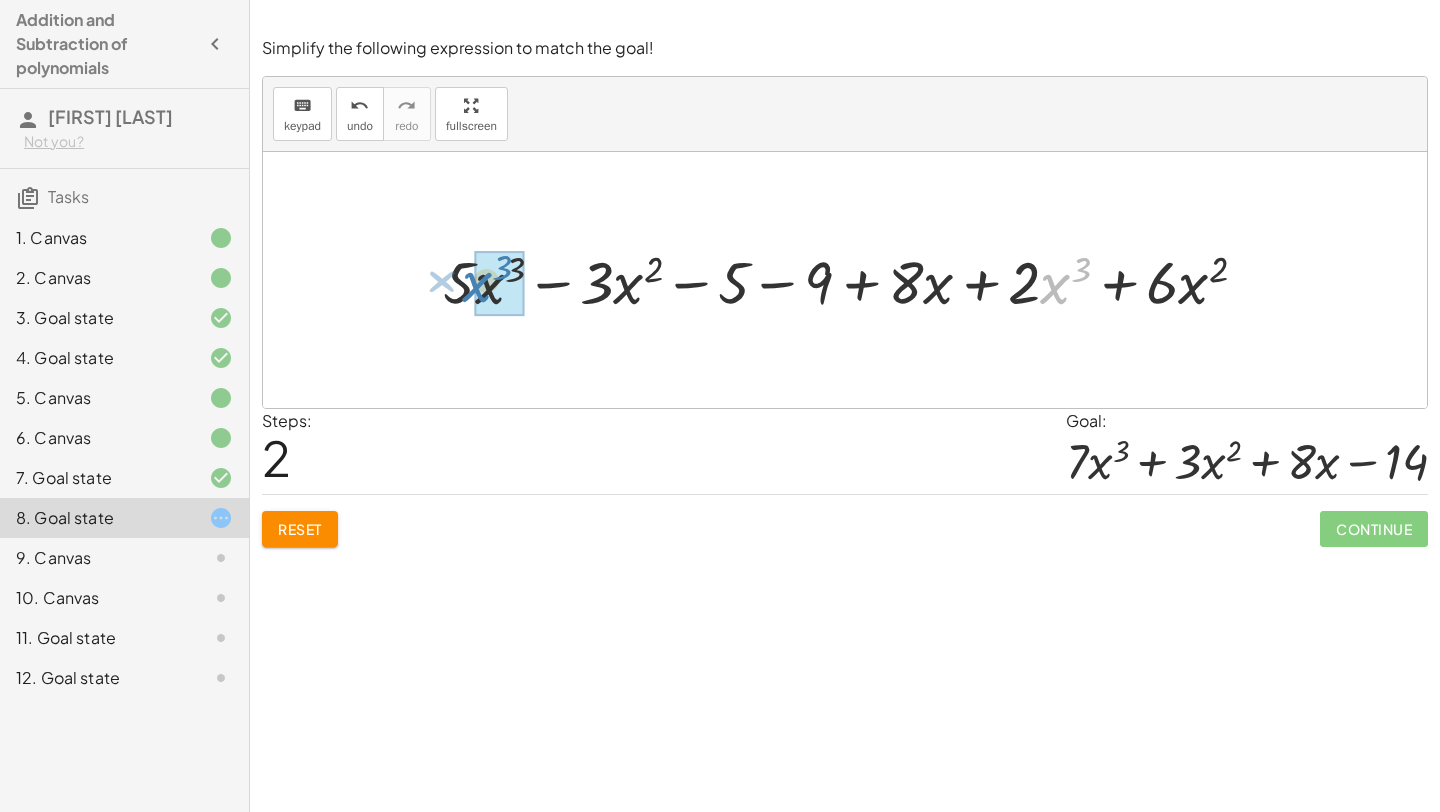 drag, startPoint x: 1042, startPoint y: 286, endPoint x: 464, endPoint y: 284, distance: 578.0035 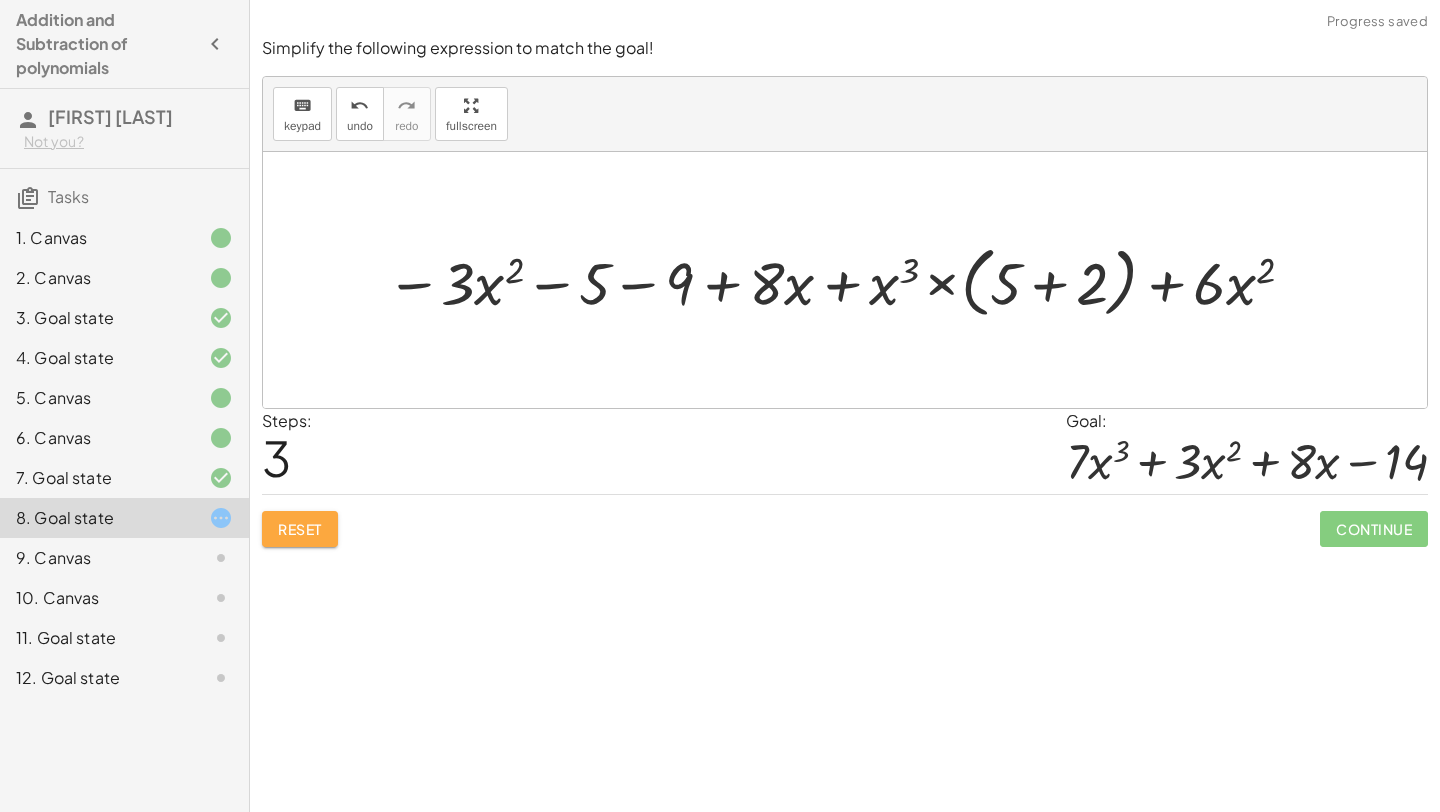 click on "Reset" 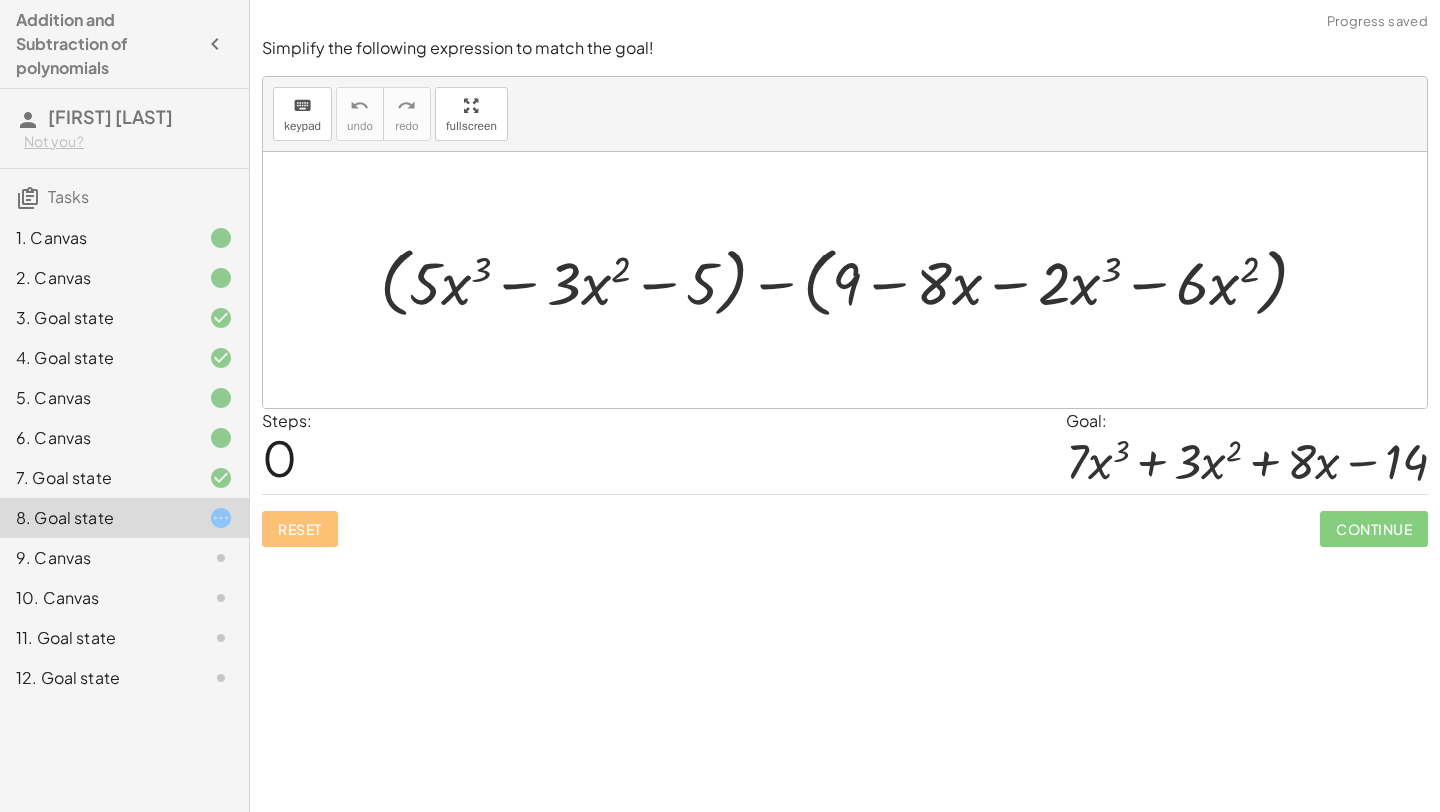 click at bounding box center (852, 280) 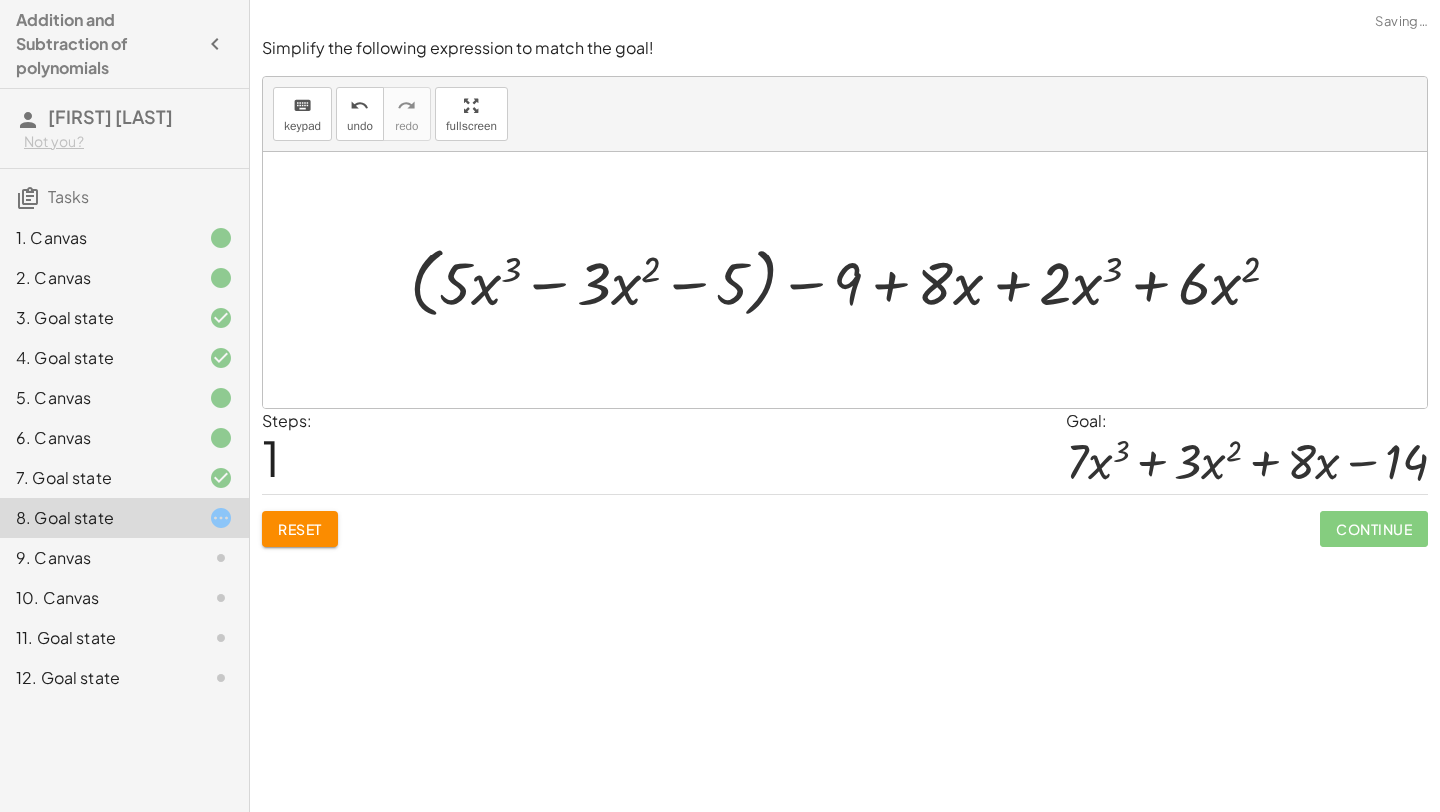 click at bounding box center (853, 280) 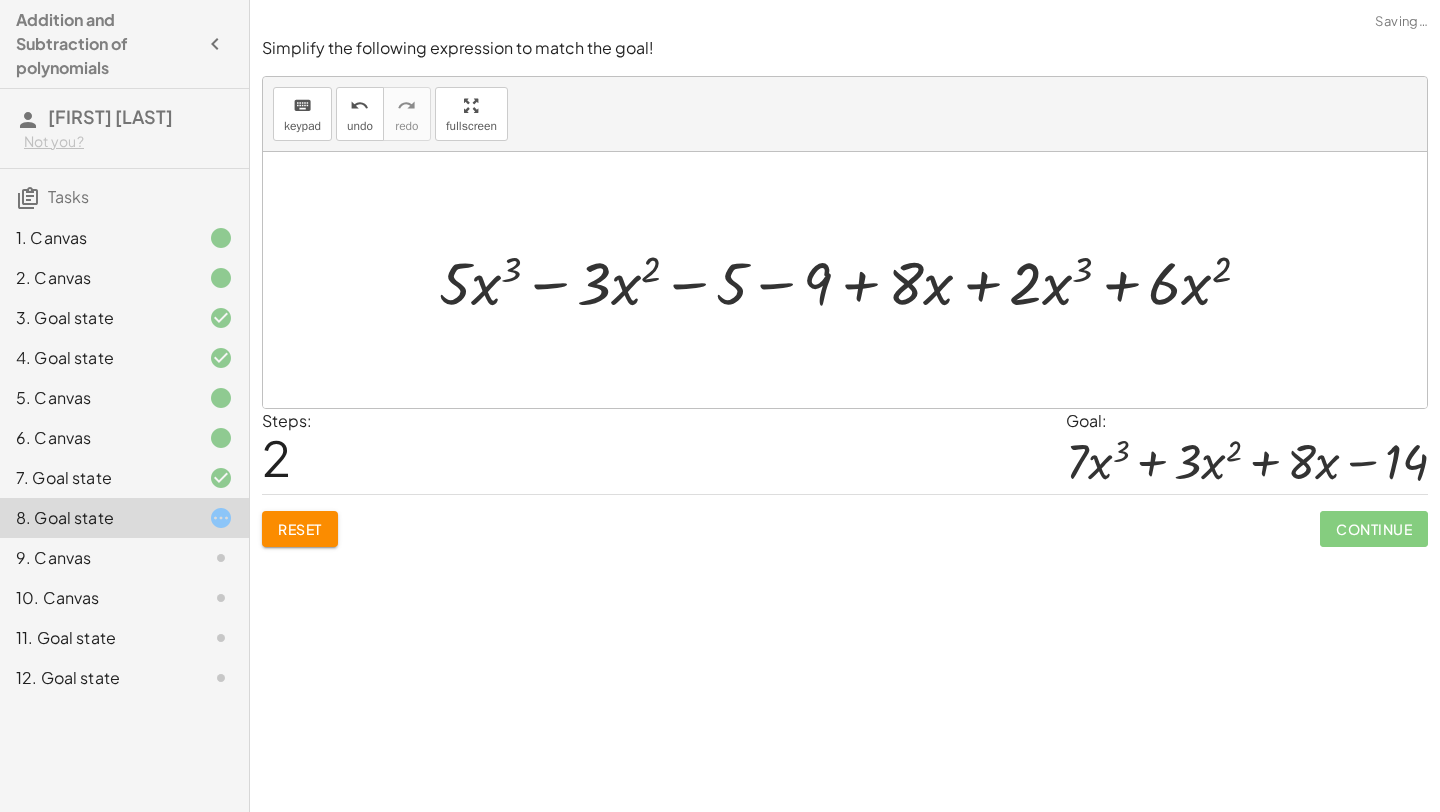 click at bounding box center [852, 280] 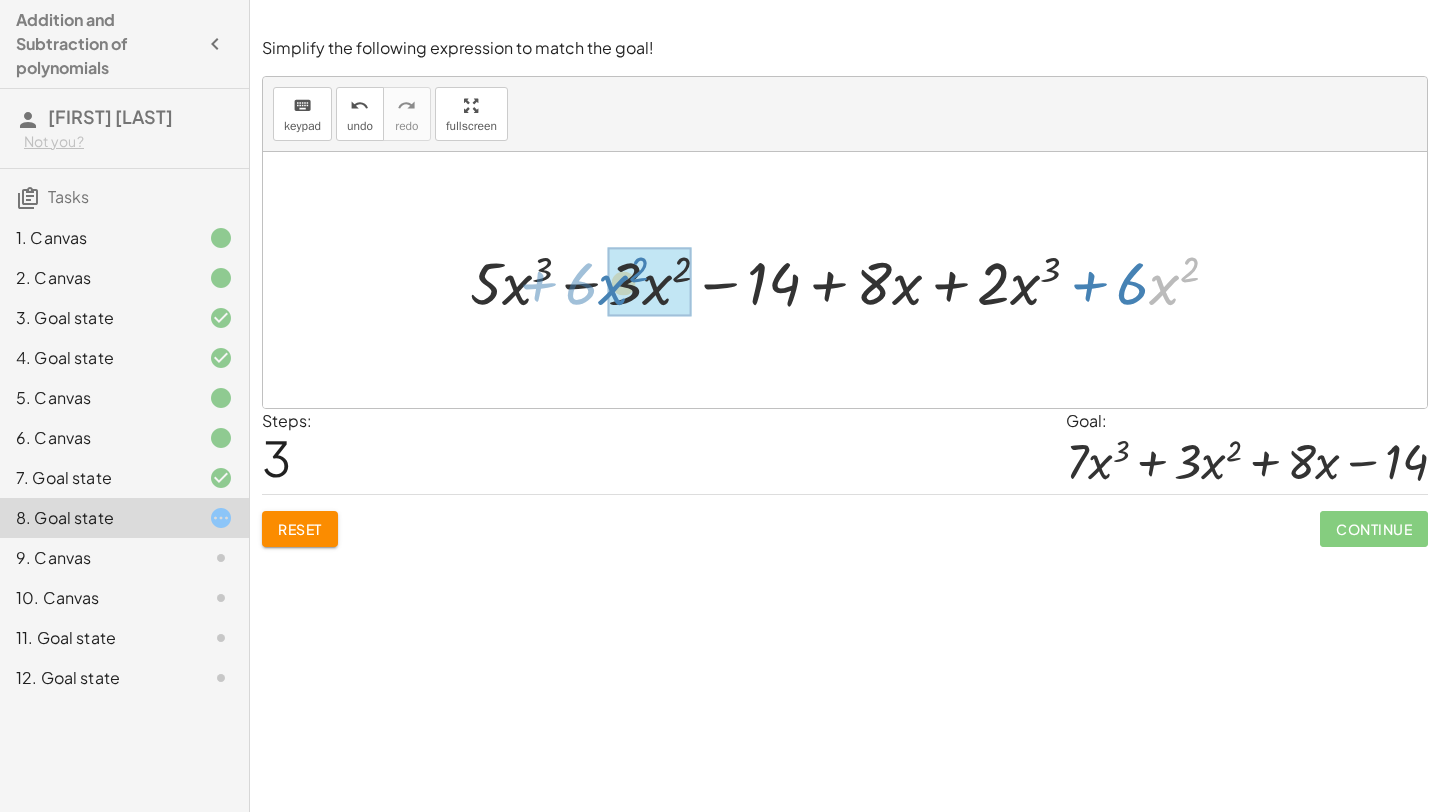 drag, startPoint x: 1153, startPoint y: 288, endPoint x: 601, endPoint y: 287, distance: 552.0009 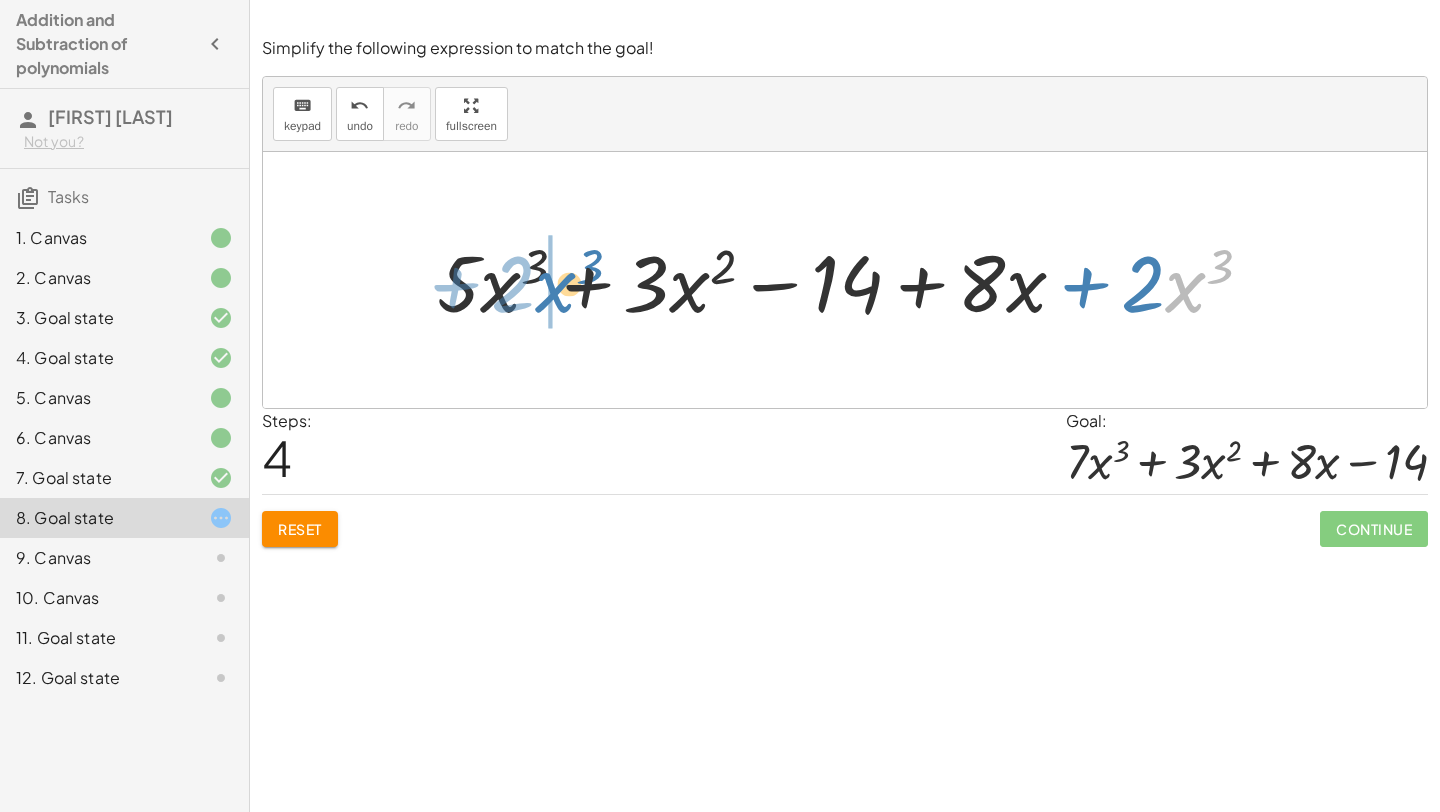 drag, startPoint x: 1186, startPoint y: 289, endPoint x: 557, endPoint y: 289, distance: 629 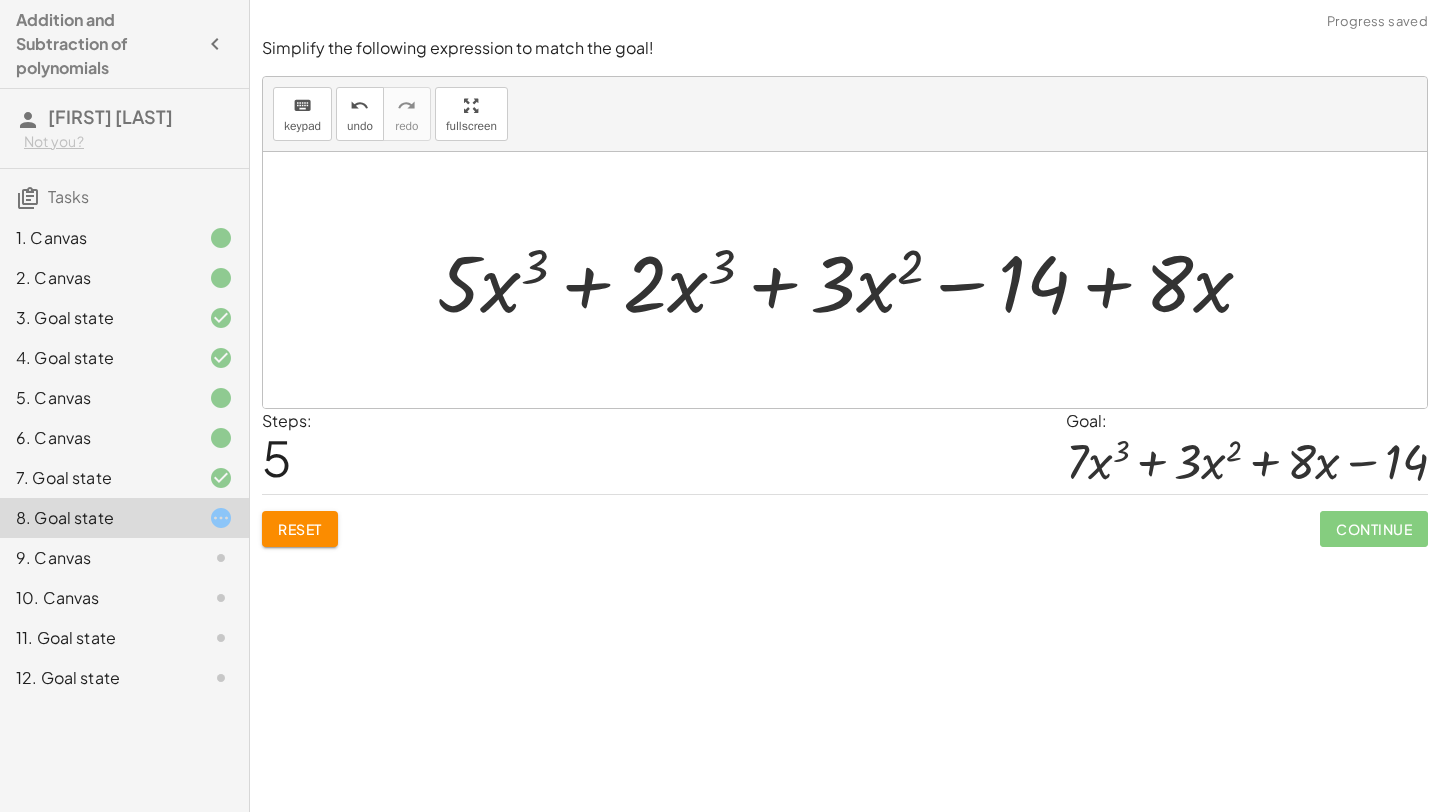 click at bounding box center [853, 280] 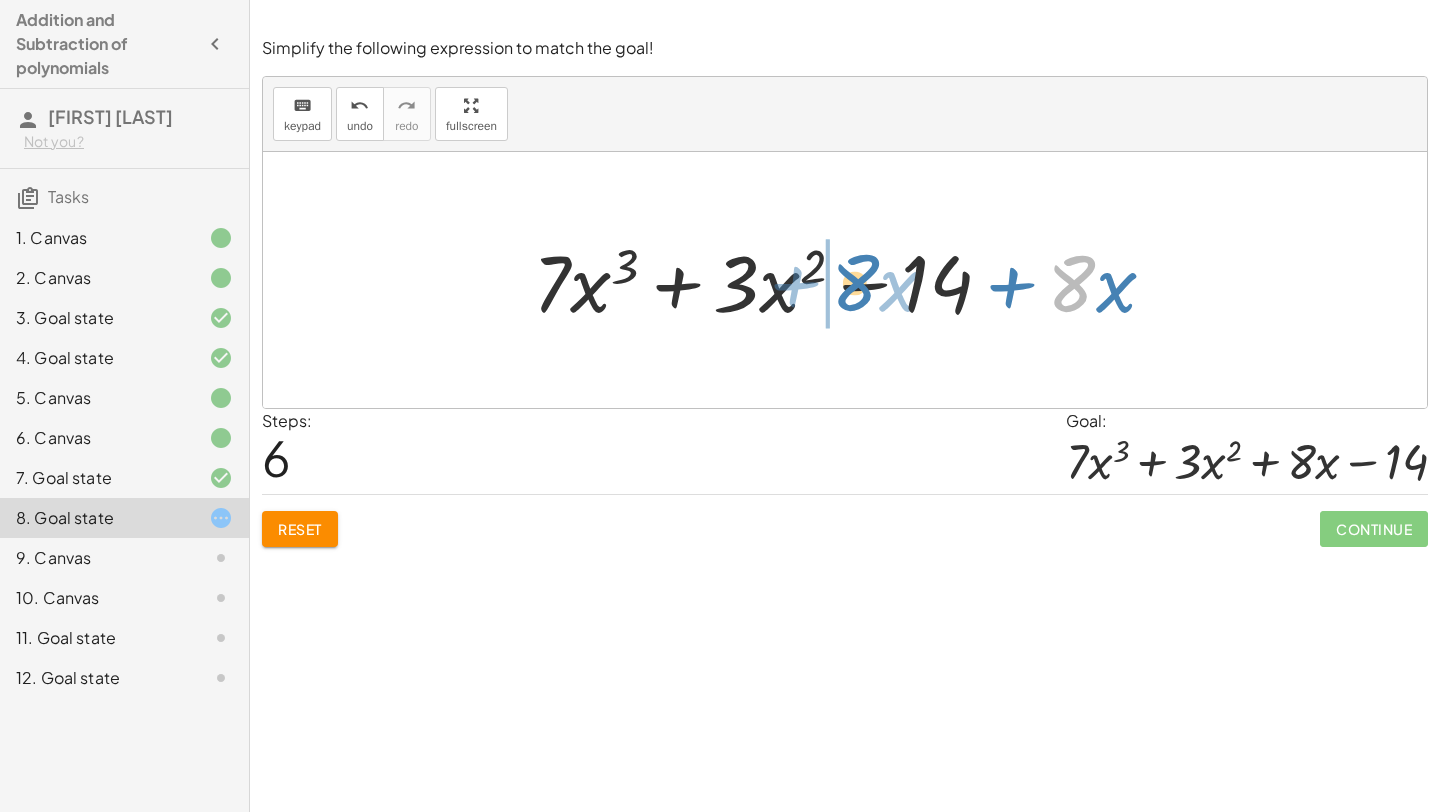 drag, startPoint x: 1082, startPoint y: 278, endPoint x: 866, endPoint y: 277, distance: 216.00232 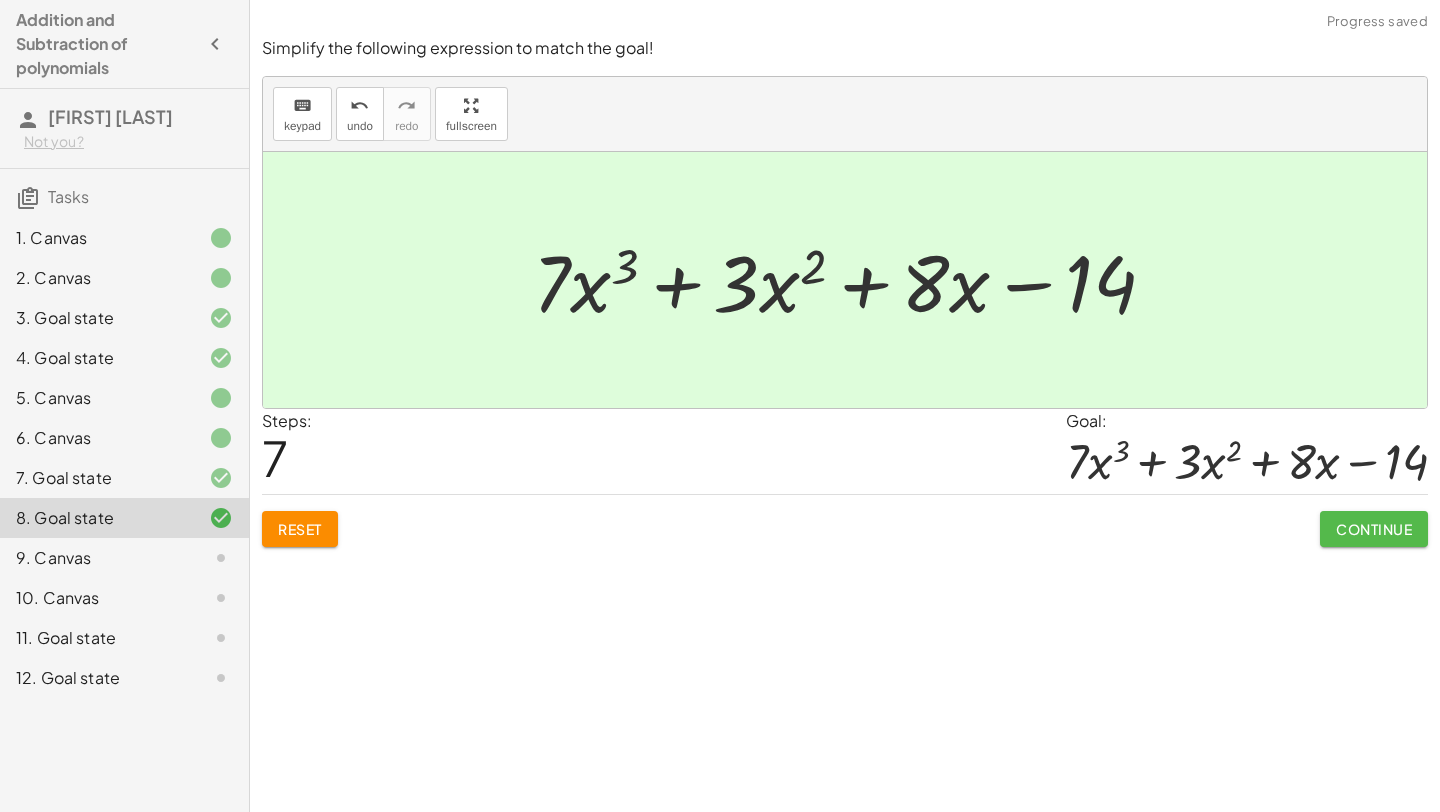 click on "Continue" 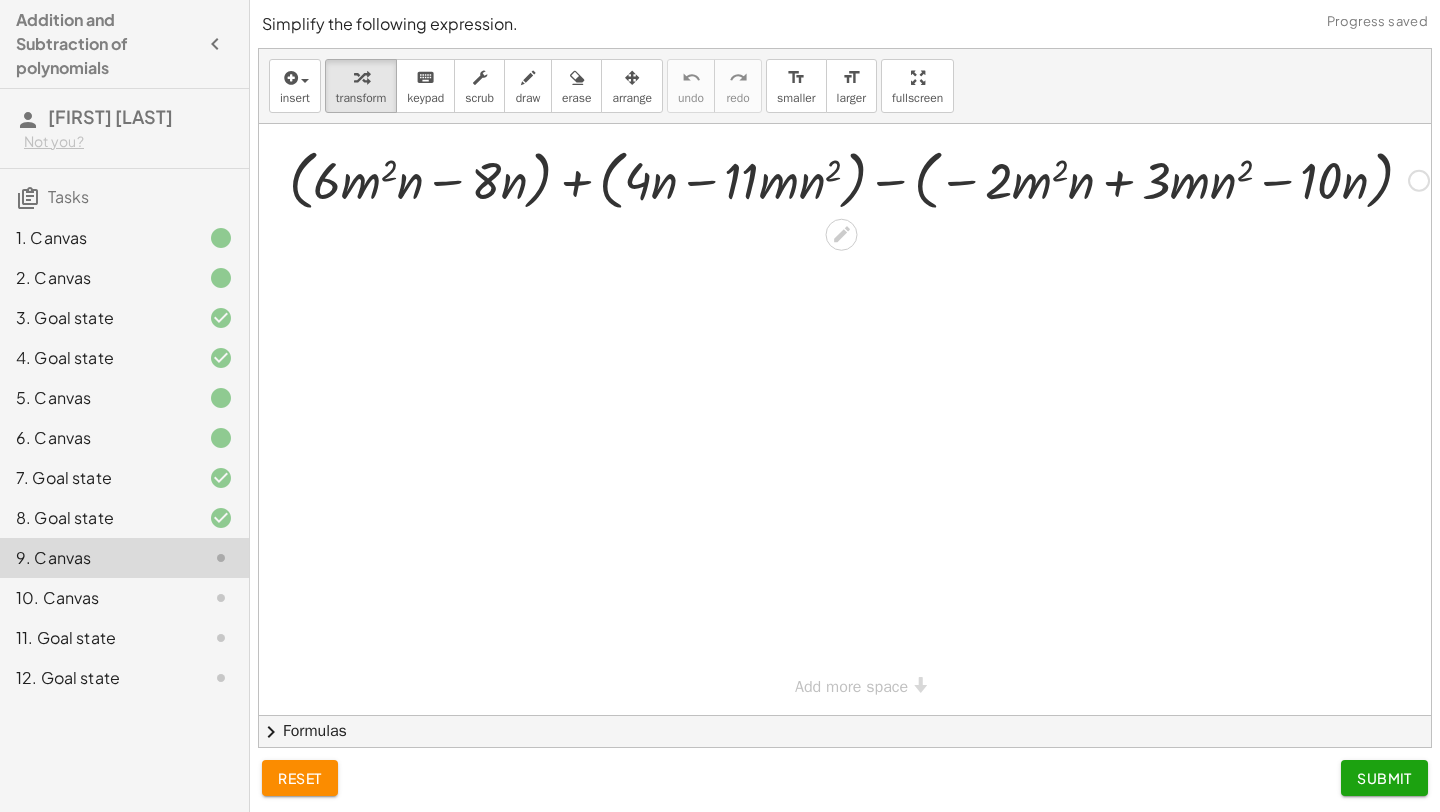 click at bounding box center [859, 179] 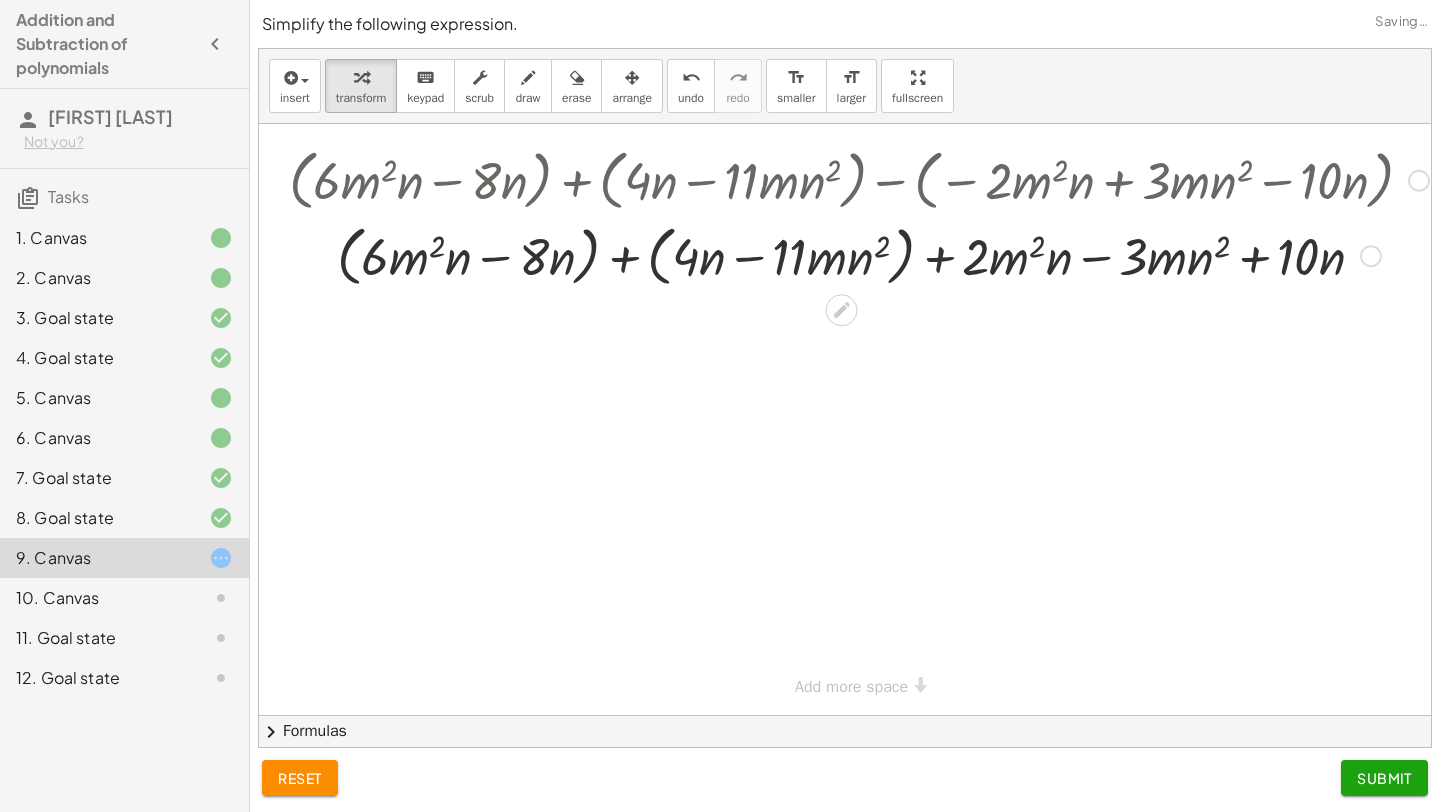 click at bounding box center [859, 255] 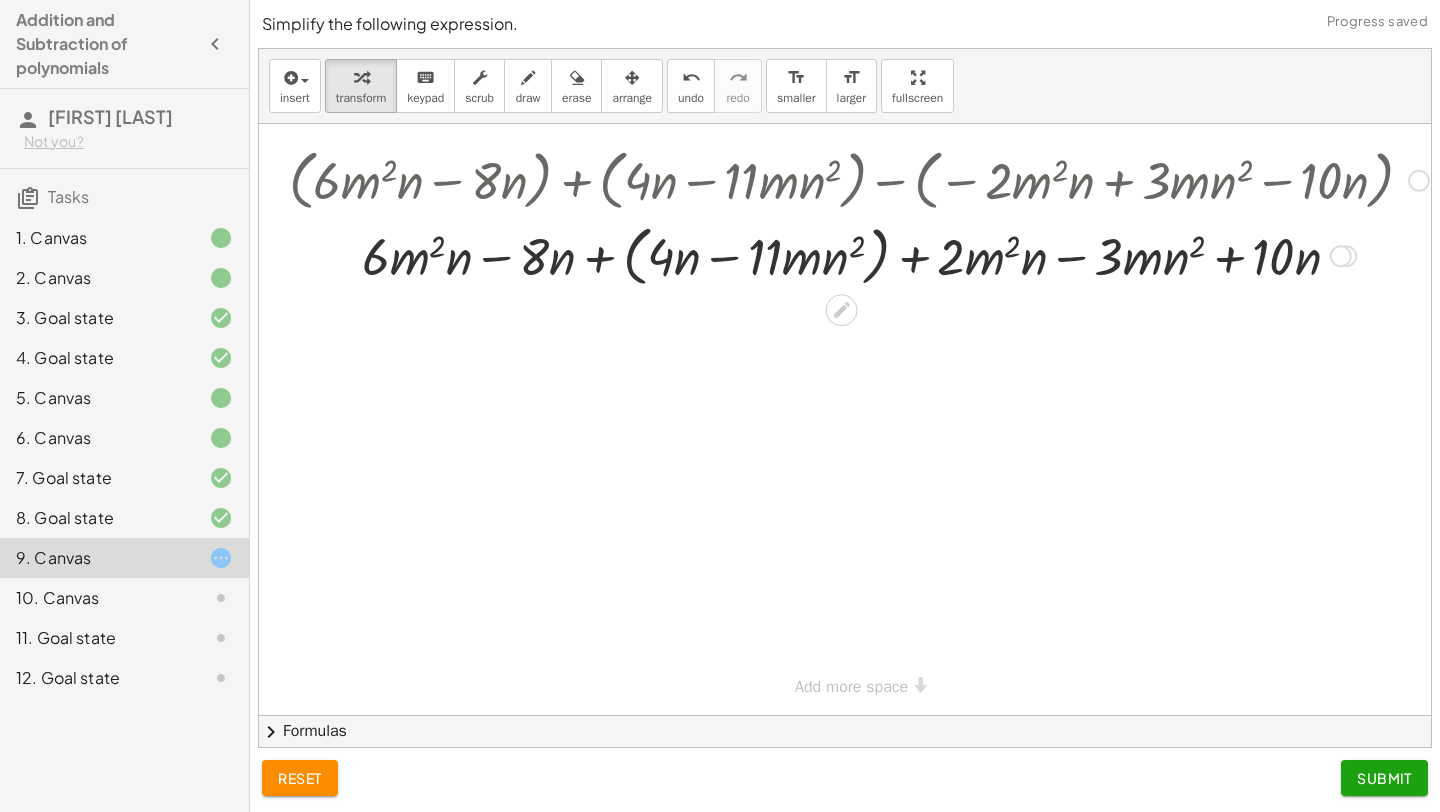 click at bounding box center (859, 255) 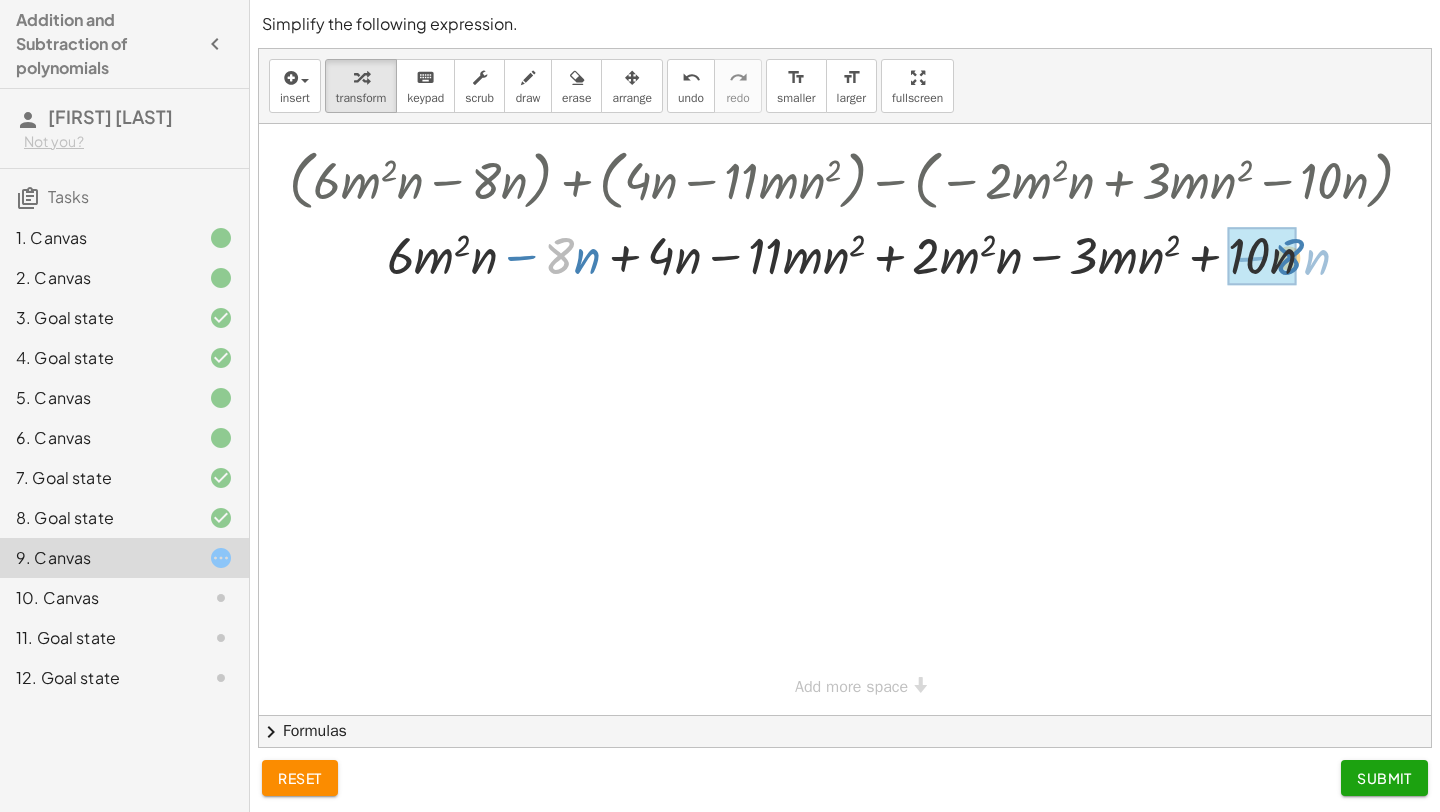 drag, startPoint x: 556, startPoint y: 261, endPoint x: 1286, endPoint y: 262, distance: 730.0007 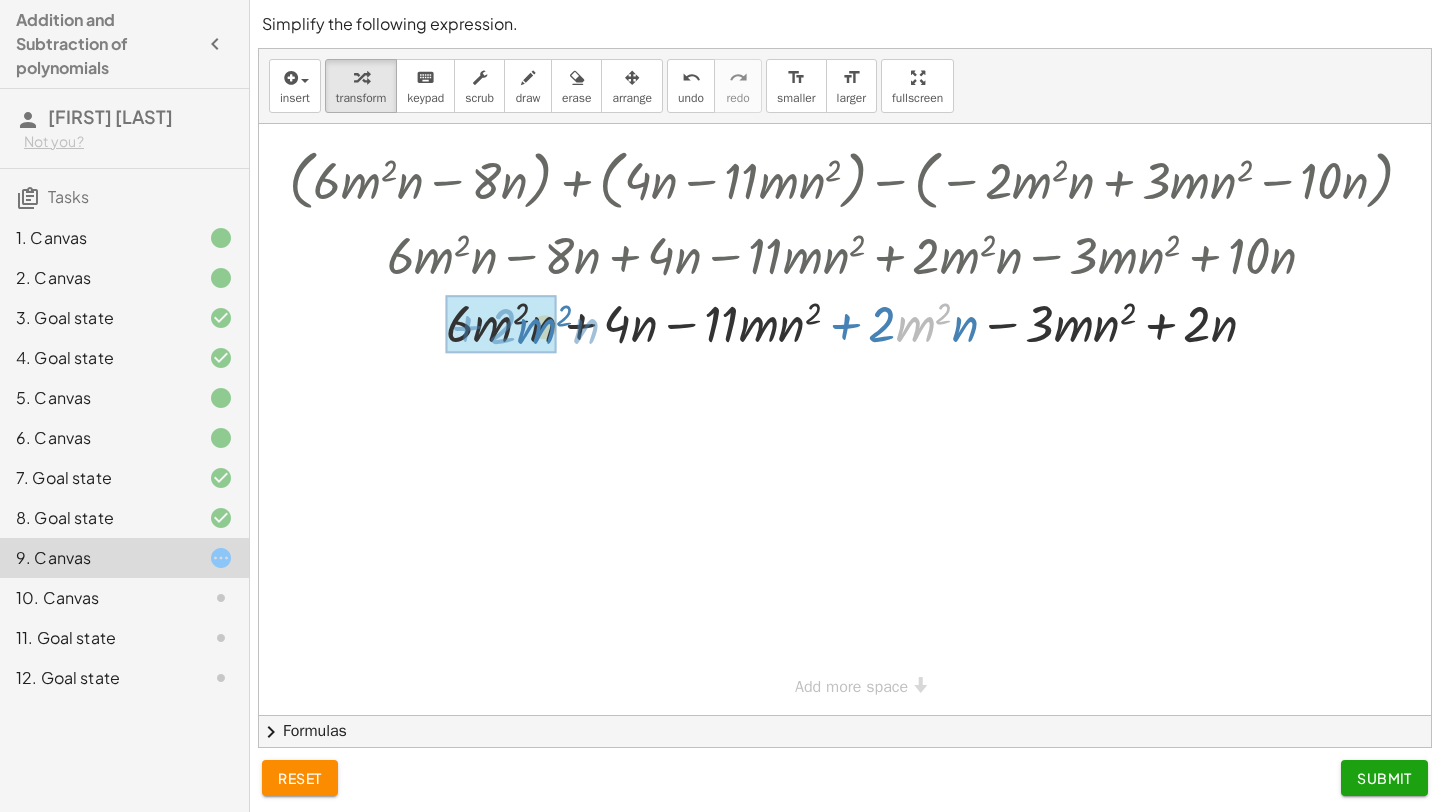 drag, startPoint x: 630, startPoint y: 329, endPoint x: 527, endPoint y: 332, distance: 103.04368 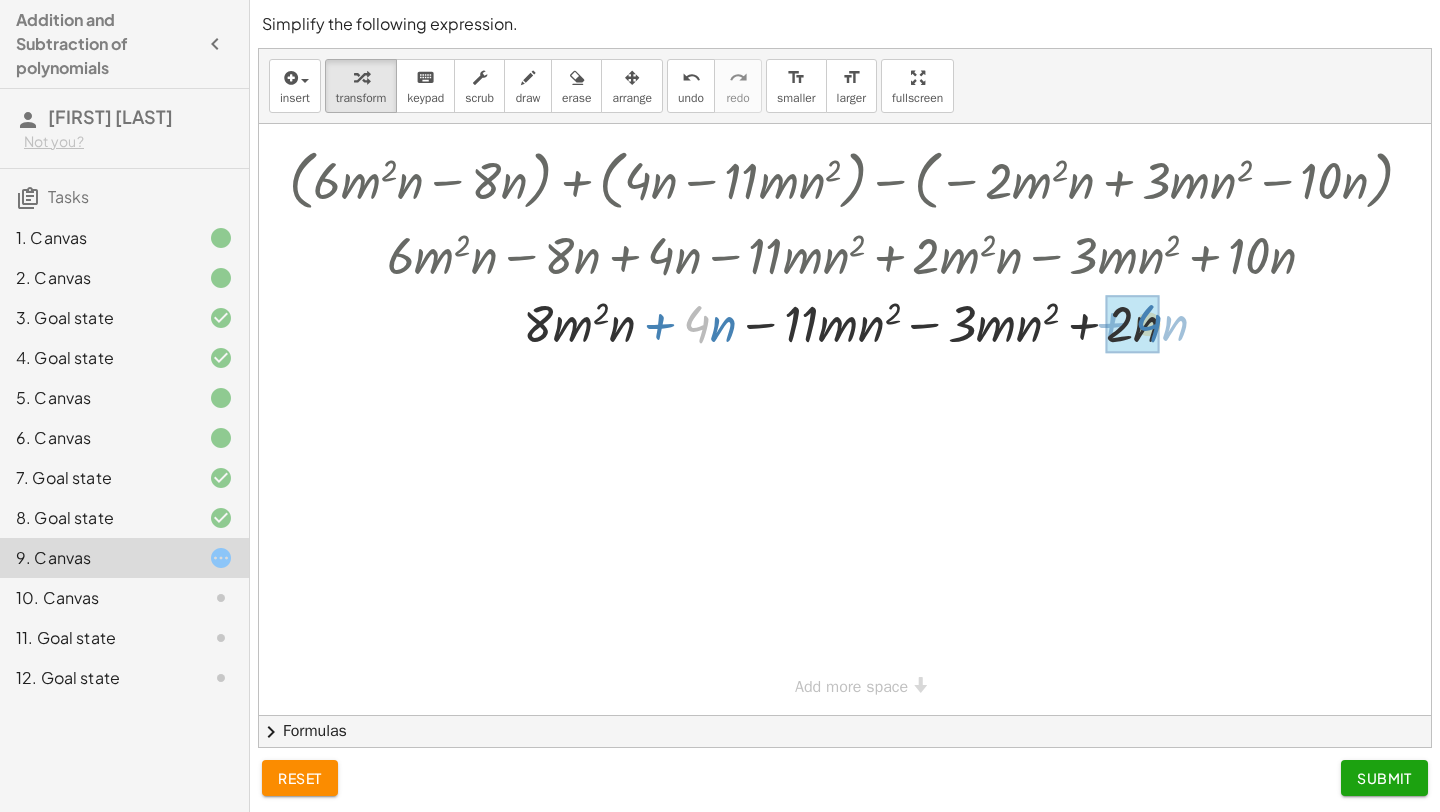 drag, startPoint x: 707, startPoint y: 328, endPoint x: 1159, endPoint y: 327, distance: 452.0011 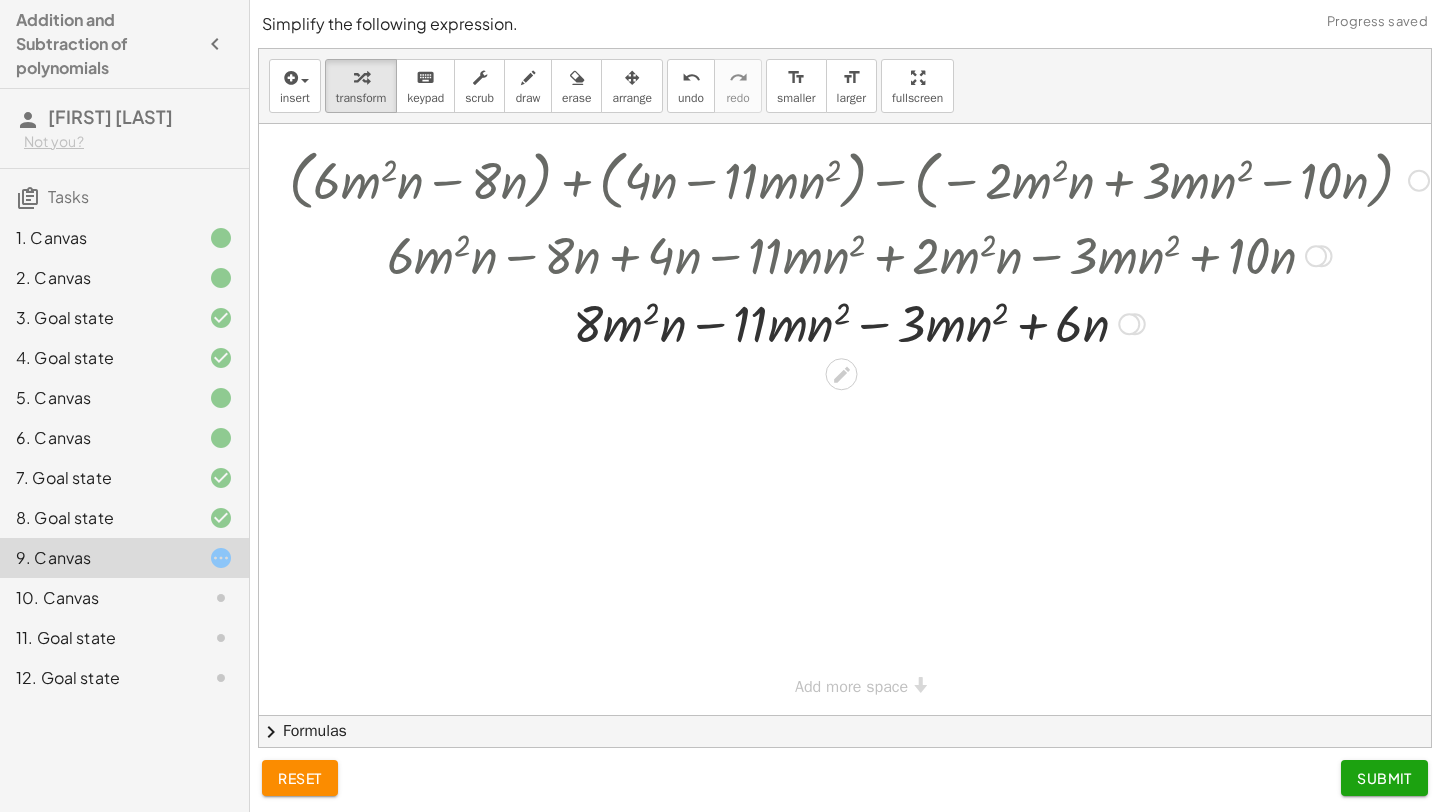 click at bounding box center (859, 322) 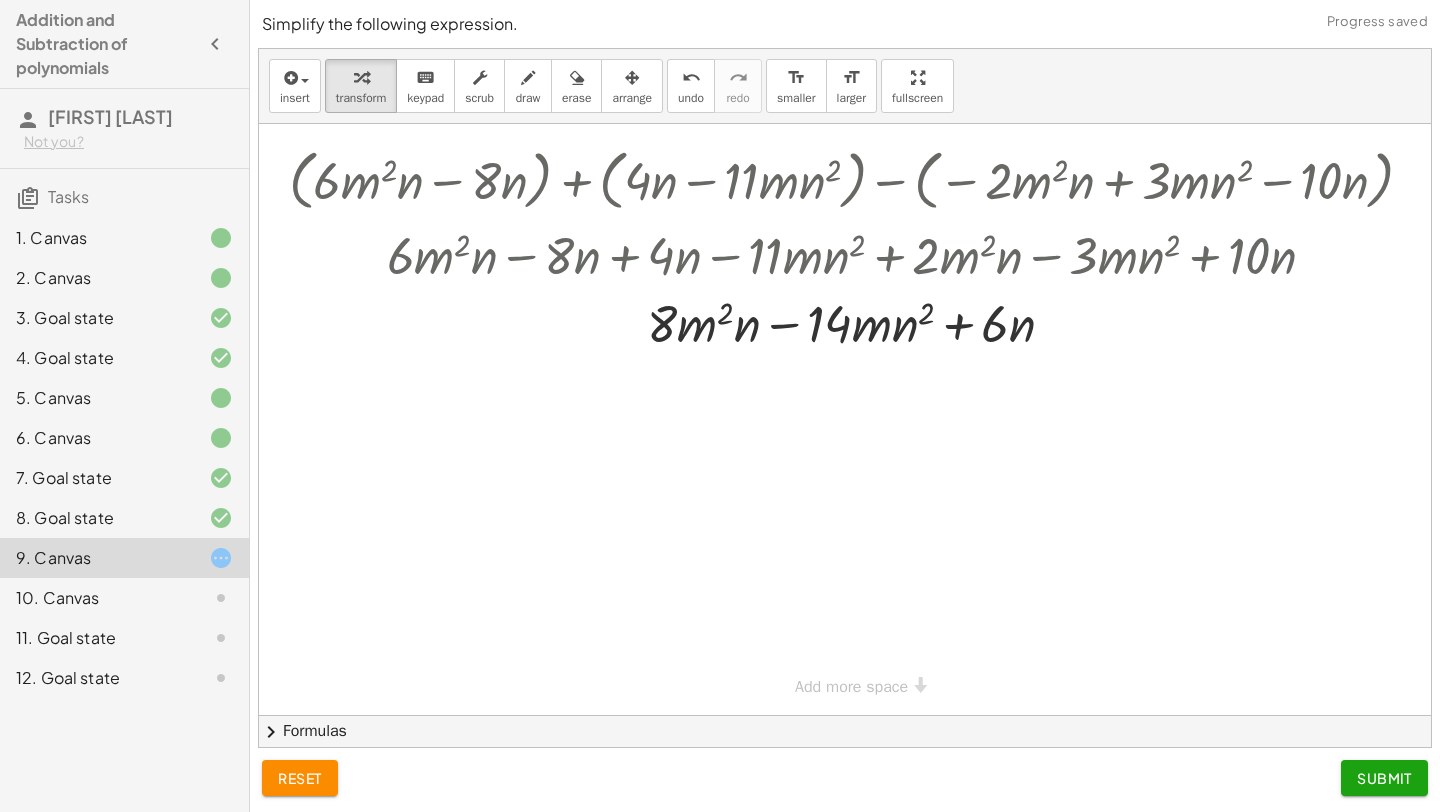 click on "Submit" 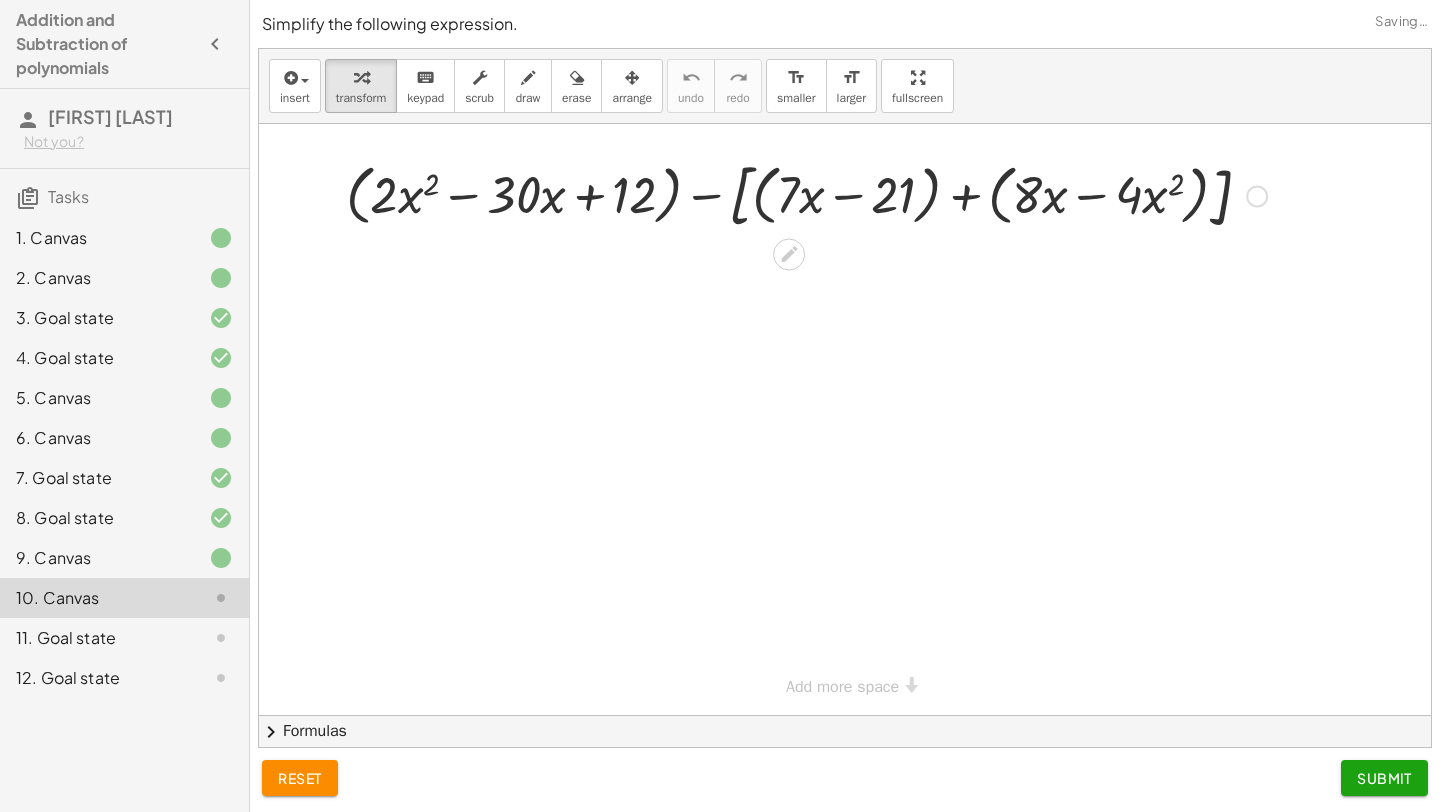 click at bounding box center (806, 194) 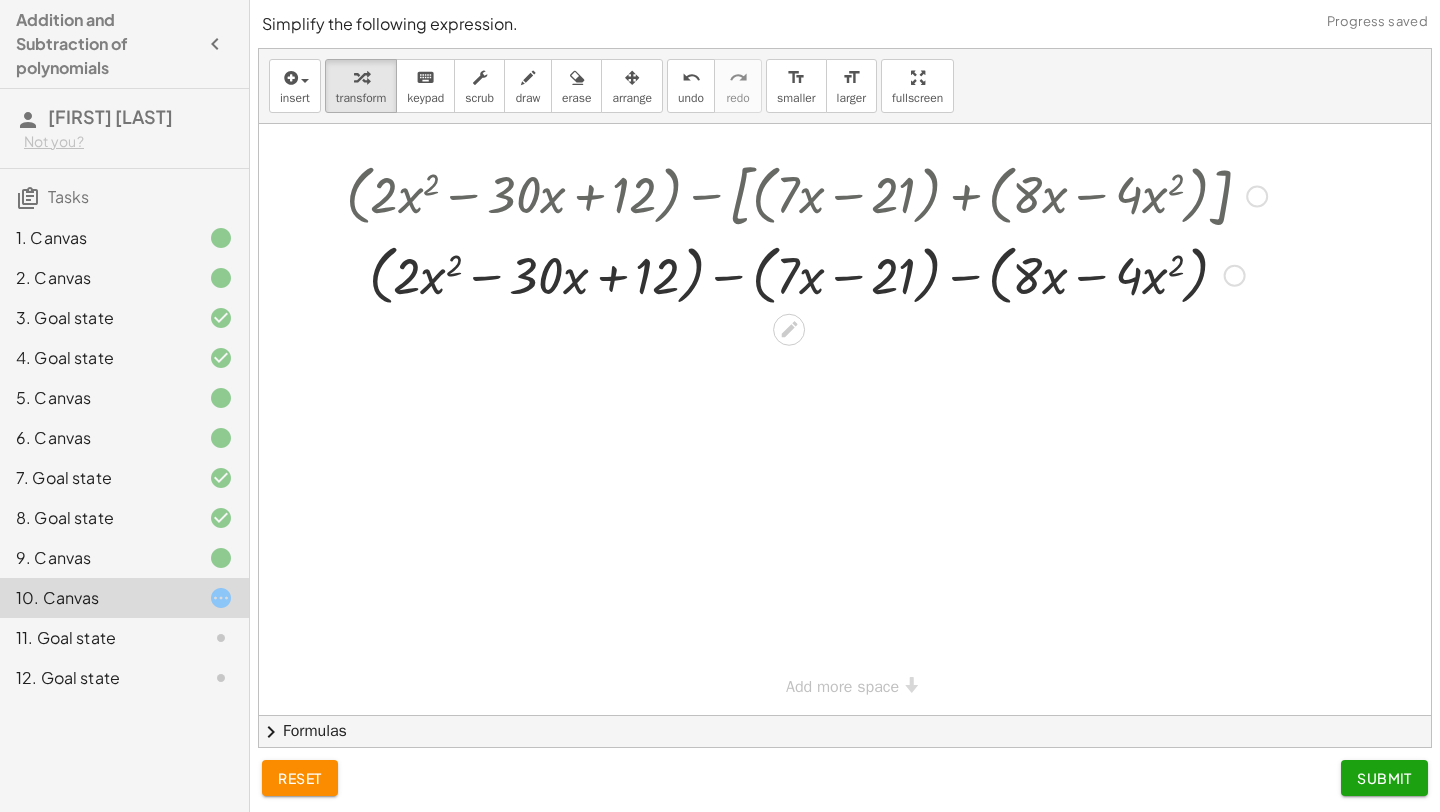 click at bounding box center (806, 274) 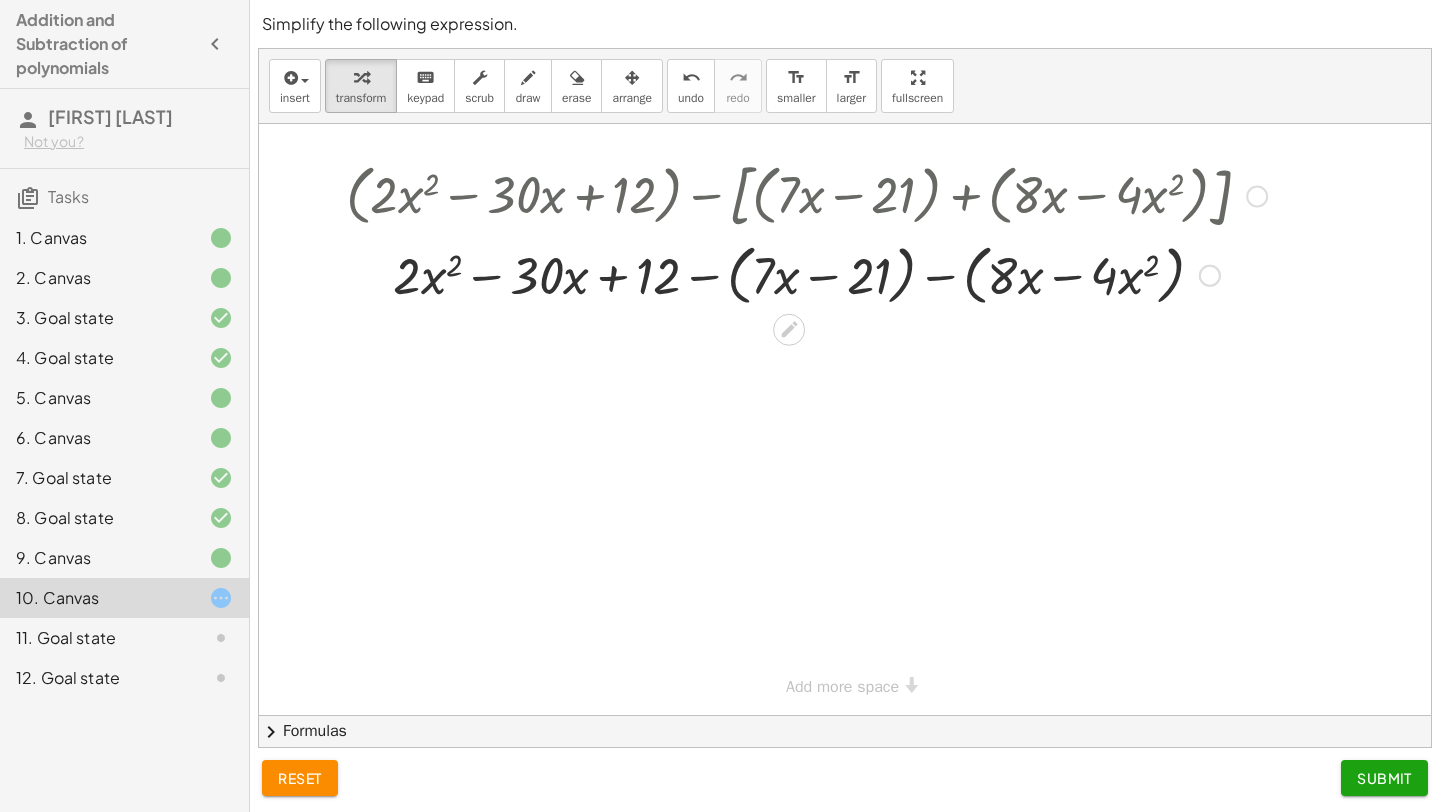 click at bounding box center [806, 274] 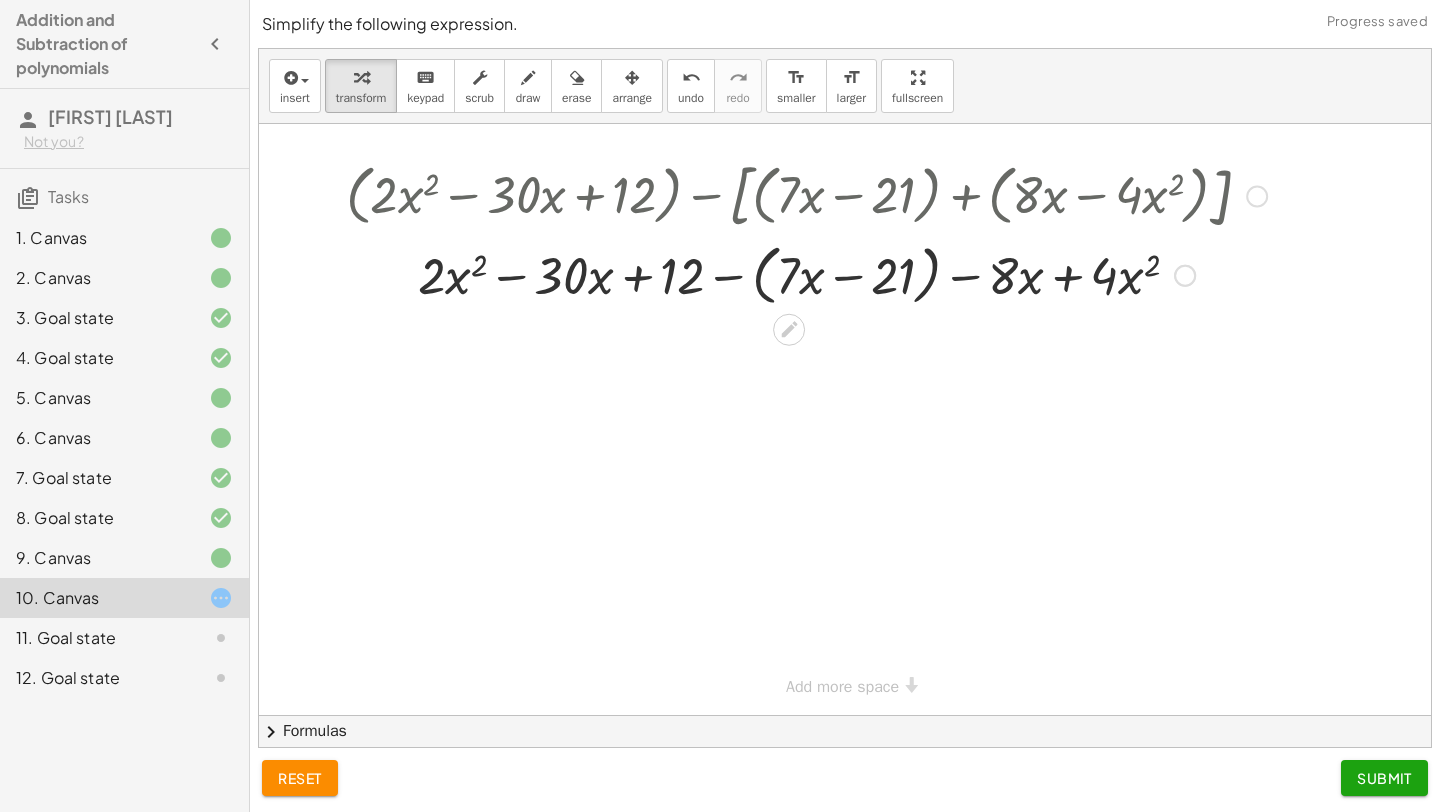 click at bounding box center [806, 274] 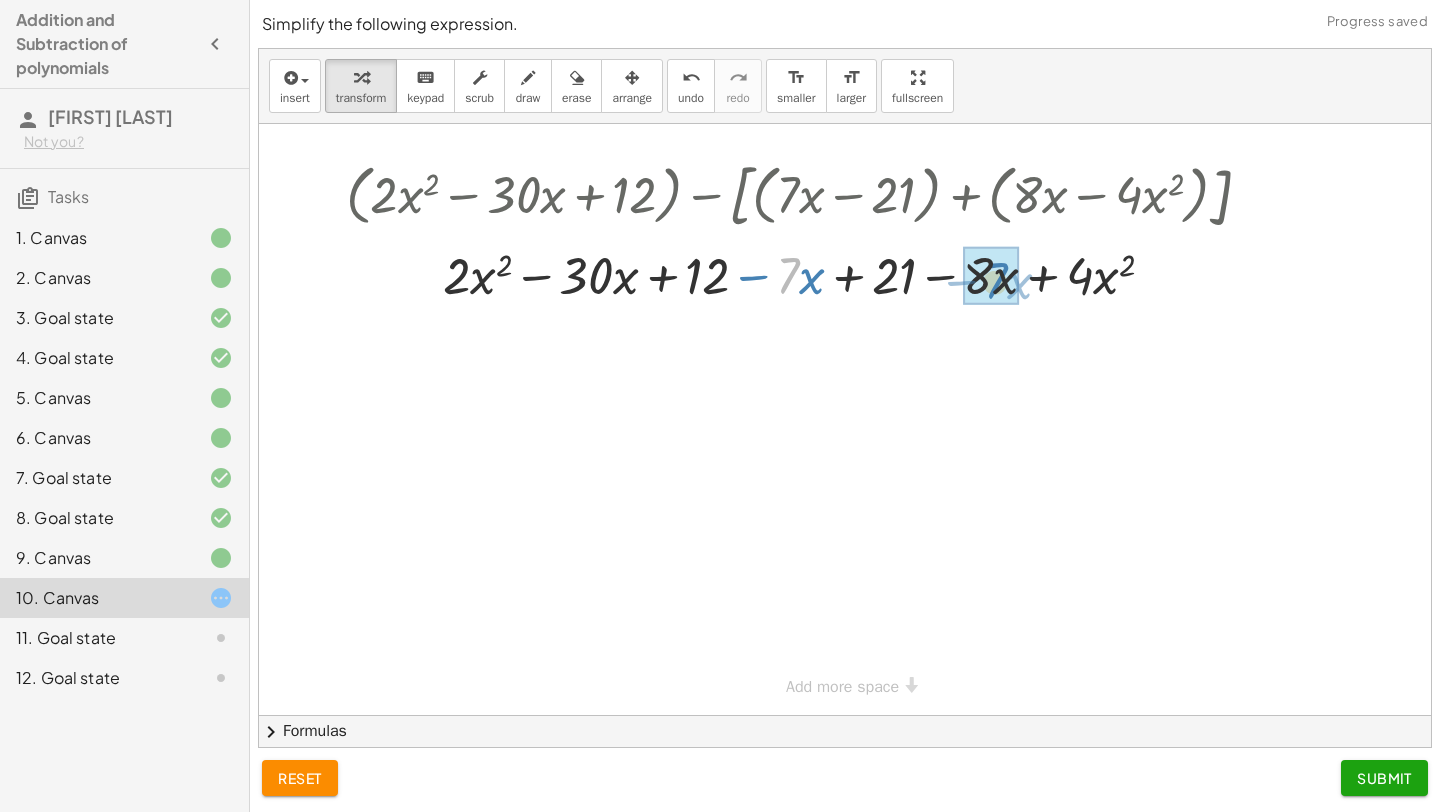 drag, startPoint x: 792, startPoint y: 277, endPoint x: 999, endPoint y: 282, distance: 207.06038 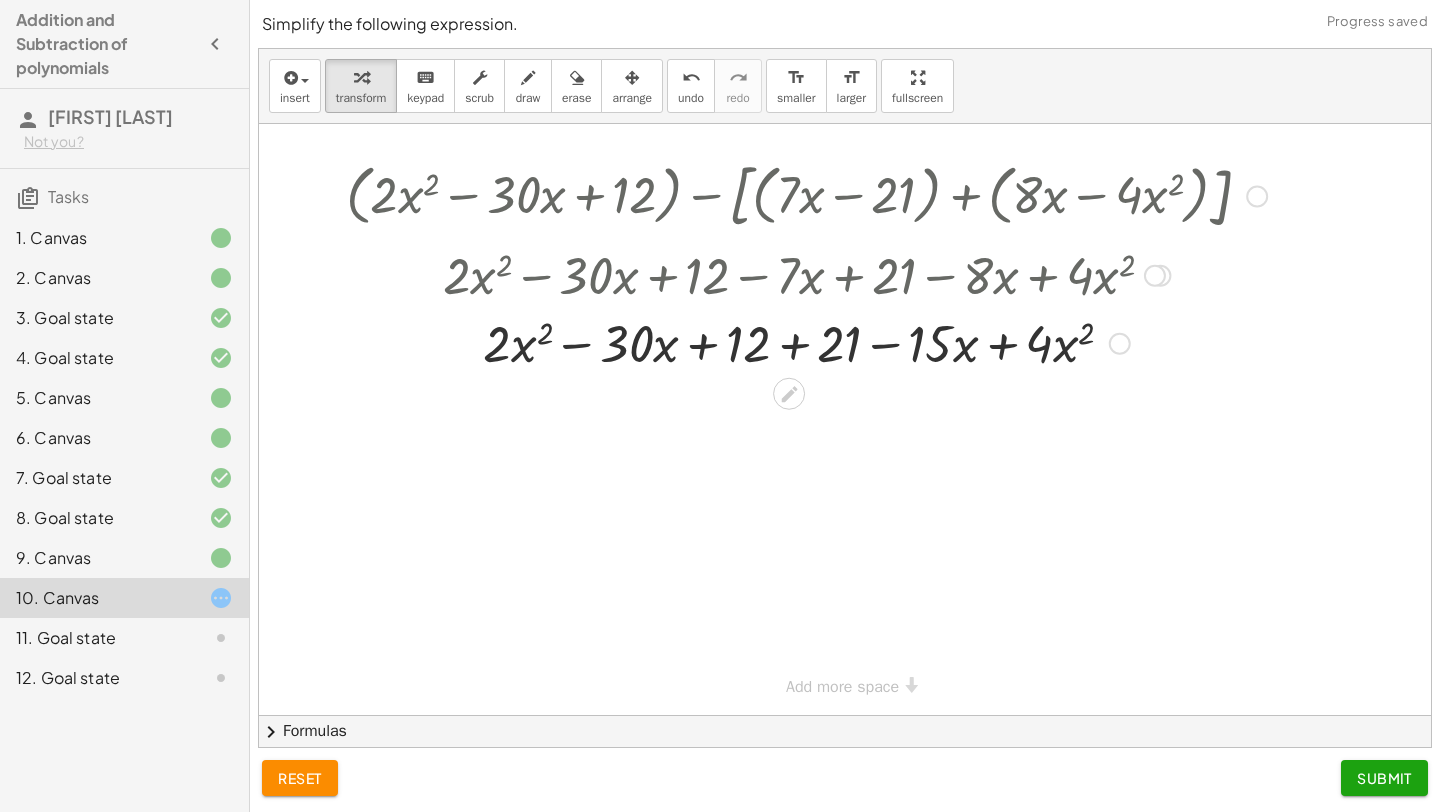 click at bounding box center [806, 342] 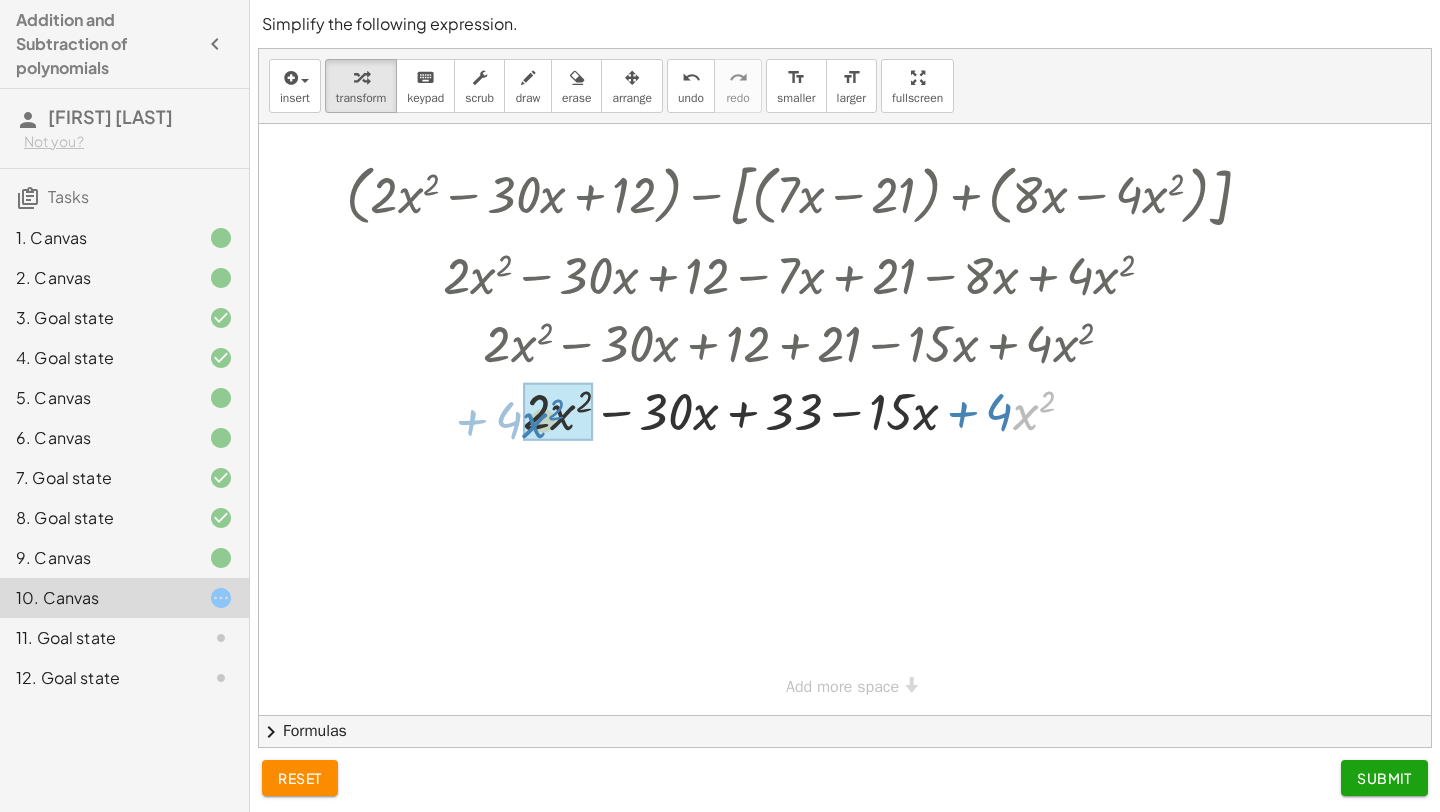 drag, startPoint x: 1023, startPoint y: 419, endPoint x: 532, endPoint y: 427, distance: 491.06516 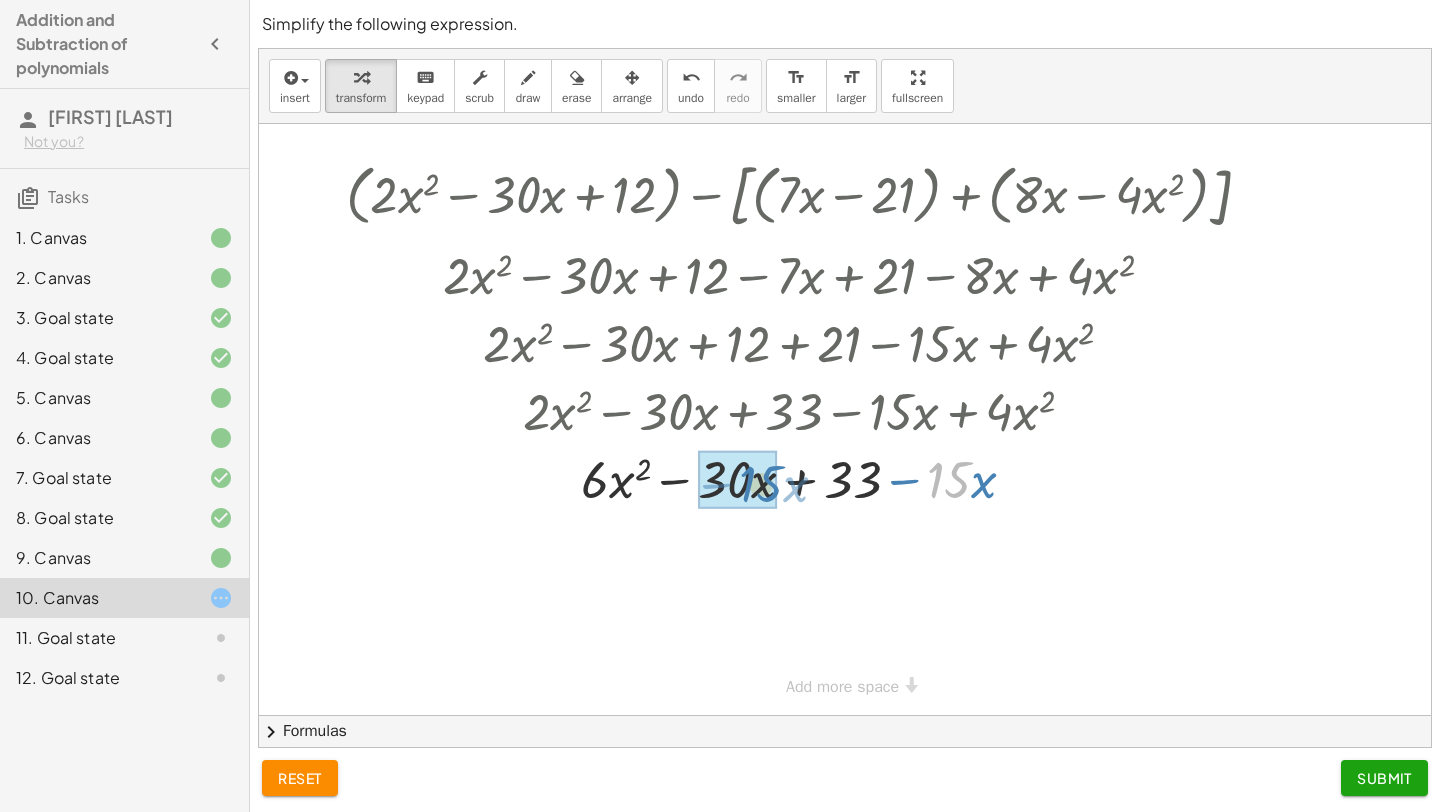 drag, startPoint x: 957, startPoint y: 477, endPoint x: 769, endPoint y: 481, distance: 188.04254 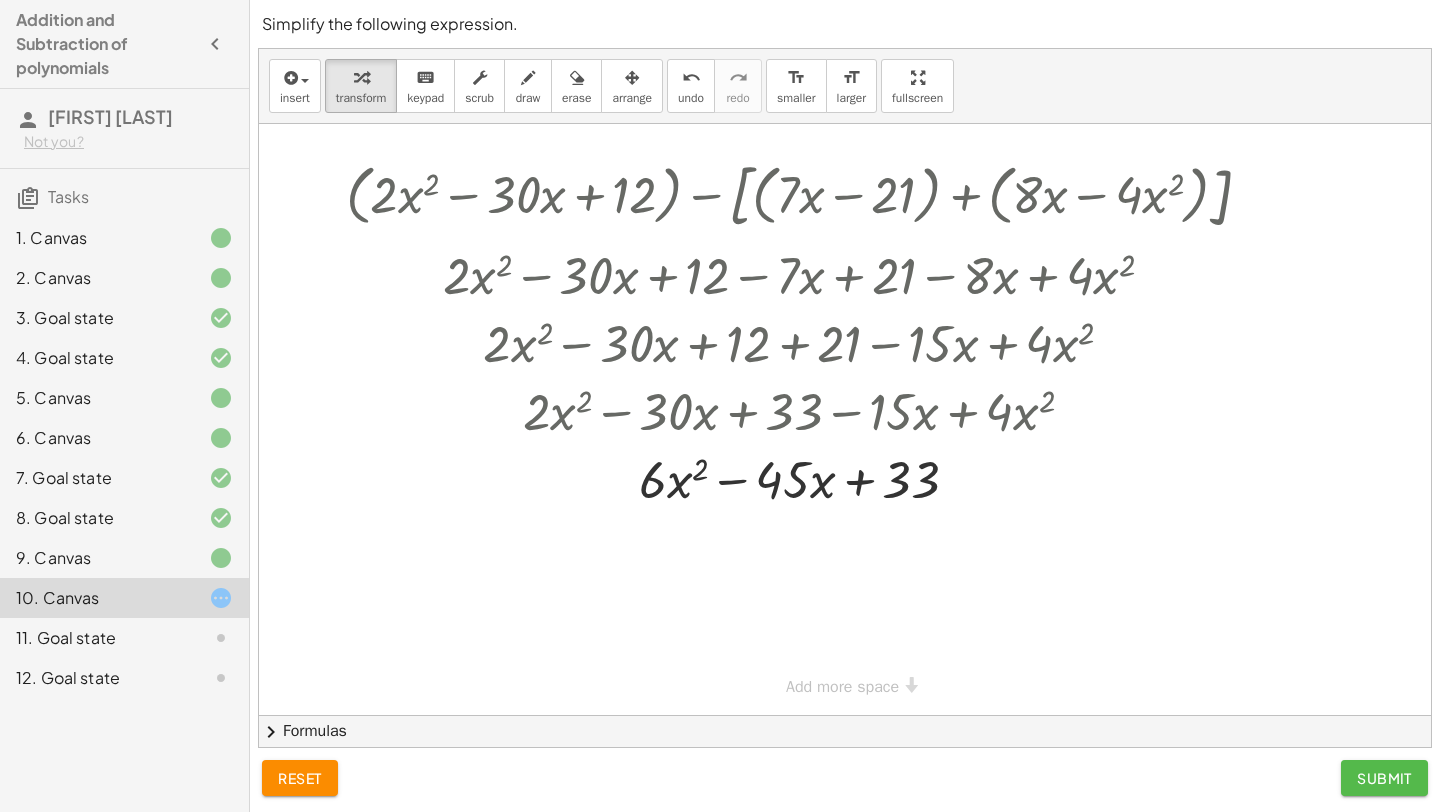 click on "Submit" 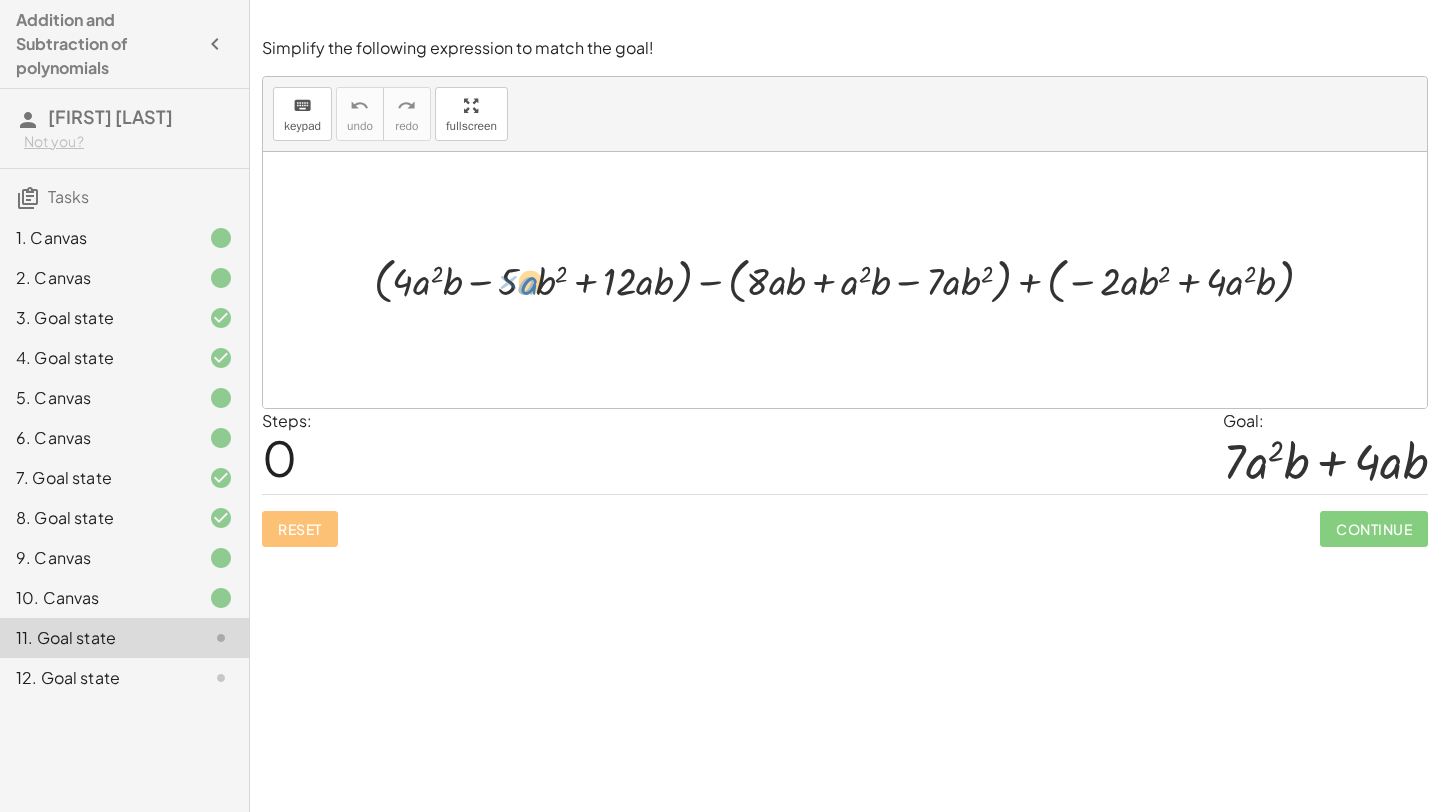 click at bounding box center [852, 279] 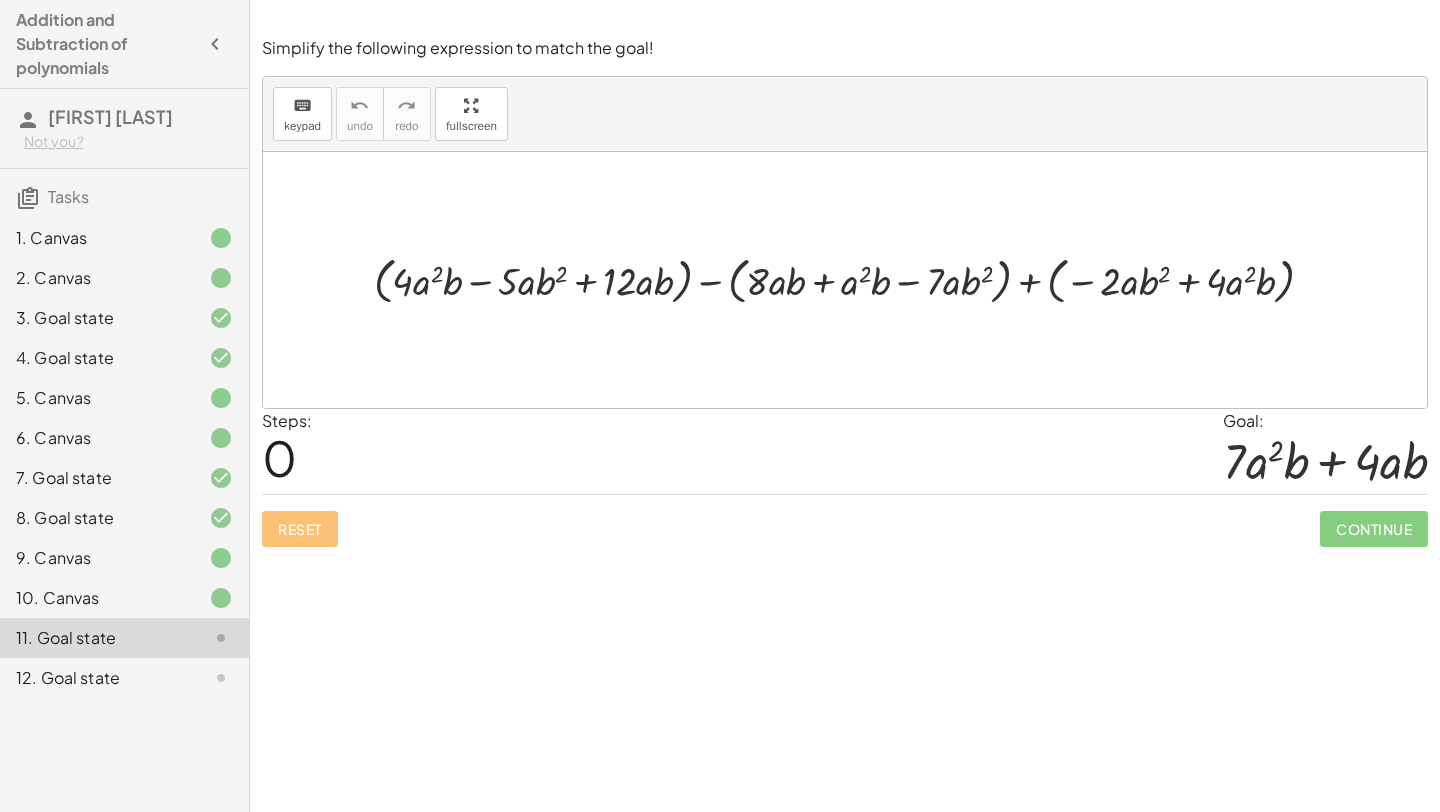 click at bounding box center [852, 279] 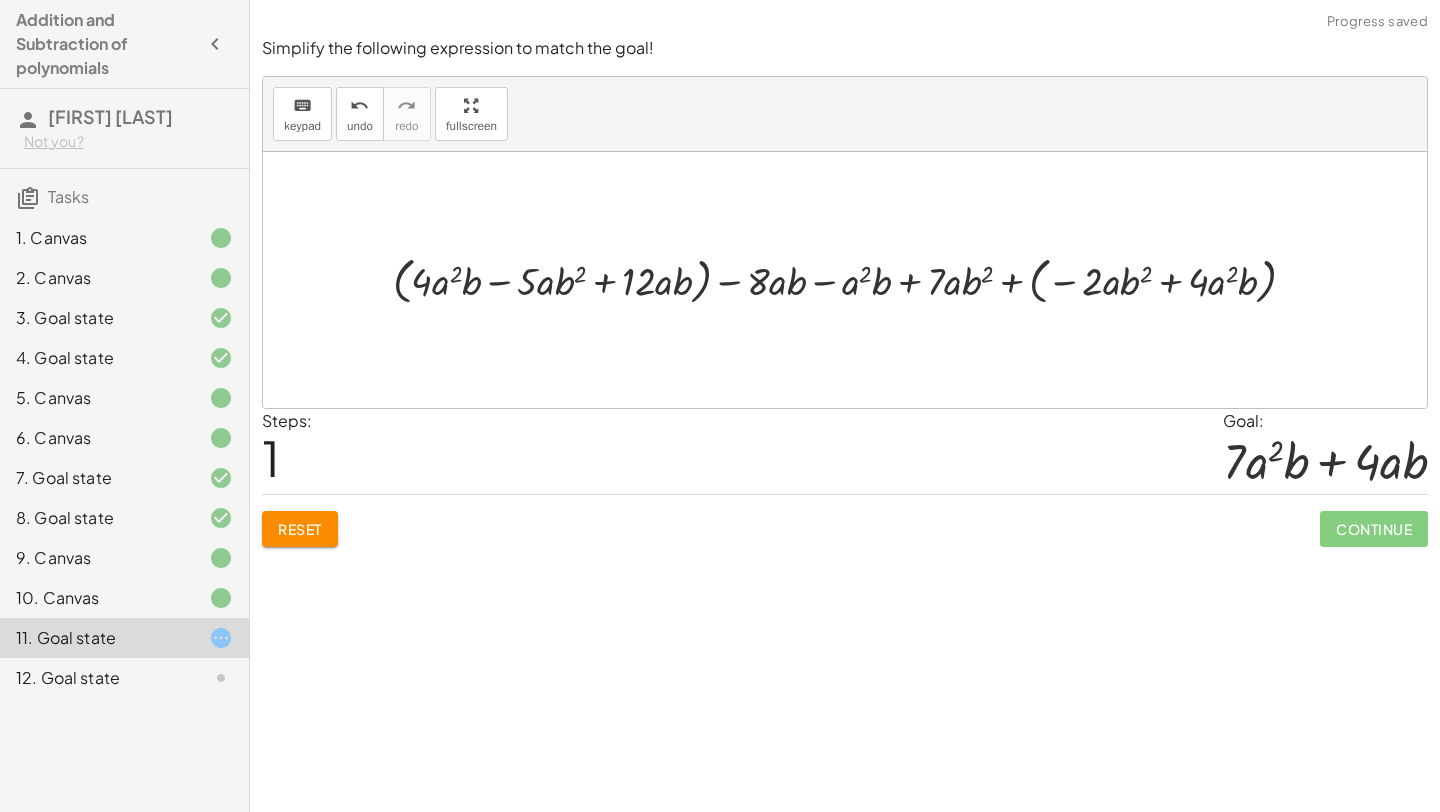 click at bounding box center [852, 279] 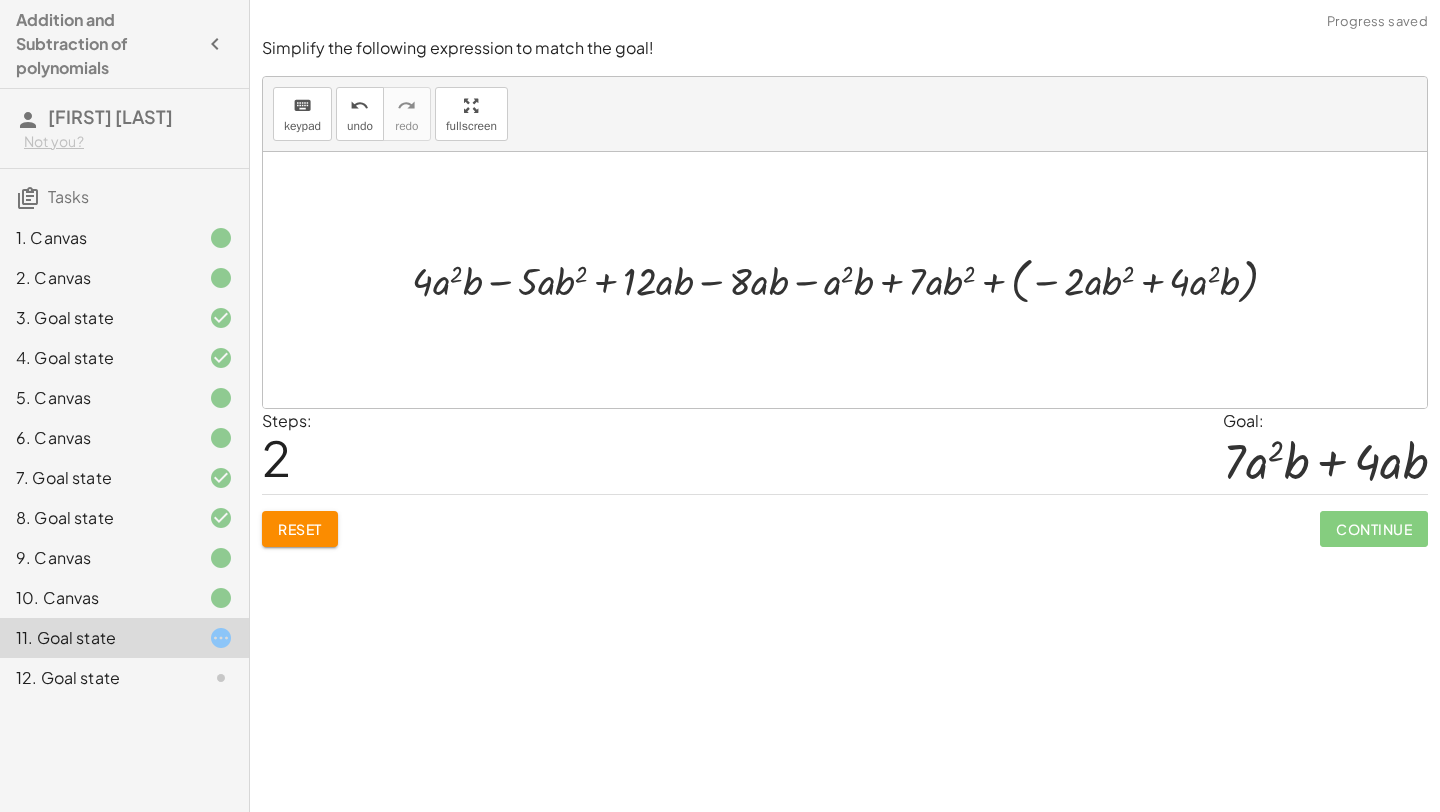 click at bounding box center [853, 279] 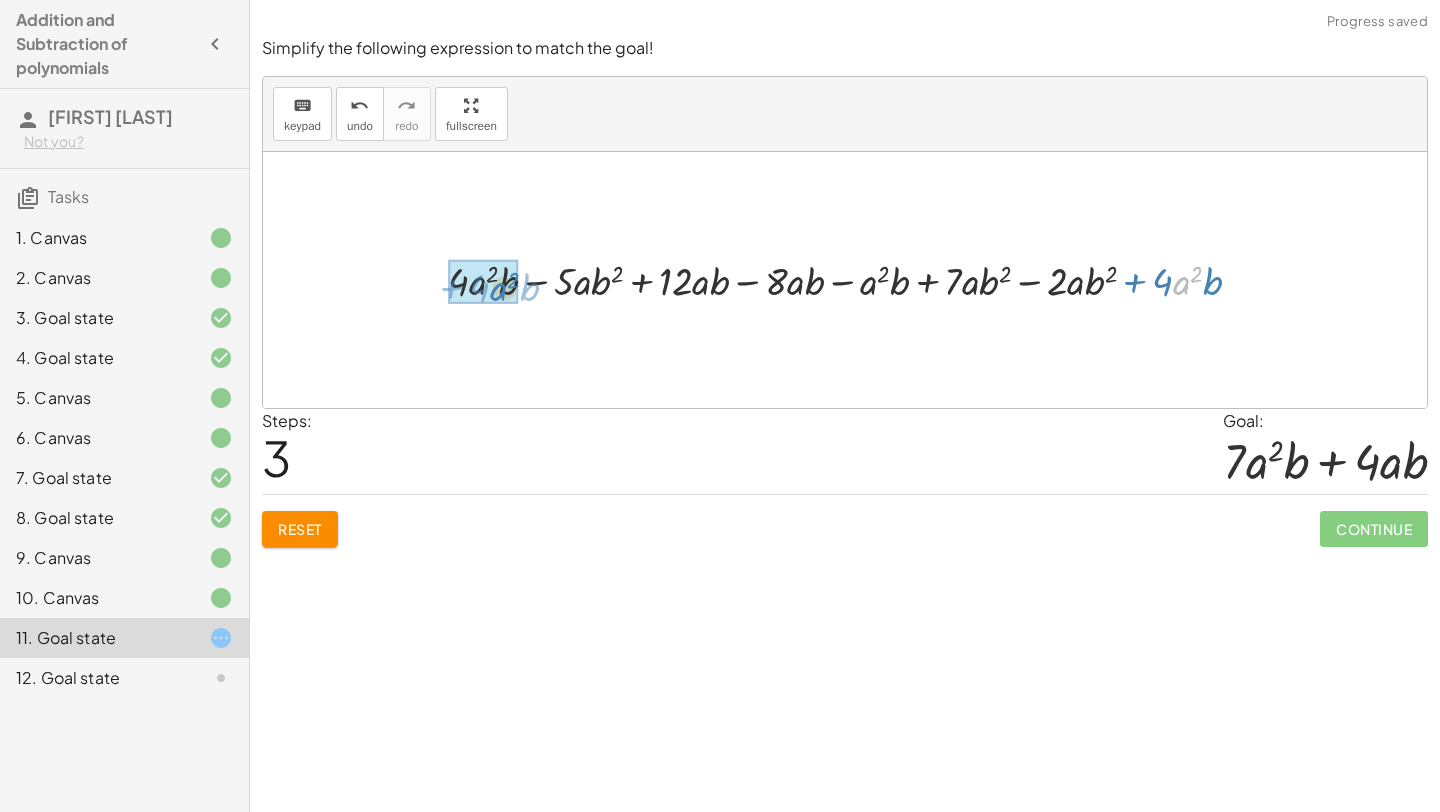 drag, startPoint x: 1189, startPoint y: 285, endPoint x: 503, endPoint y: 291, distance: 686.02625 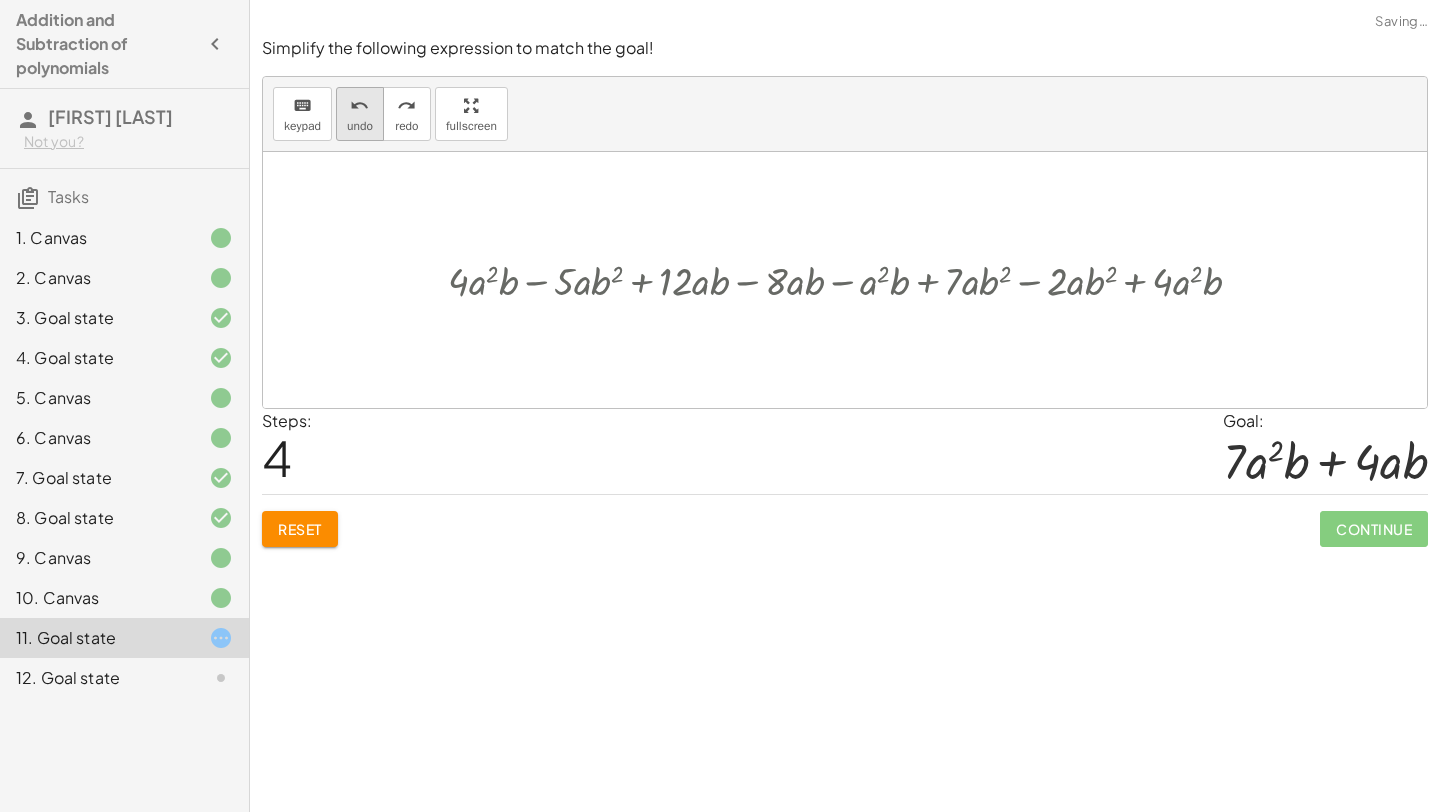click on "undo" at bounding box center (359, 106) 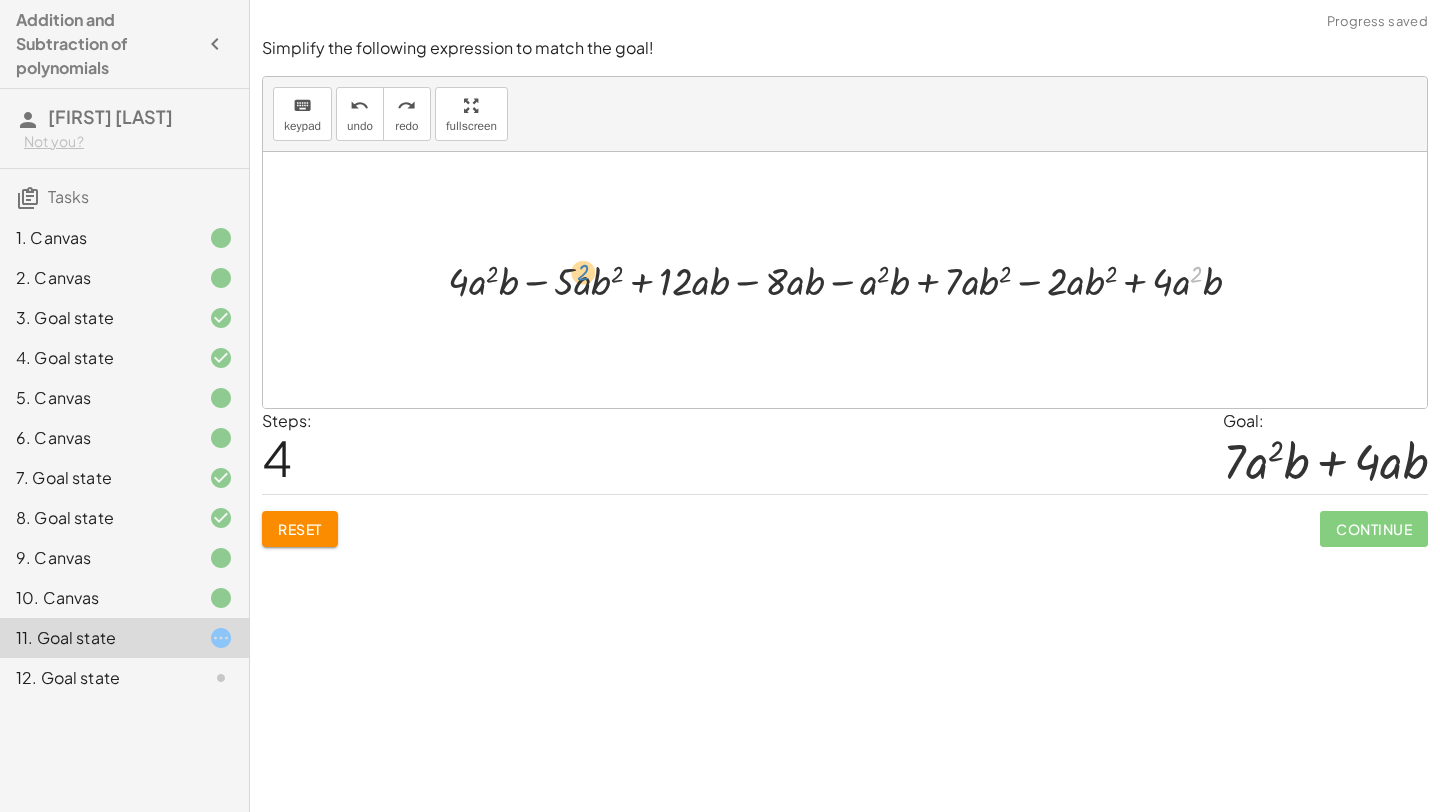 drag, startPoint x: 1194, startPoint y: 285, endPoint x: 707, endPoint y: 228, distance: 490.32437 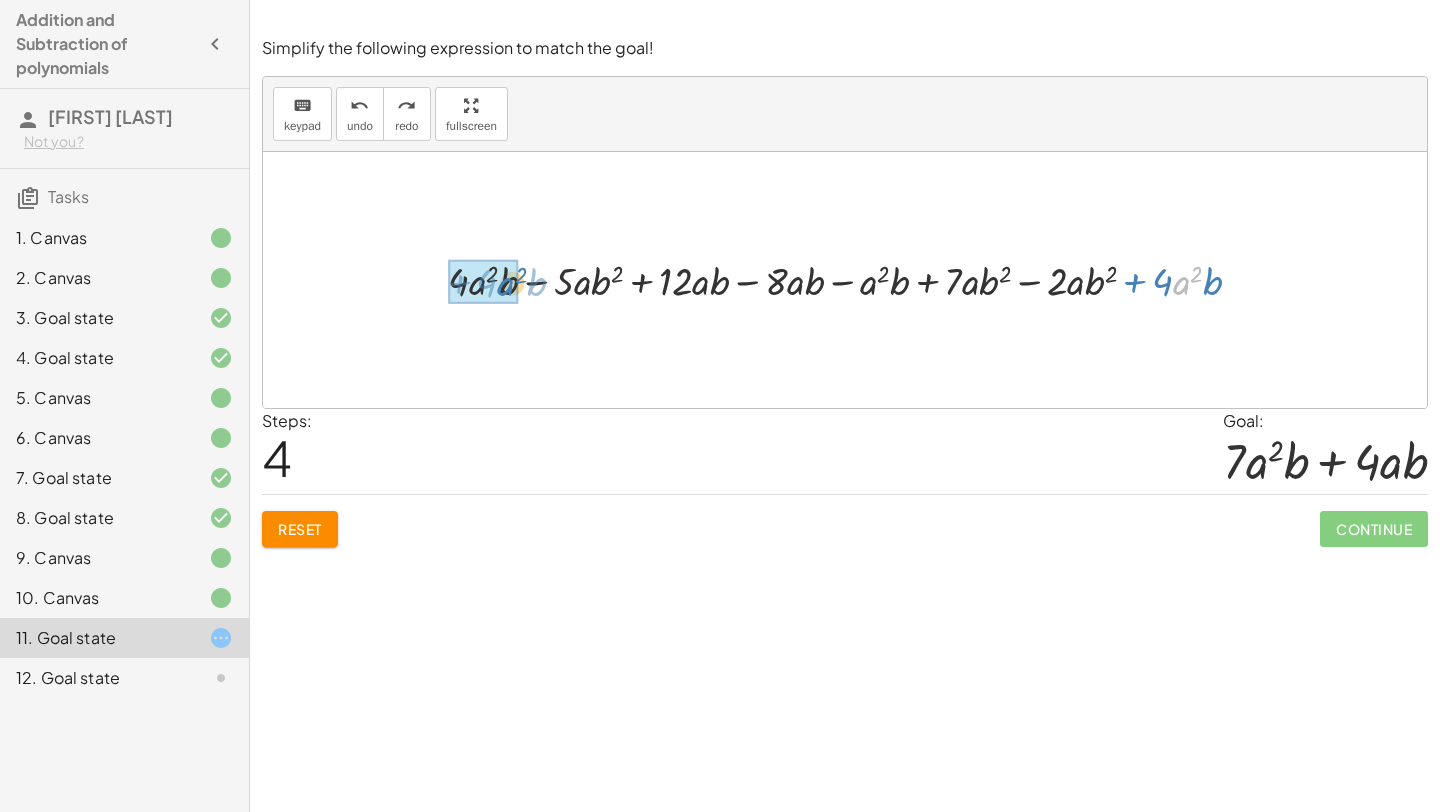 drag, startPoint x: 1175, startPoint y: 287, endPoint x: 499, endPoint y: 288, distance: 676.00073 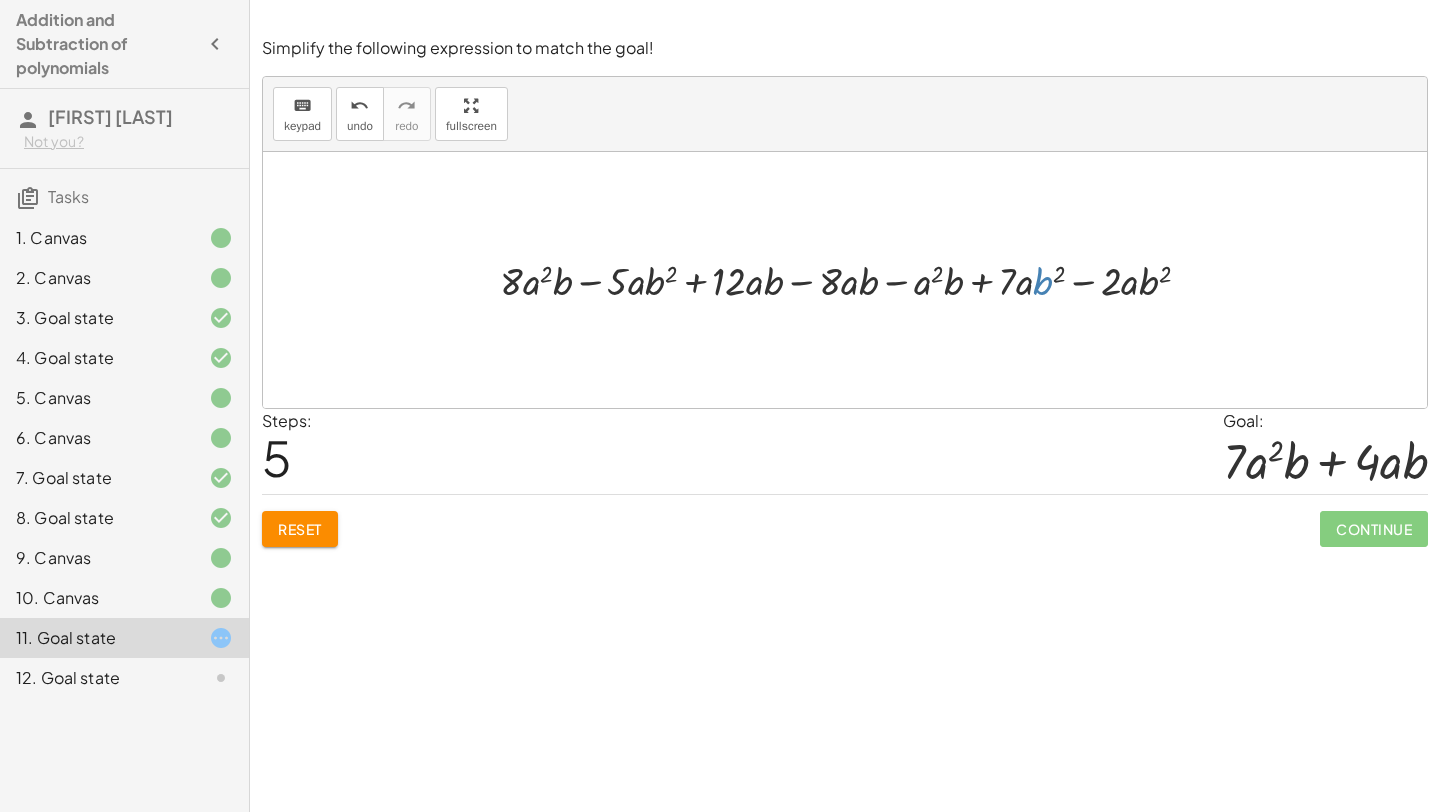 click at bounding box center (853, 280) 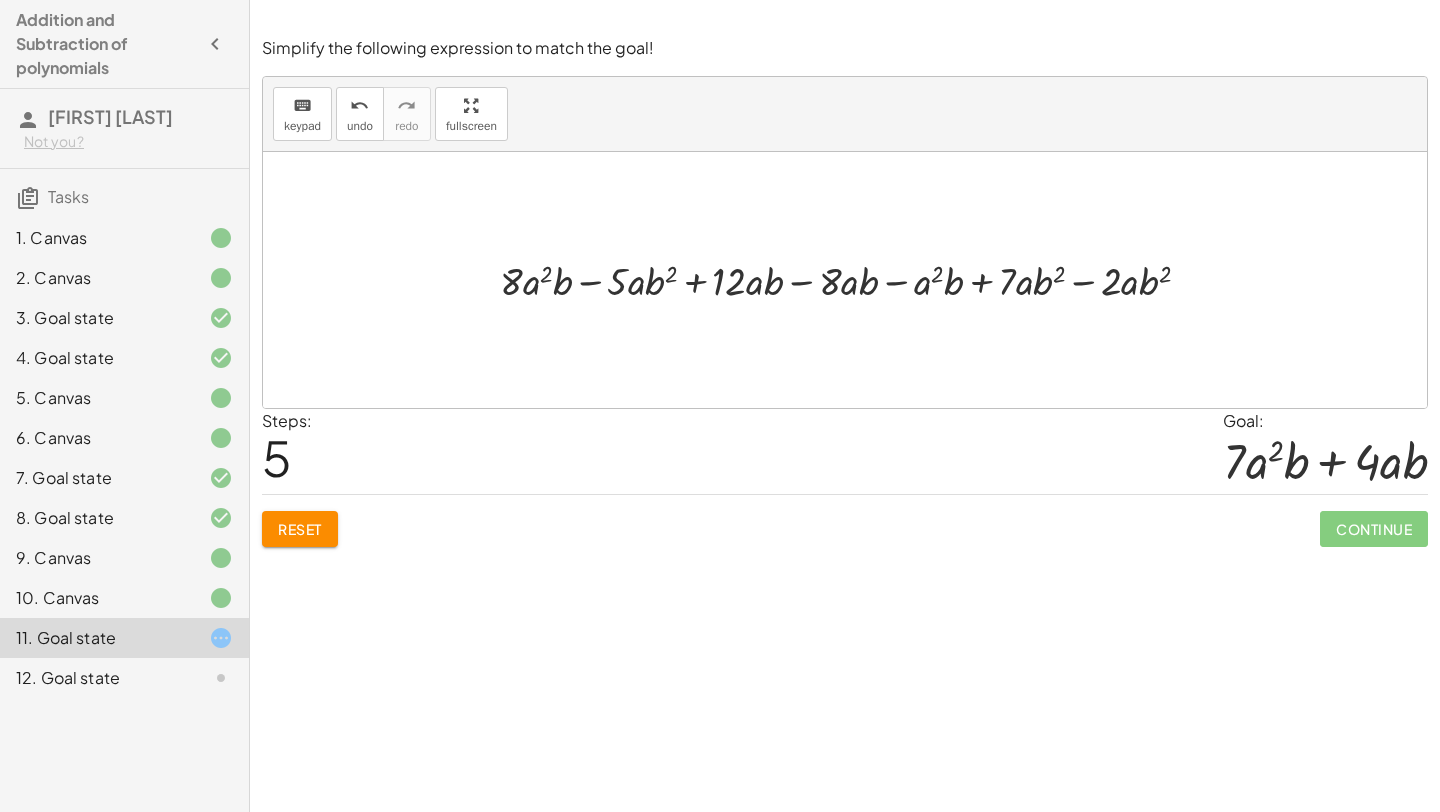 click at bounding box center [853, 280] 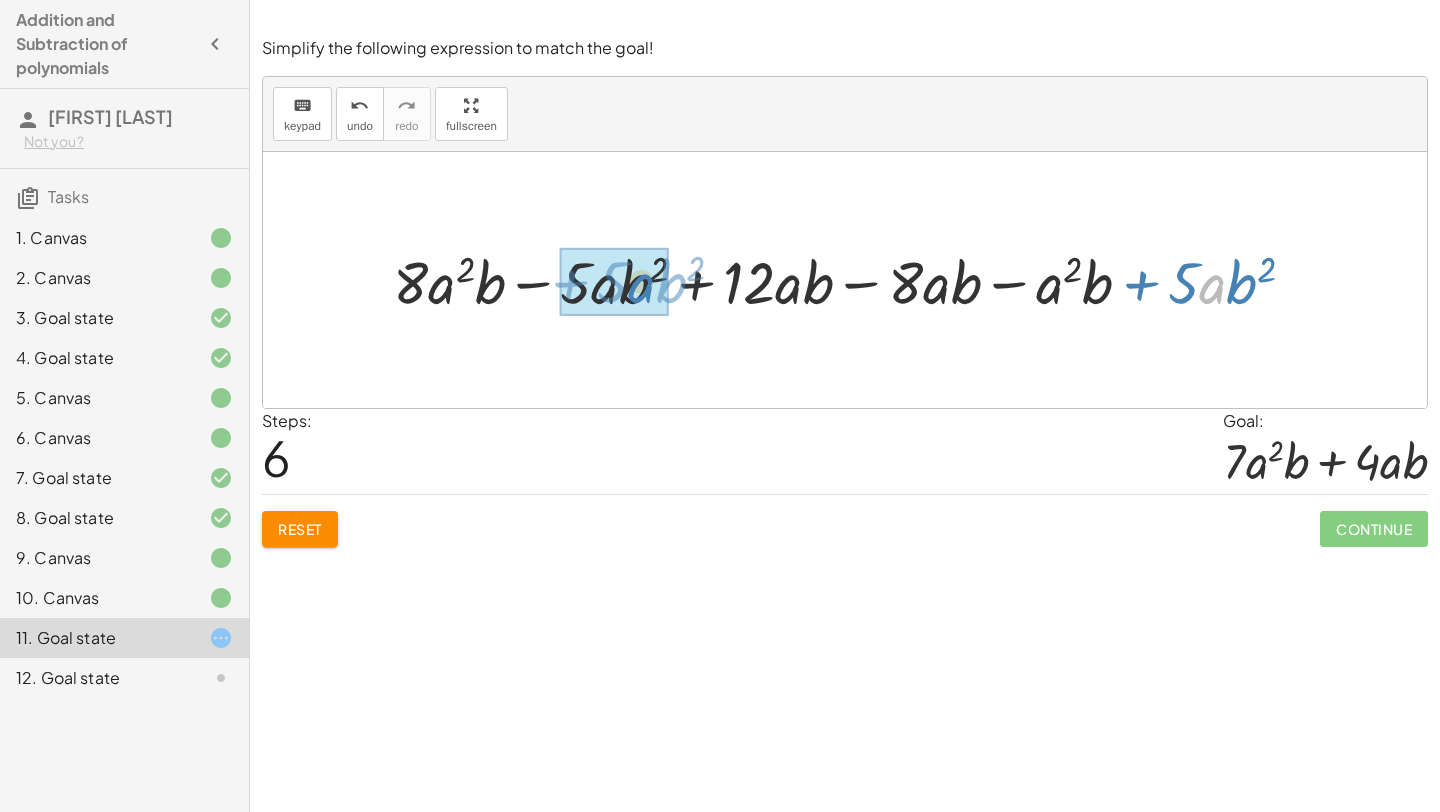 drag, startPoint x: 1221, startPoint y: 291, endPoint x: 650, endPoint y: 290, distance: 571.00085 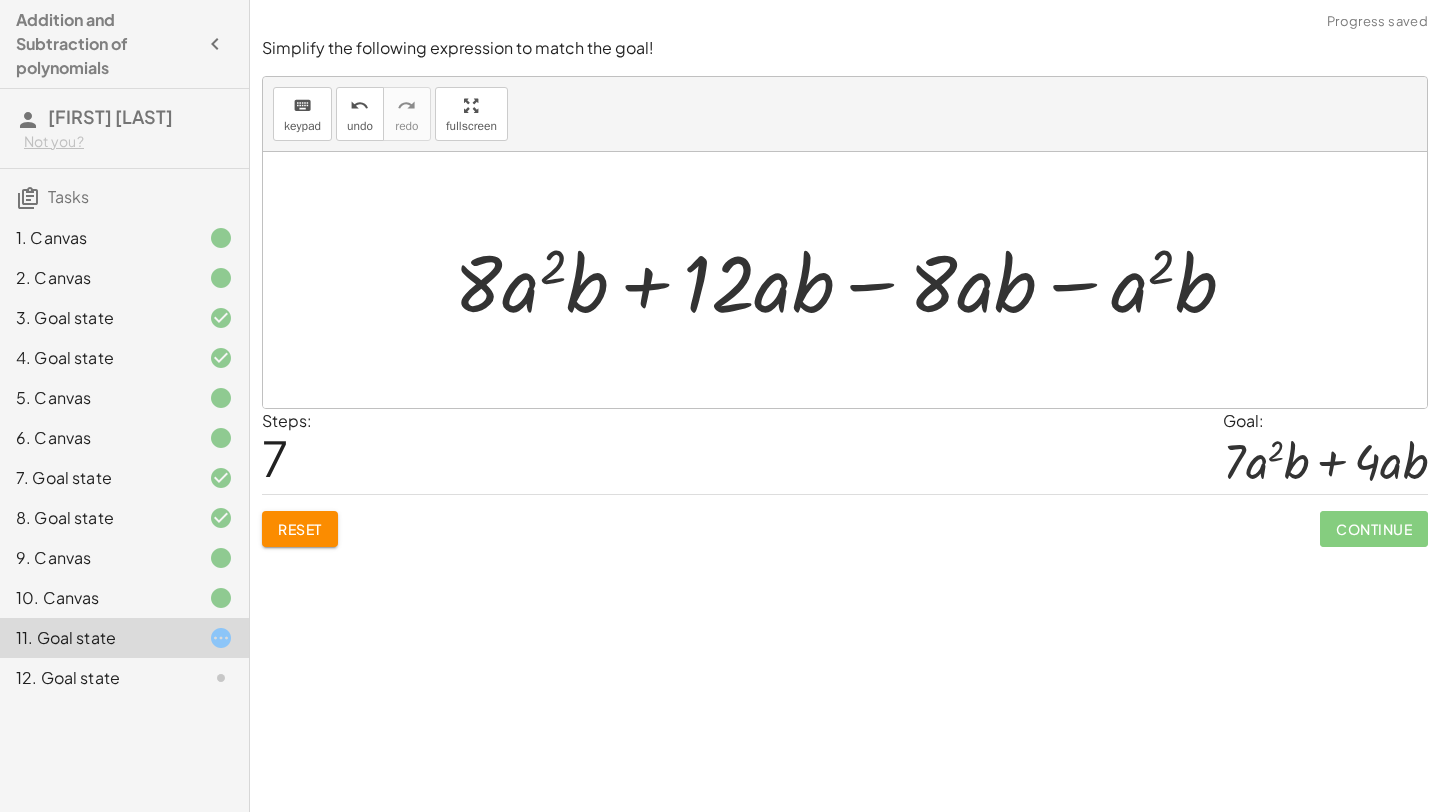 click at bounding box center [853, 280] 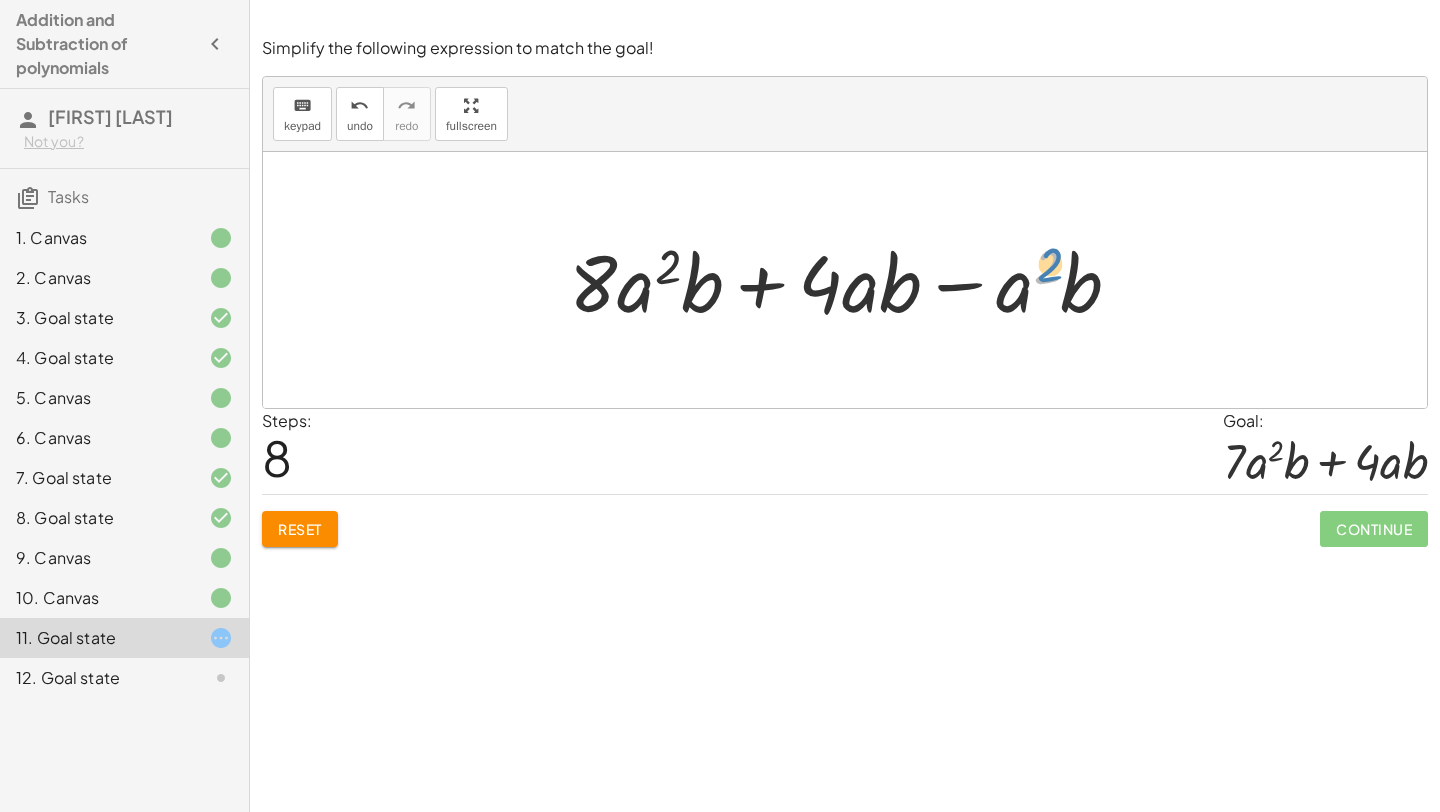 click at bounding box center [853, 280] 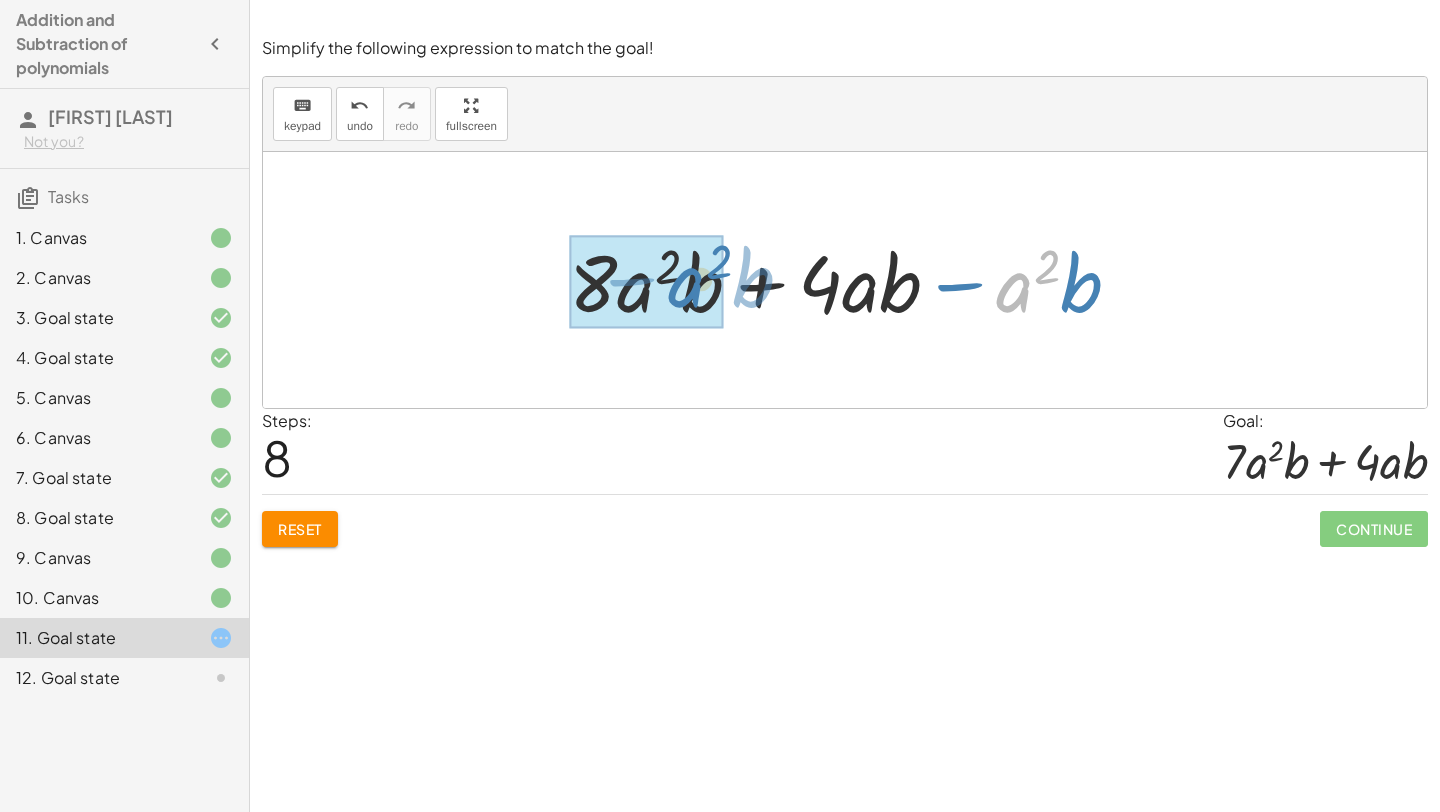 drag, startPoint x: 1015, startPoint y: 299, endPoint x: 690, endPoint y: 295, distance: 325.02463 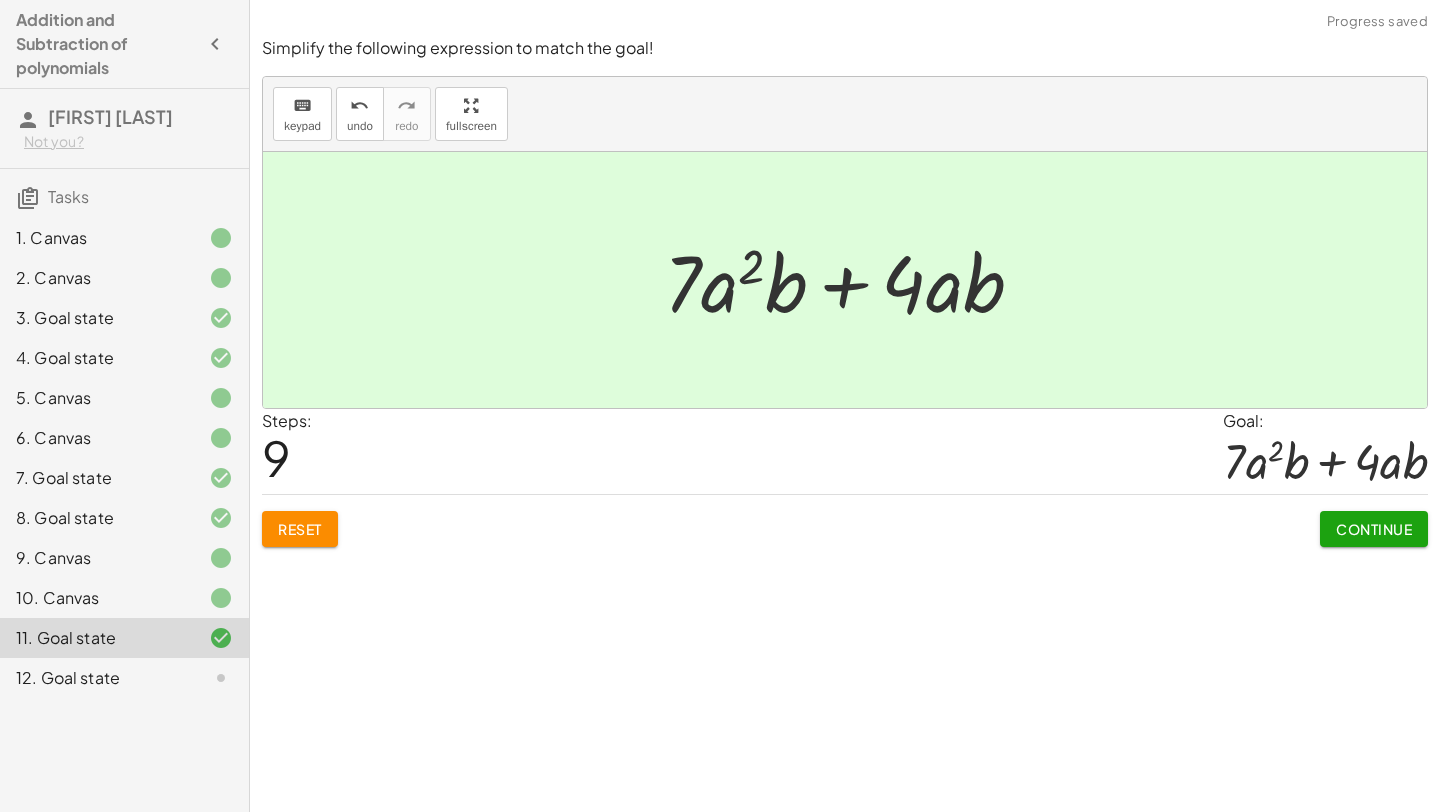 click on "Continue" 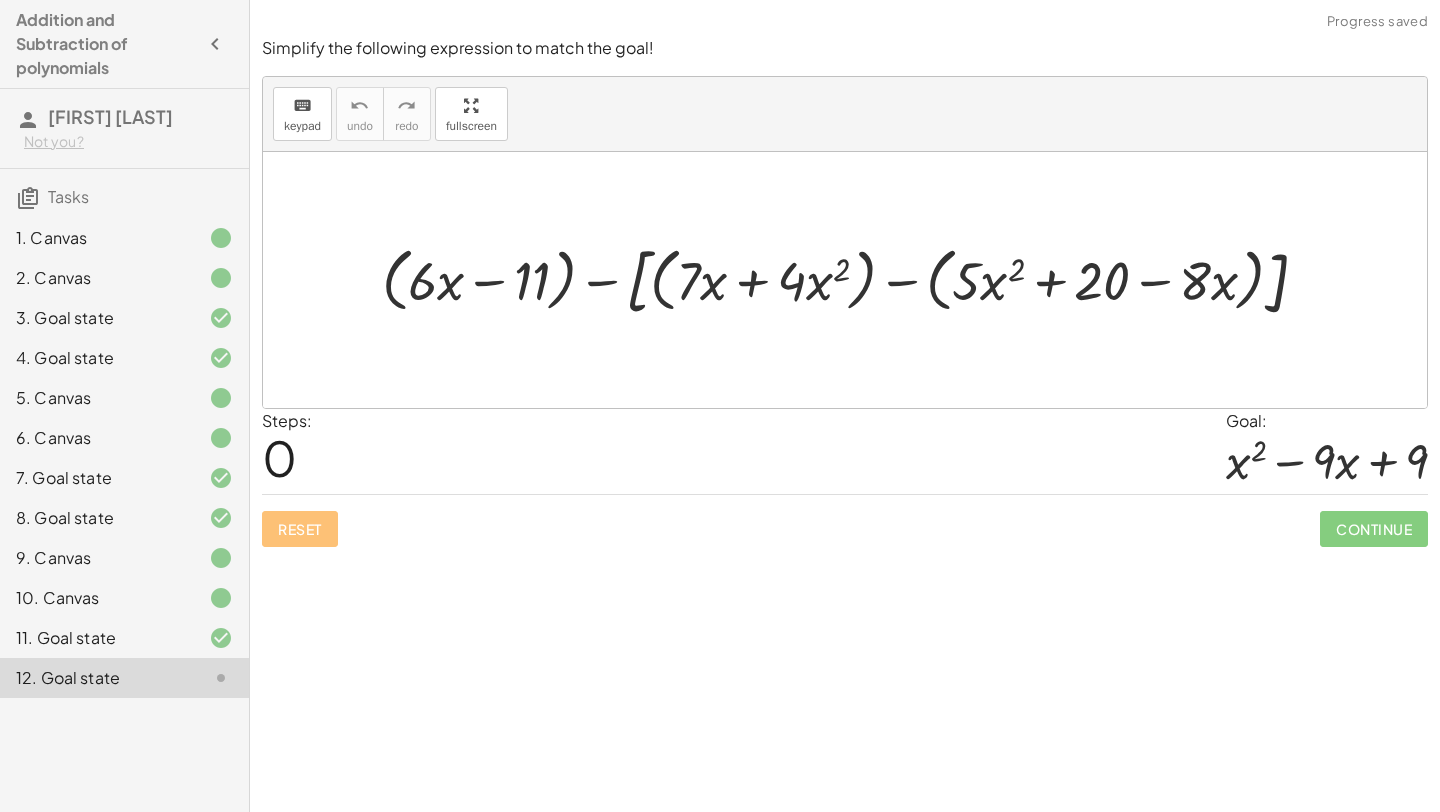 click at bounding box center [853, 279] 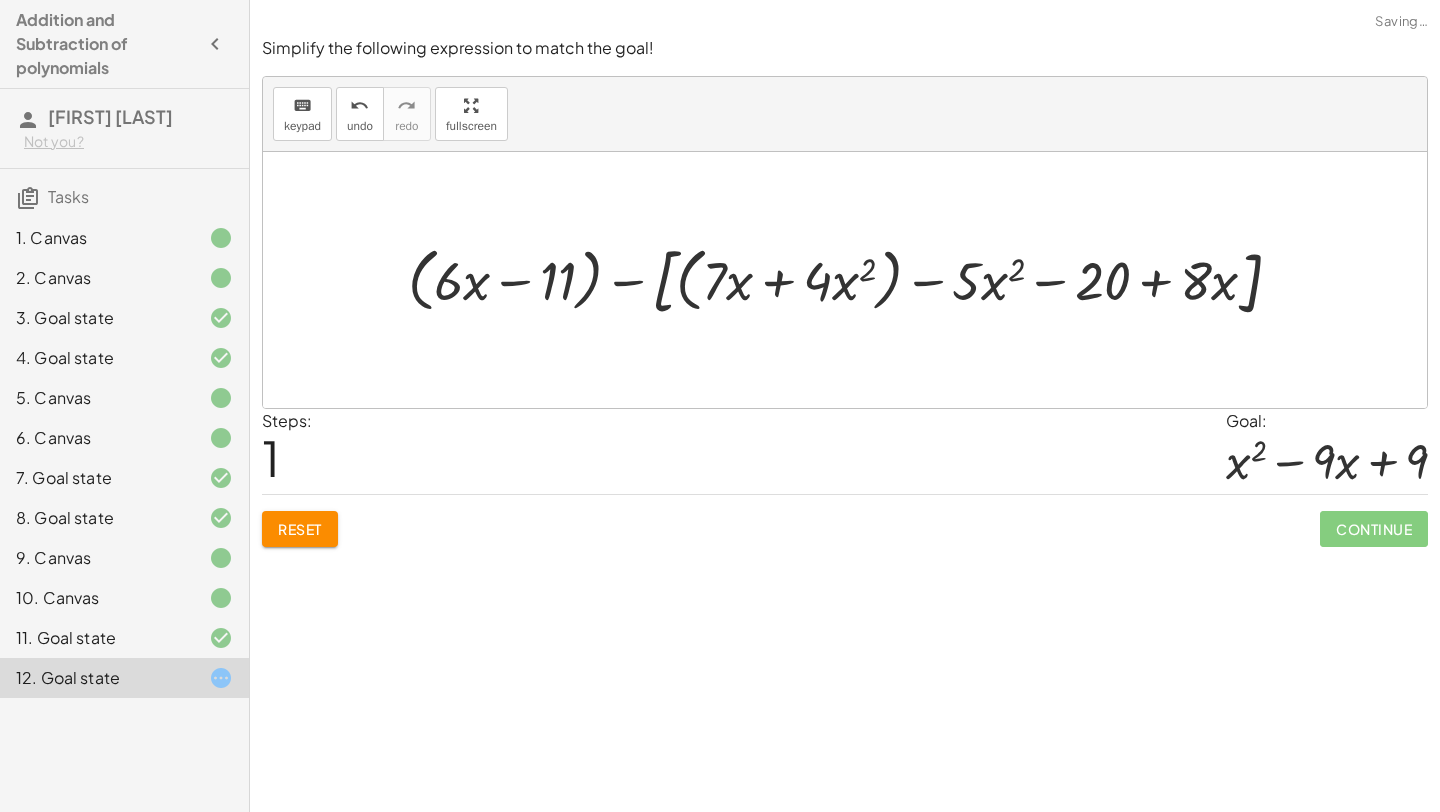 click at bounding box center (852, 279) 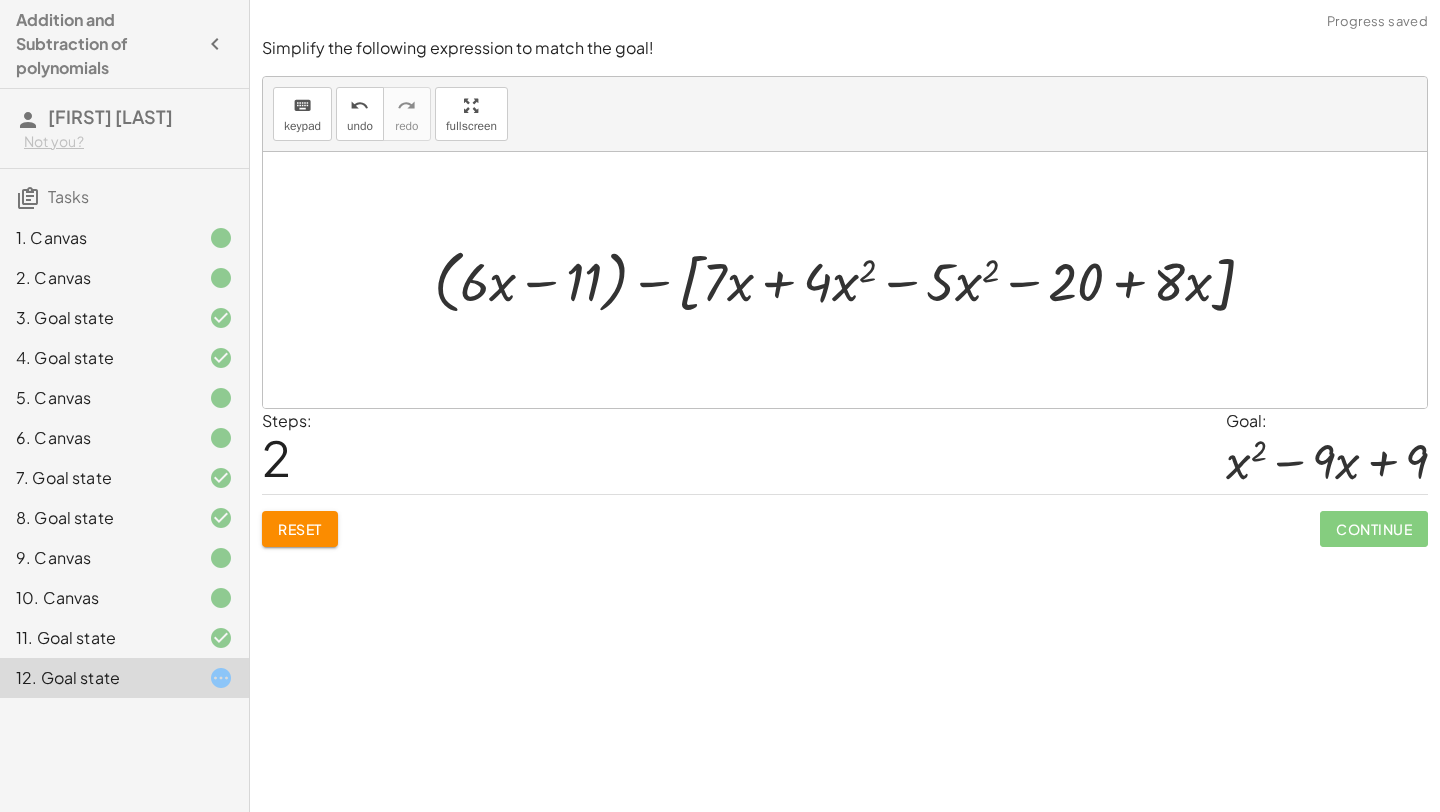 click at bounding box center (852, 280) 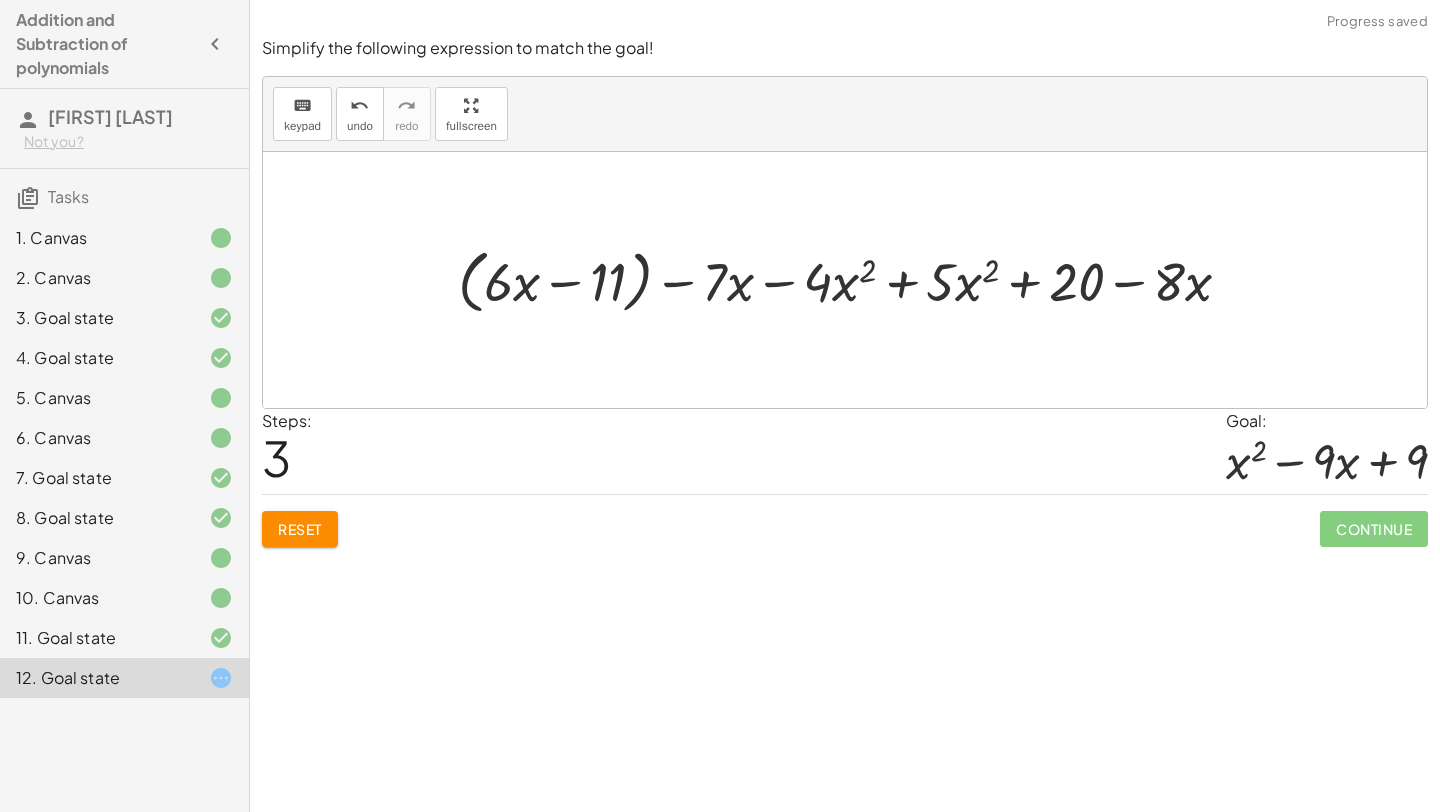 click at bounding box center (852, 279) 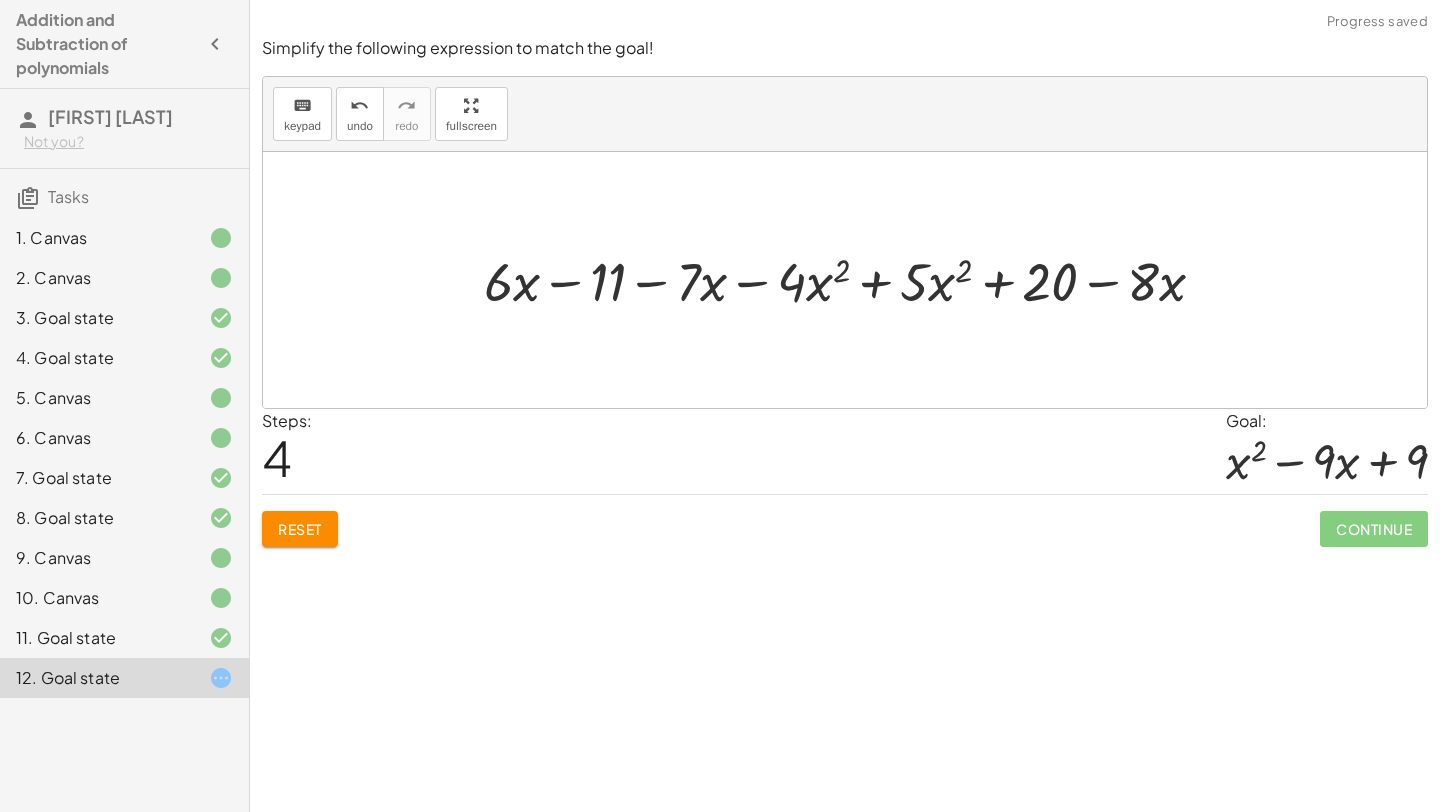 click at bounding box center [852, 279] 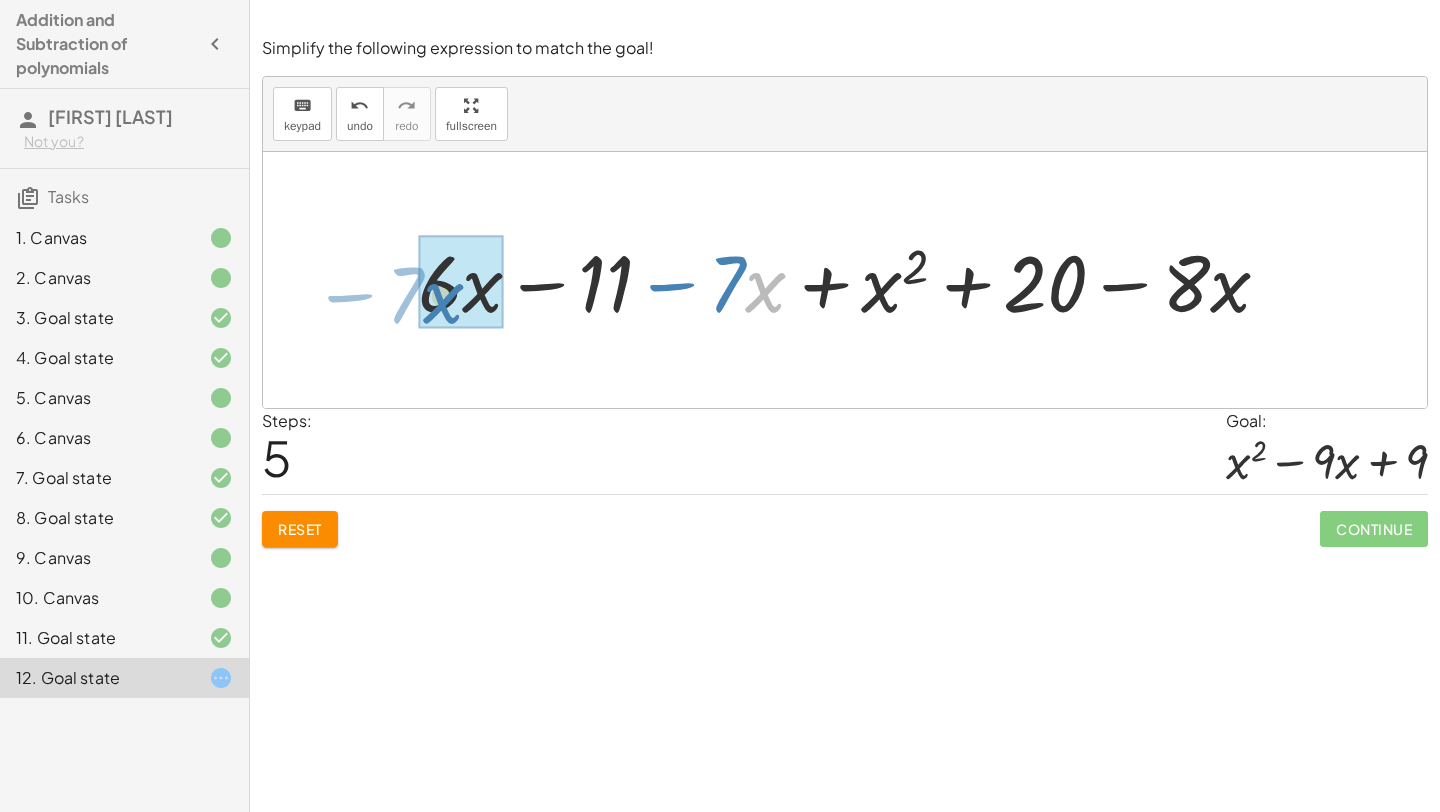 drag, startPoint x: 748, startPoint y: 286, endPoint x: 429, endPoint y: 297, distance: 319.1896 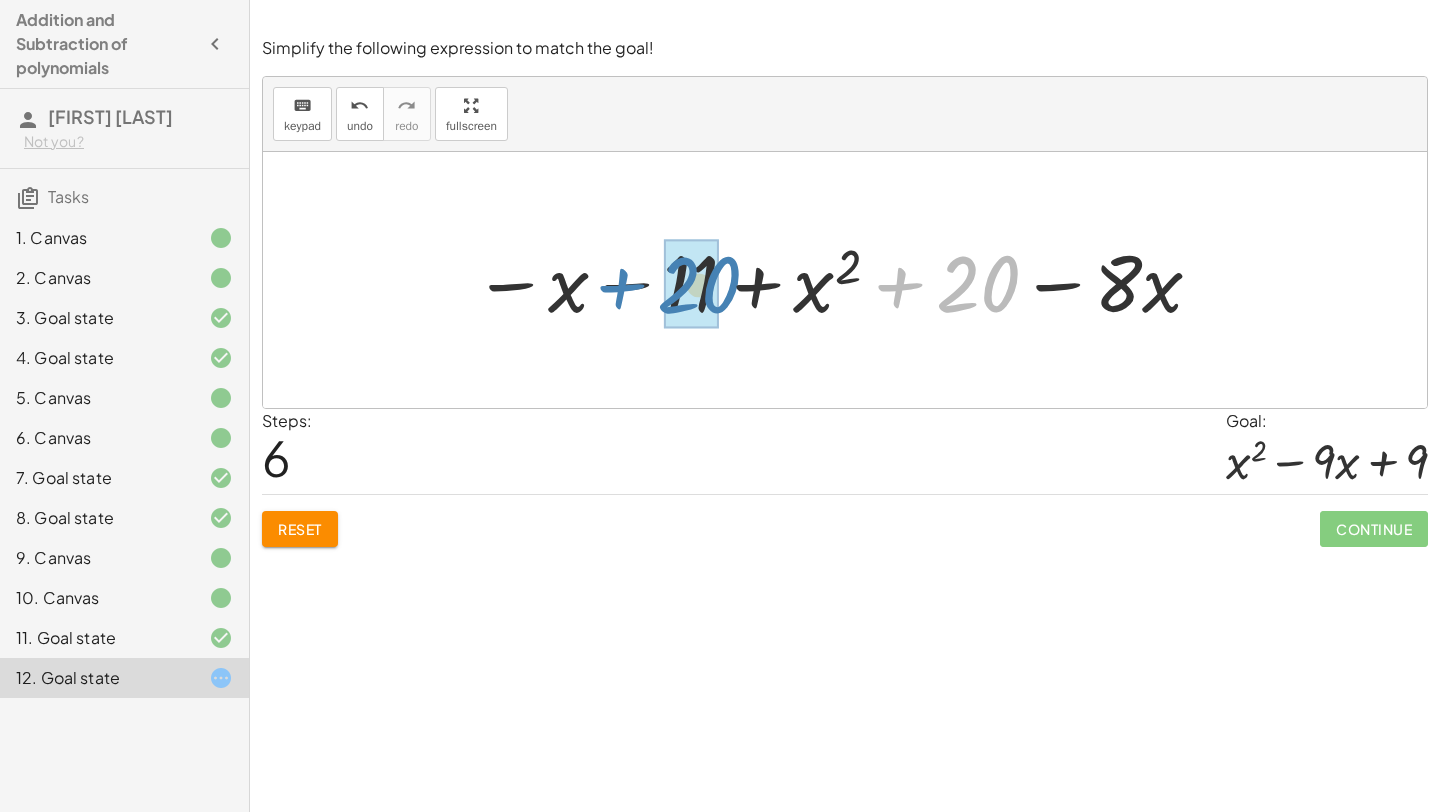 drag, startPoint x: 983, startPoint y: 288, endPoint x: 700, endPoint y: 290, distance: 283.00708 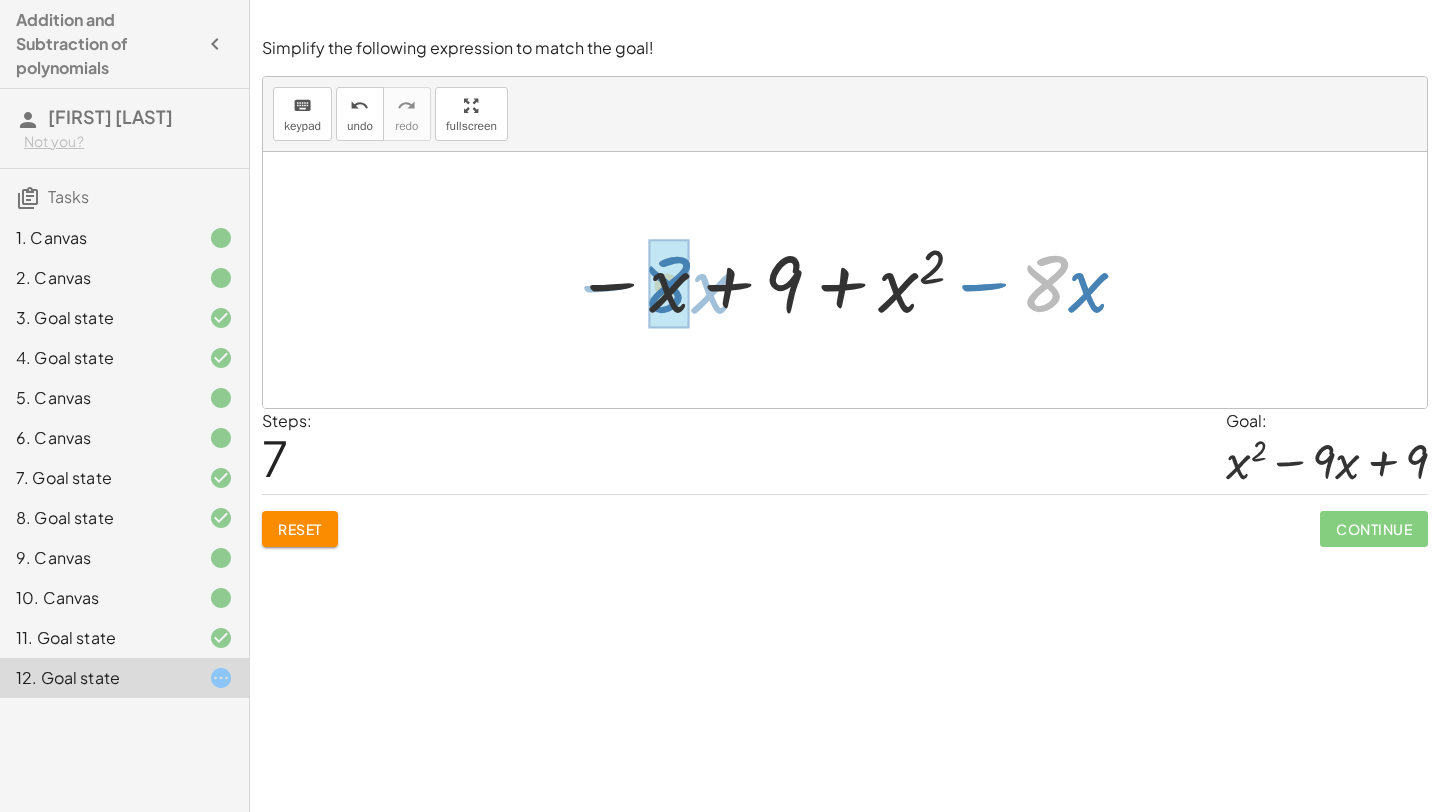 drag, startPoint x: 1063, startPoint y: 293, endPoint x: 685, endPoint y: 294, distance: 378.0013 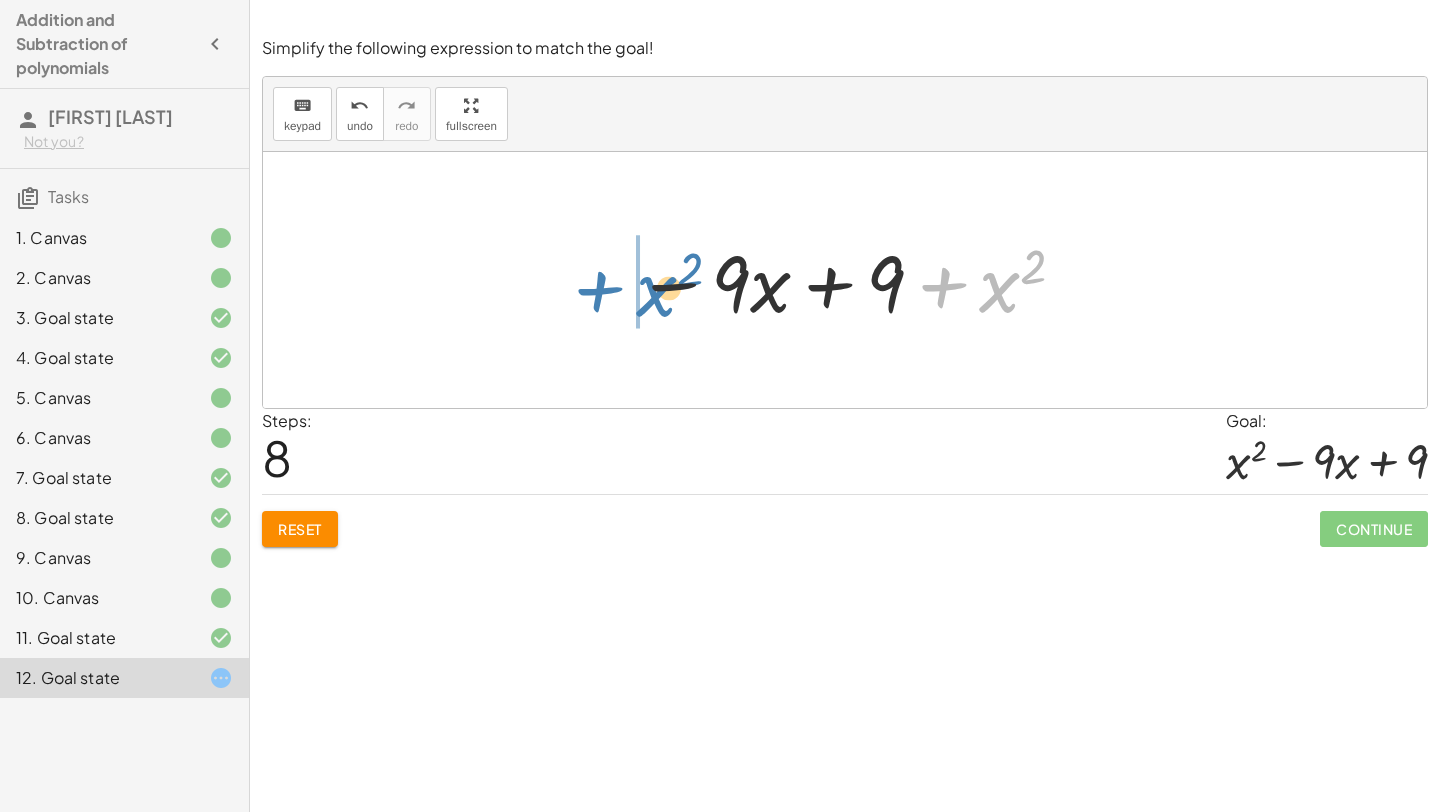 drag, startPoint x: 1014, startPoint y: 283, endPoint x: 666, endPoint y: 289, distance: 348.05173 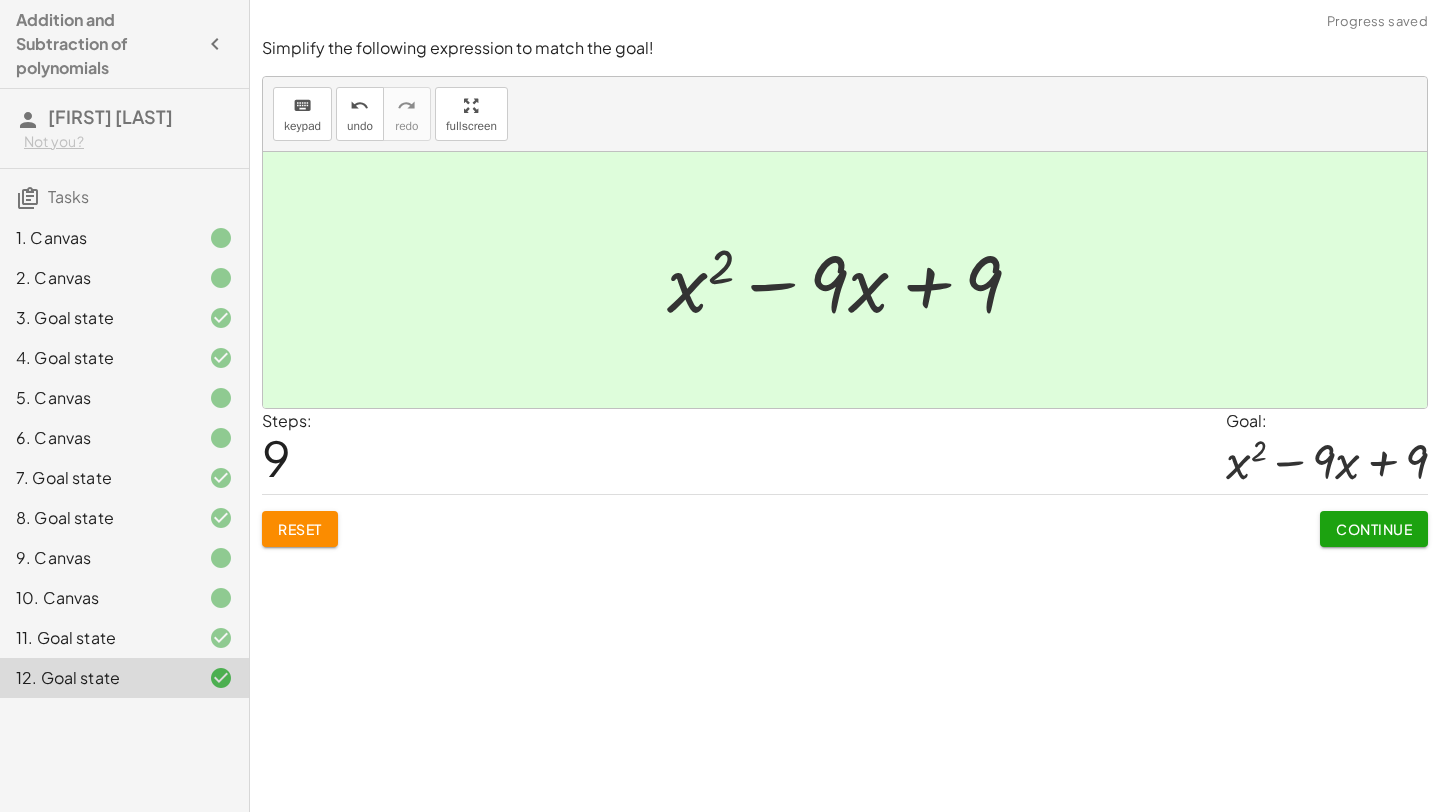 click on "Continue" 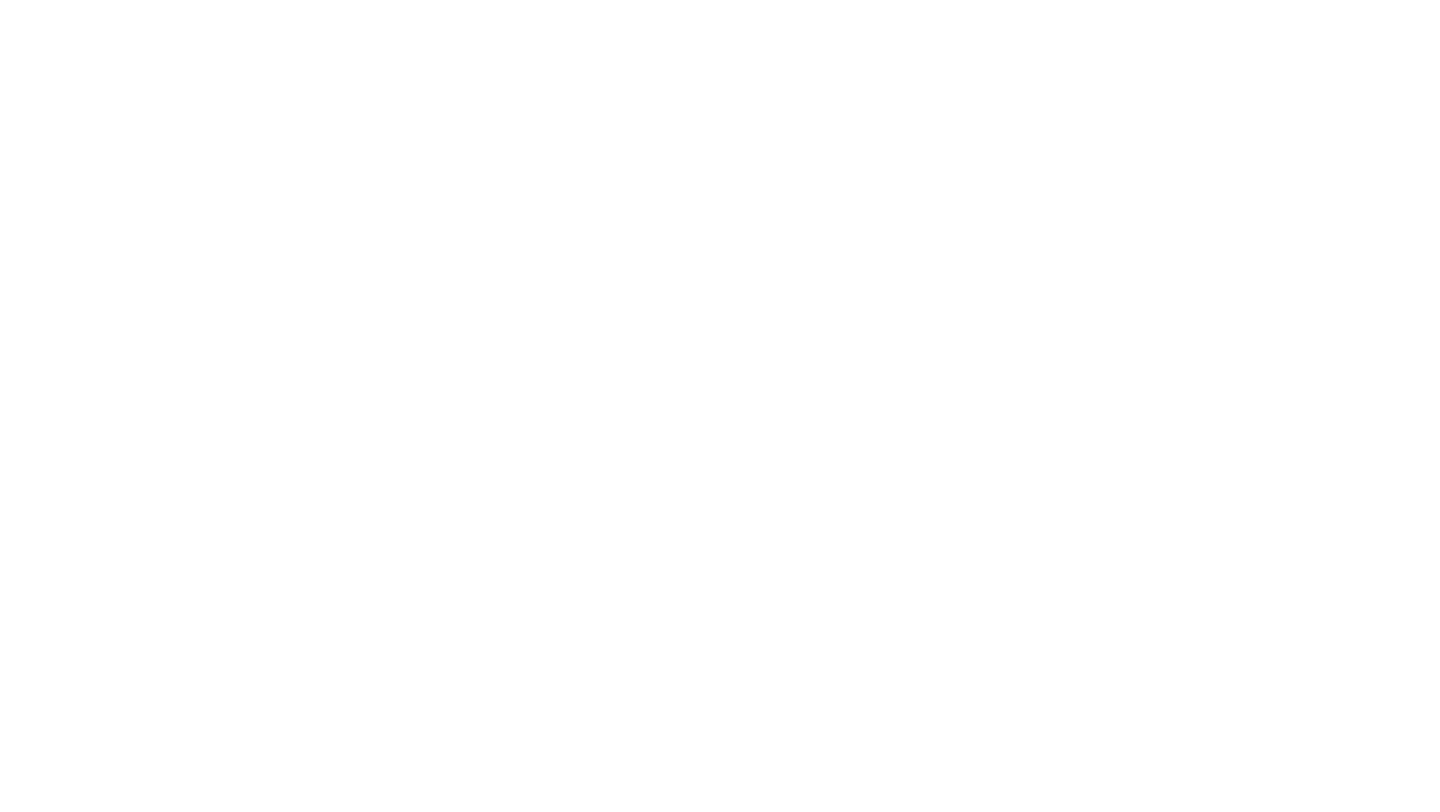 scroll, scrollTop: 0, scrollLeft: 0, axis: both 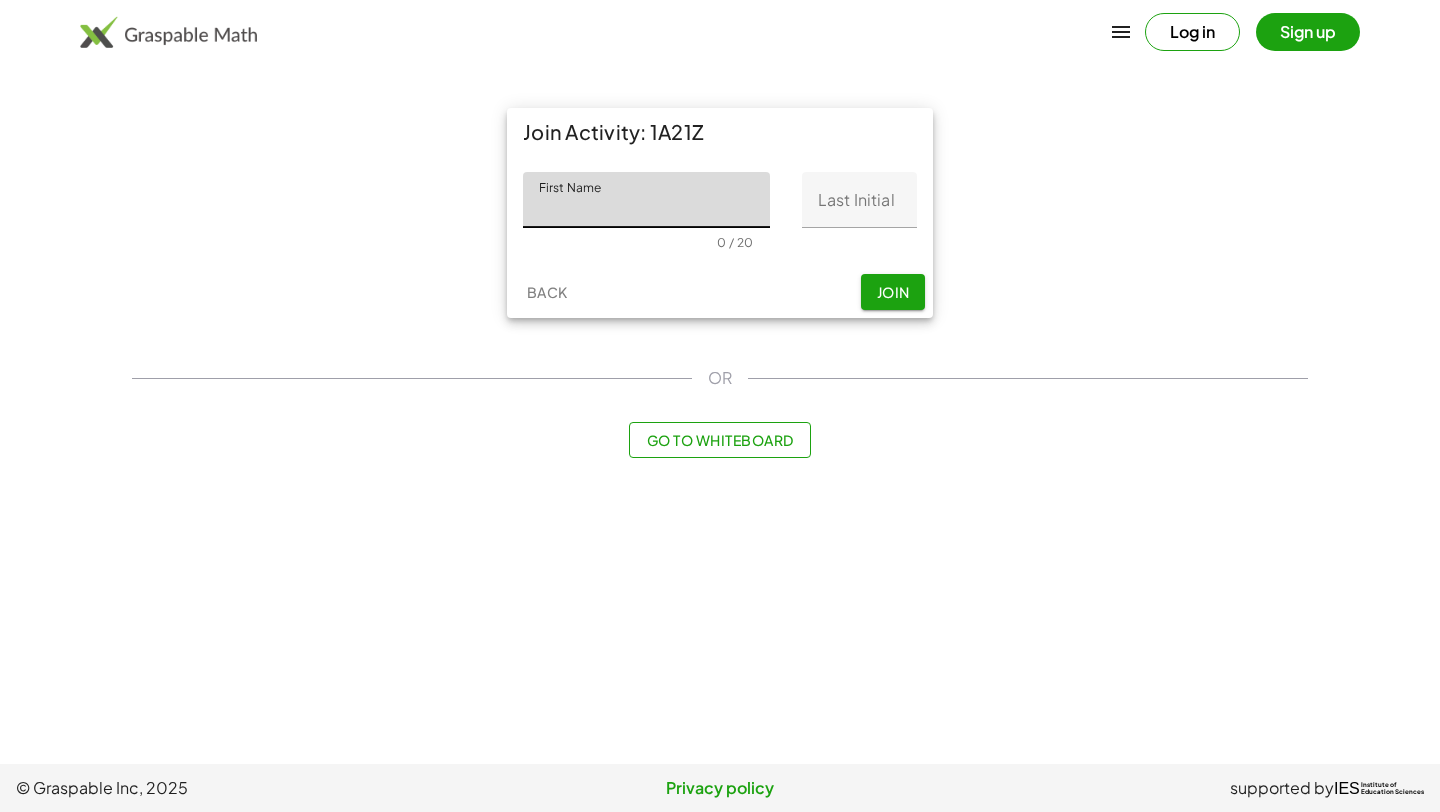 click on "First Name" 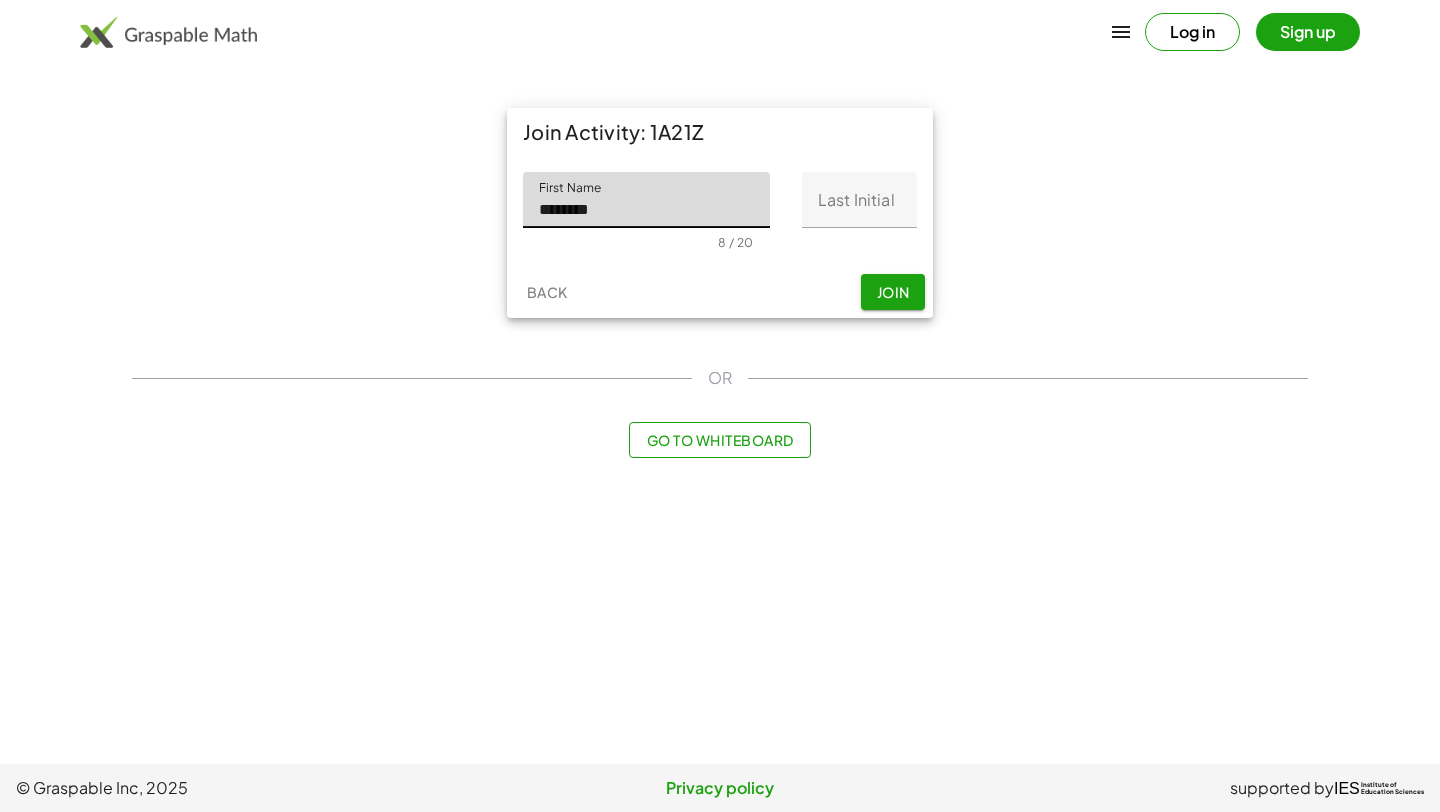 click on "Last Initial" 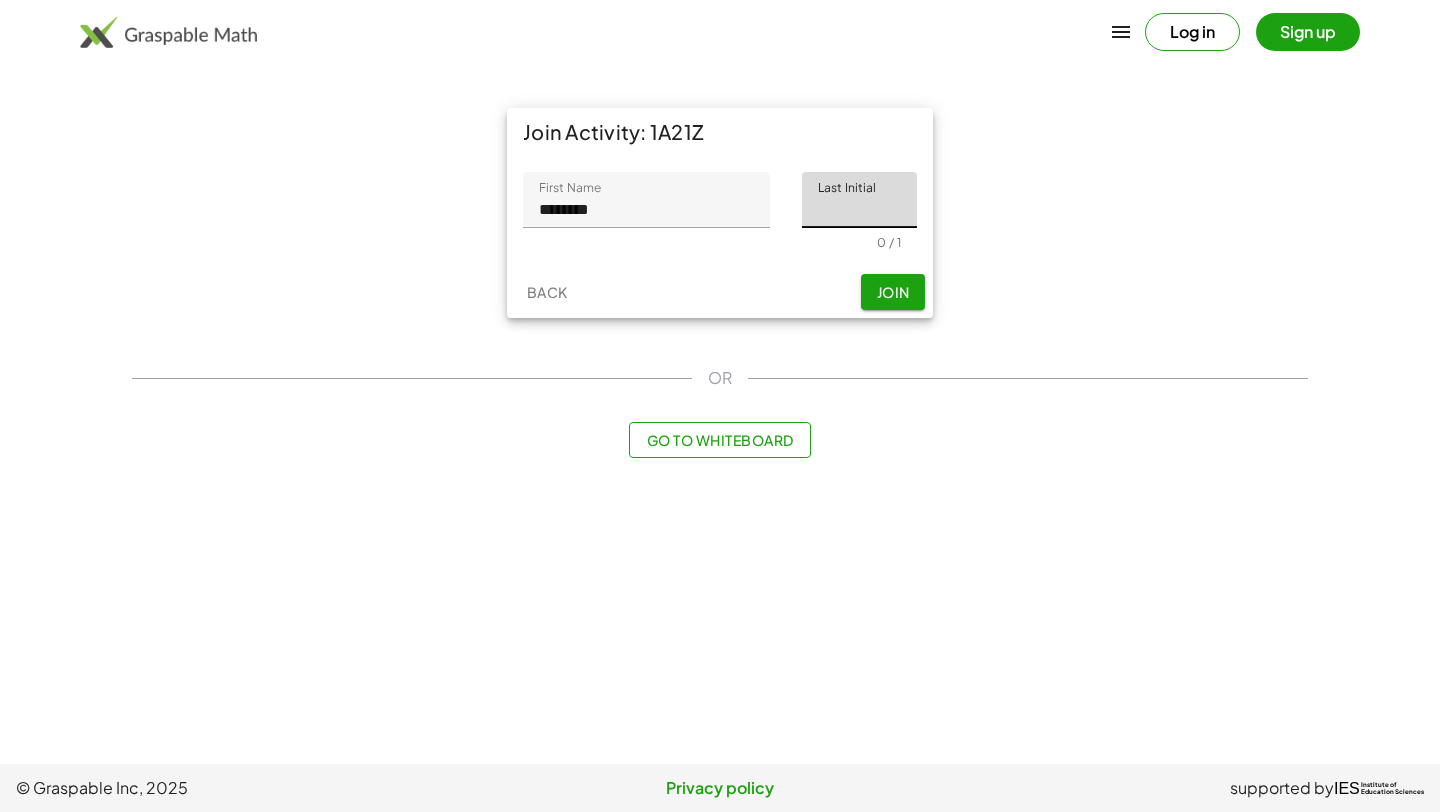 type on "*" 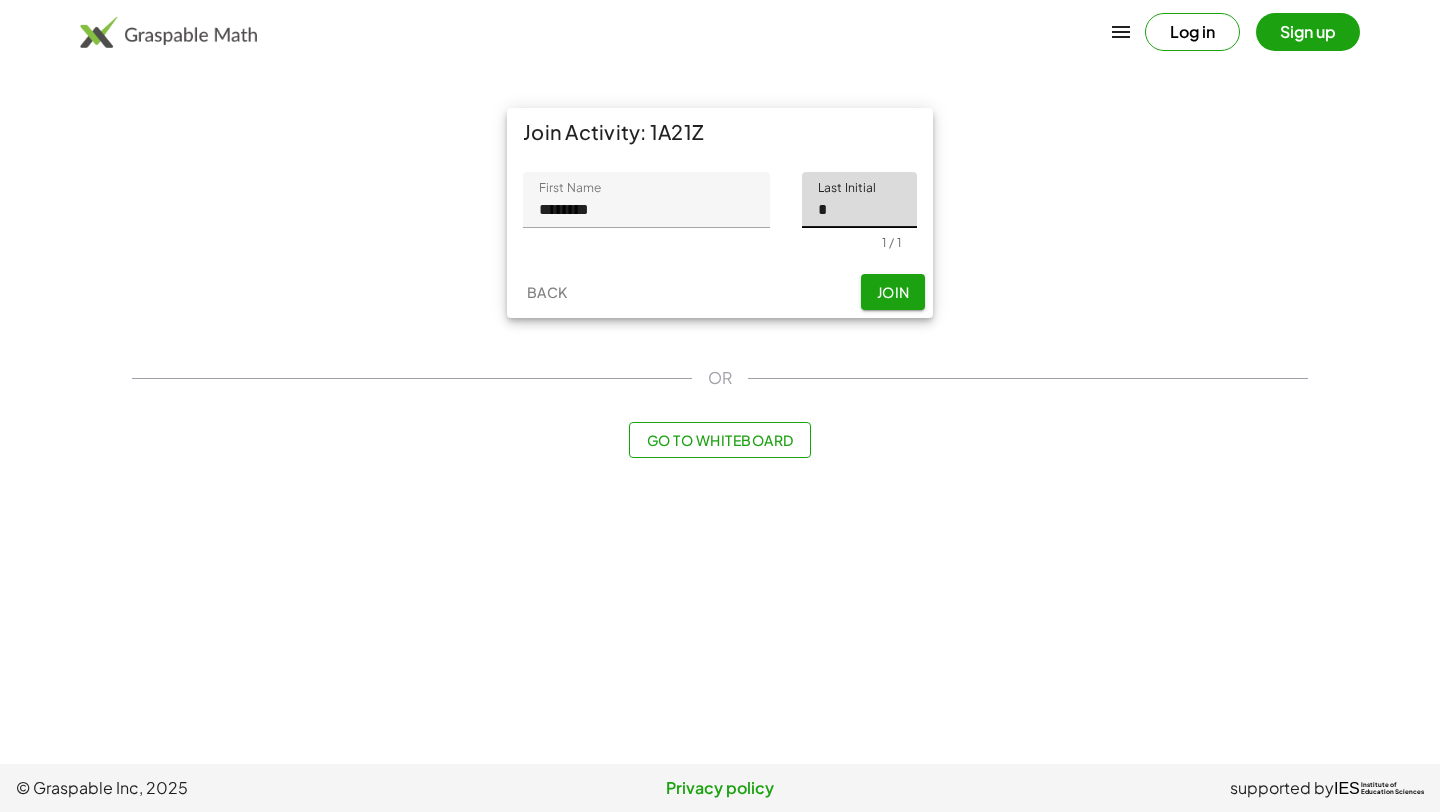 click on "Join" 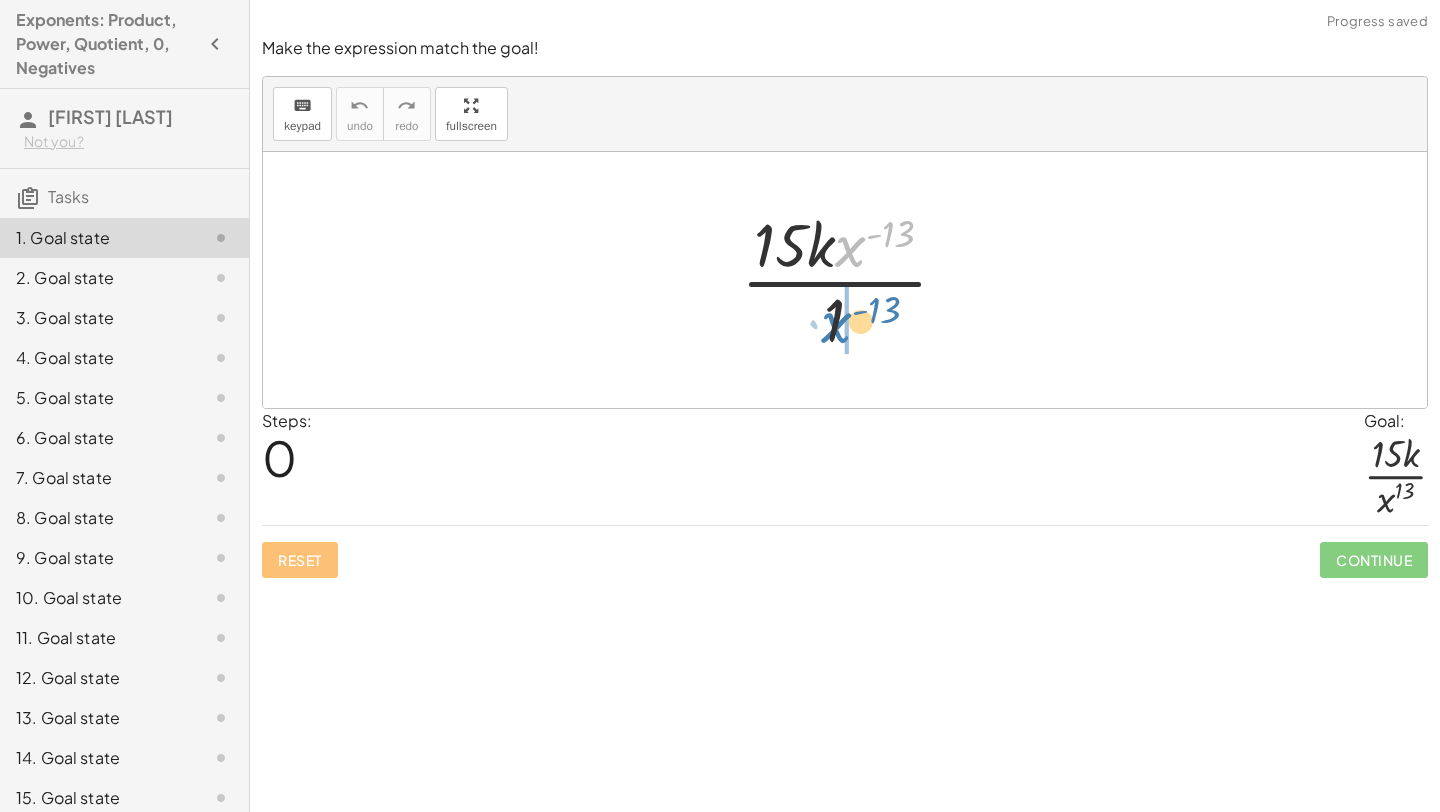 drag, startPoint x: 854, startPoint y: 251, endPoint x: 838, endPoint y: 326, distance: 76.687675 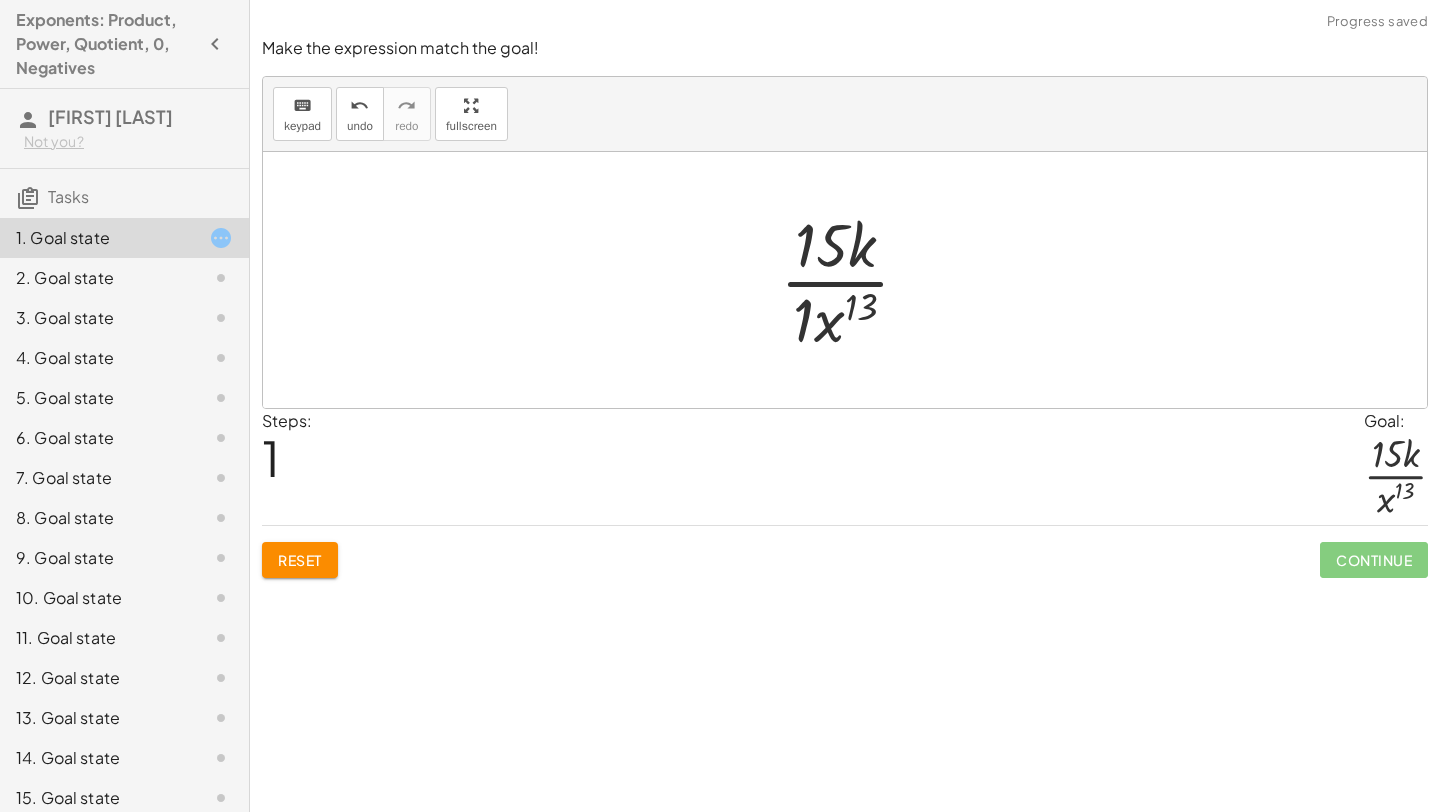 click at bounding box center [853, 280] 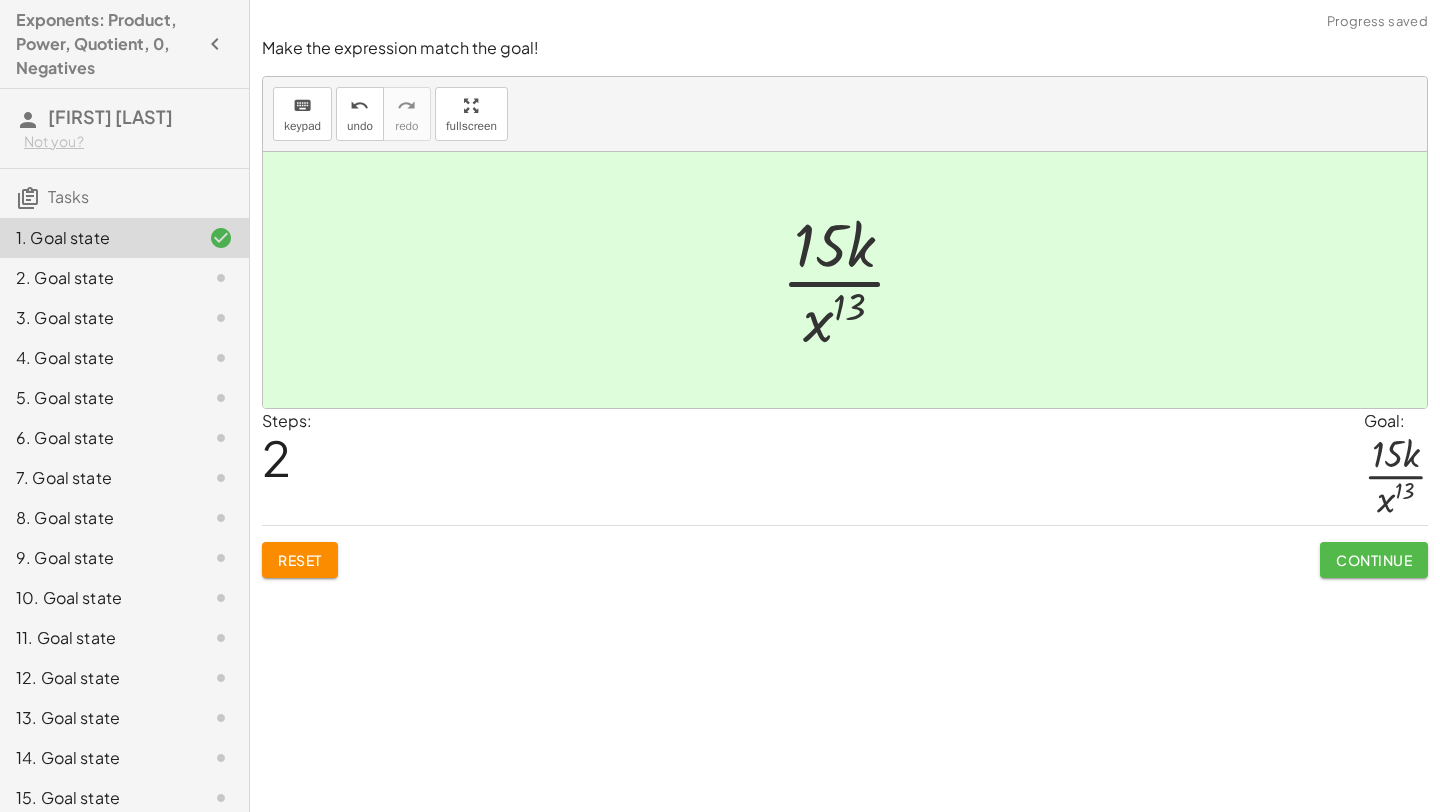 click on "Continue" at bounding box center [1374, 560] 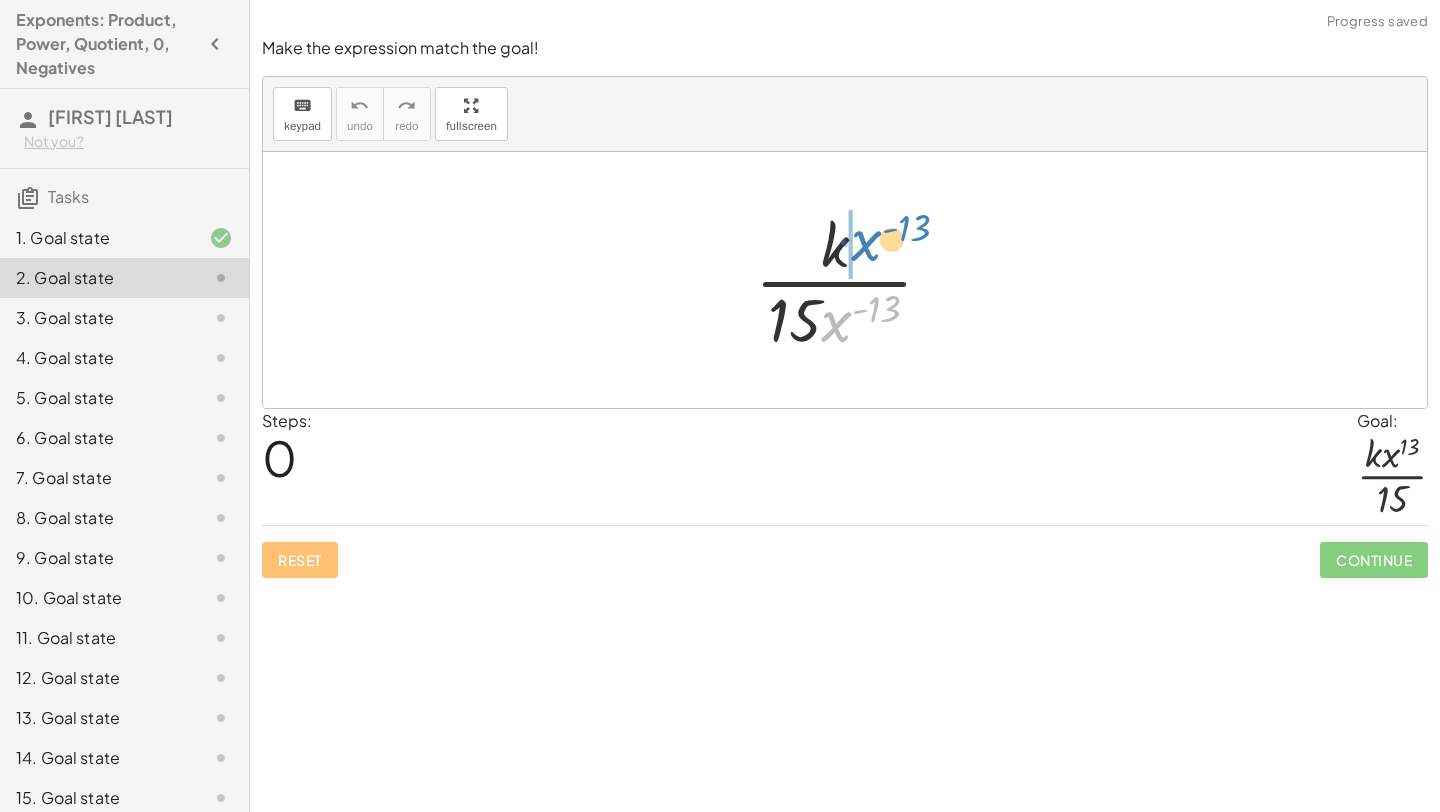 drag, startPoint x: 839, startPoint y: 323, endPoint x: 869, endPoint y: 243, distance: 85.44004 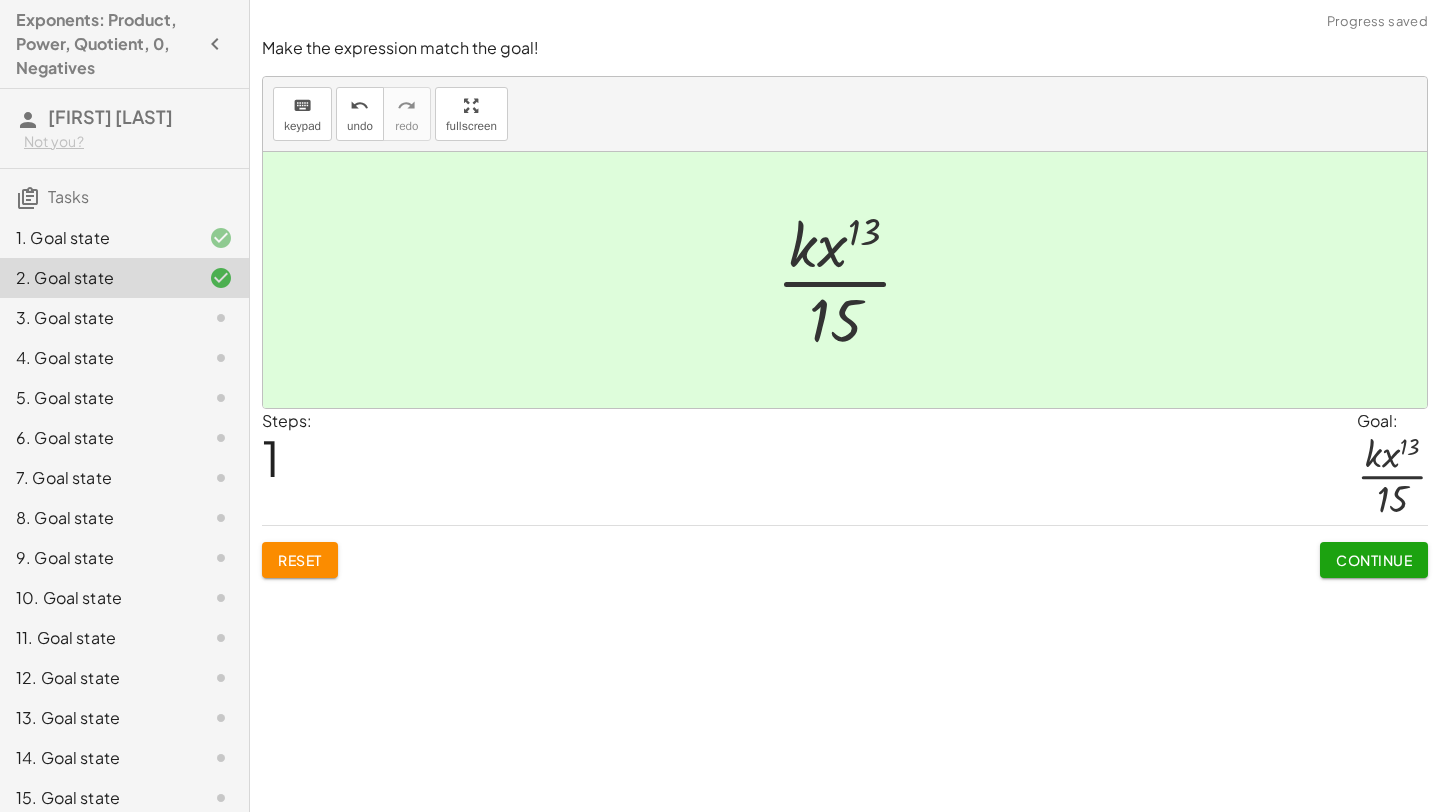 click on "Continue" at bounding box center (1374, 560) 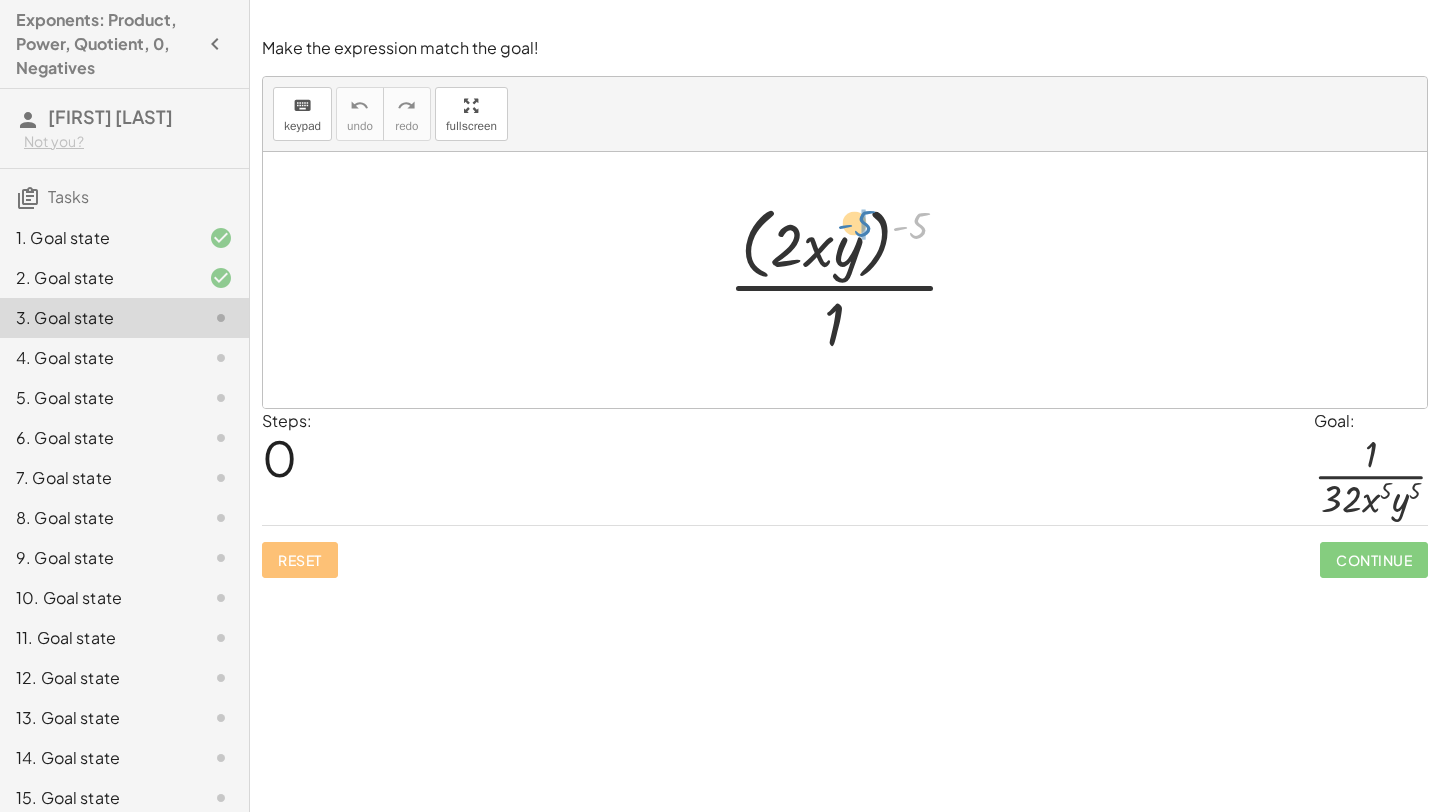 drag, startPoint x: 921, startPoint y: 228, endPoint x: 877, endPoint y: 225, distance: 44.102154 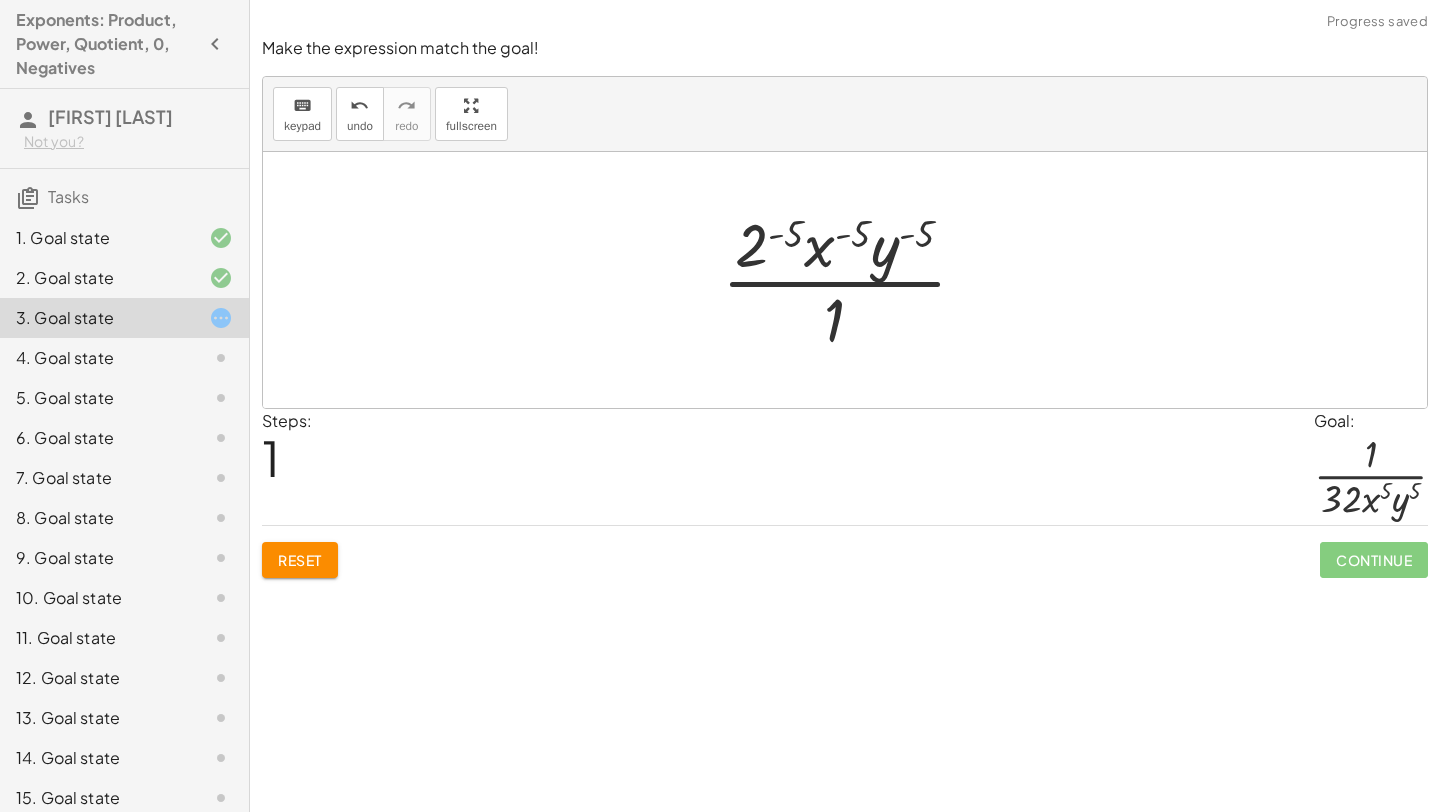 click at bounding box center (852, 280) 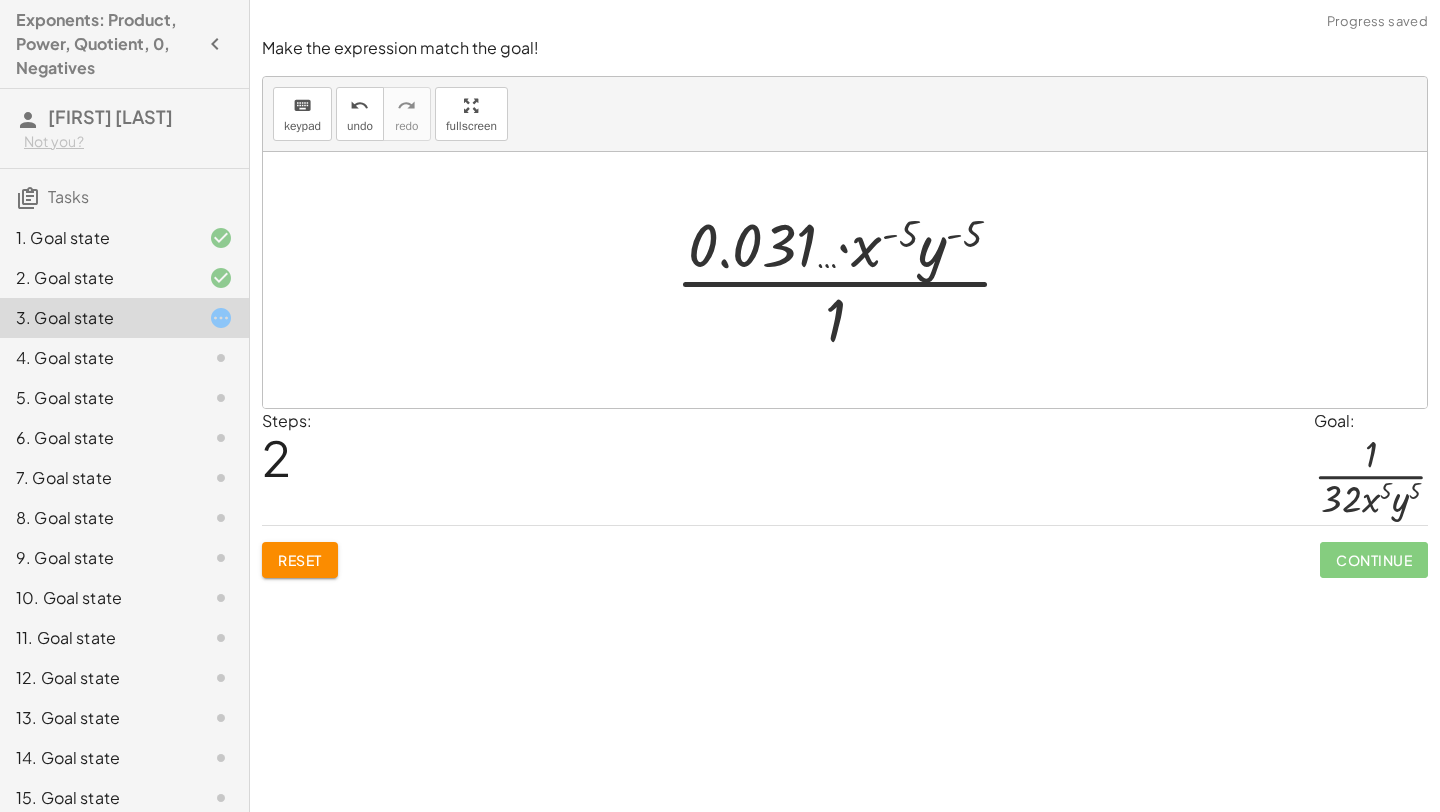 click at bounding box center (852, 280) 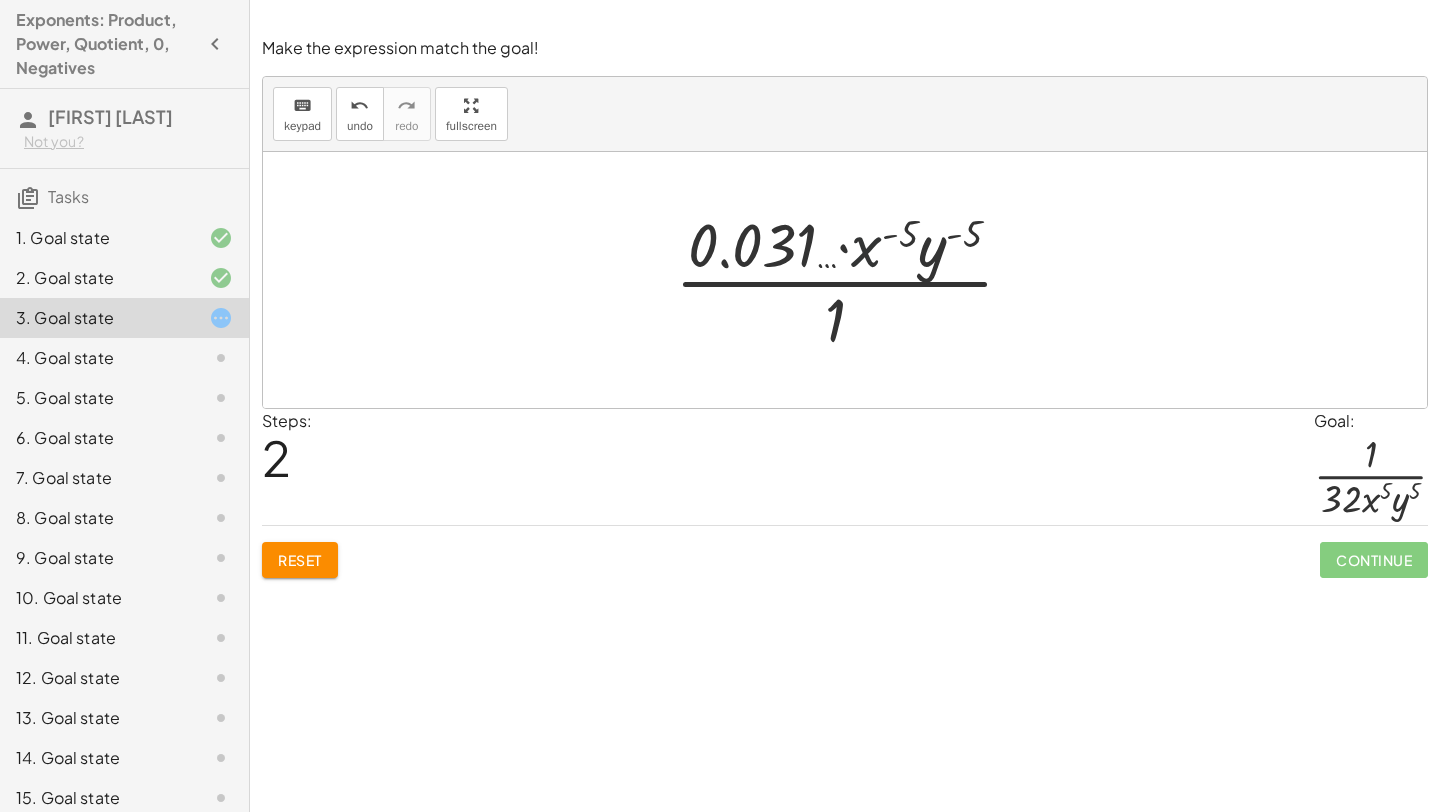 click at bounding box center [852, 280] 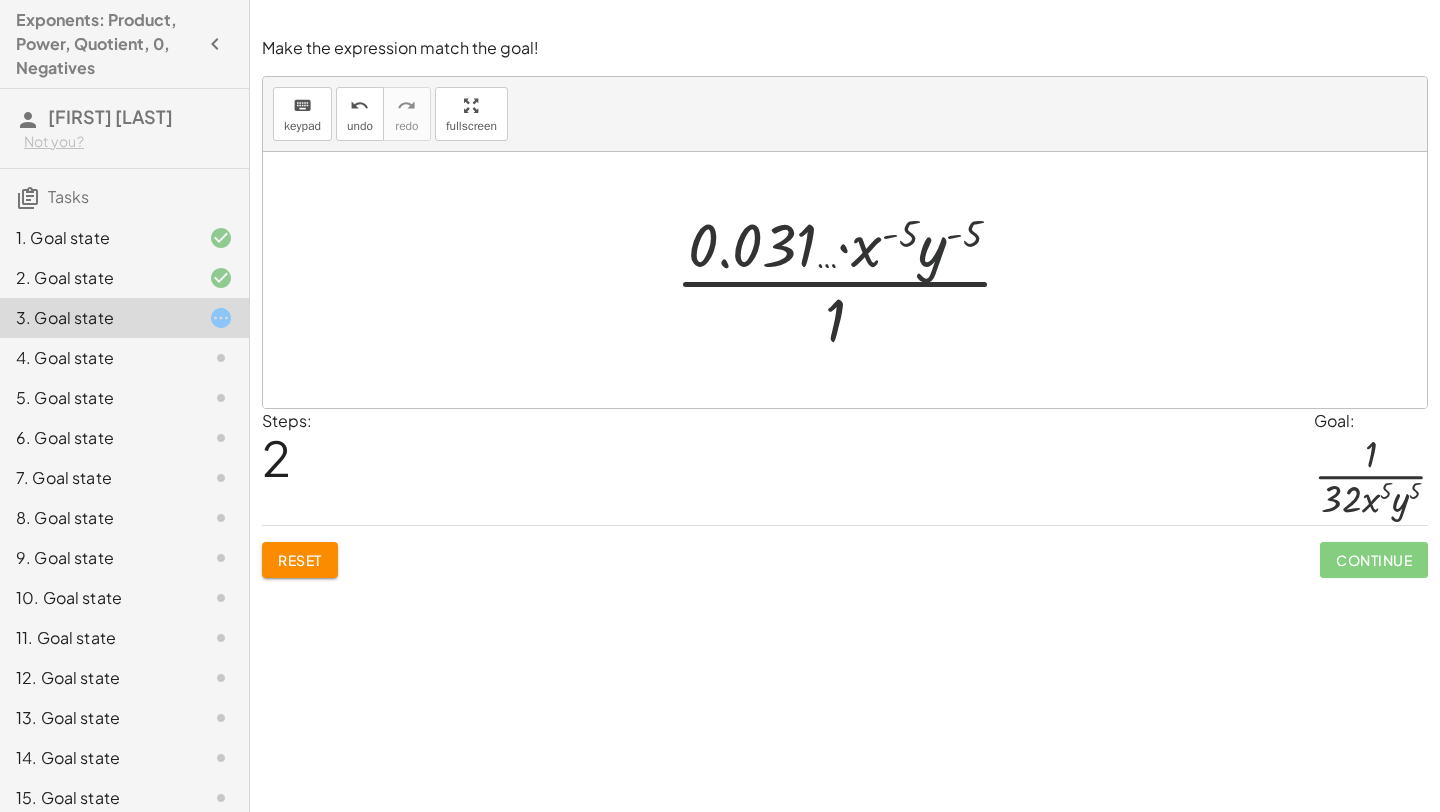 click at bounding box center (852, 280) 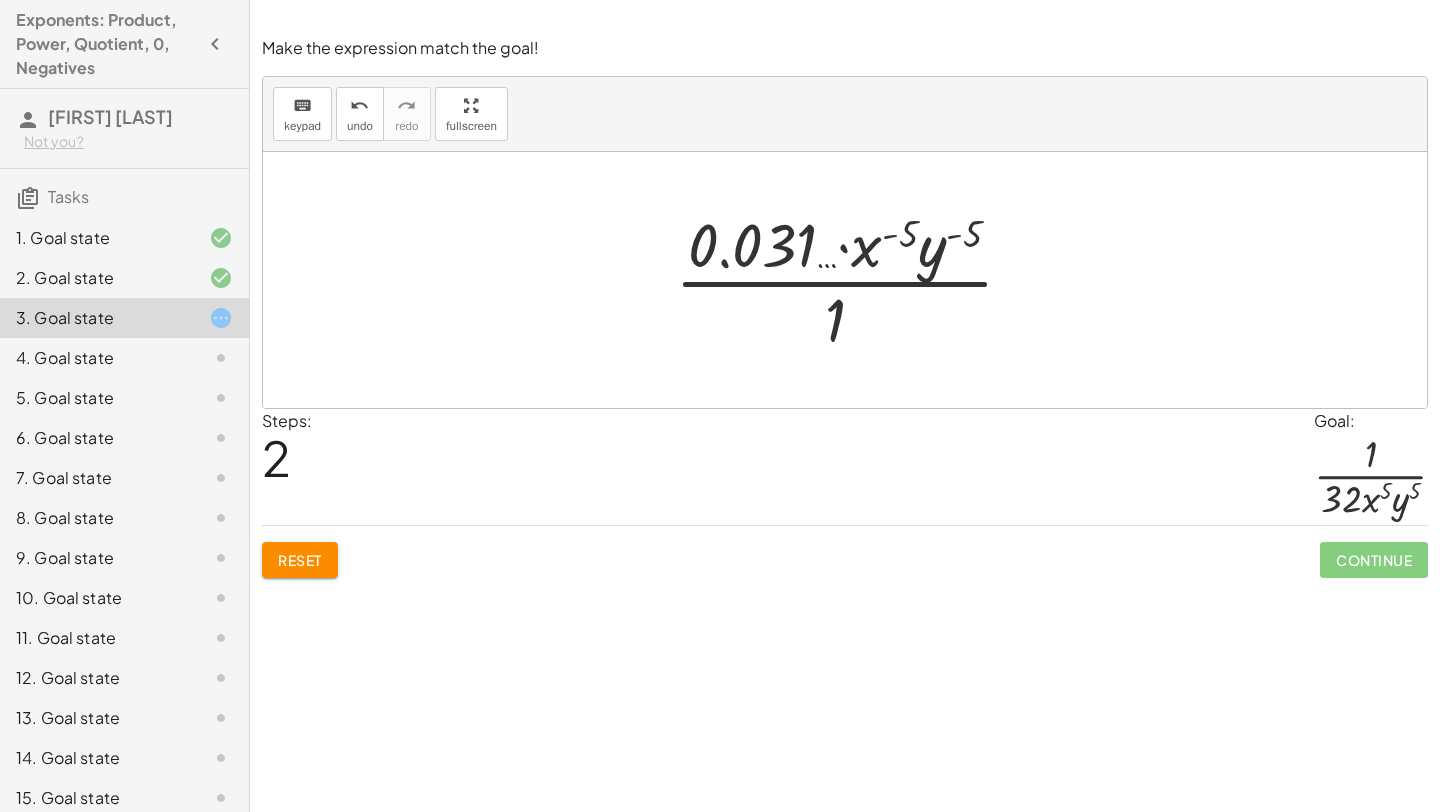 click at bounding box center (852, 280) 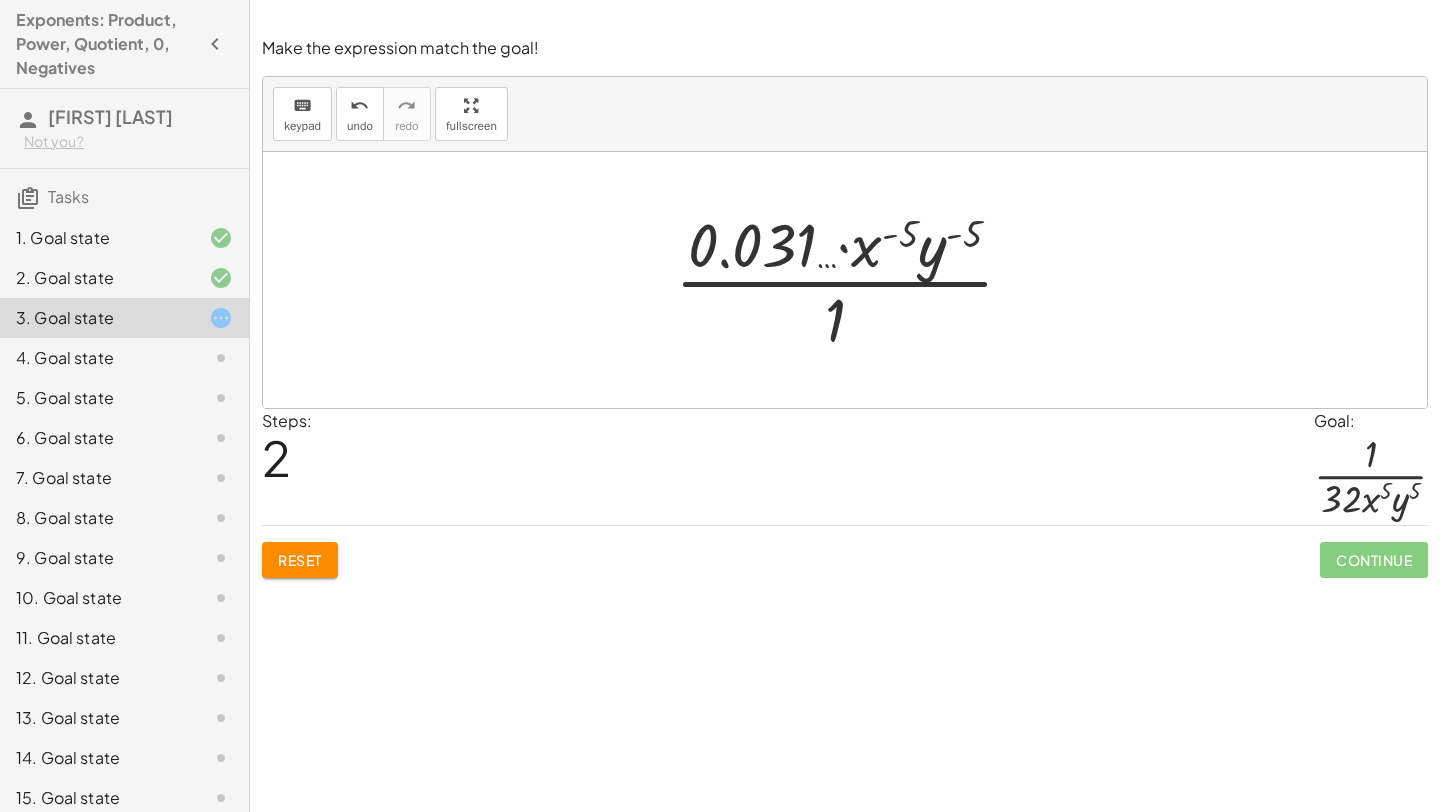 click on "Reset" at bounding box center [300, 560] 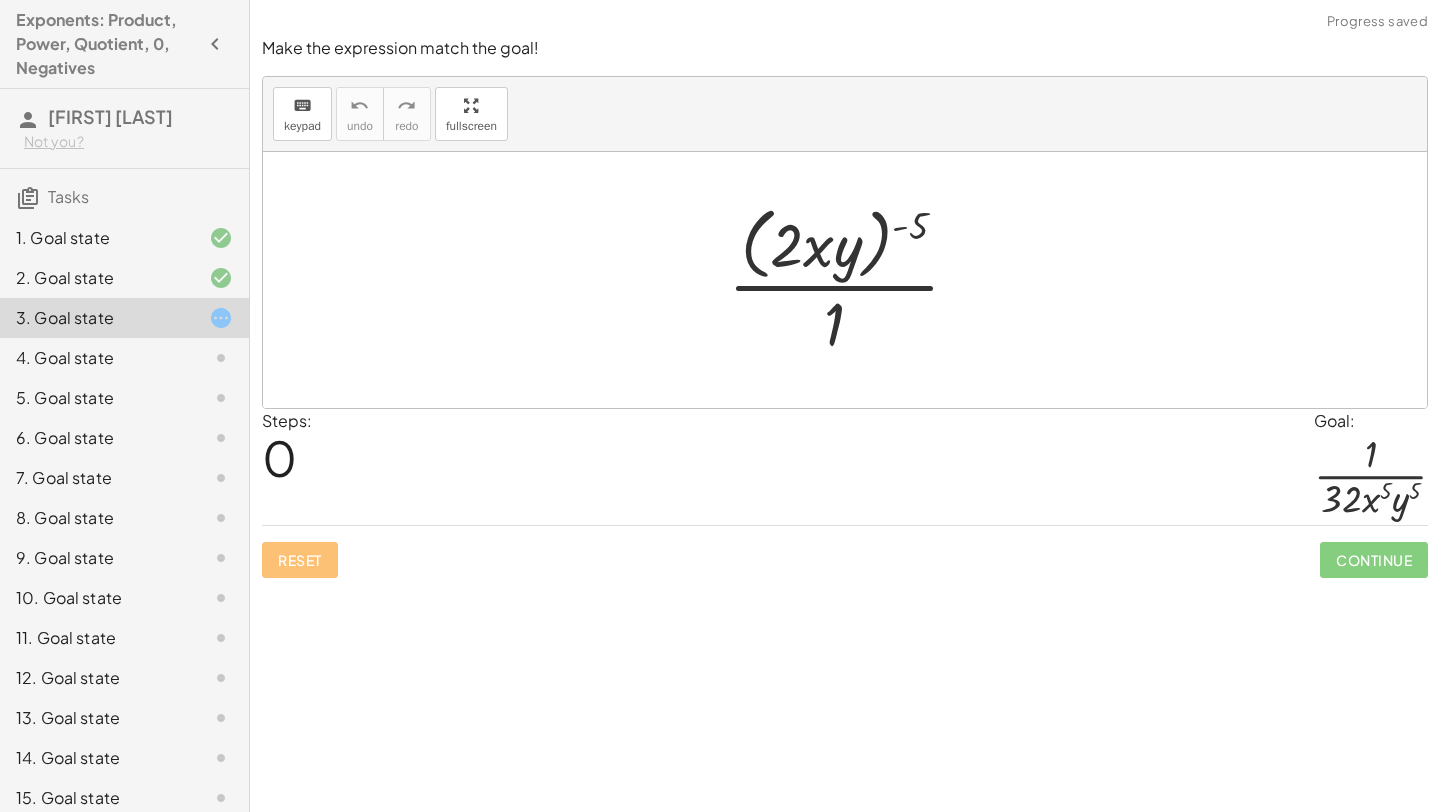 click at bounding box center [852, 279] 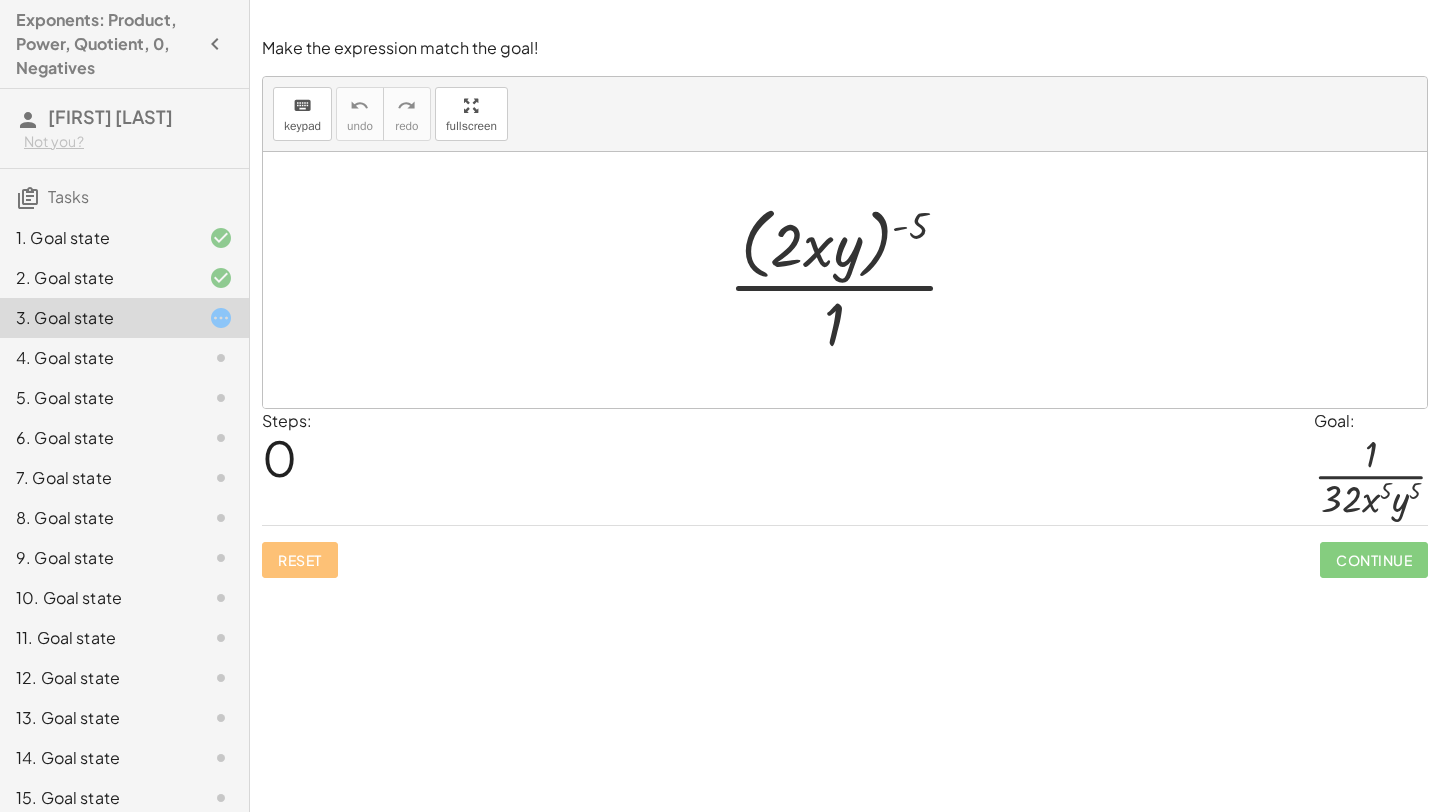 click at bounding box center (852, 279) 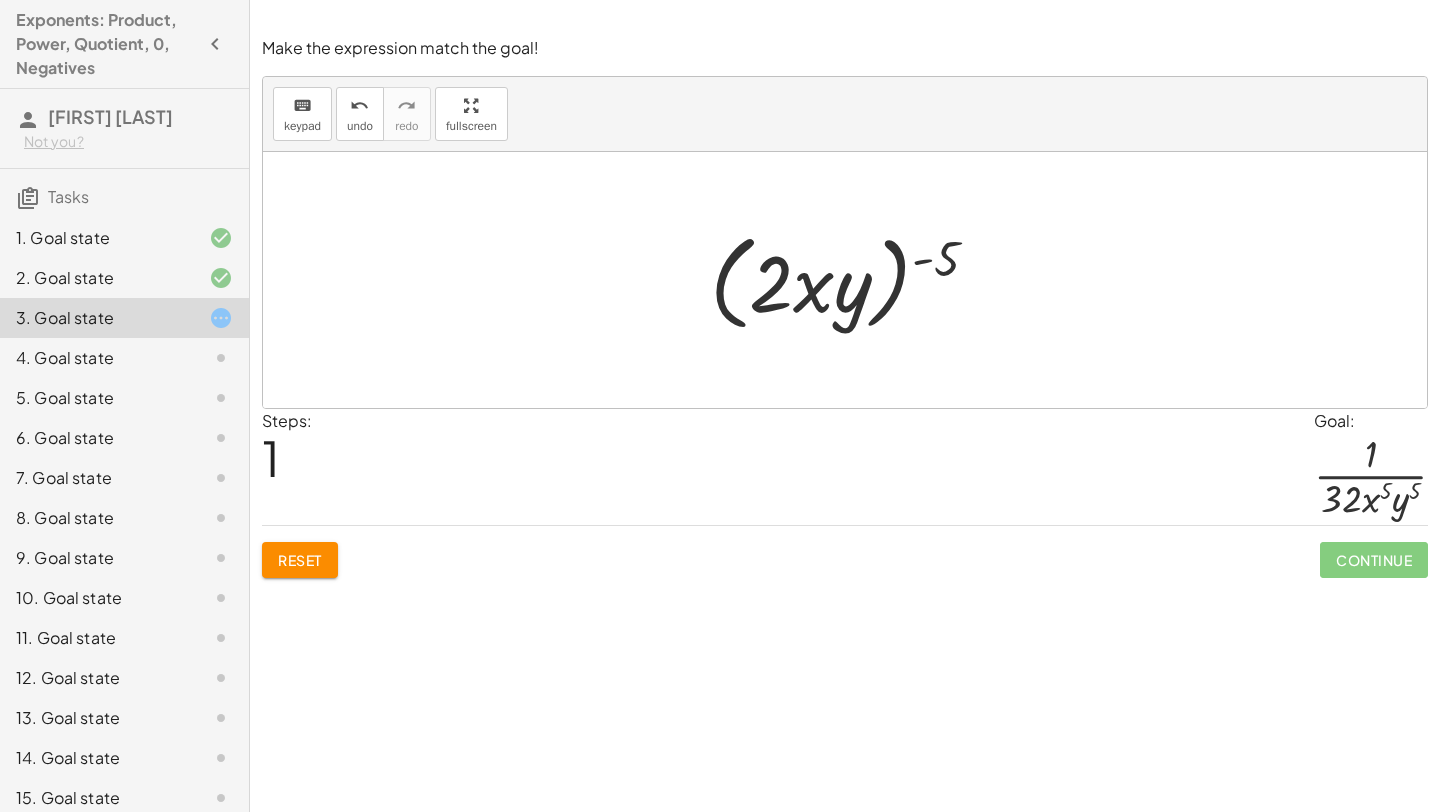 click at bounding box center [852, 280] 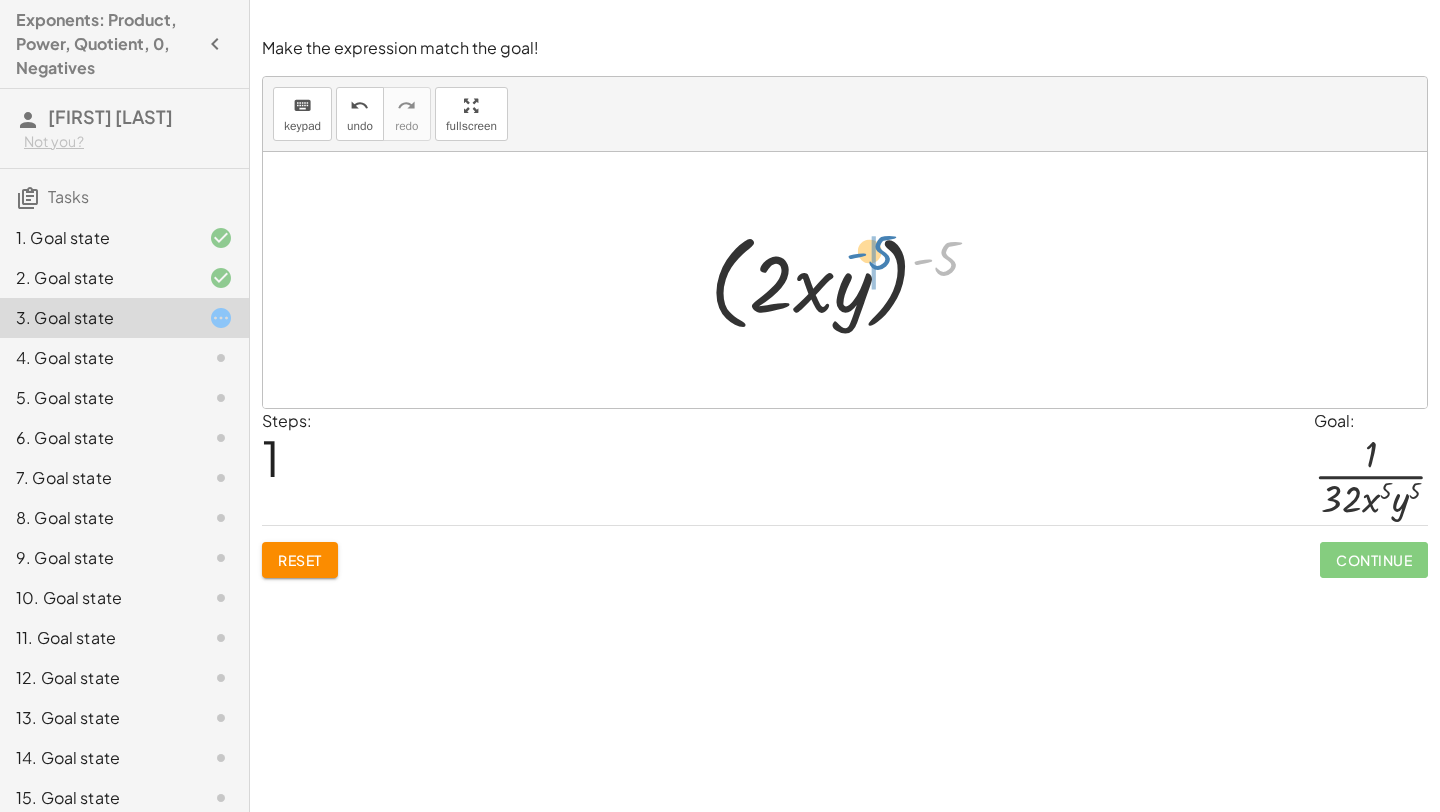 drag, startPoint x: 949, startPoint y: 258, endPoint x: 899, endPoint y: 250, distance: 50.635956 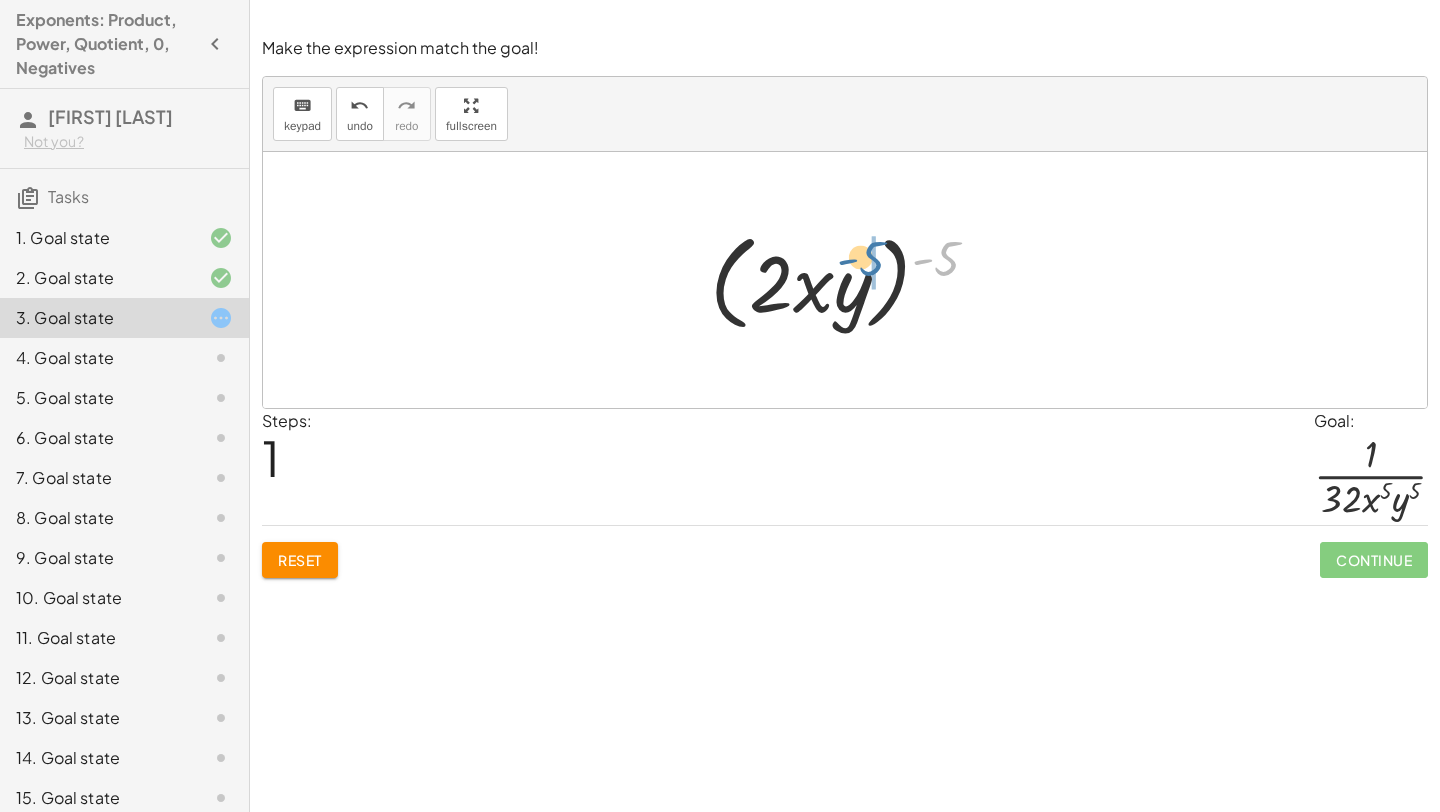 drag, startPoint x: 947, startPoint y: 258, endPoint x: 872, endPoint y: 258, distance: 75 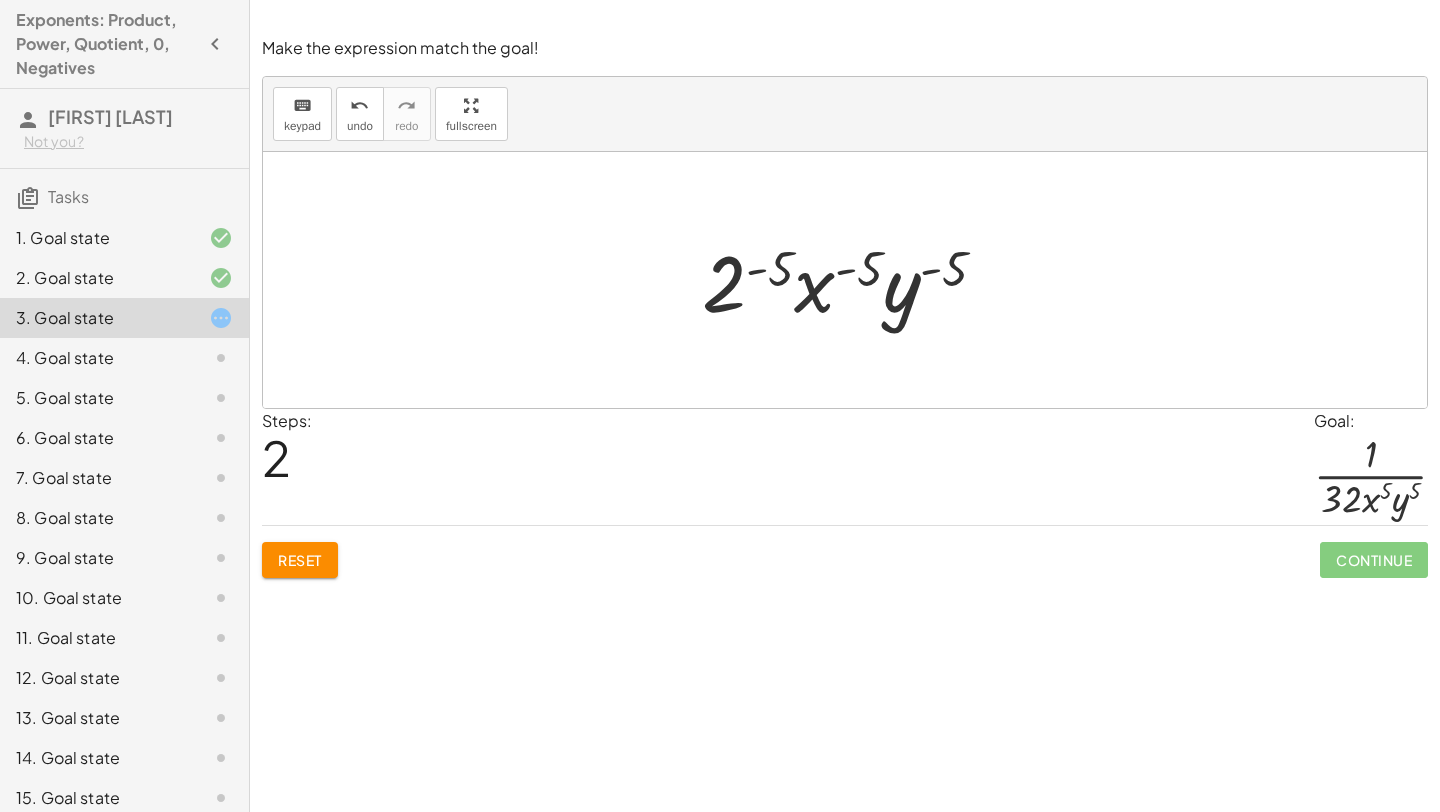 click at bounding box center (852, 280) 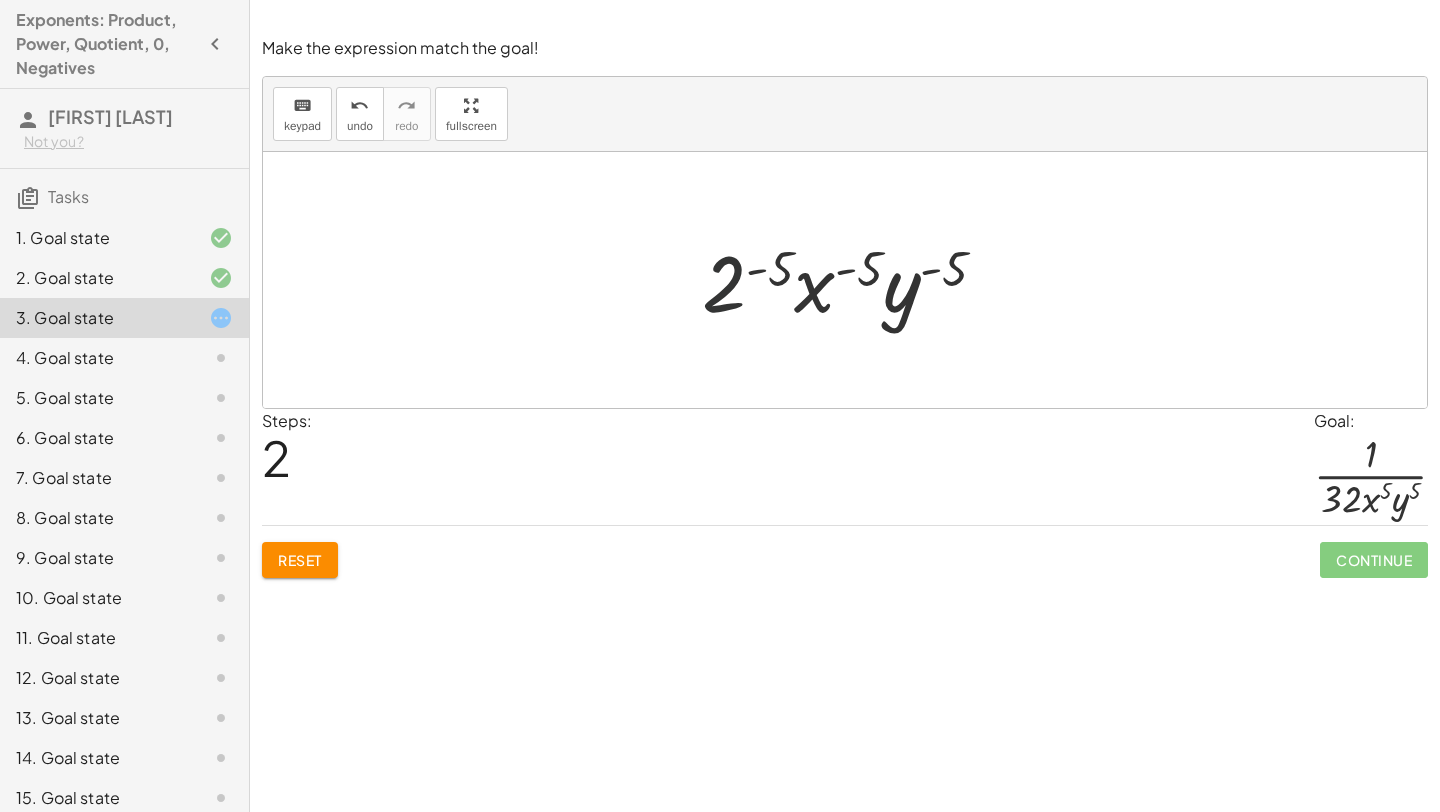 click at bounding box center [852, 280] 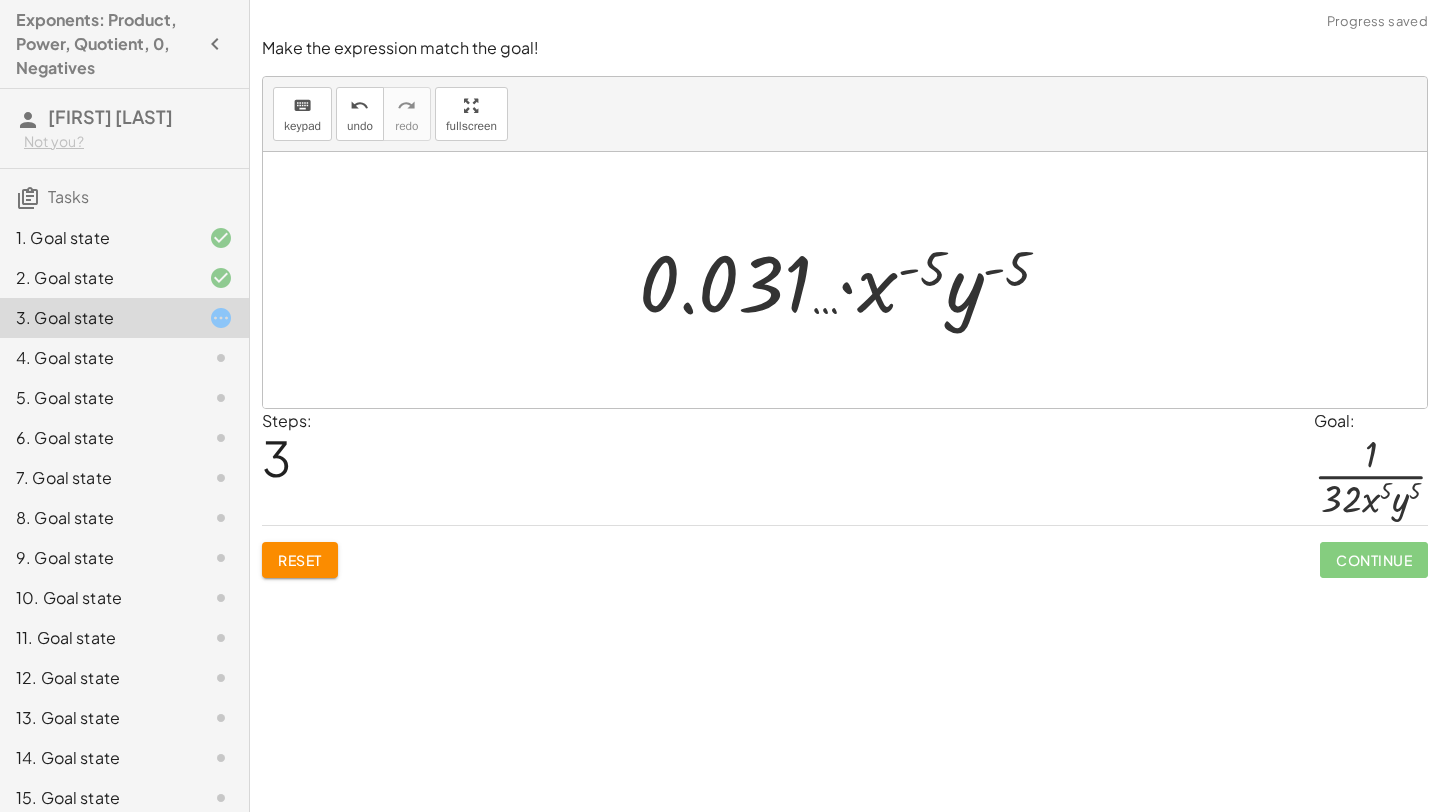 click at bounding box center [852, 280] 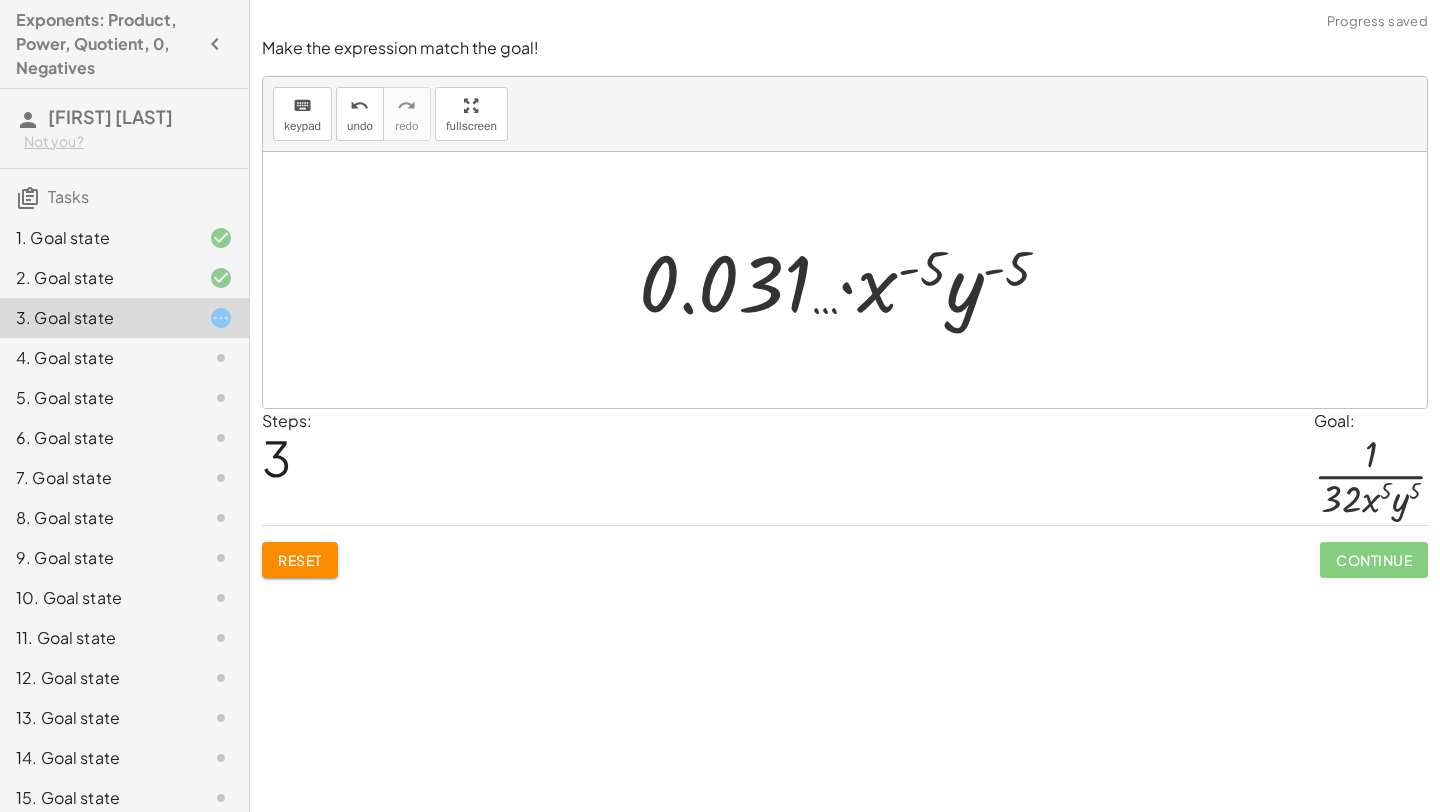 click at bounding box center (852, 280) 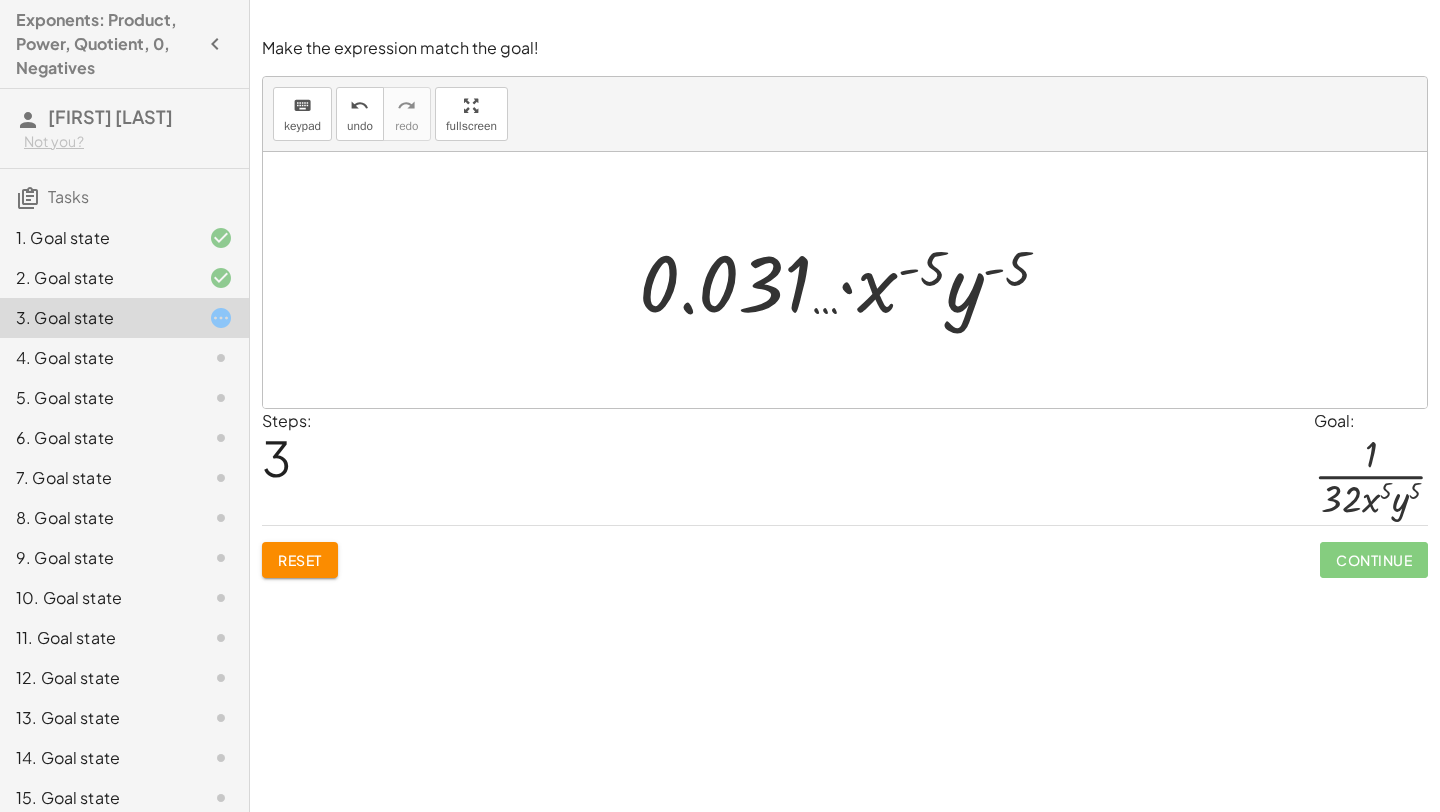 click on "Reset" 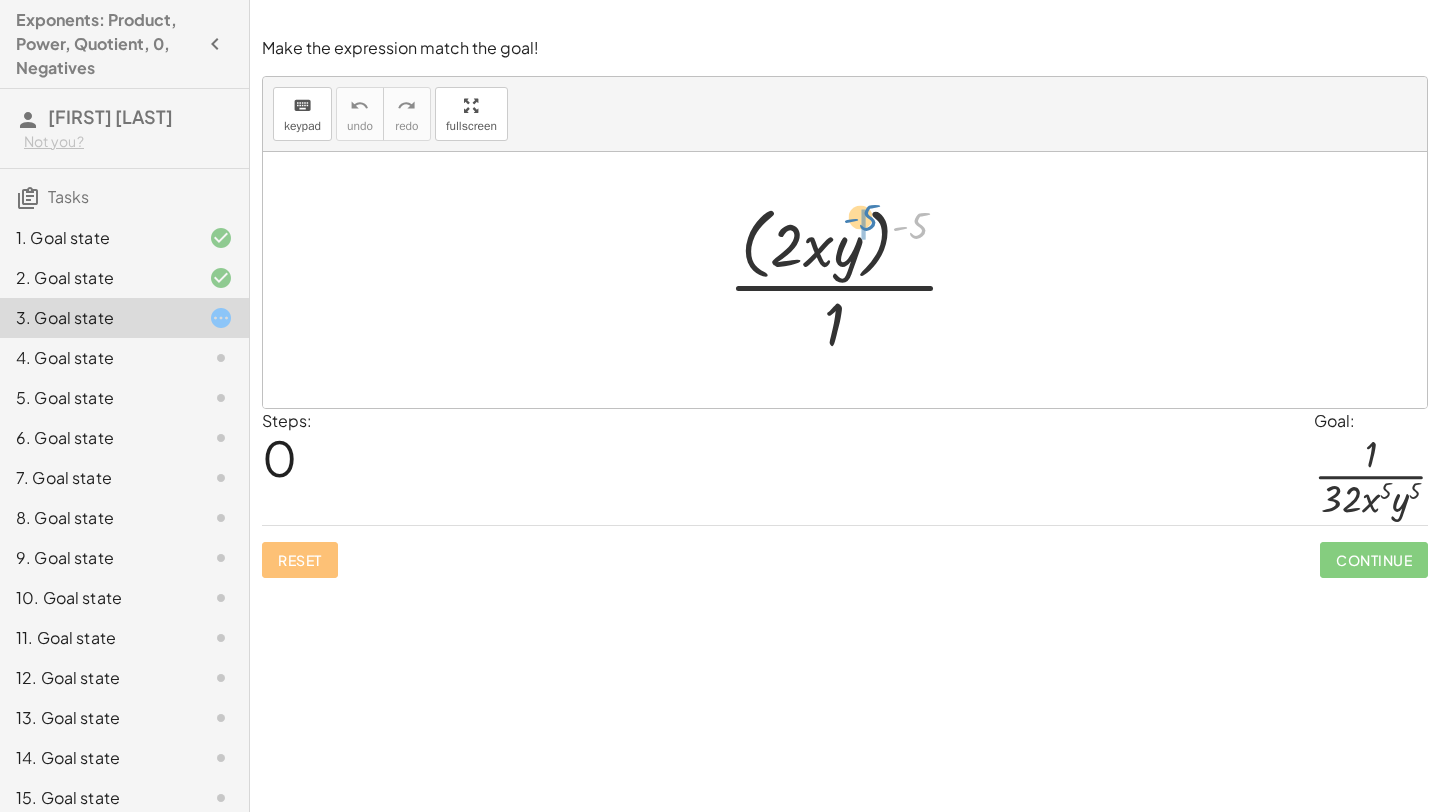 drag, startPoint x: 924, startPoint y: 228, endPoint x: 872, endPoint y: 220, distance: 52.611786 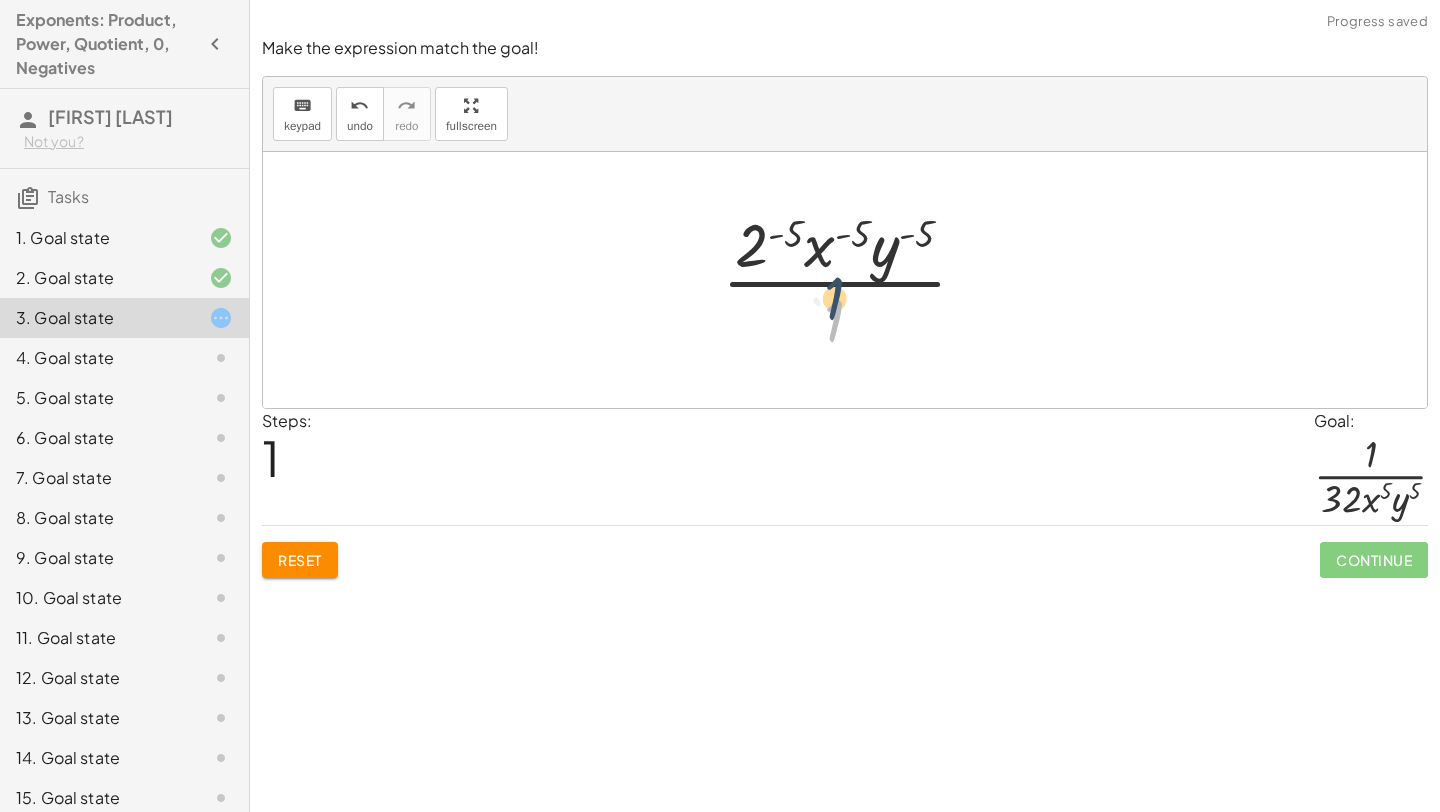 drag, startPoint x: 835, startPoint y: 319, endPoint x: 835, endPoint y: 308, distance: 11 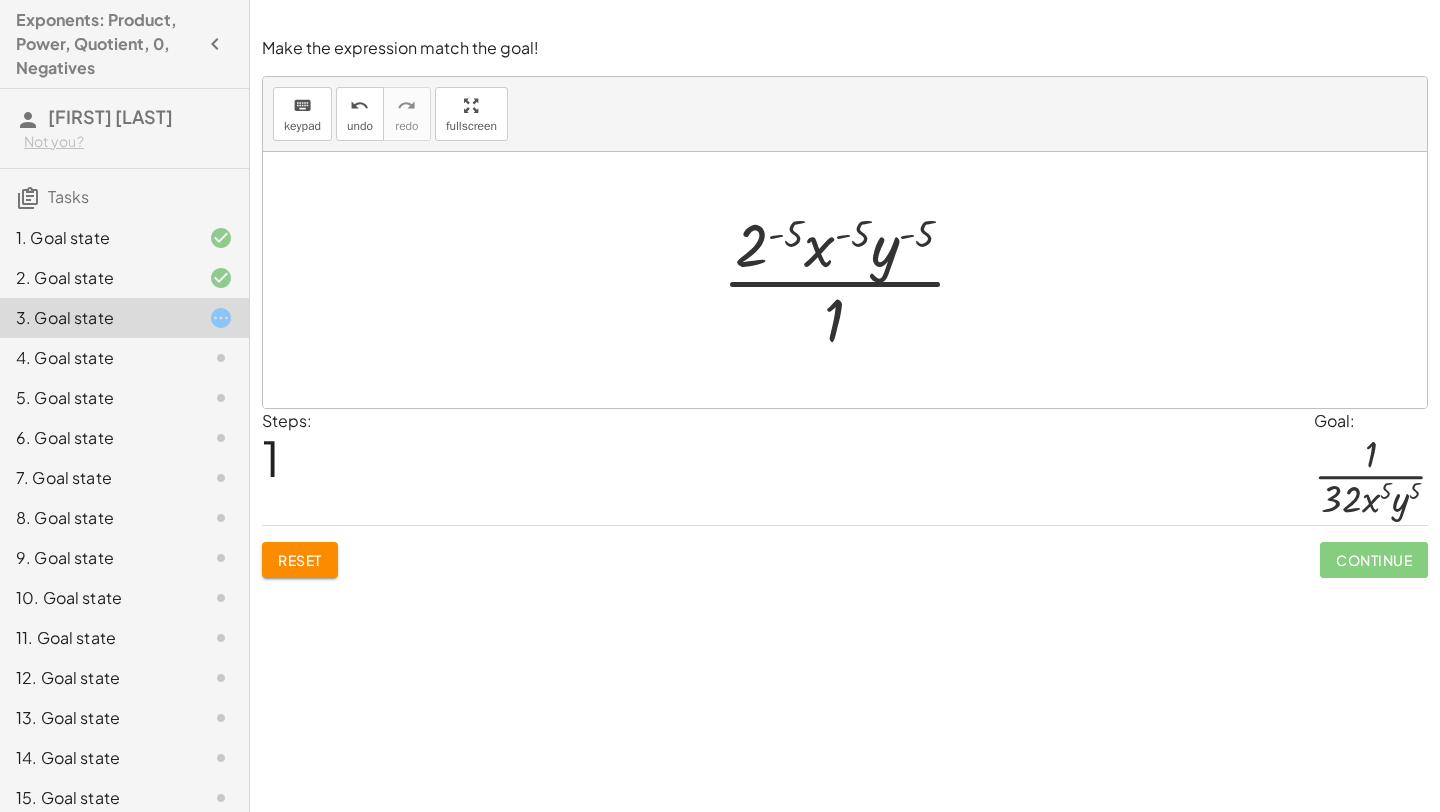 click at bounding box center (852, 280) 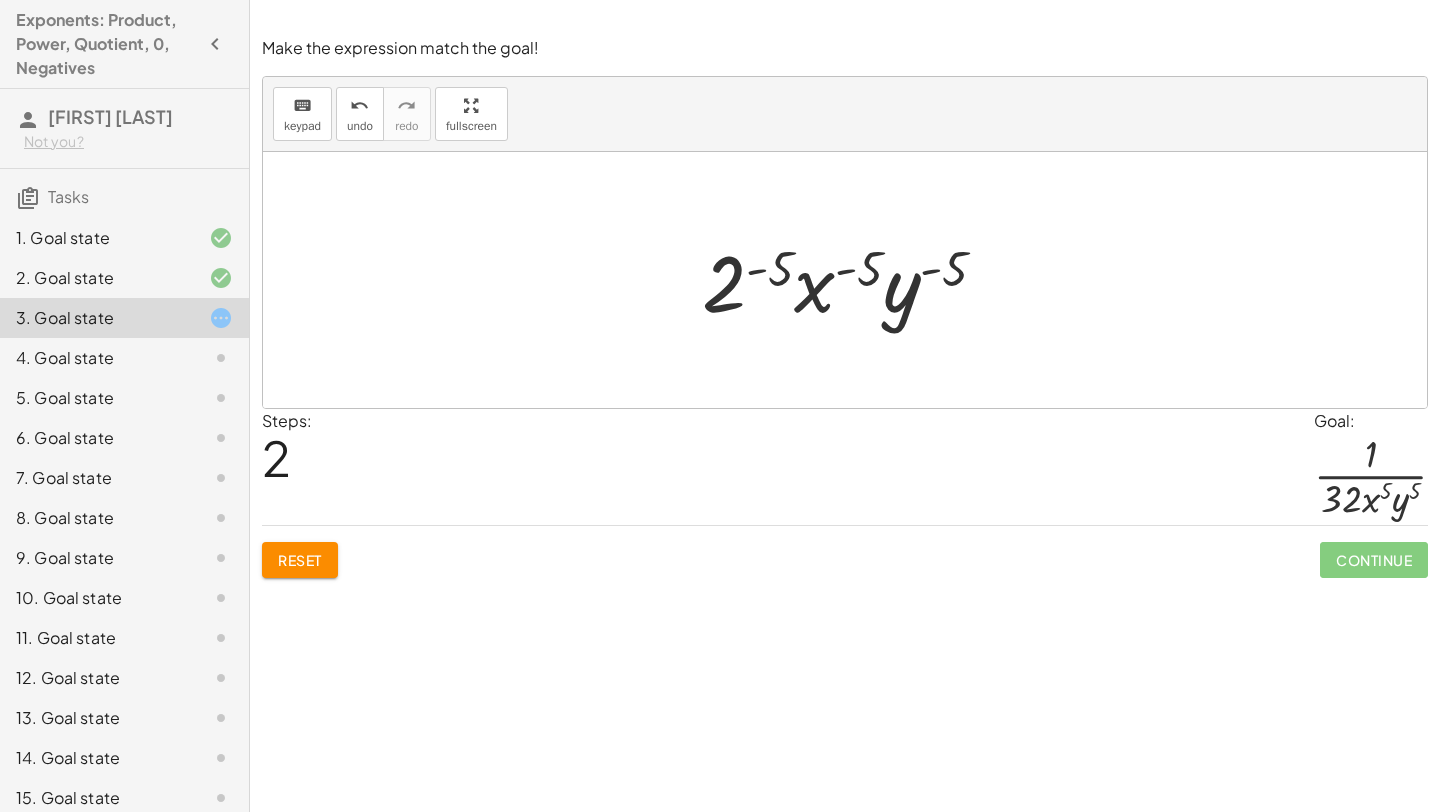 click at bounding box center (852, 280) 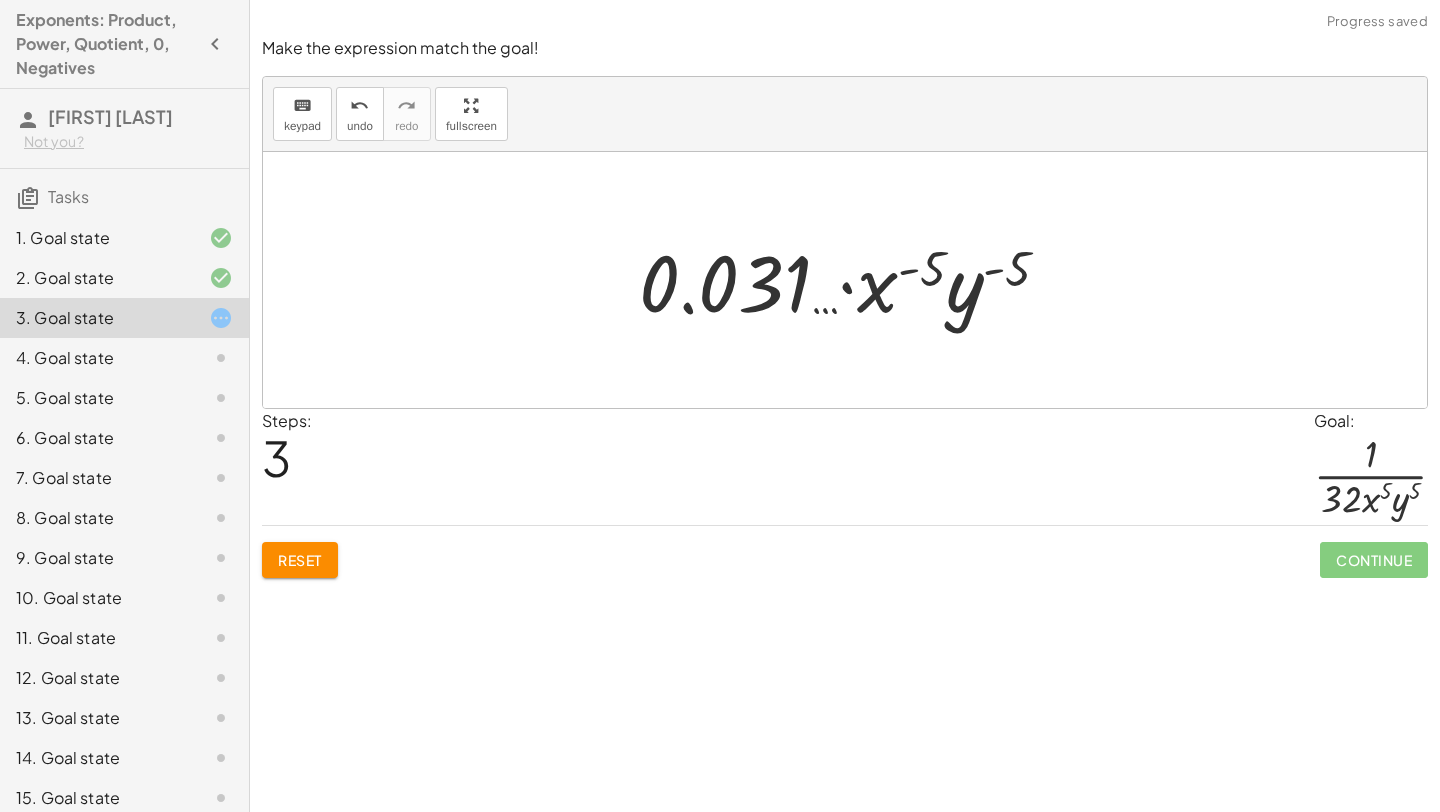 click at bounding box center [852, 280] 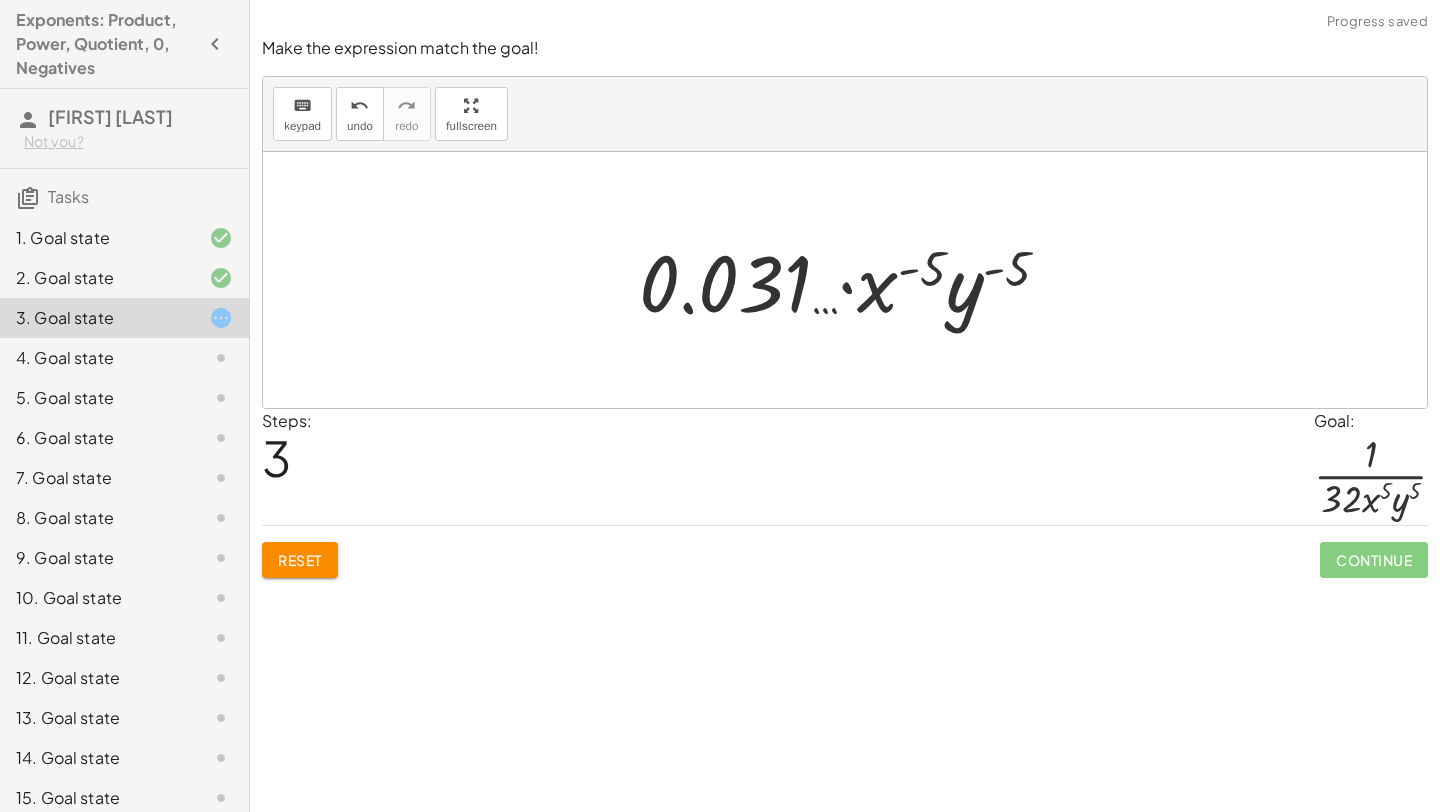 click at bounding box center [852, 280] 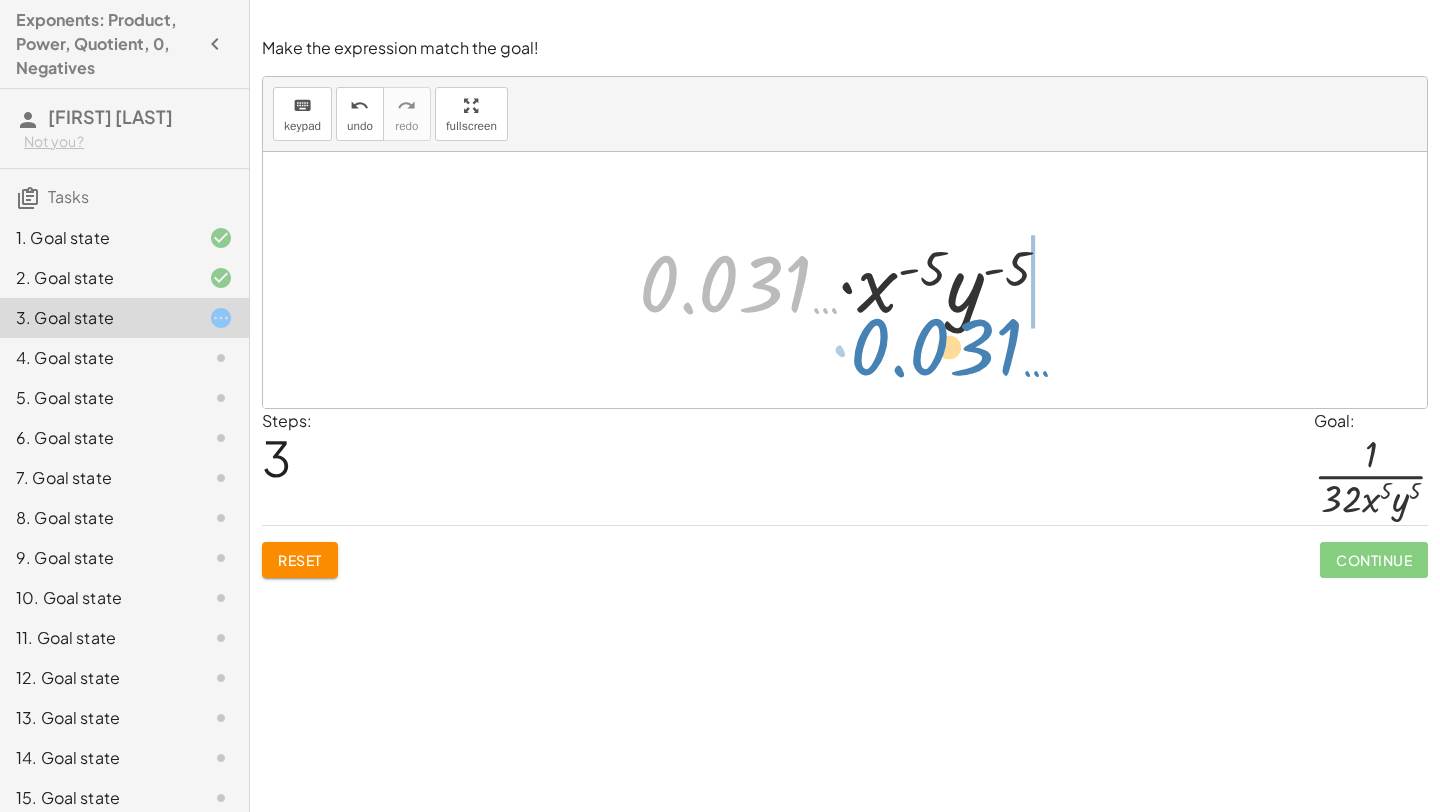drag, startPoint x: 760, startPoint y: 298, endPoint x: 1000, endPoint y: 345, distance: 244.55879 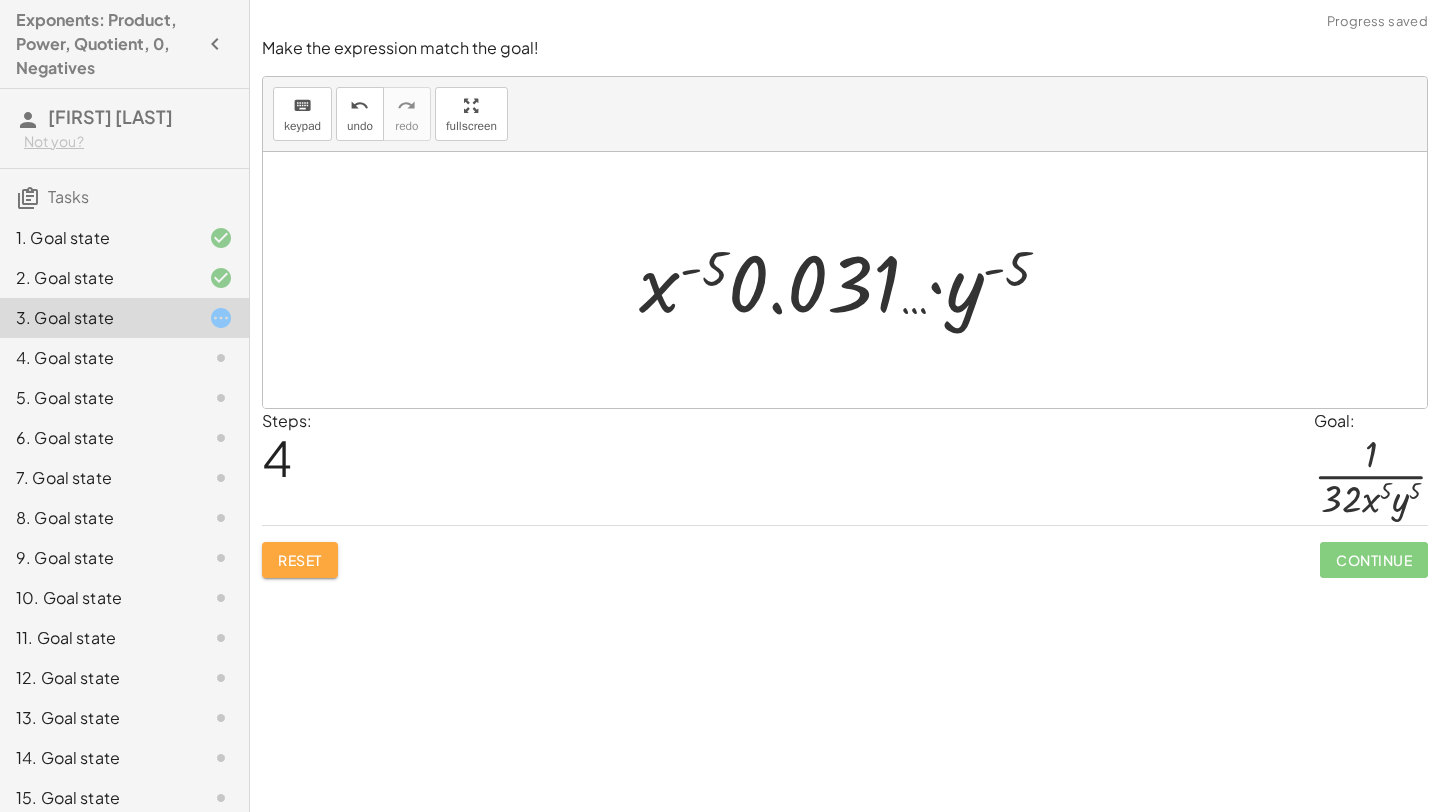 click on "Reset" at bounding box center (300, 560) 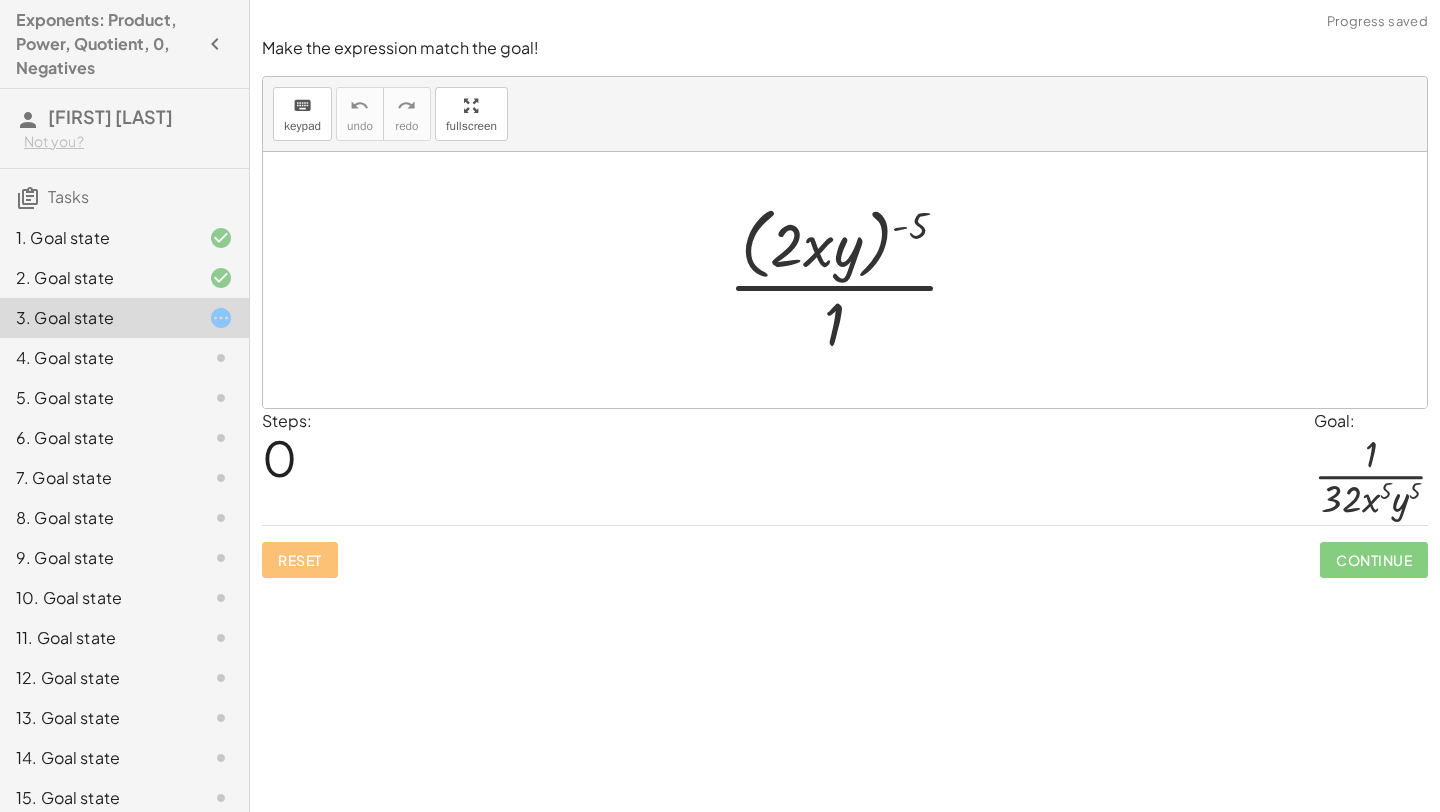 click at bounding box center (852, 279) 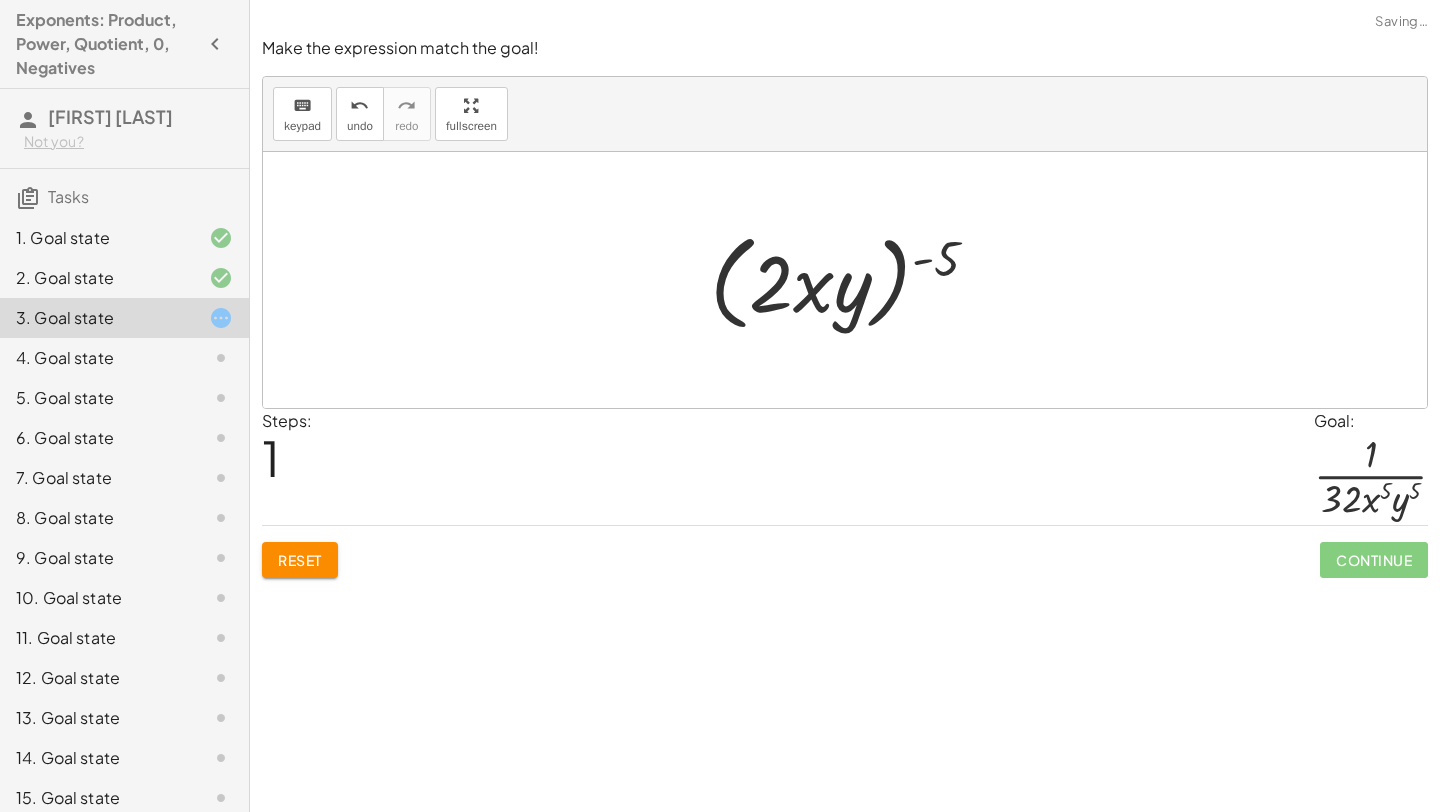click on "Reset" at bounding box center (300, 560) 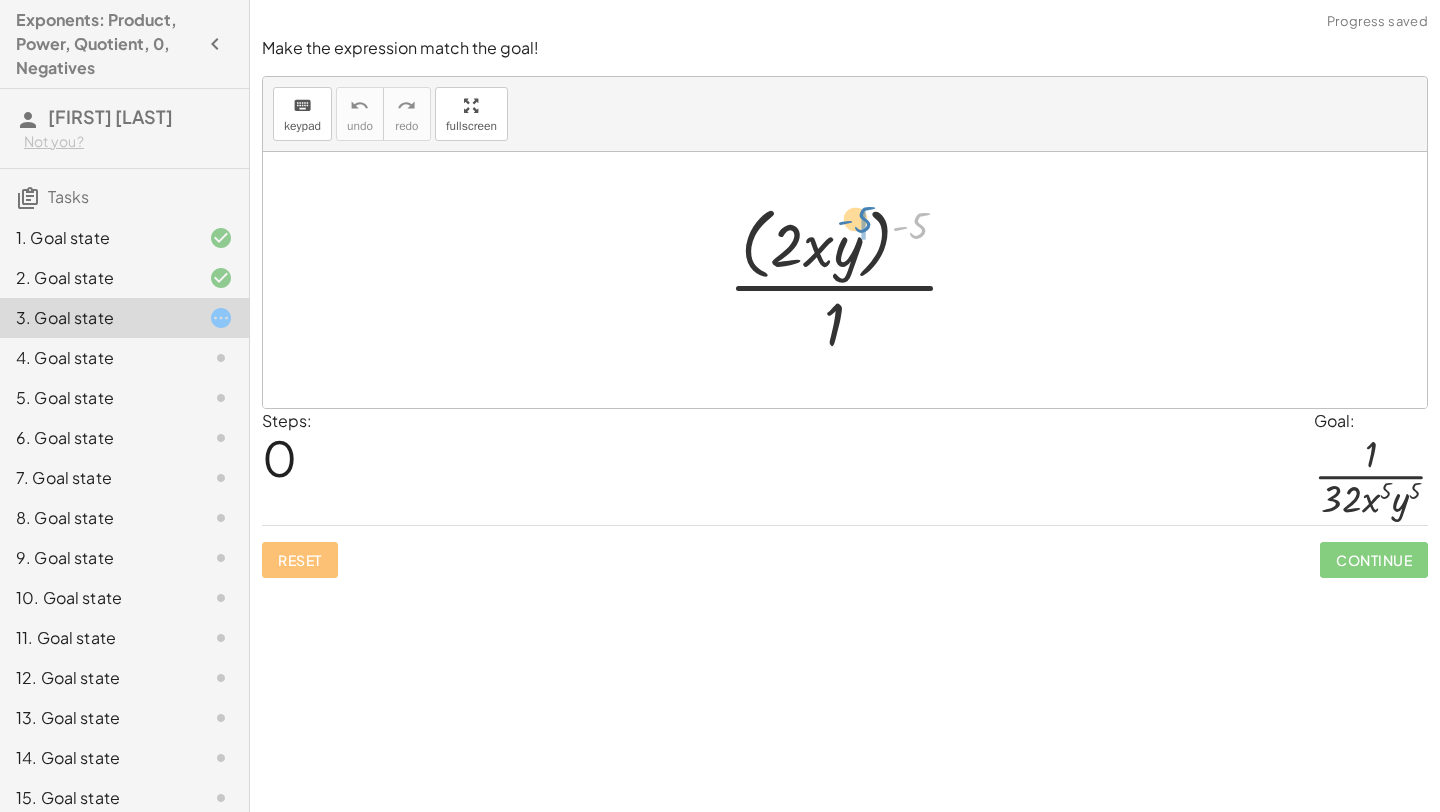 drag, startPoint x: 917, startPoint y: 235, endPoint x: 862, endPoint y: 229, distance: 55.326305 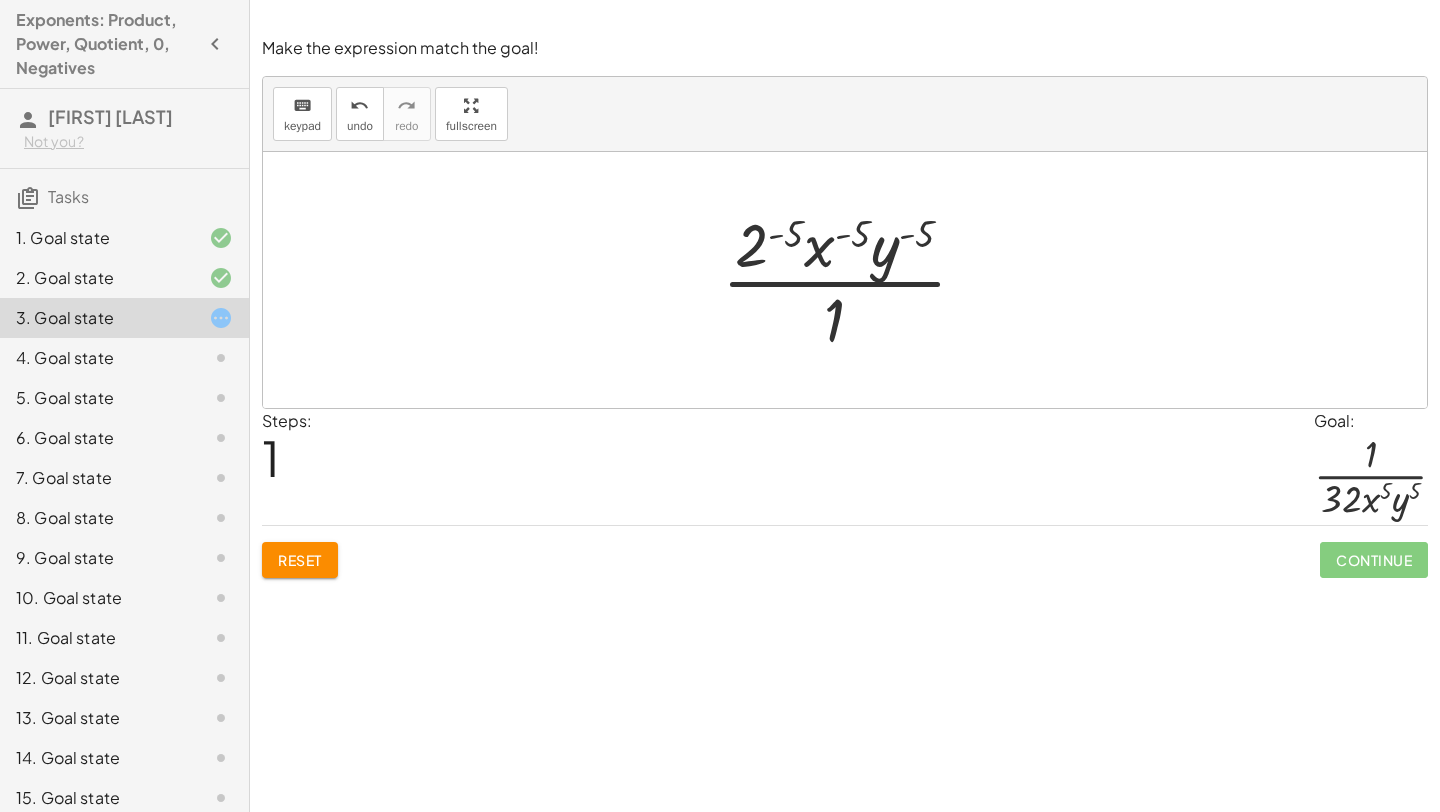 click at bounding box center (852, 280) 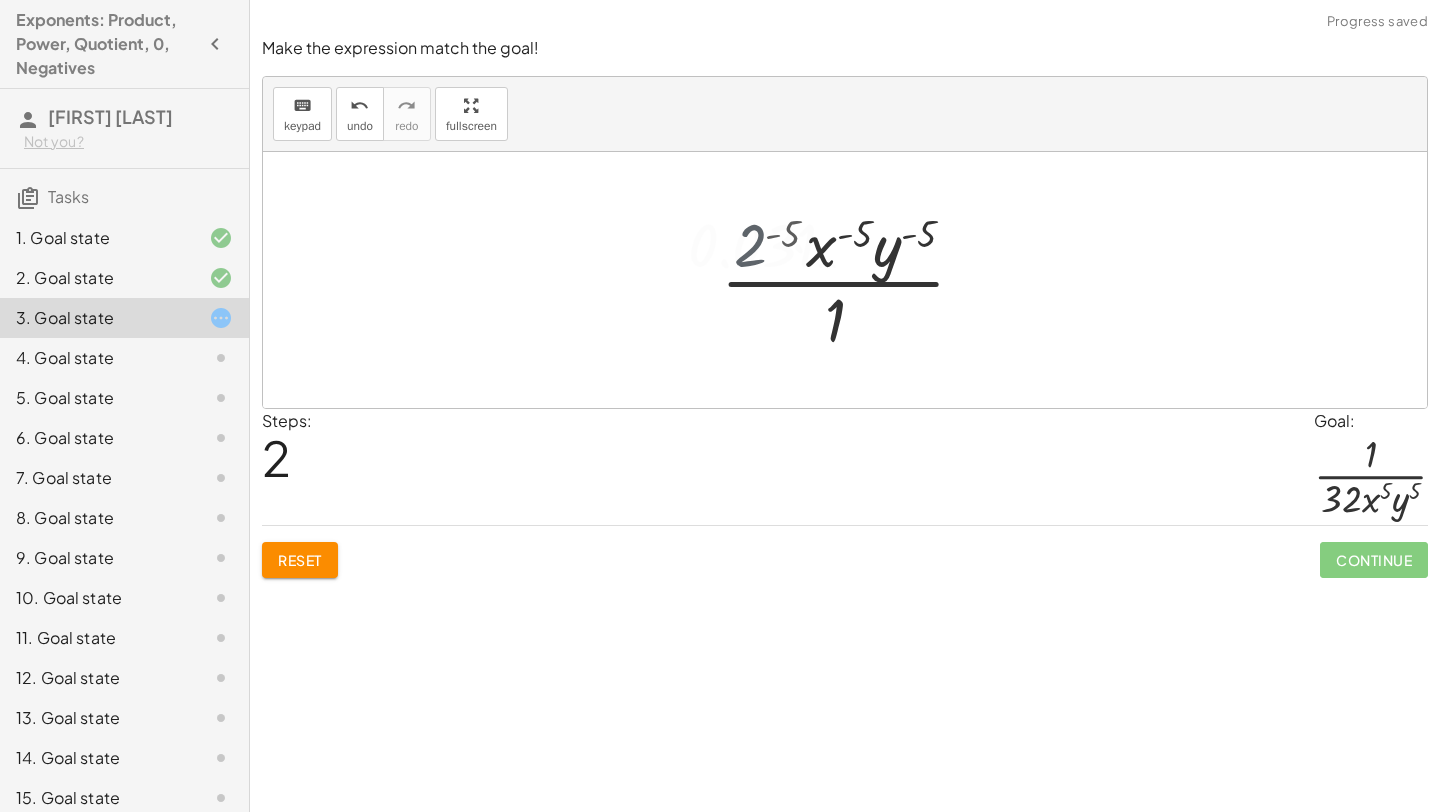 click at bounding box center [852, 280] 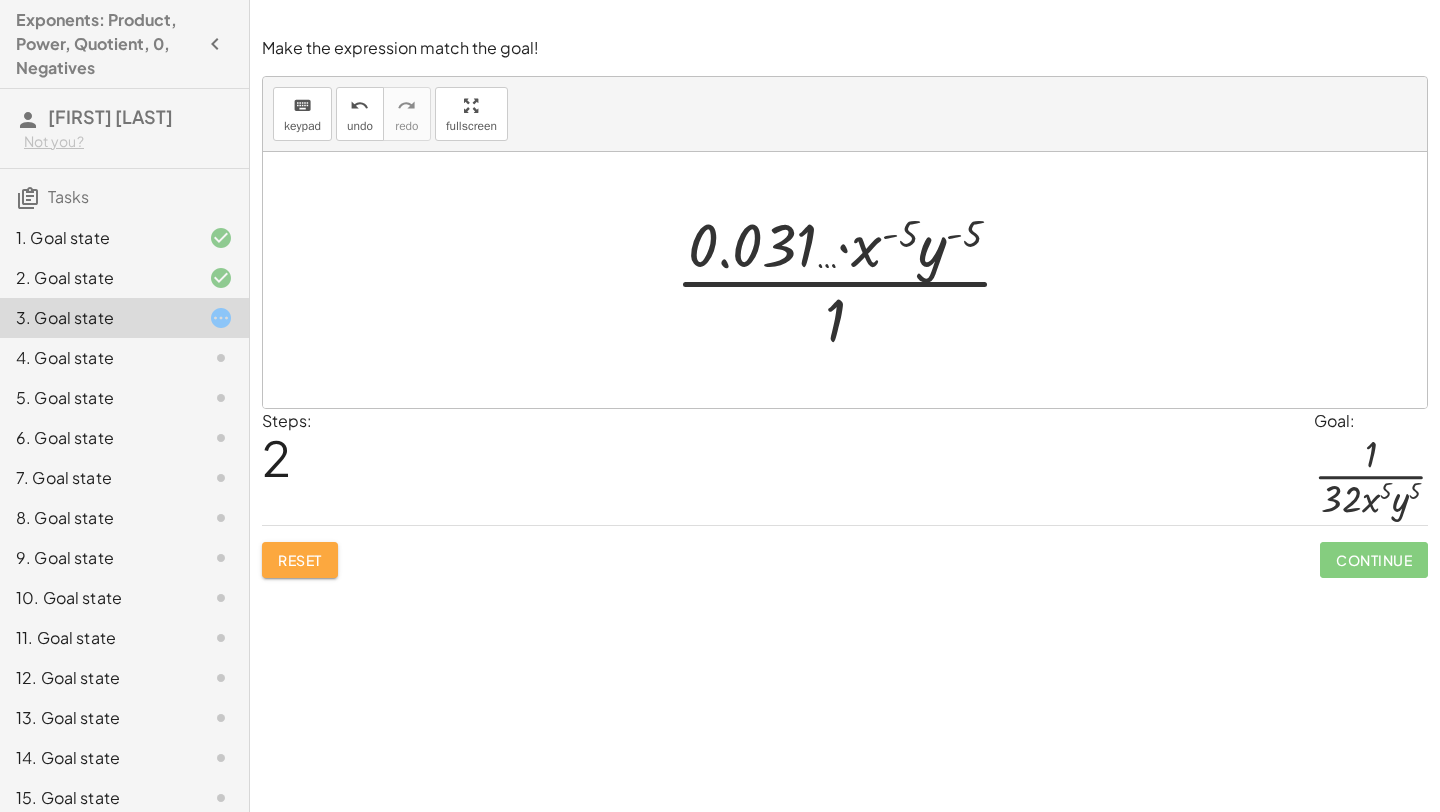 click on "Reset" 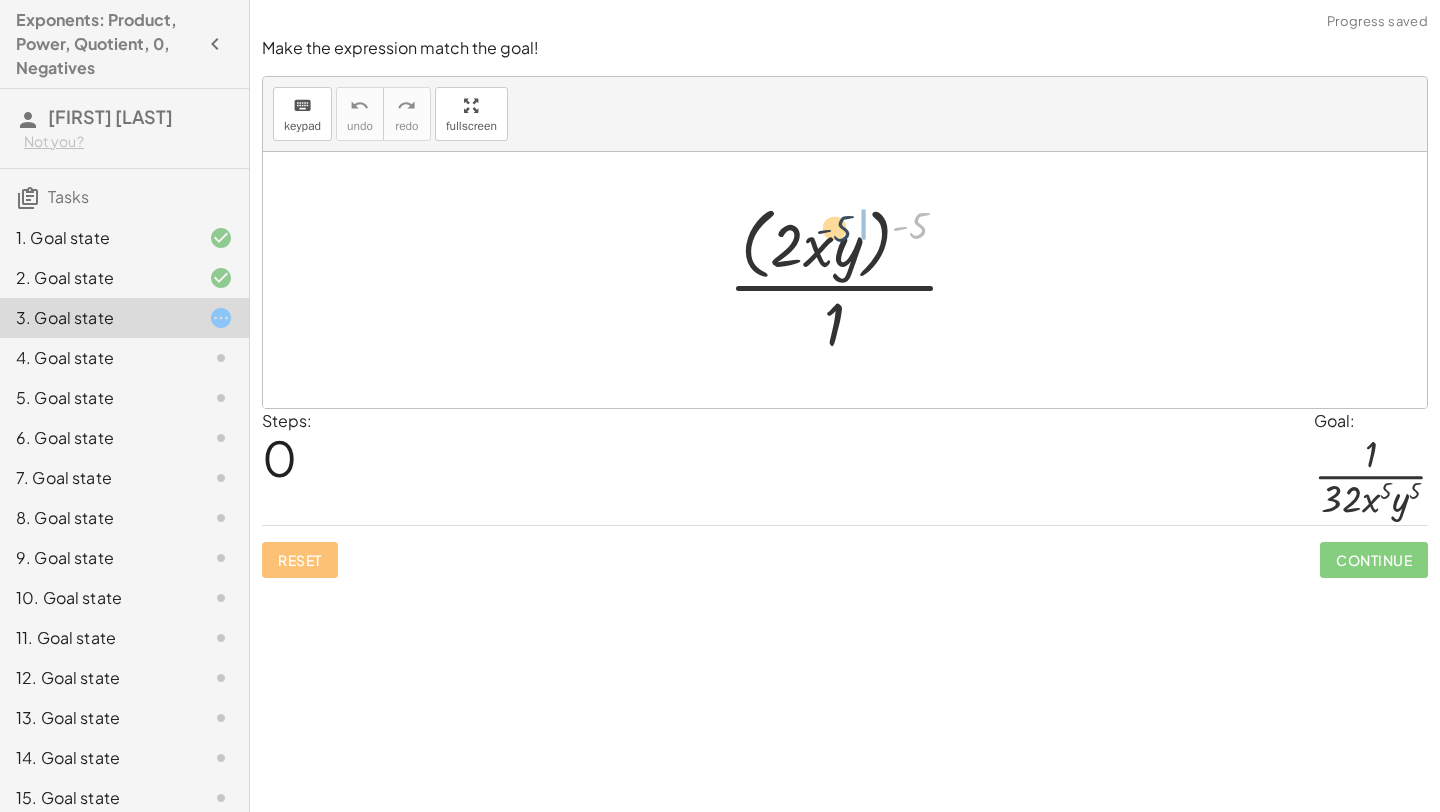 drag, startPoint x: 909, startPoint y: 223, endPoint x: 821, endPoint y: 223, distance: 88 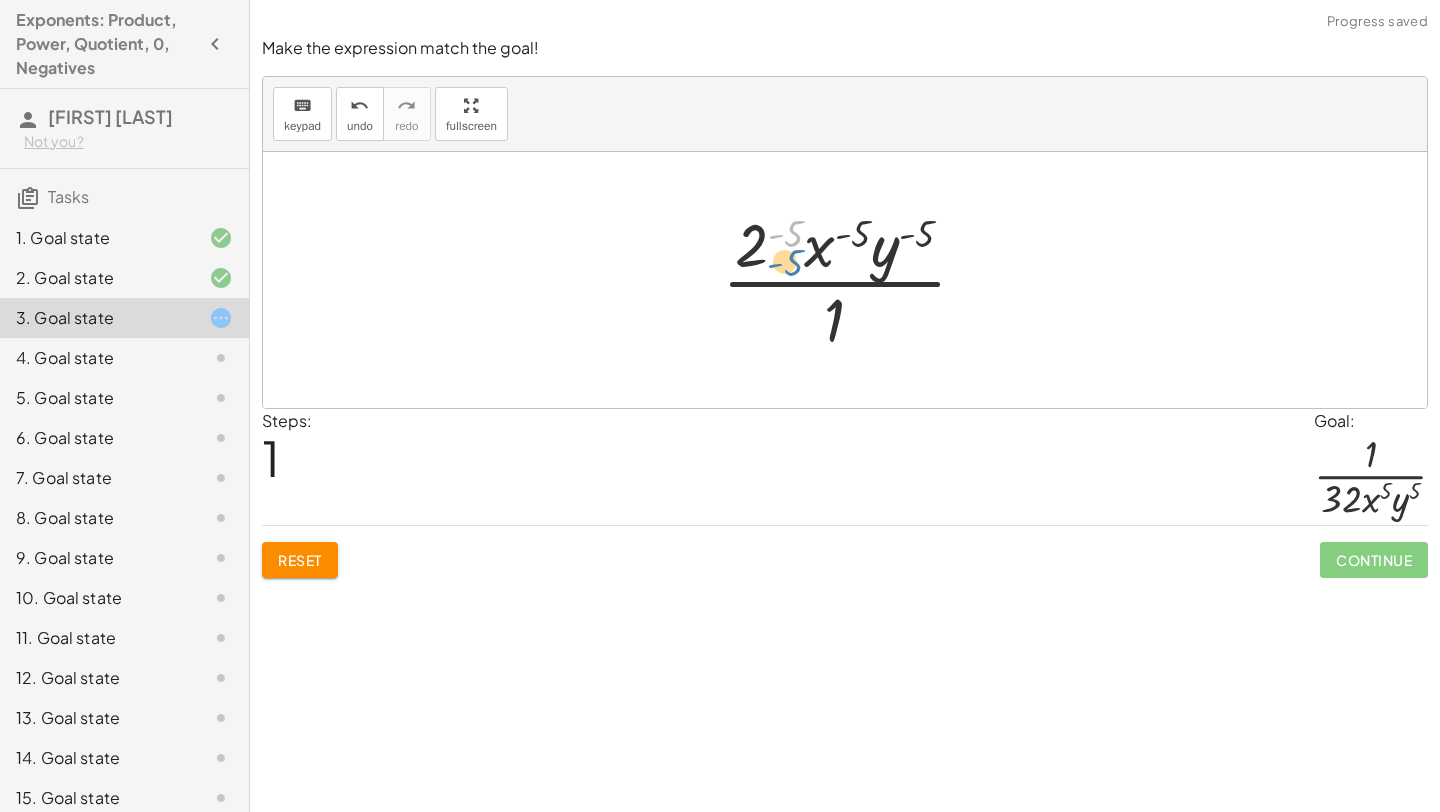 drag, startPoint x: 770, startPoint y: 240, endPoint x: 767, endPoint y: 265, distance: 25.179358 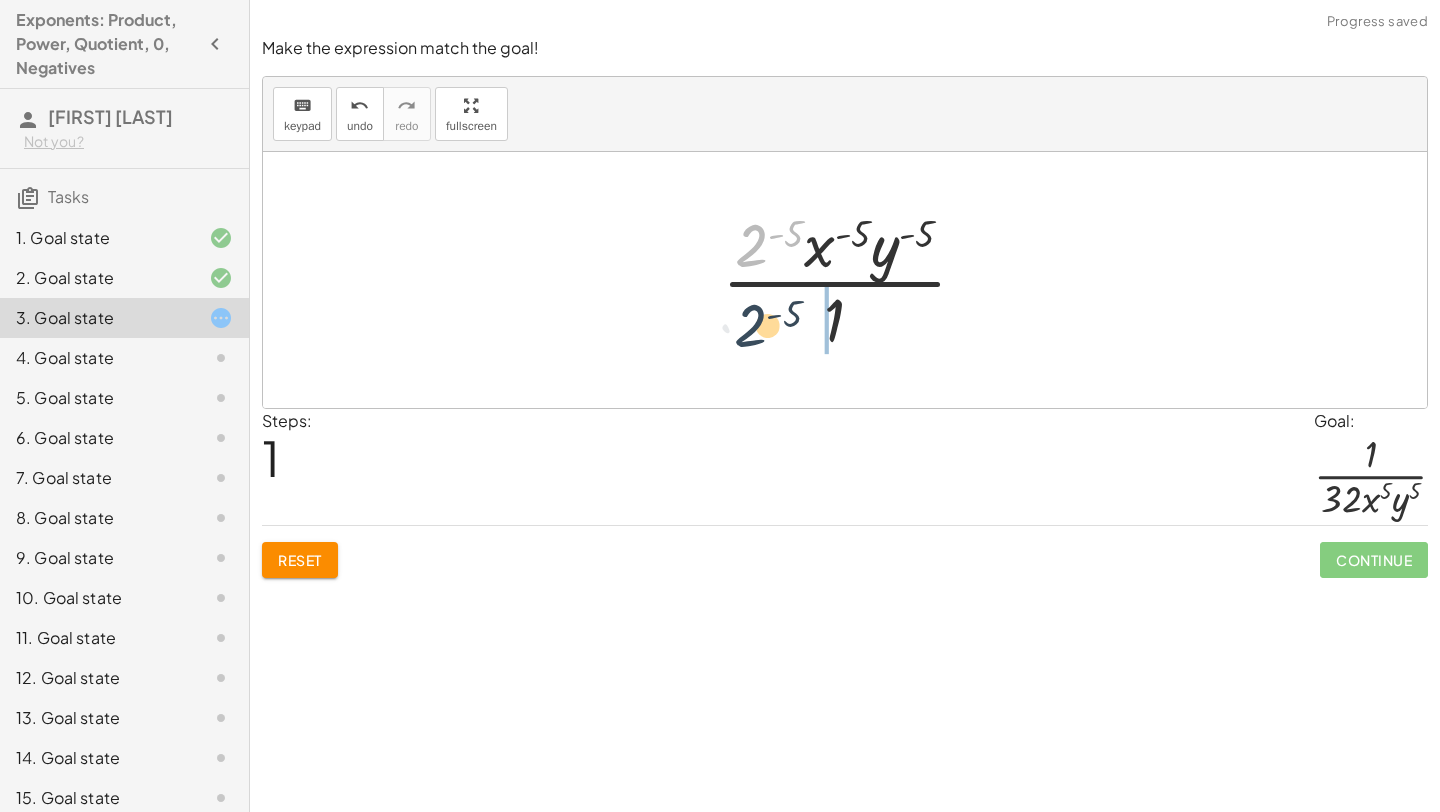 drag, startPoint x: 750, startPoint y: 245, endPoint x: 748, endPoint y: 330, distance: 85.02353 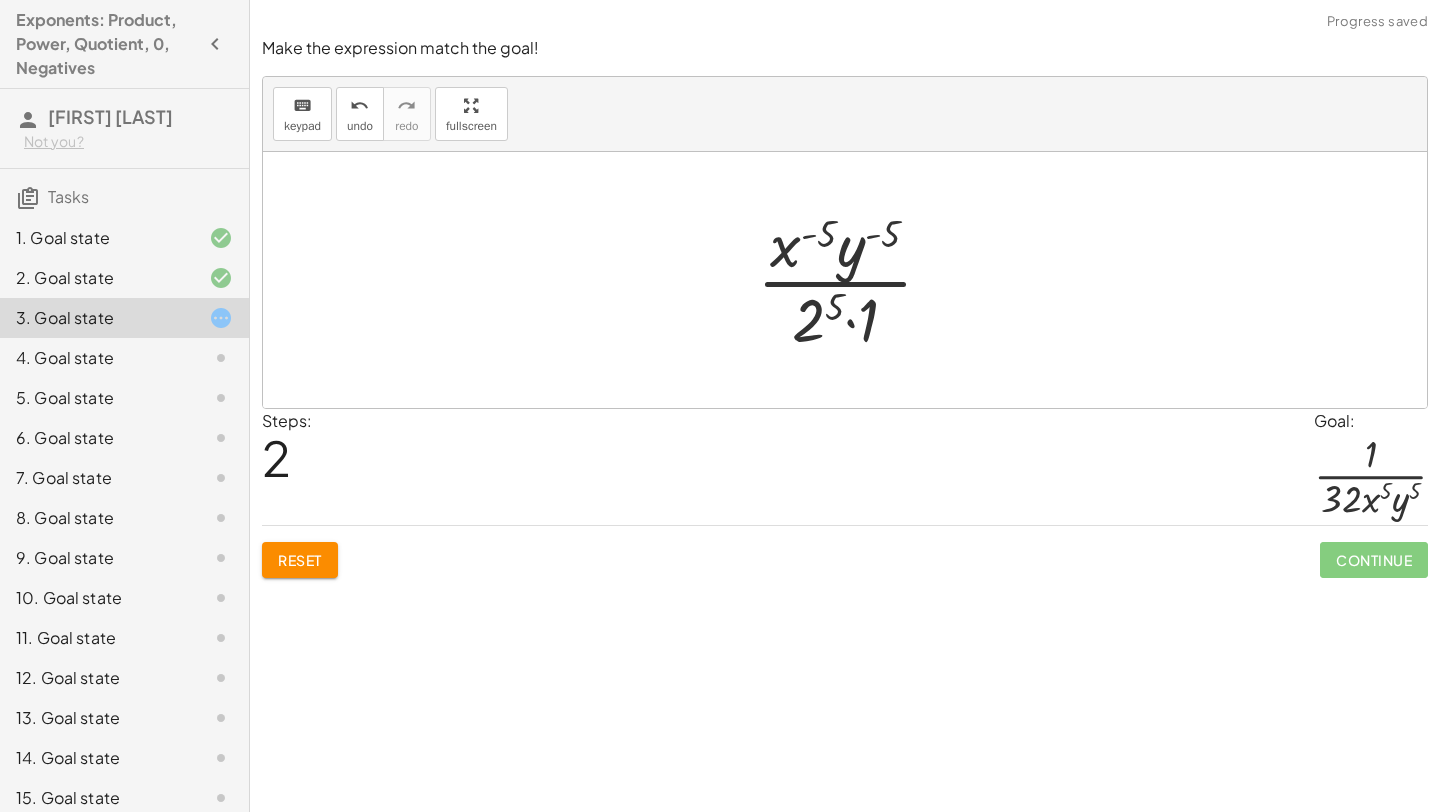 click at bounding box center [853, 280] 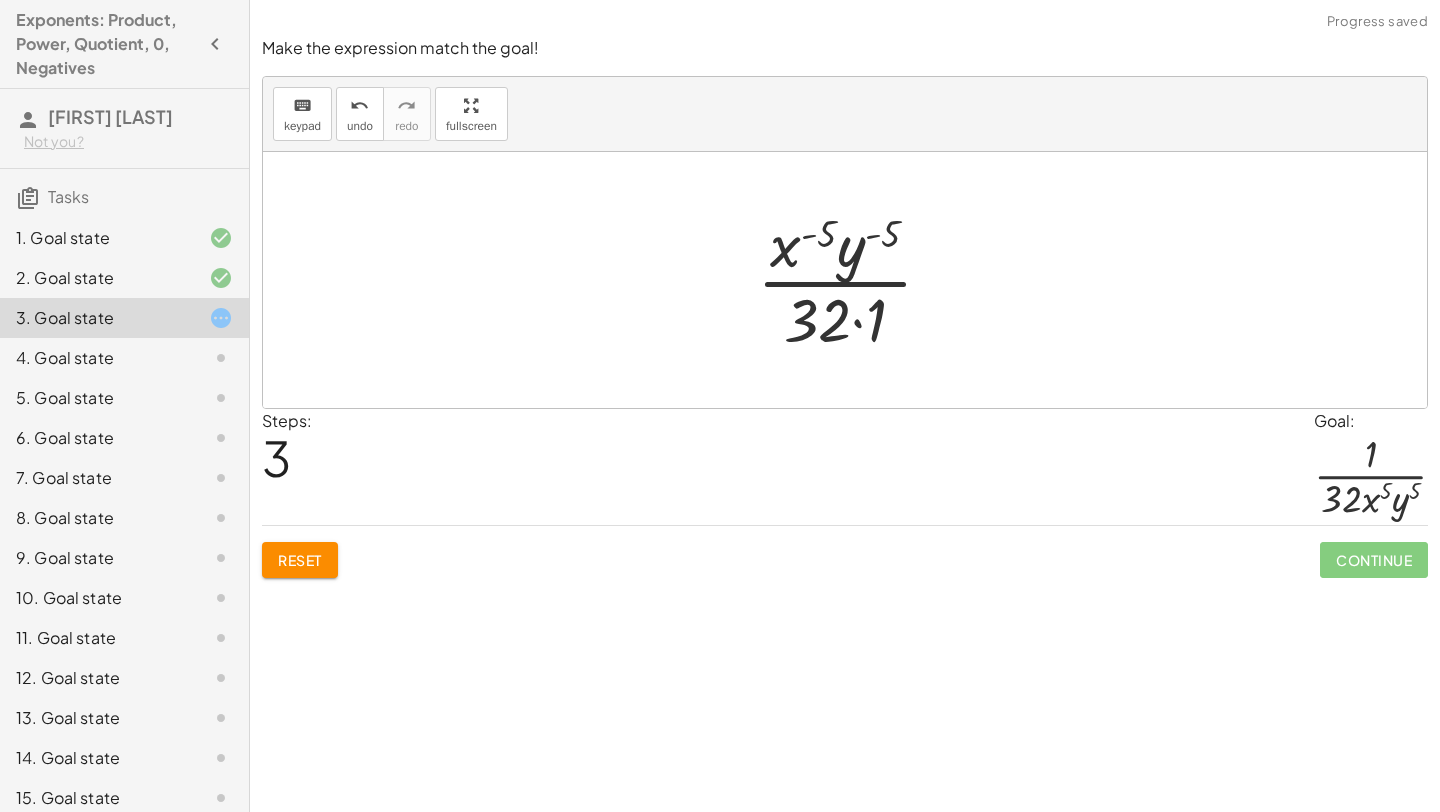 click at bounding box center [853, 280] 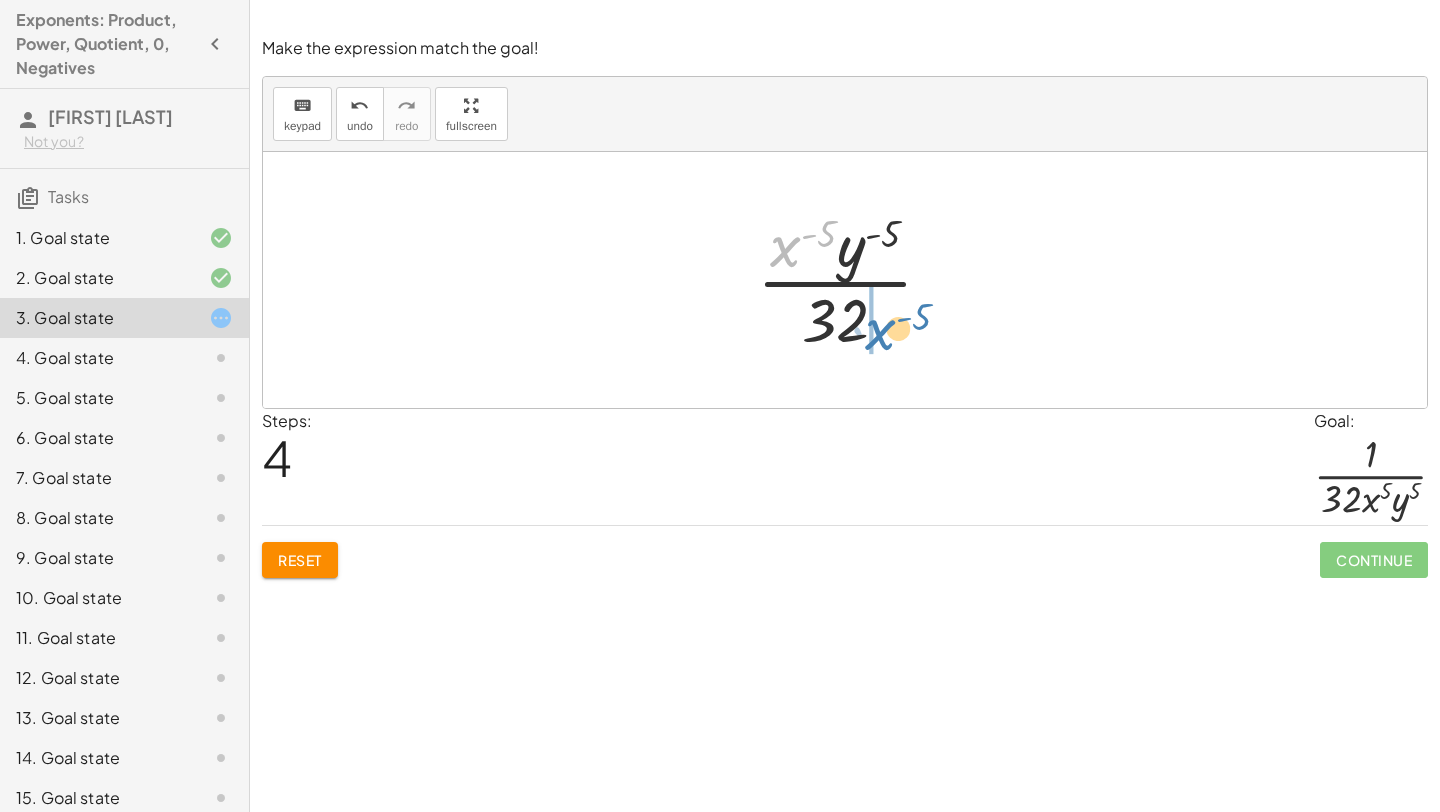 drag, startPoint x: 782, startPoint y: 255, endPoint x: 876, endPoint y: 338, distance: 125.39936 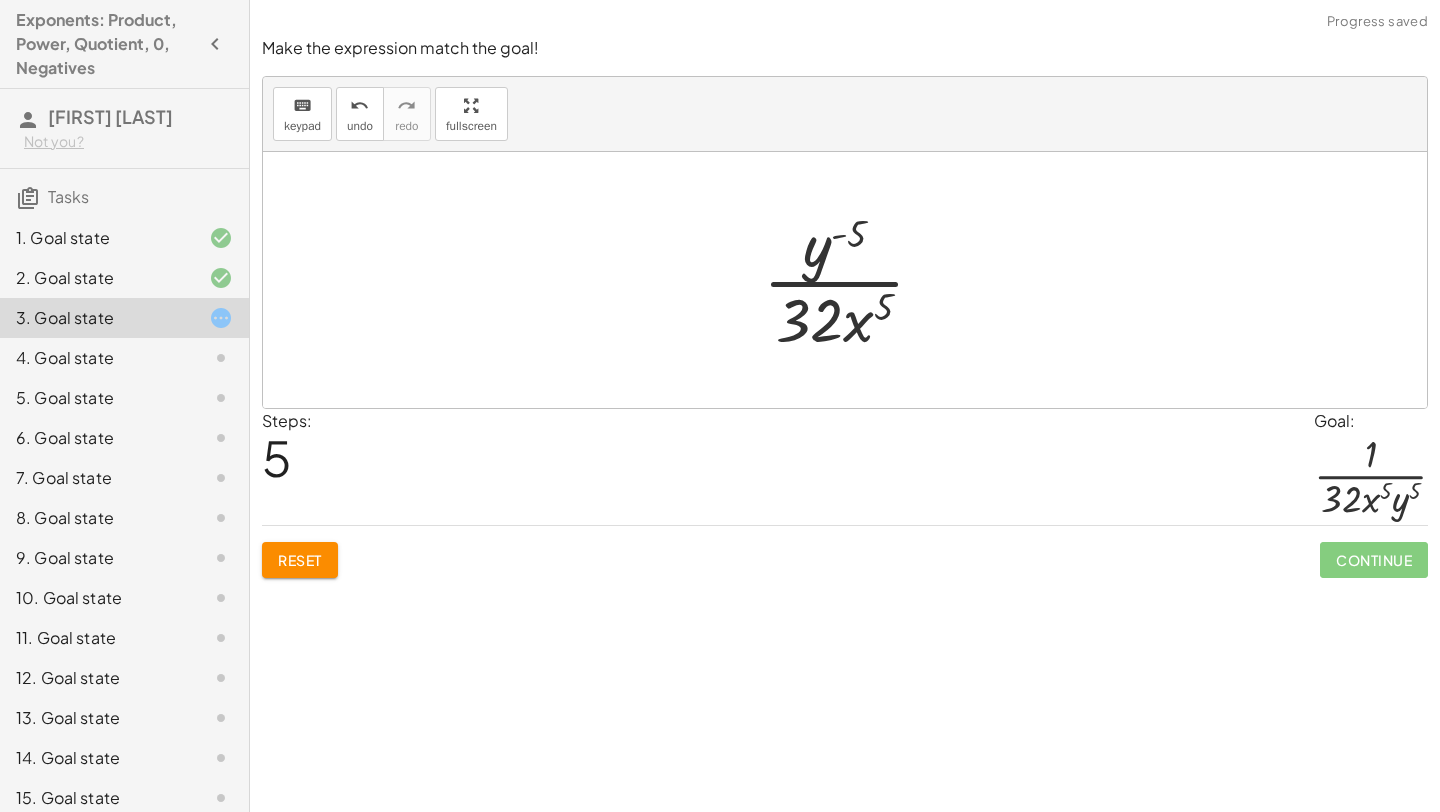 click at bounding box center [852, 280] 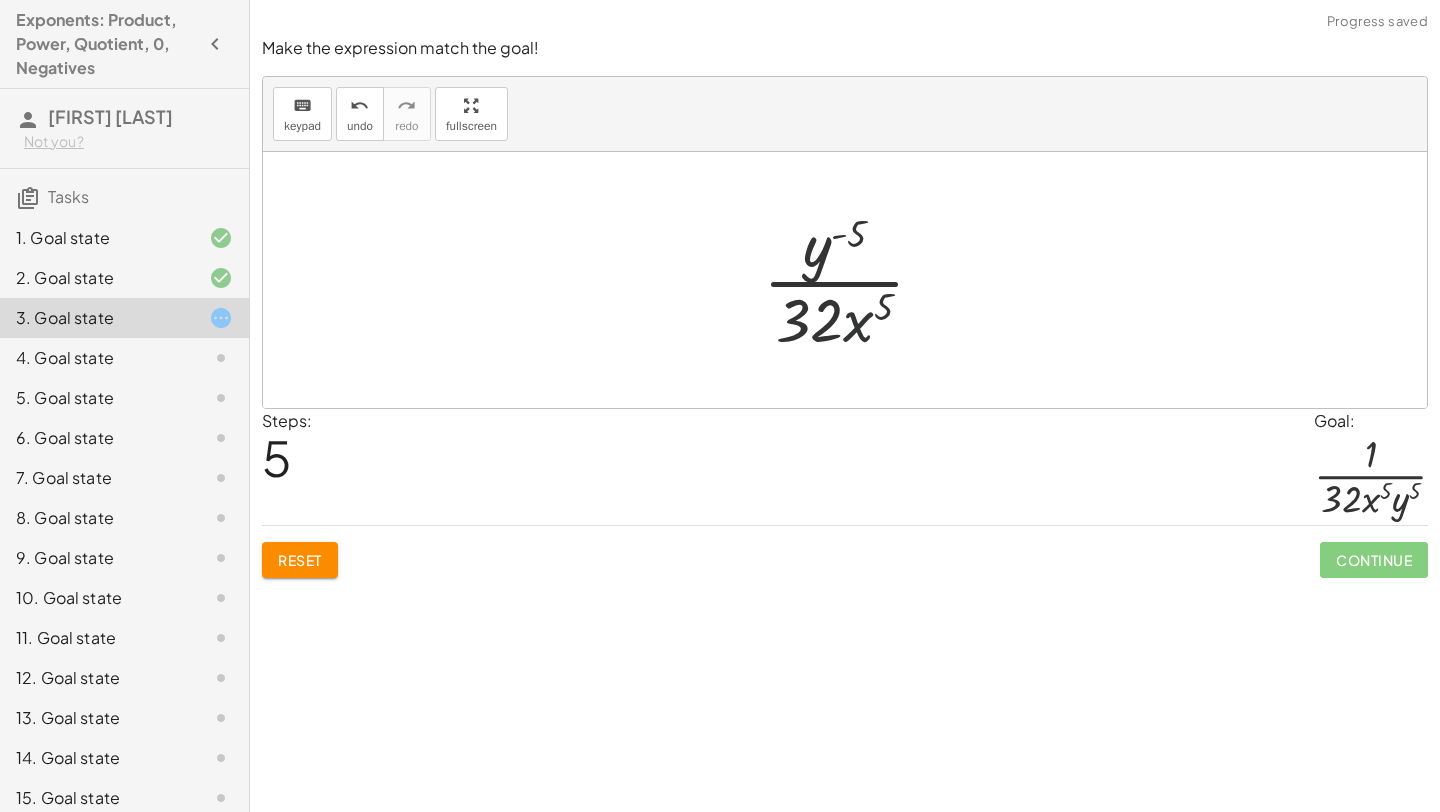 click at bounding box center [852, 280] 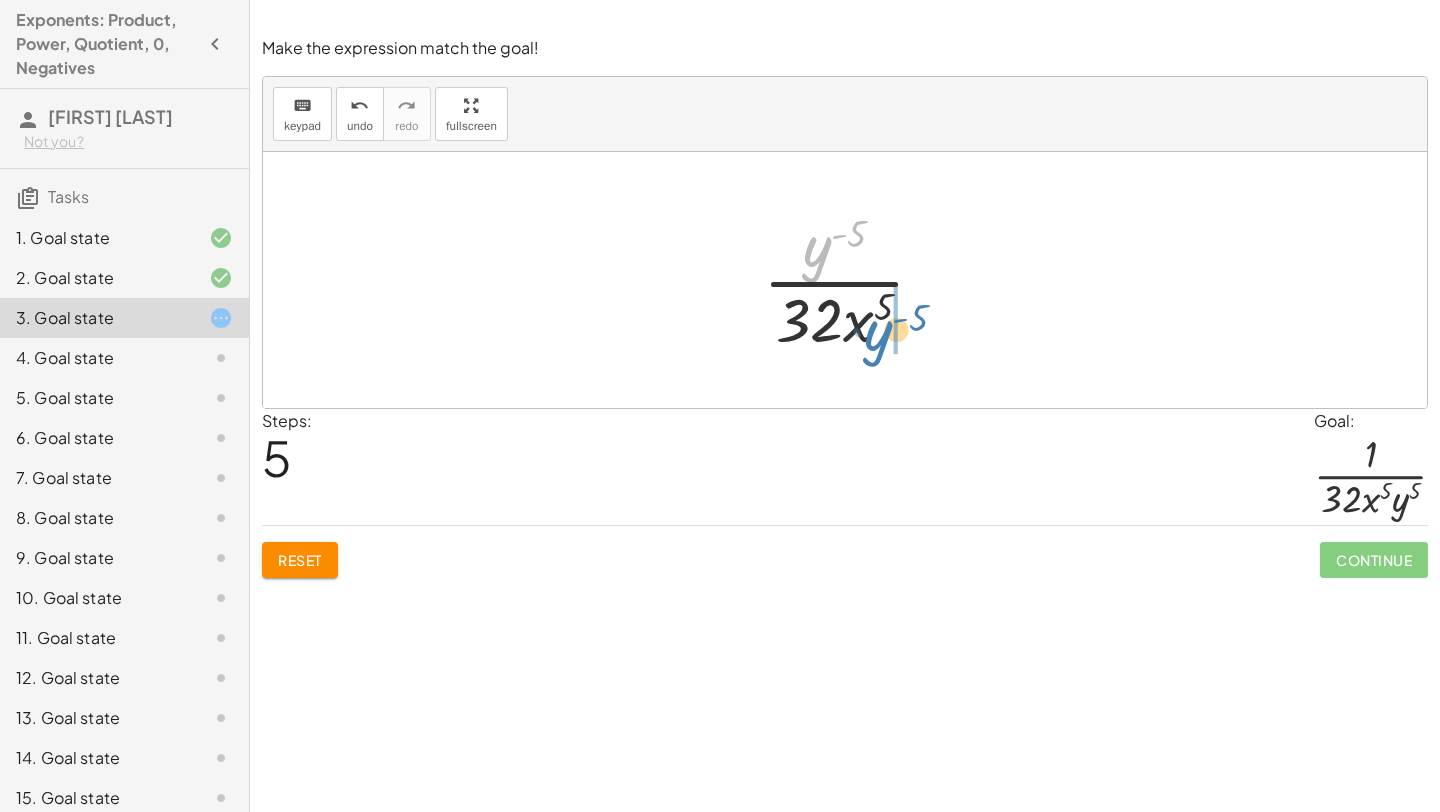 drag, startPoint x: 809, startPoint y: 254, endPoint x: 880, endPoint y: 337, distance: 109.22454 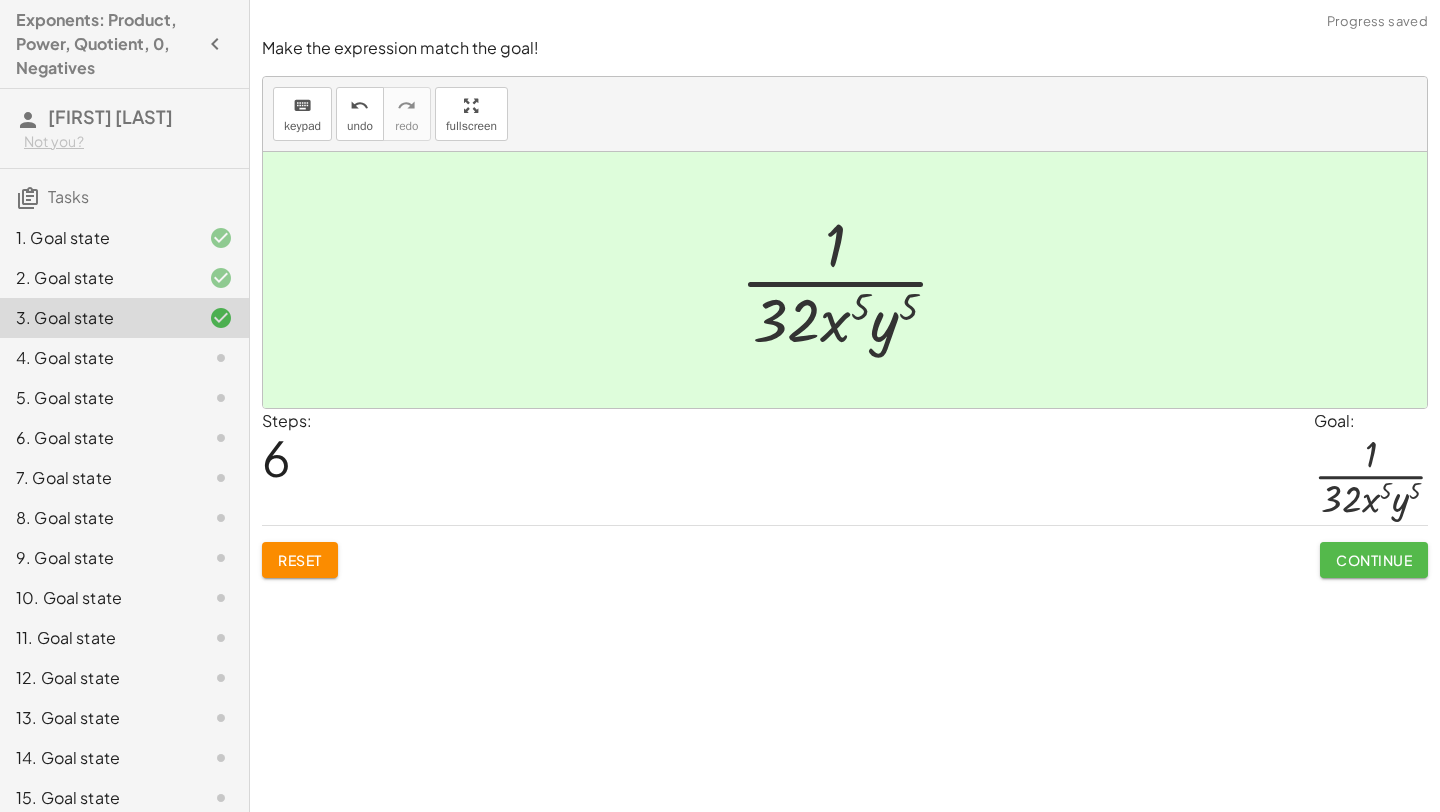 click on "Continue" at bounding box center (1374, 560) 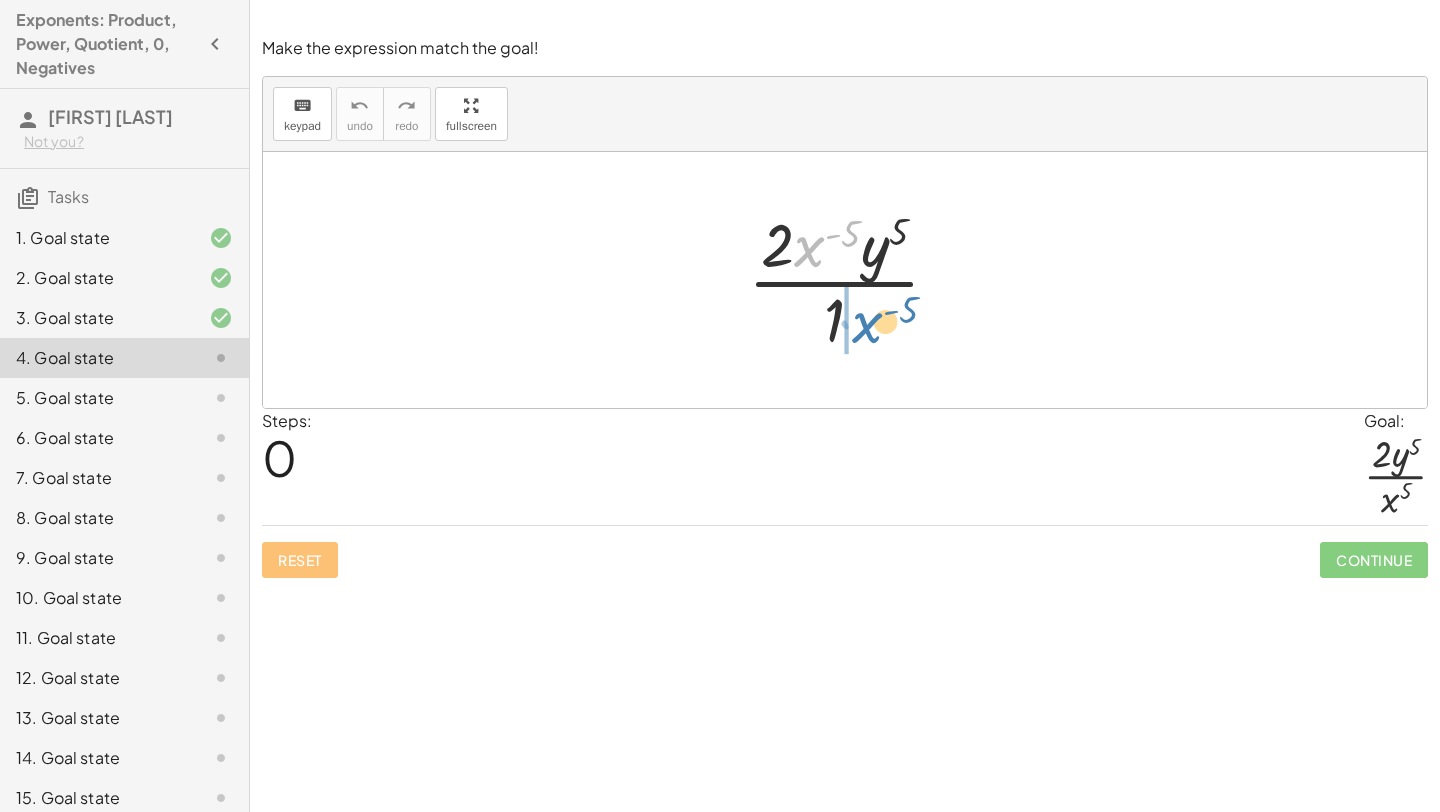 drag, startPoint x: 805, startPoint y: 248, endPoint x: 858, endPoint y: 320, distance: 89.40358 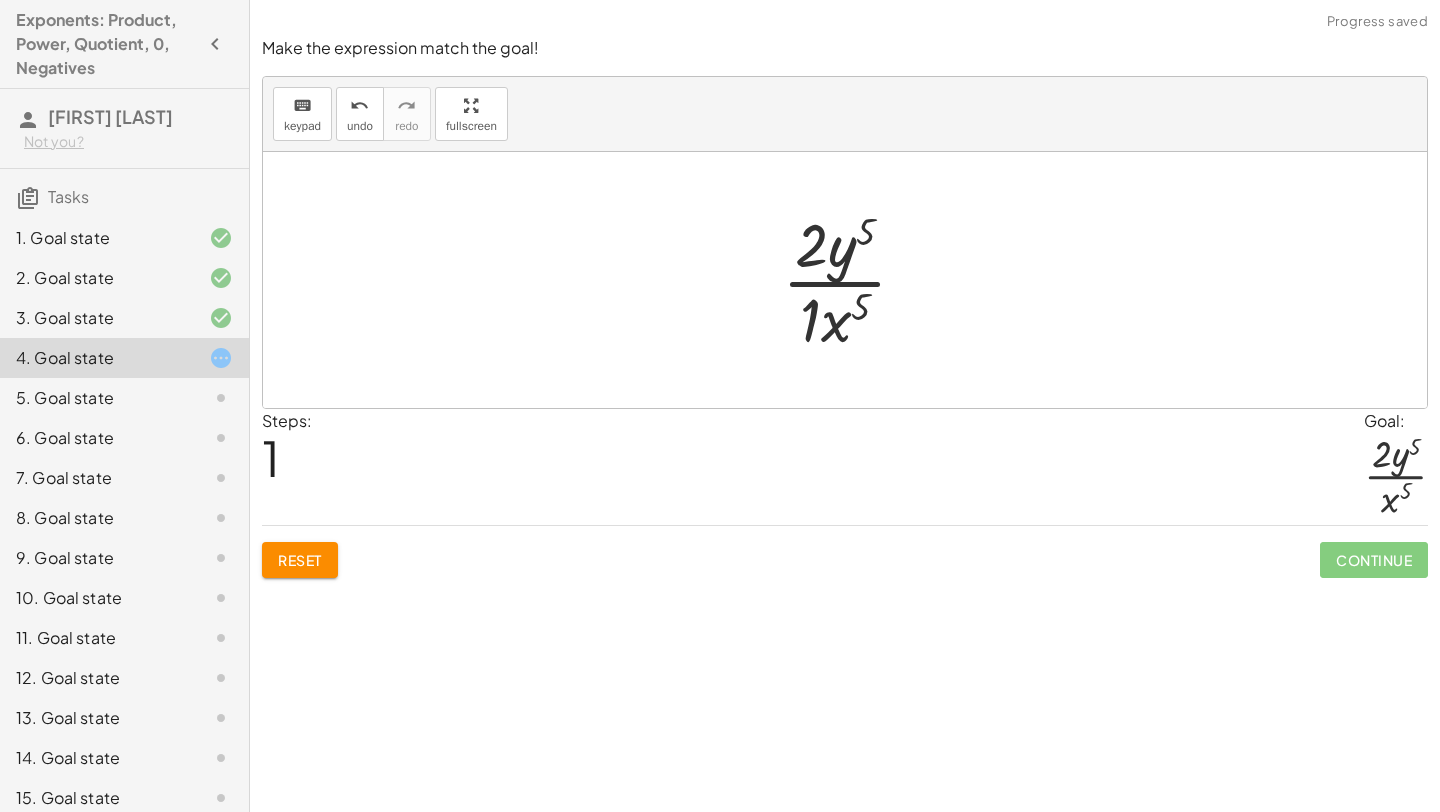 click at bounding box center (852, 280) 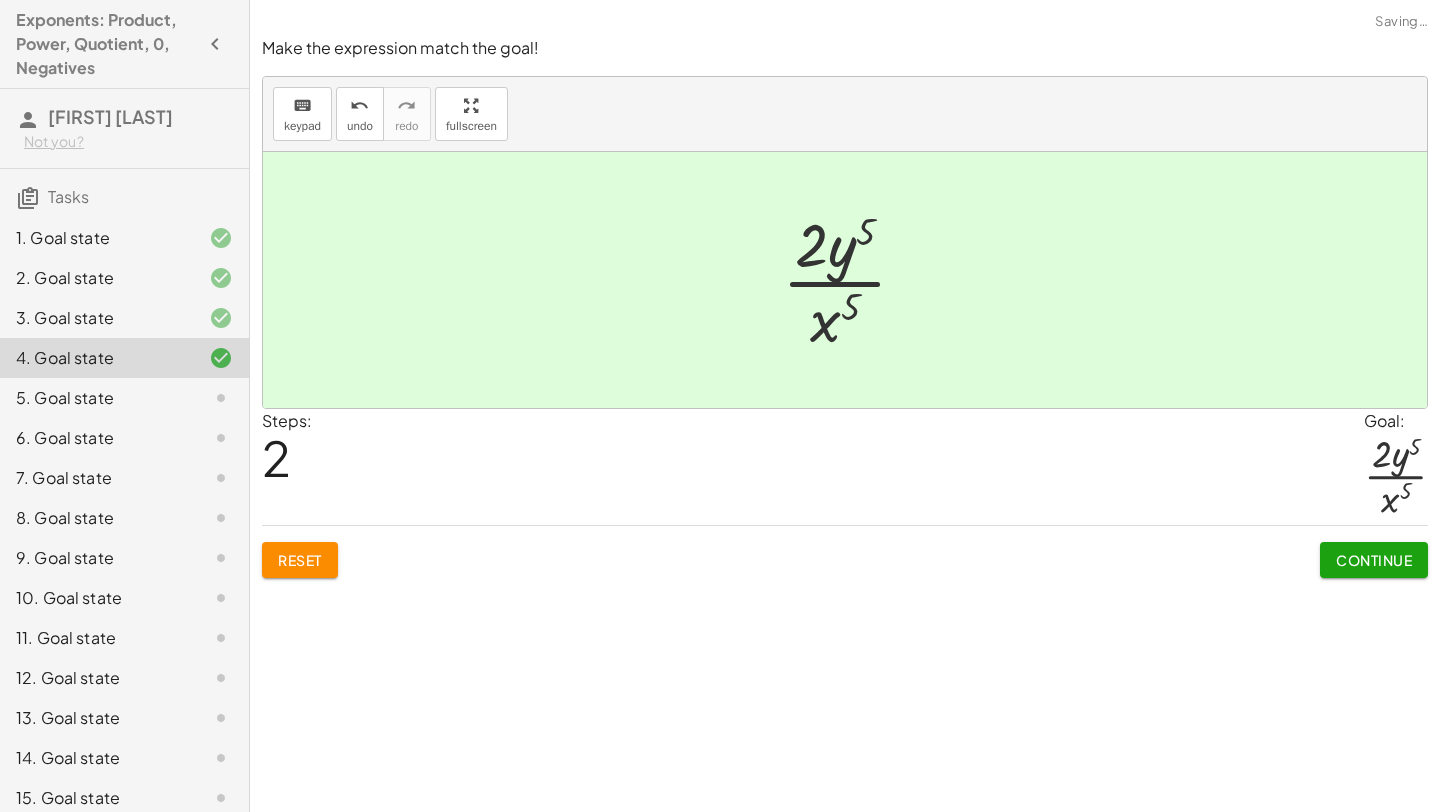 click on "Continue" 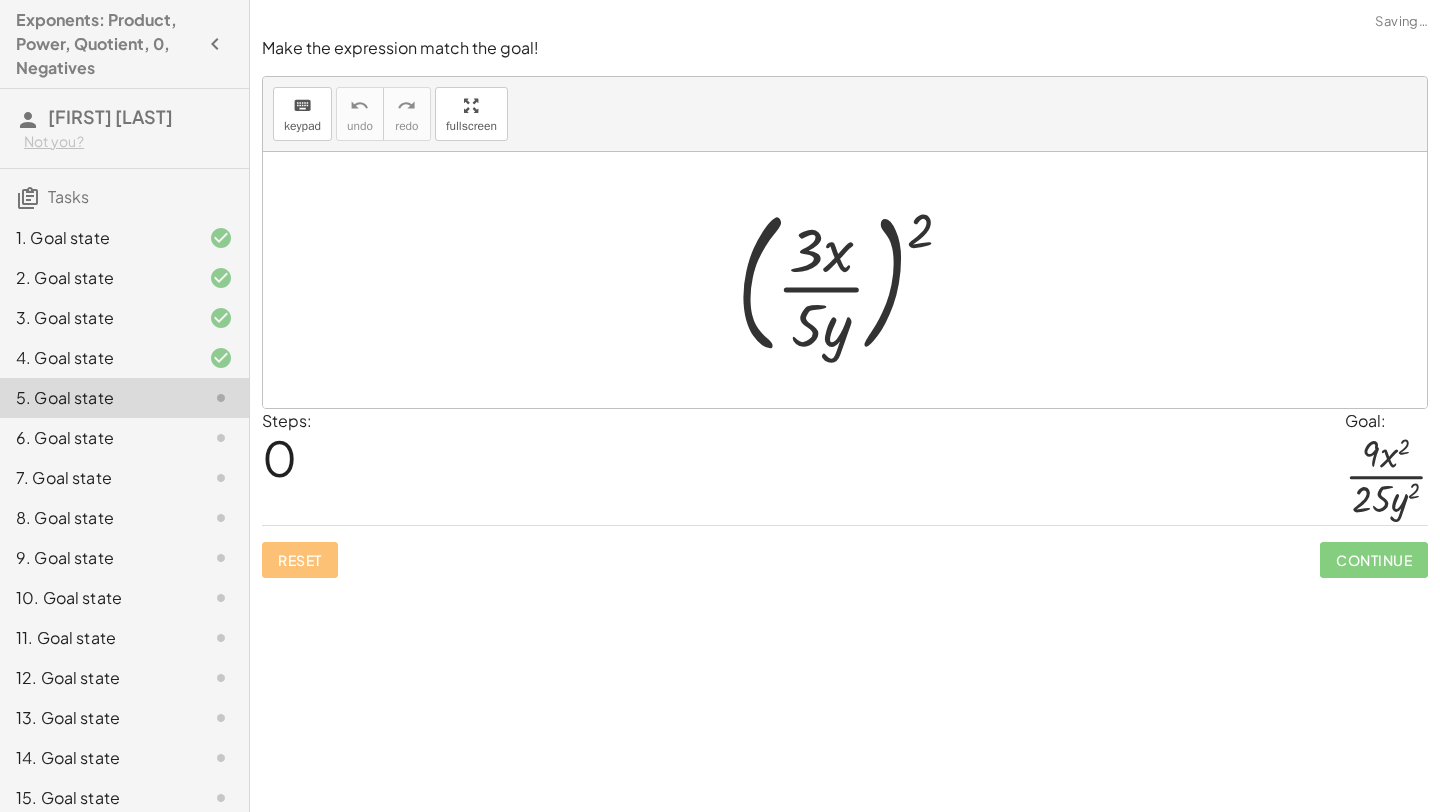 scroll, scrollTop: 14, scrollLeft: 0, axis: vertical 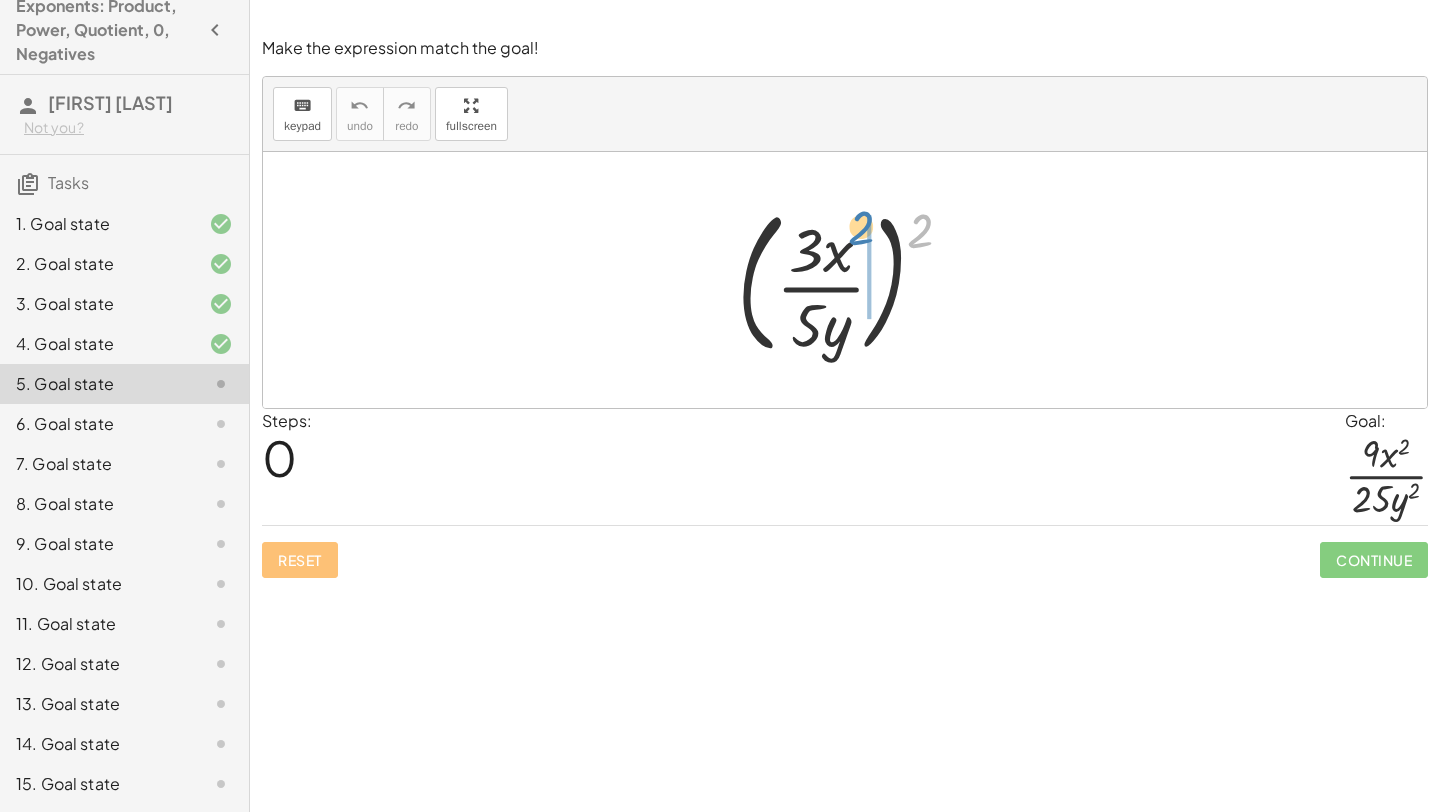 drag, startPoint x: 920, startPoint y: 236, endPoint x: 858, endPoint y: 234, distance: 62.03225 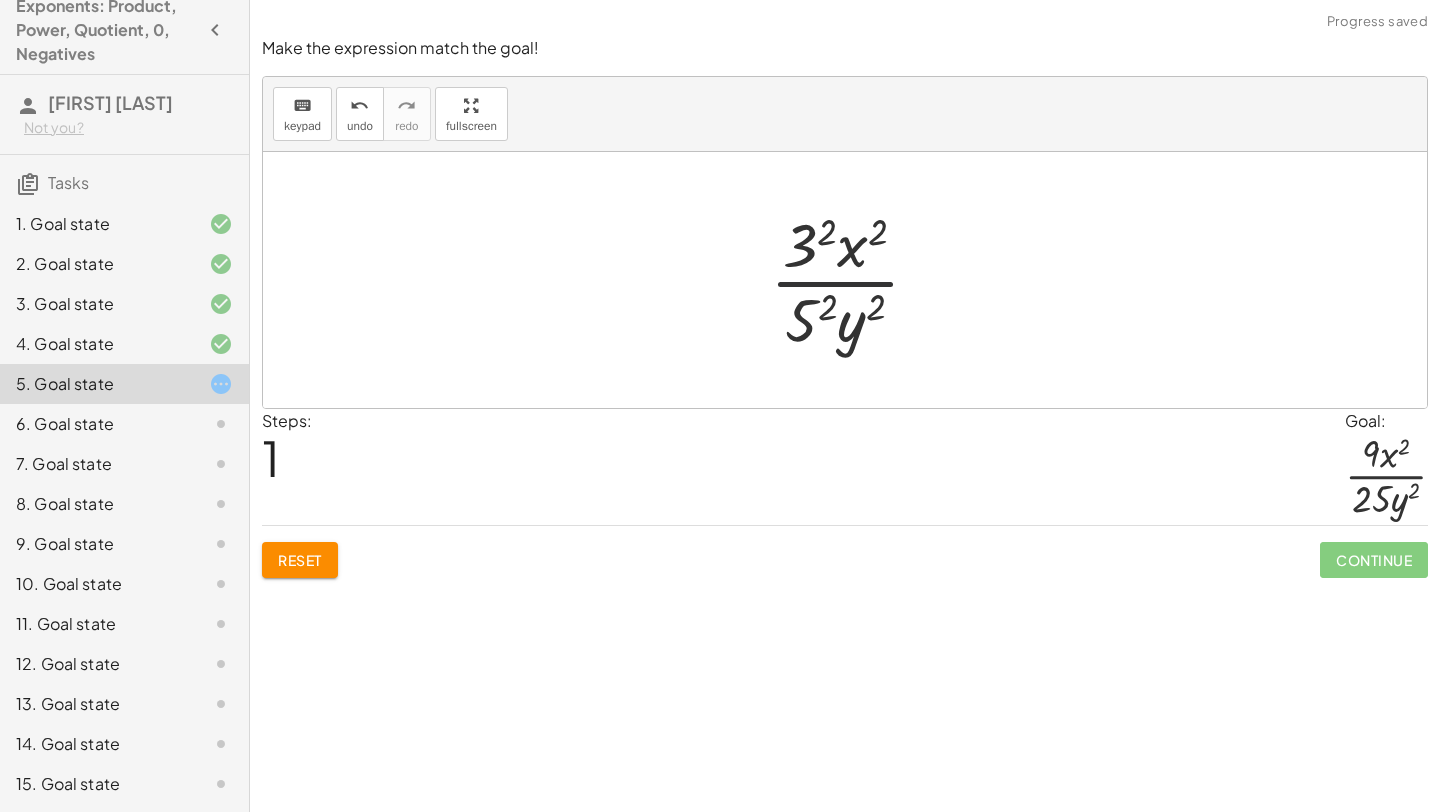 click at bounding box center (853, 280) 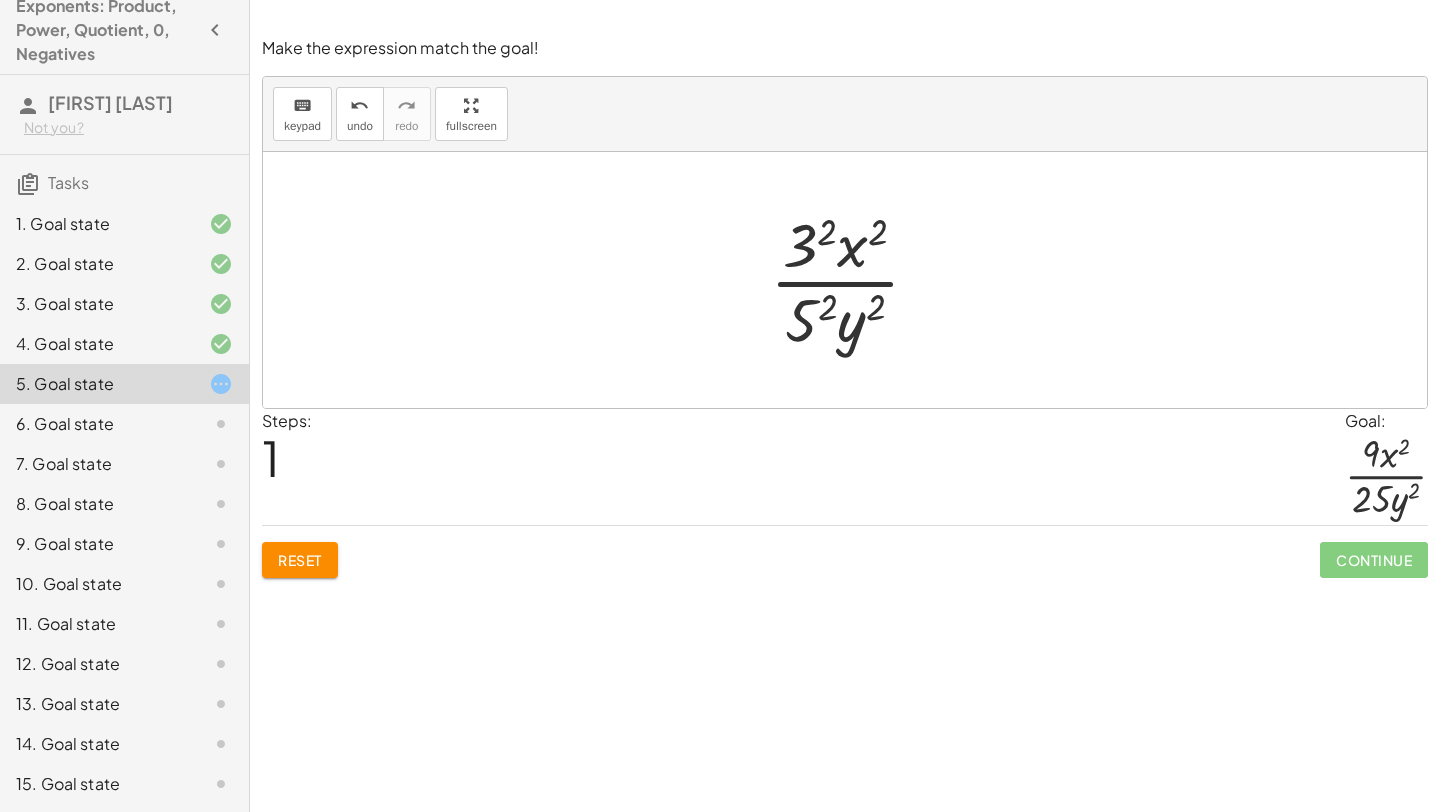 click at bounding box center (853, 280) 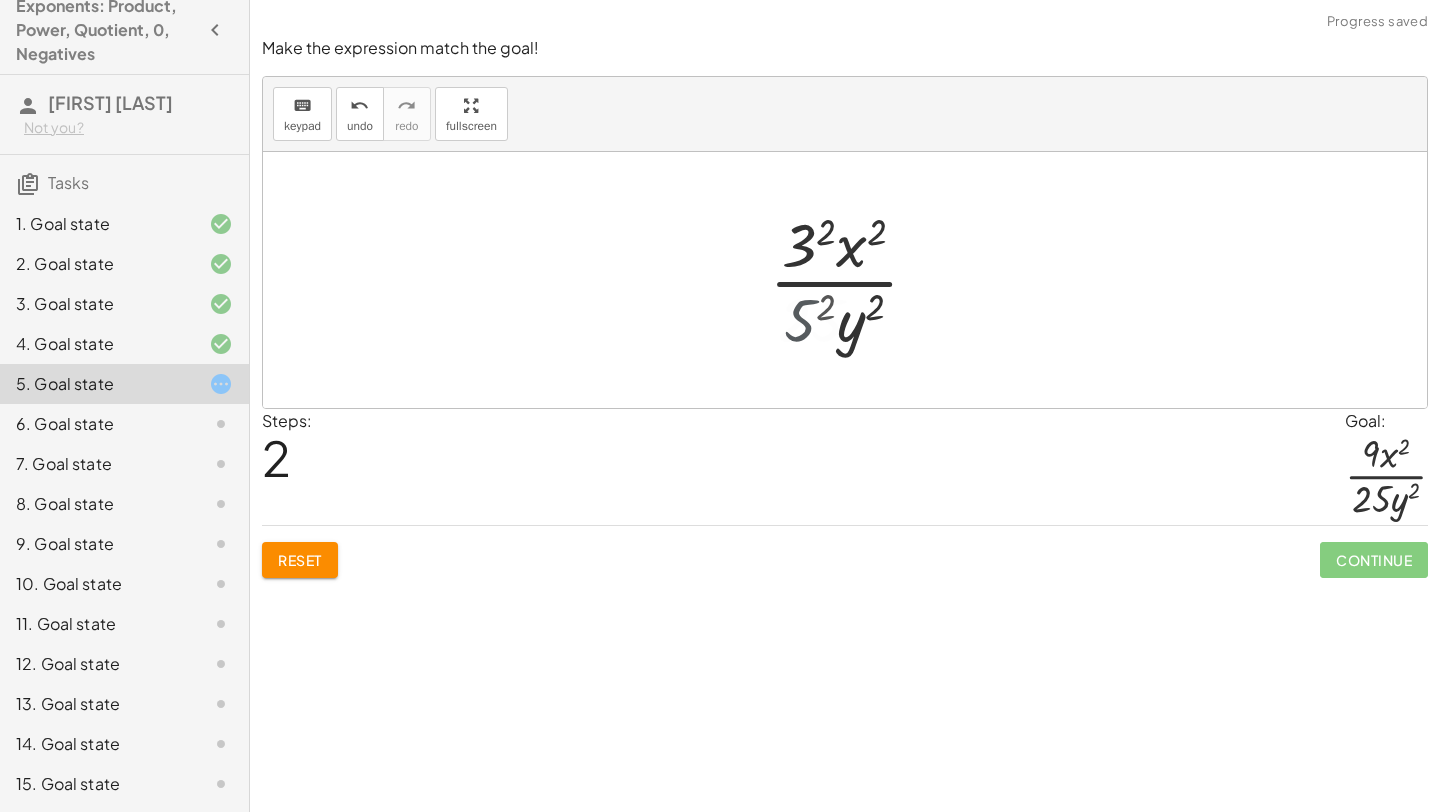 click at bounding box center (852, 280) 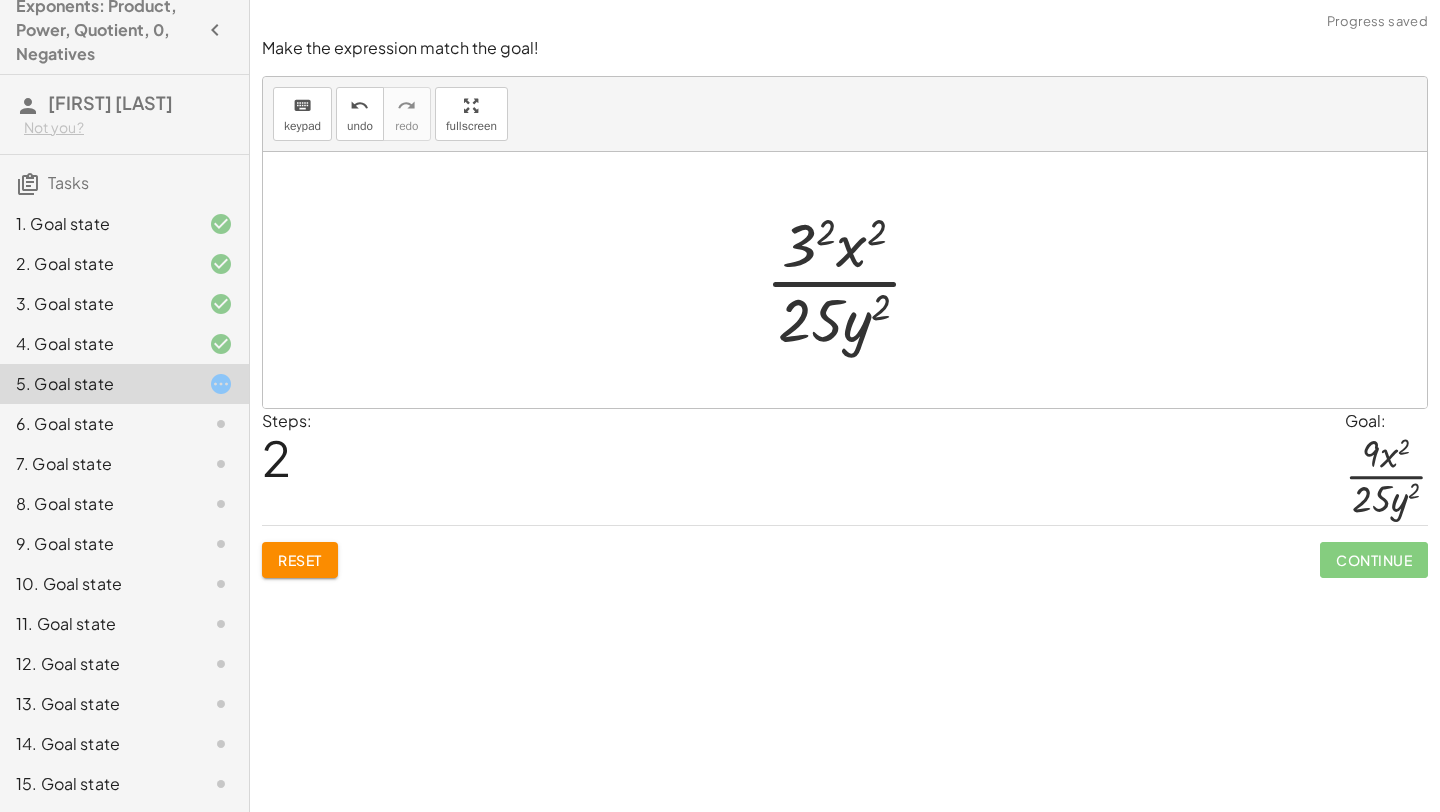 click at bounding box center (852, 280) 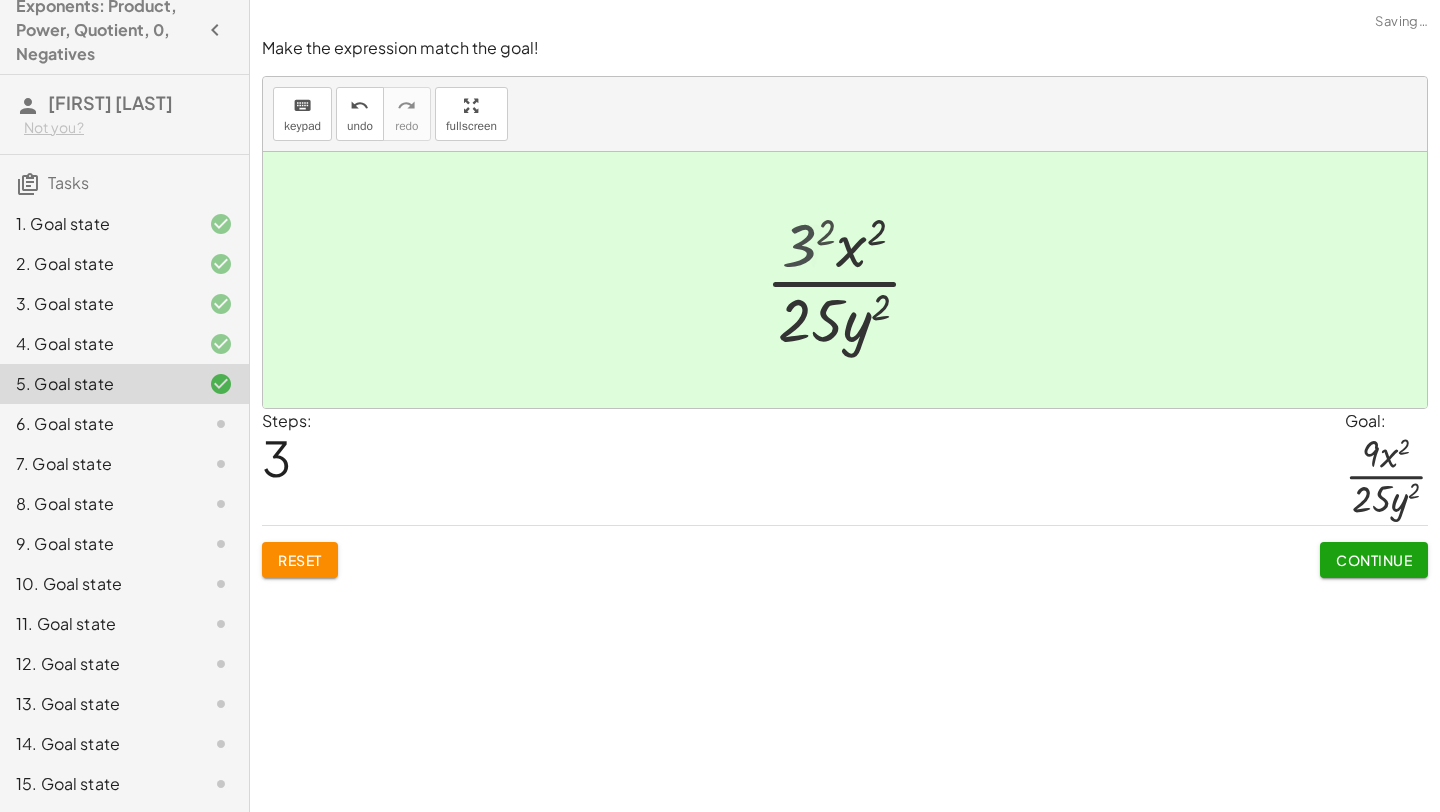 click at bounding box center [852, 280] 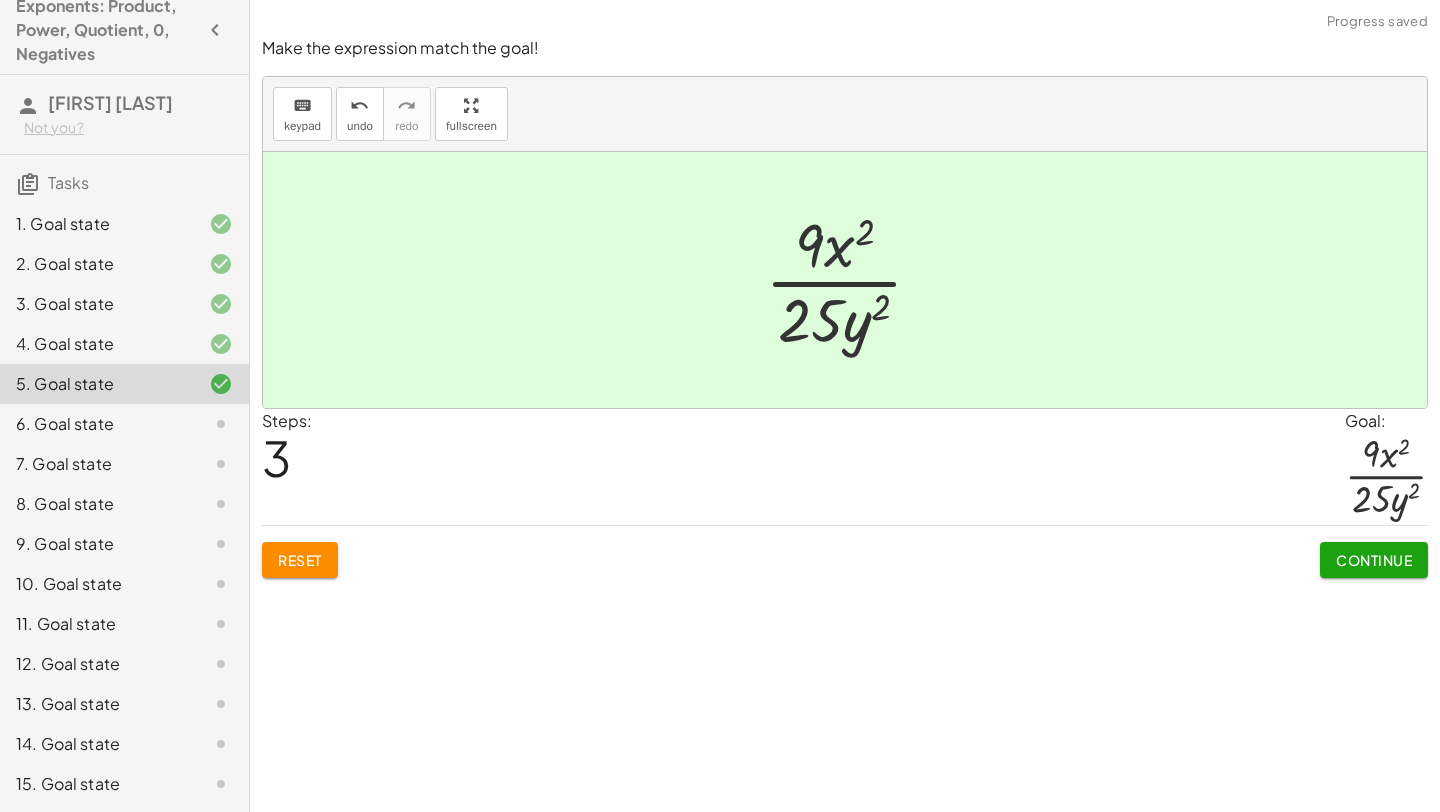 click on "Continue" at bounding box center [1374, 560] 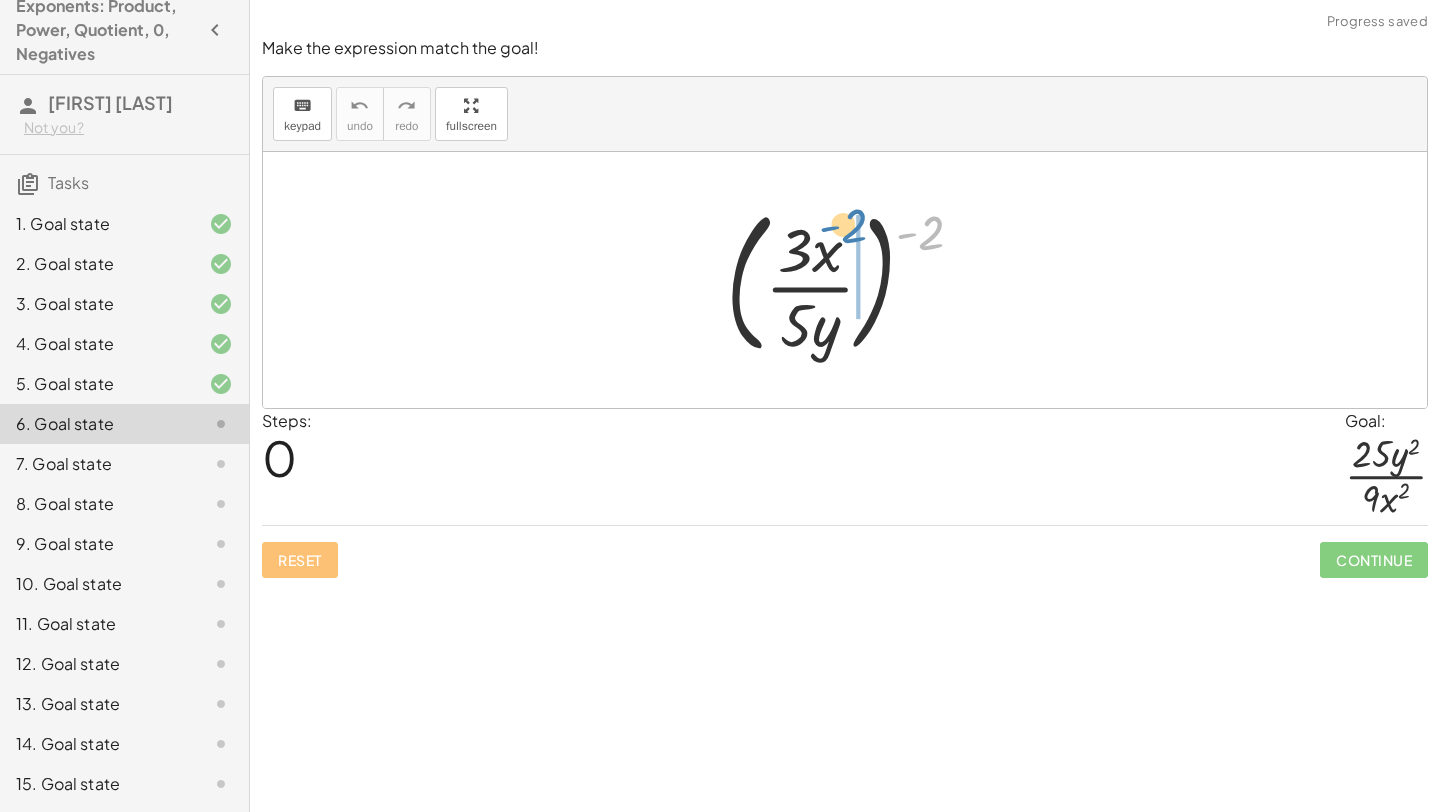 drag, startPoint x: 937, startPoint y: 242, endPoint x: 861, endPoint y: 237, distance: 76.1643 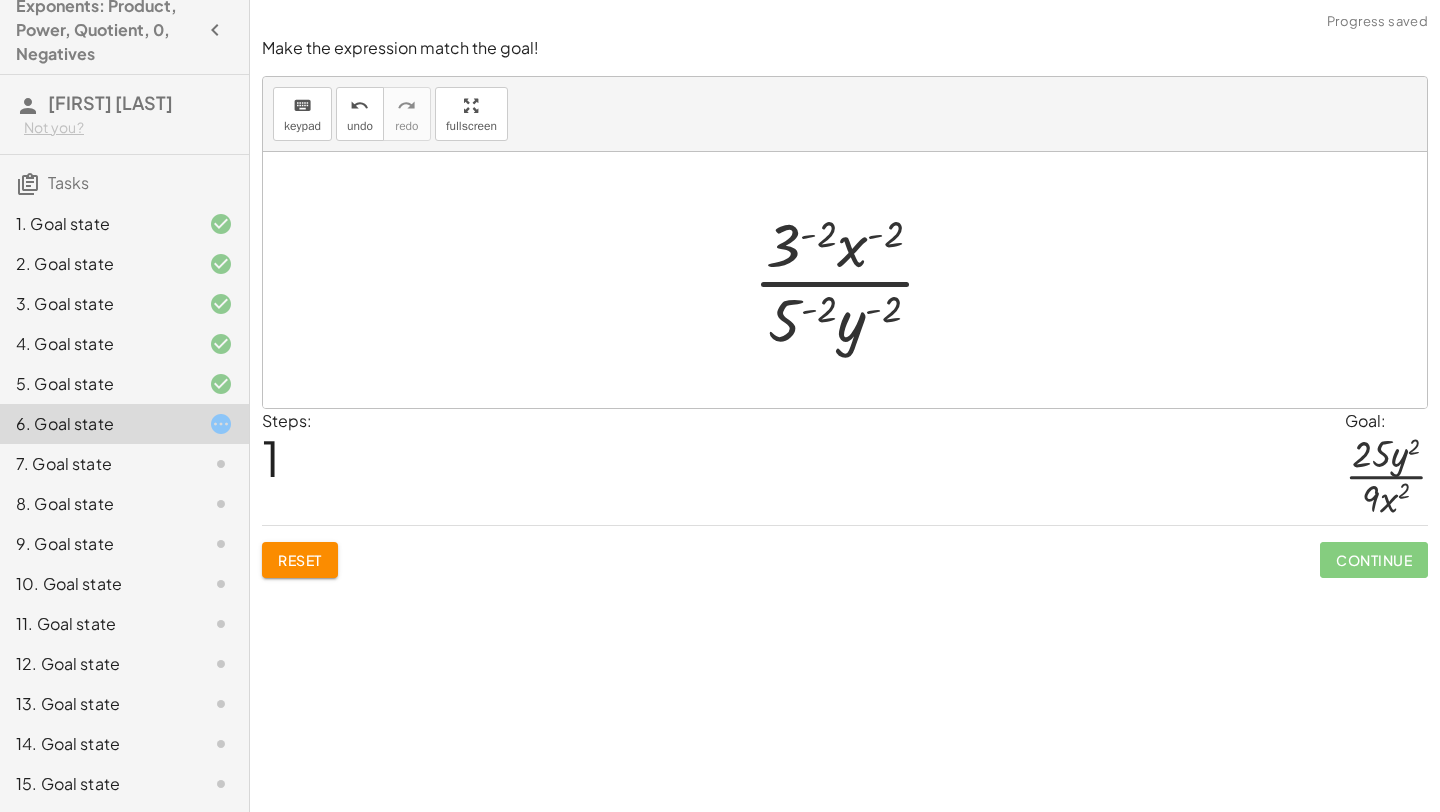 click at bounding box center [852, 280] 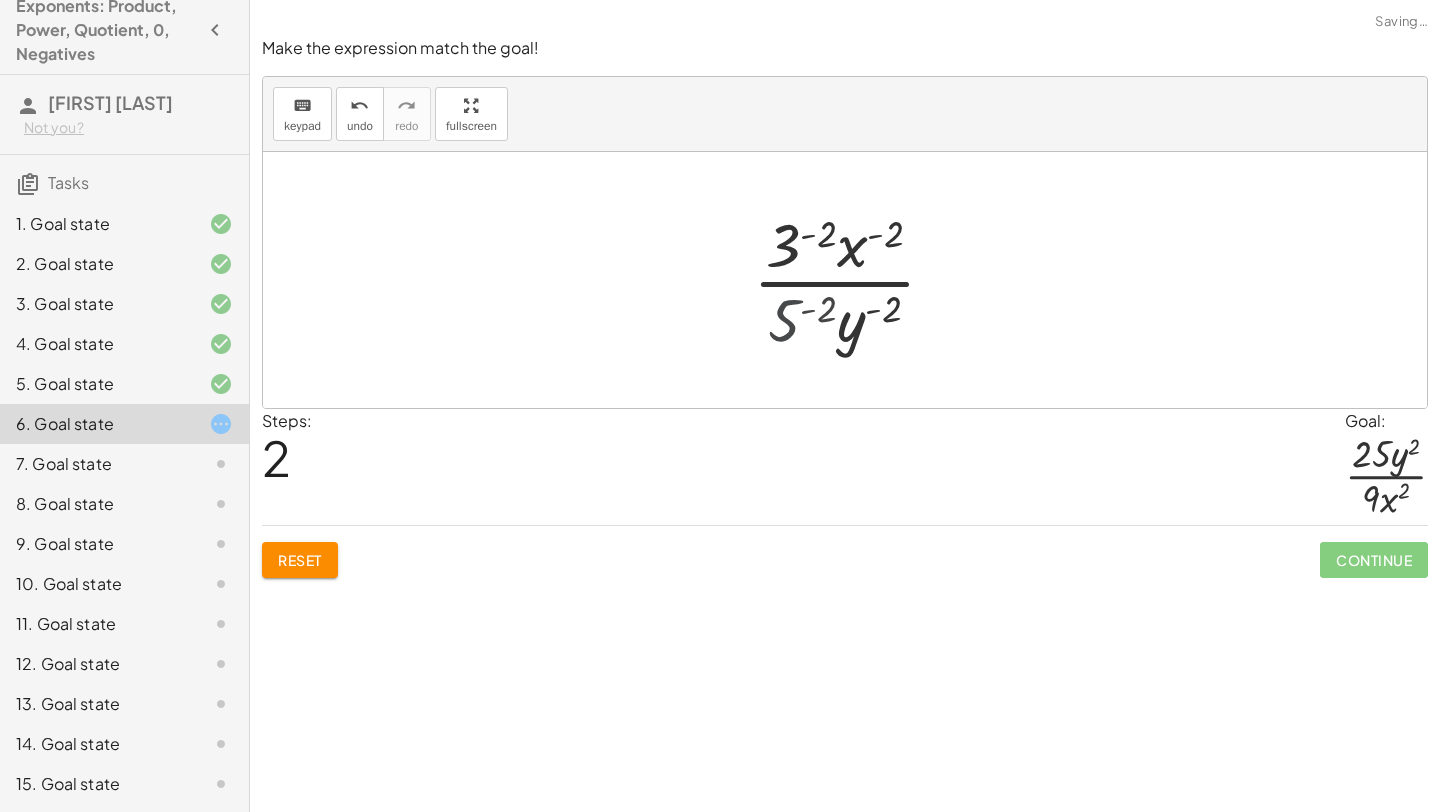 click at bounding box center [852, 280] 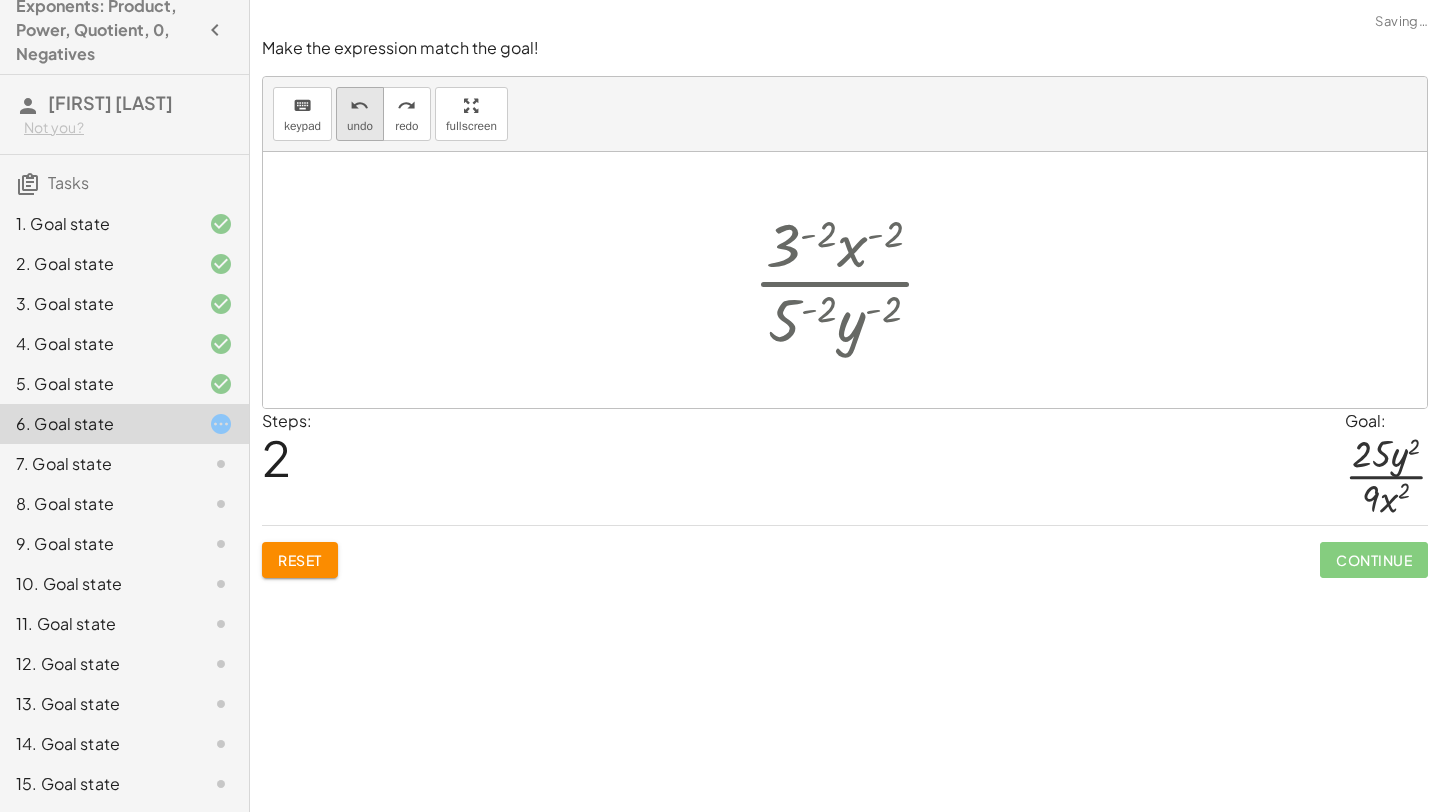 click on "undo" at bounding box center [359, 106] 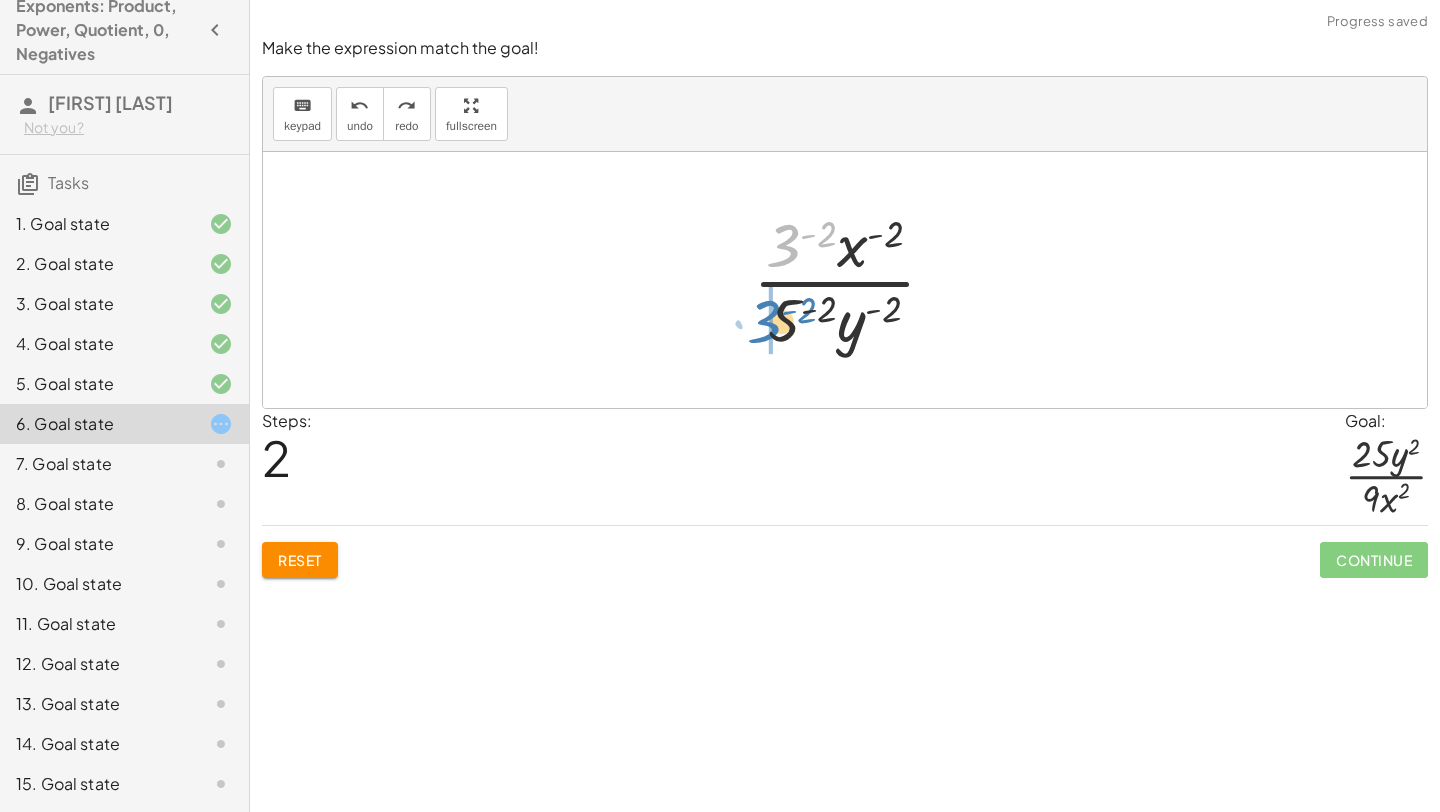 drag, startPoint x: 780, startPoint y: 254, endPoint x: 754, endPoint y: 329, distance: 79.37884 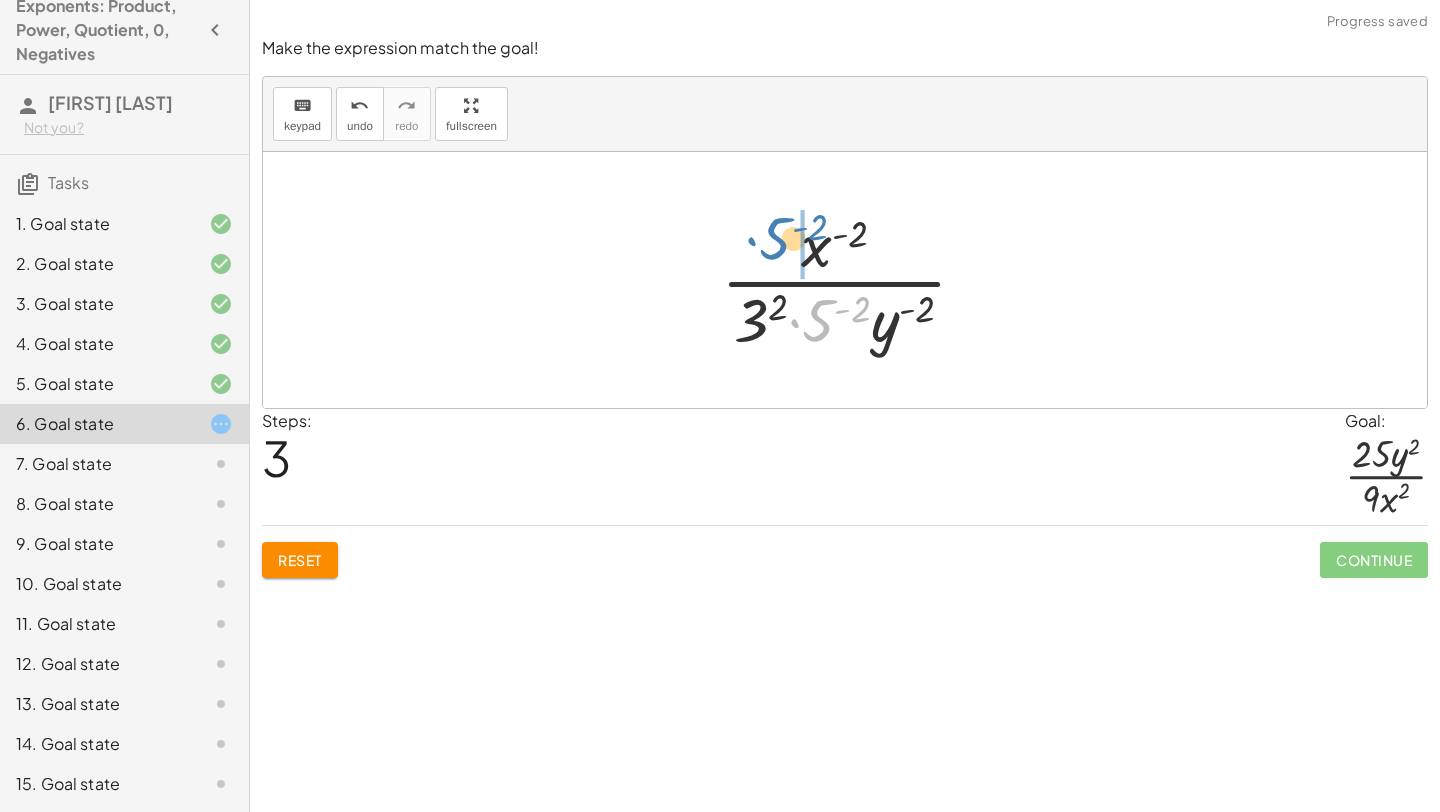 drag, startPoint x: 823, startPoint y: 328, endPoint x: 780, endPoint y: 247, distance: 91.706055 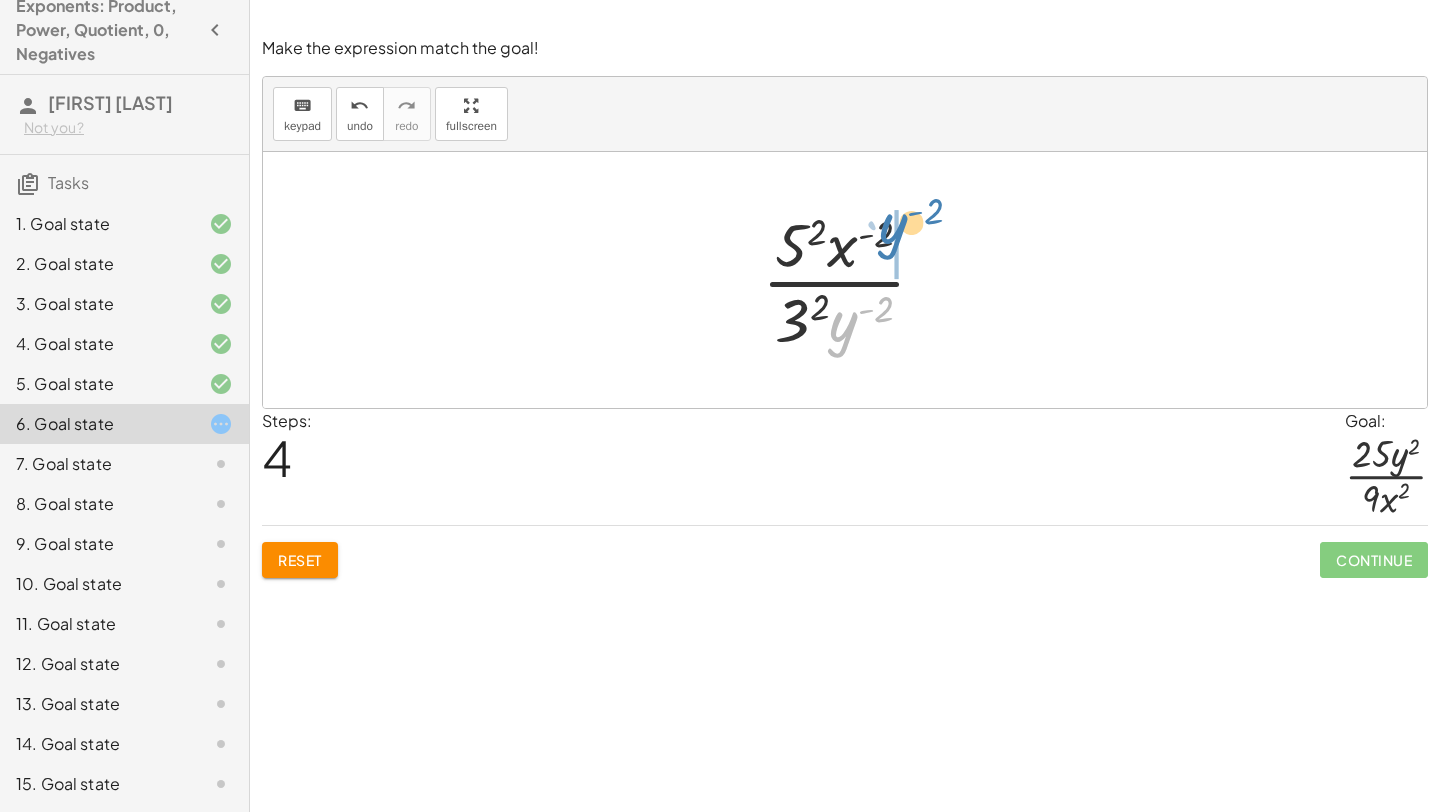 drag, startPoint x: 839, startPoint y: 338, endPoint x: 890, endPoint y: 240, distance: 110.47624 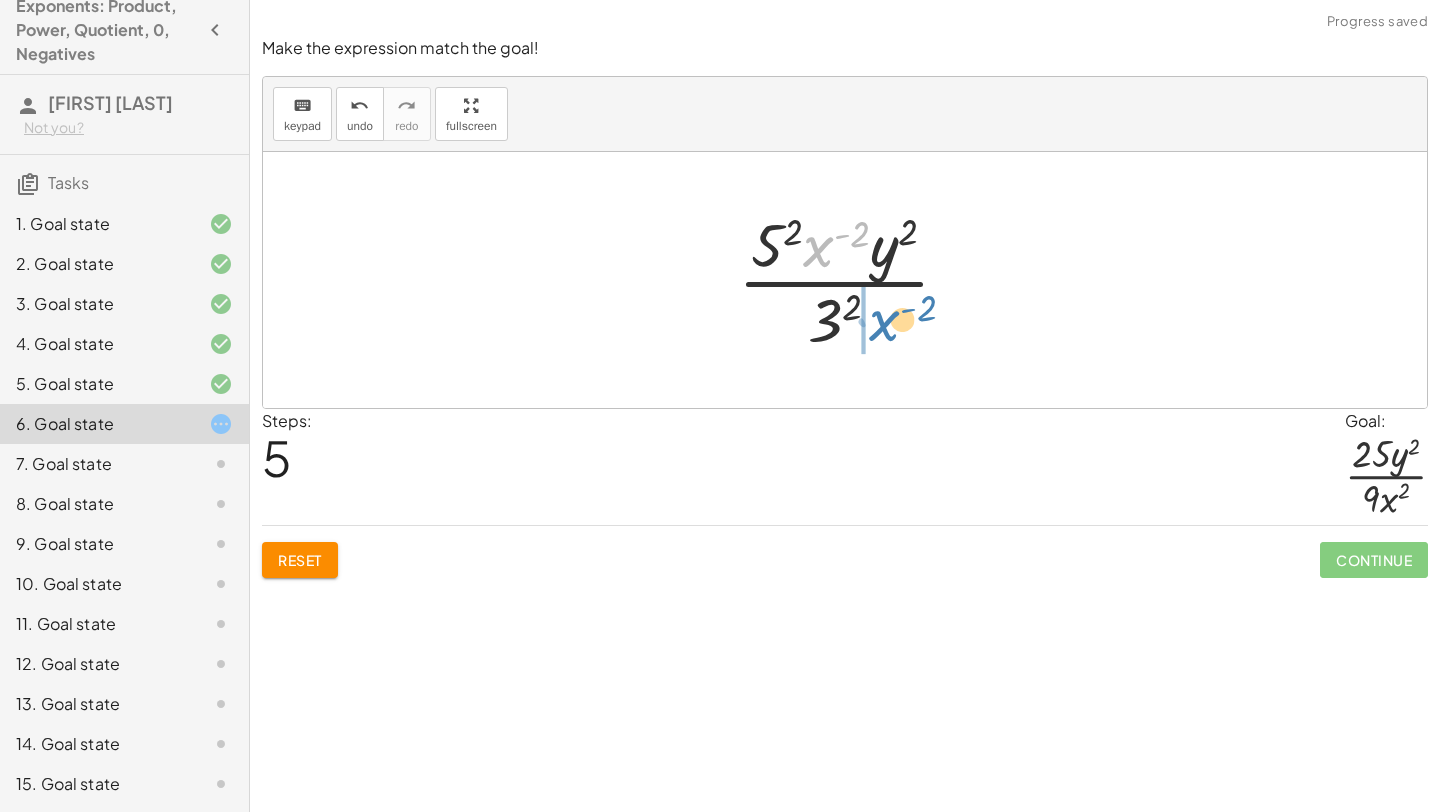drag, startPoint x: 813, startPoint y: 251, endPoint x: 861, endPoint y: 322, distance: 85.70297 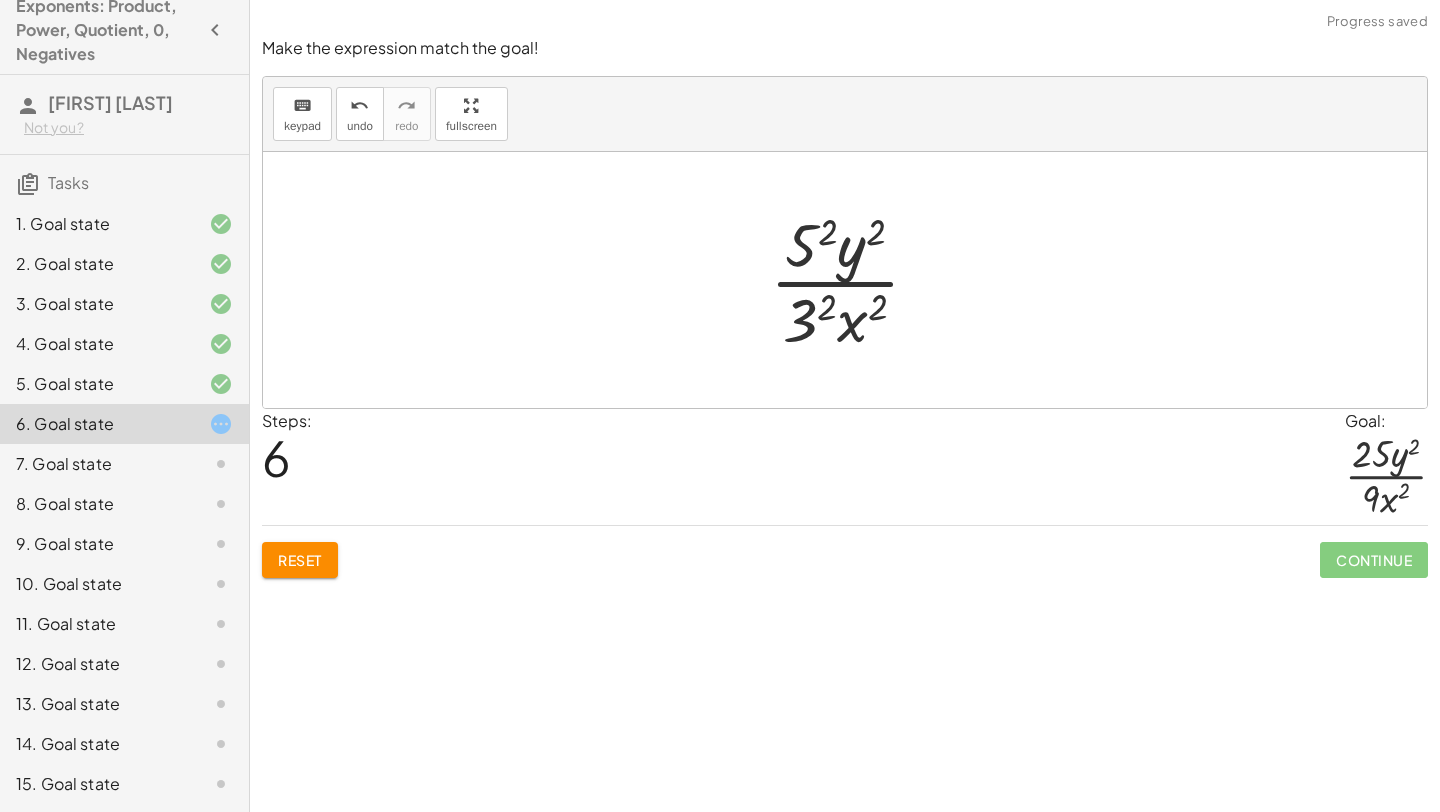 click at bounding box center [853, 280] 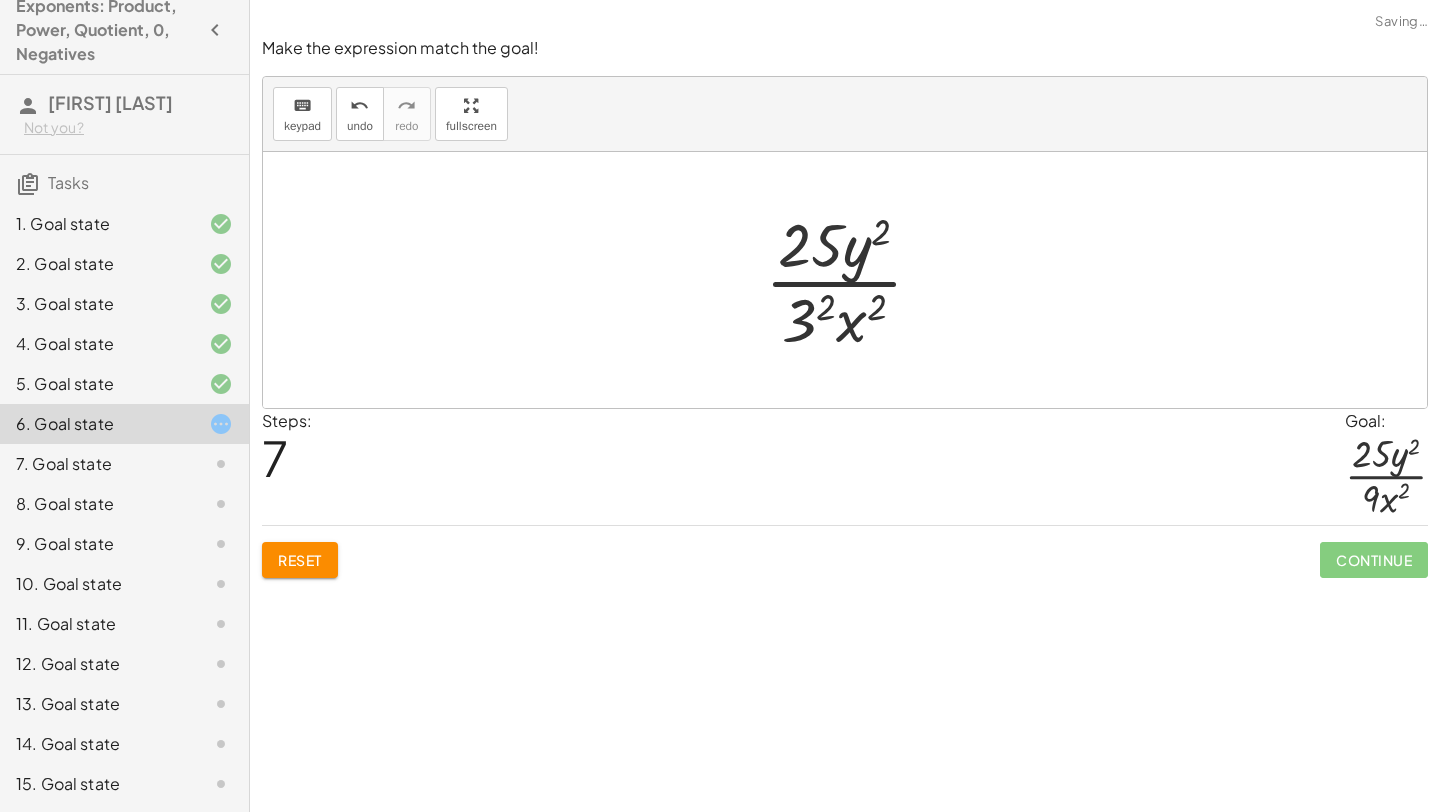 click at bounding box center [852, 280] 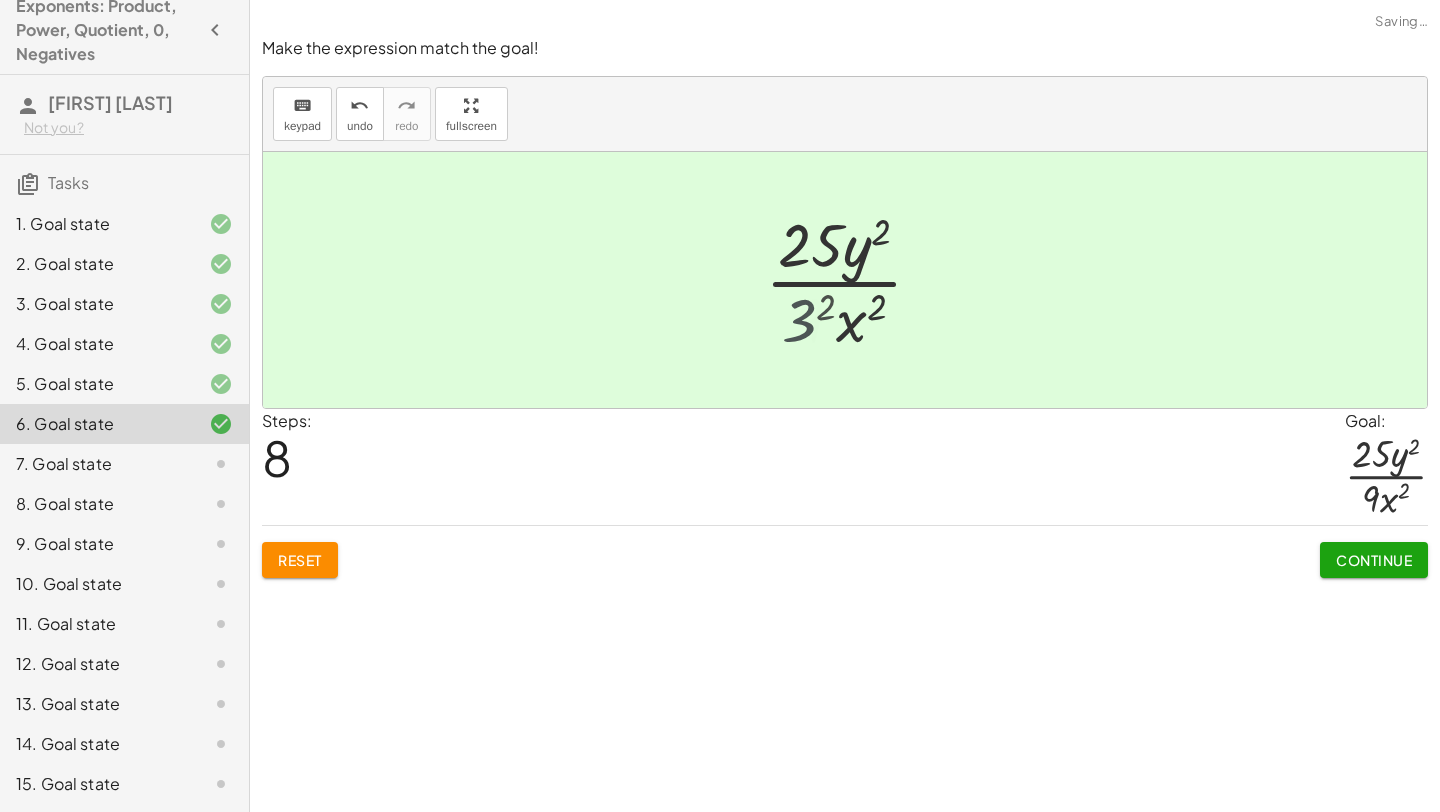 click at bounding box center [852, 280] 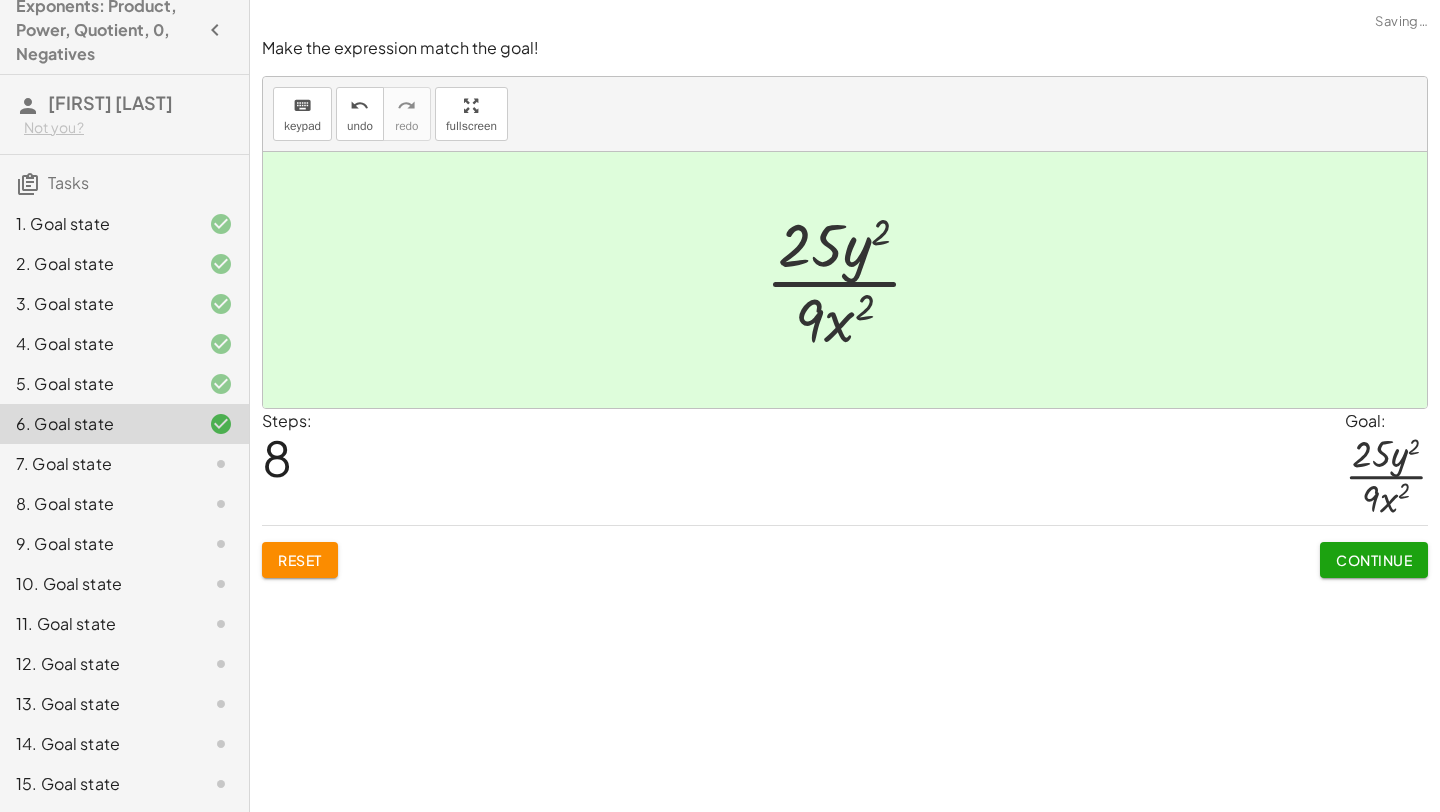 click on "Continue" 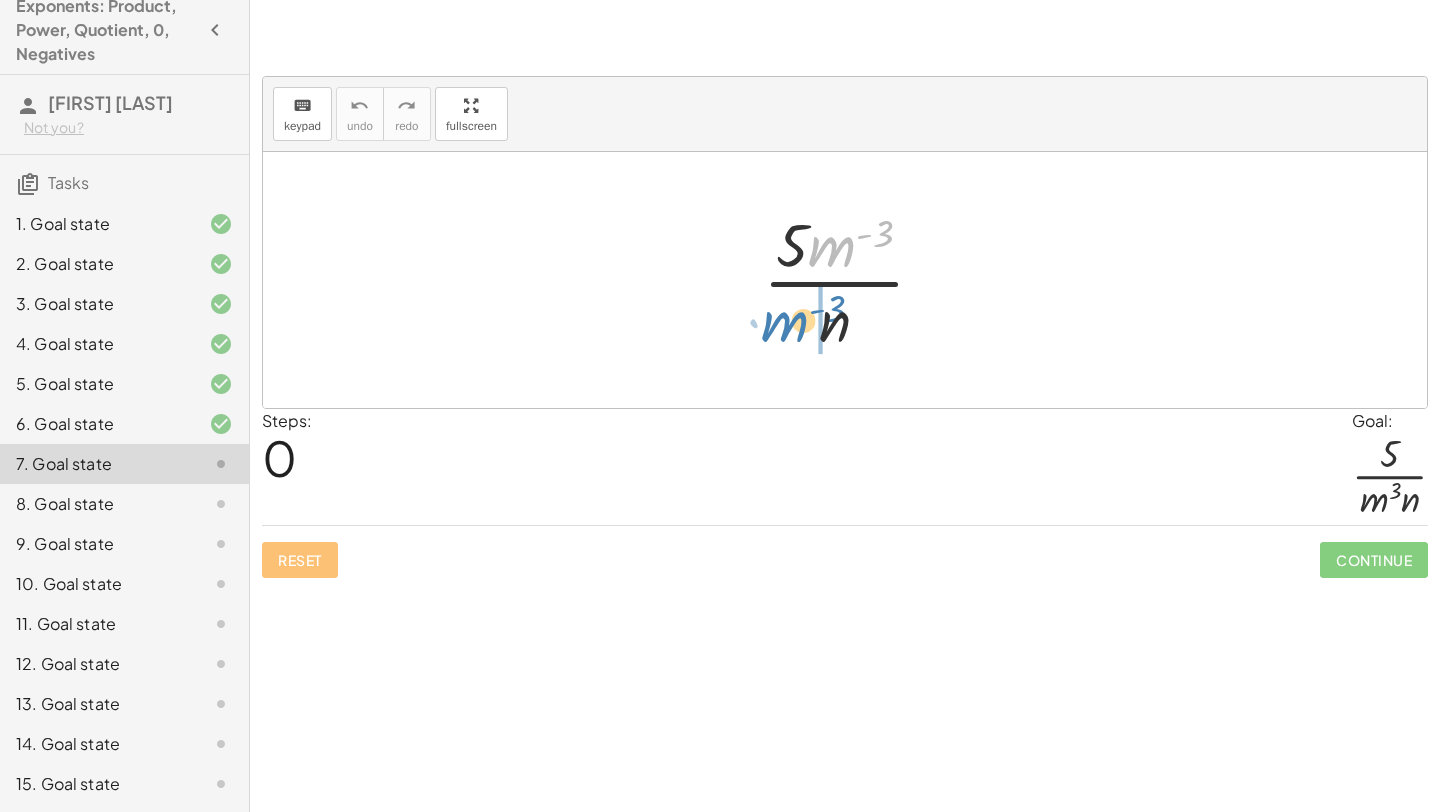 drag, startPoint x: 829, startPoint y: 254, endPoint x: 781, endPoint y: 329, distance: 89.04493 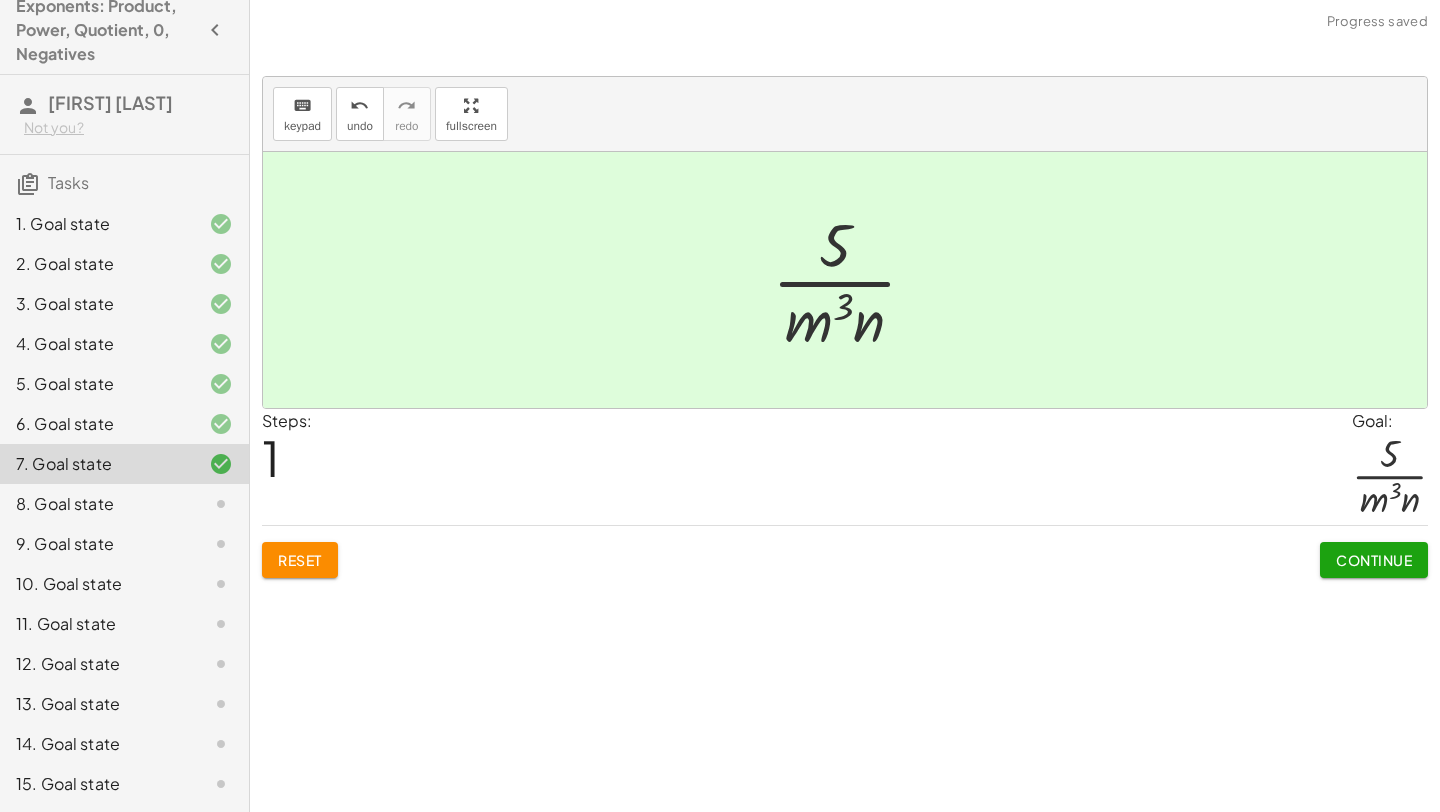 click on "Continue" 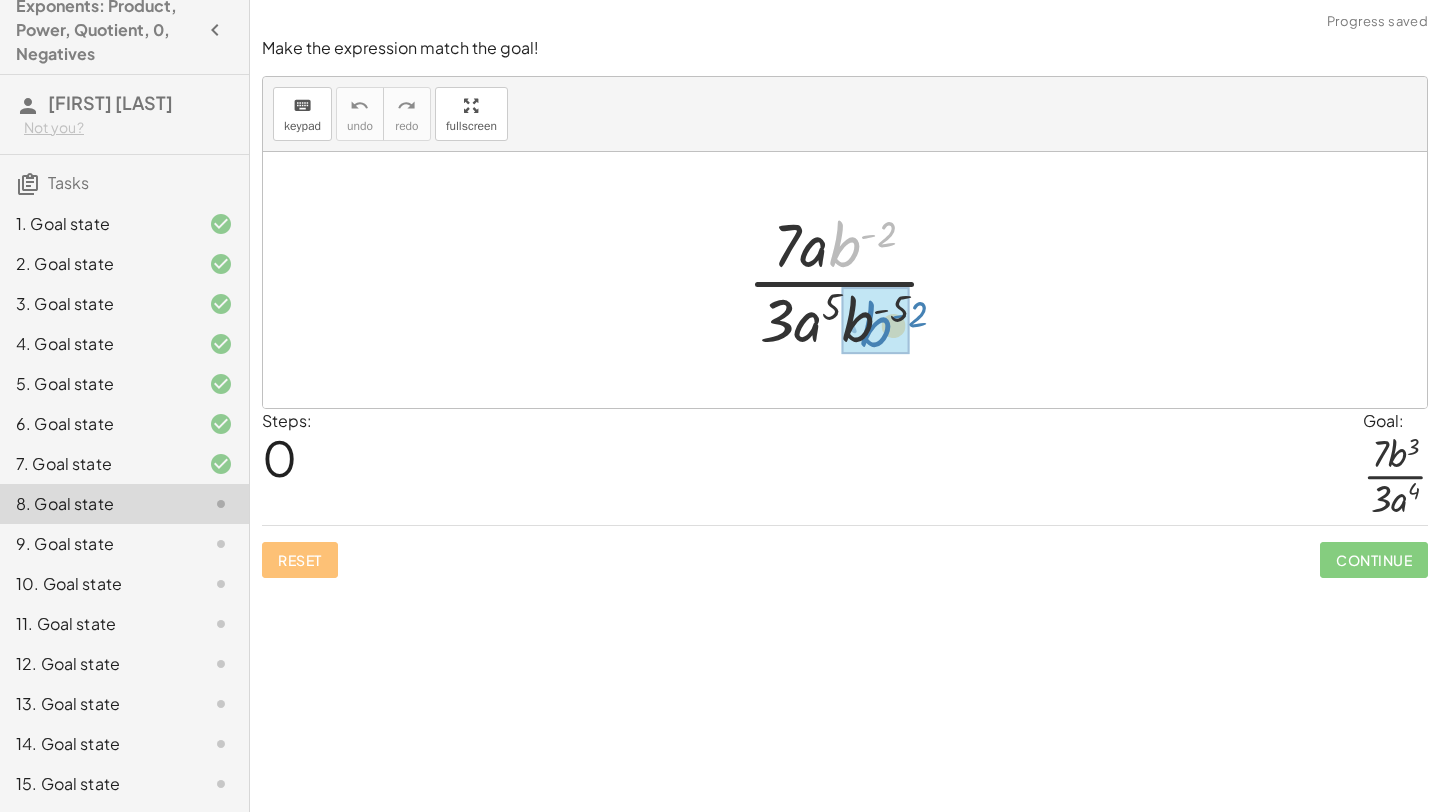 drag, startPoint x: 846, startPoint y: 252, endPoint x: 877, endPoint y: 332, distance: 85.79627 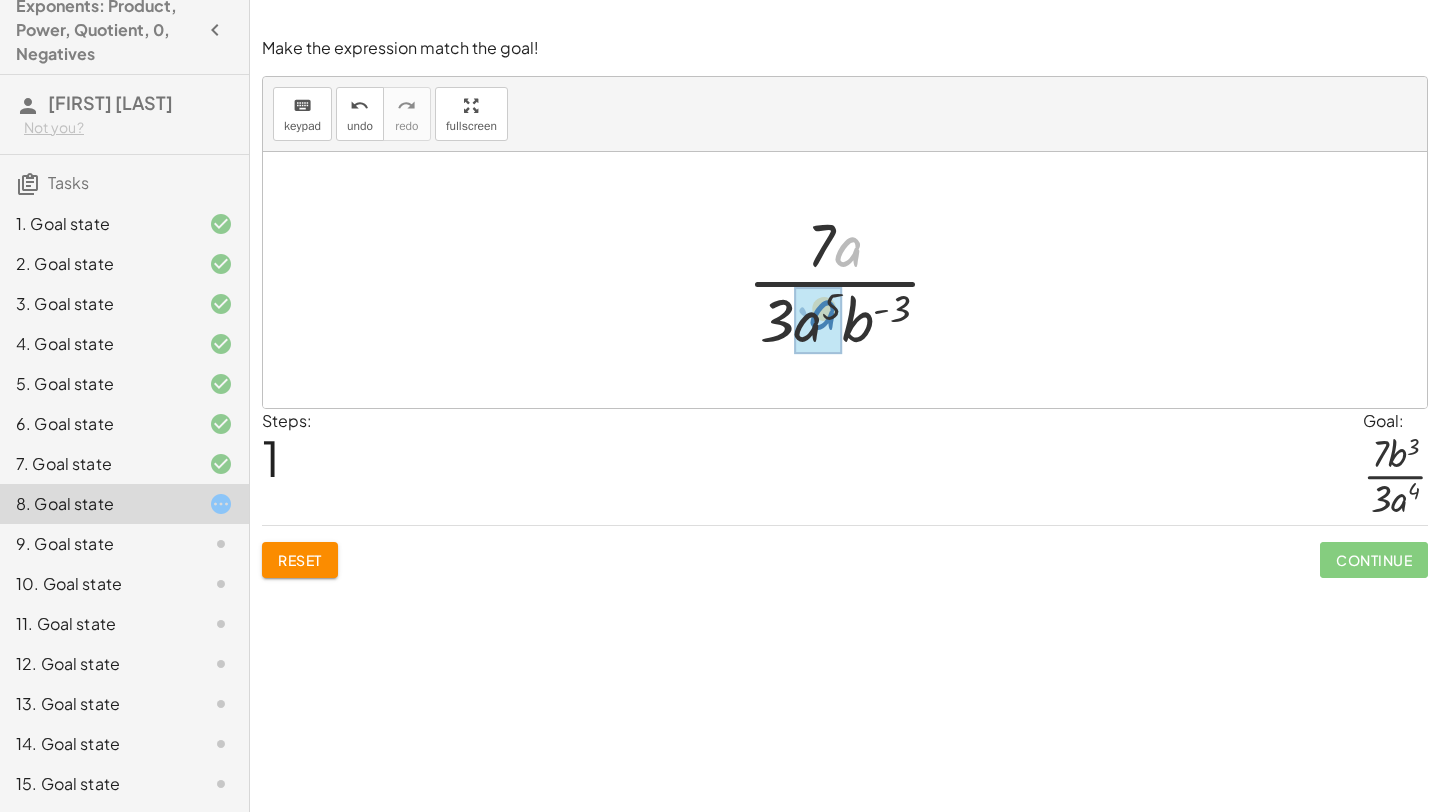 drag, startPoint x: 847, startPoint y: 257, endPoint x: 819, endPoint y: 332, distance: 80.05623 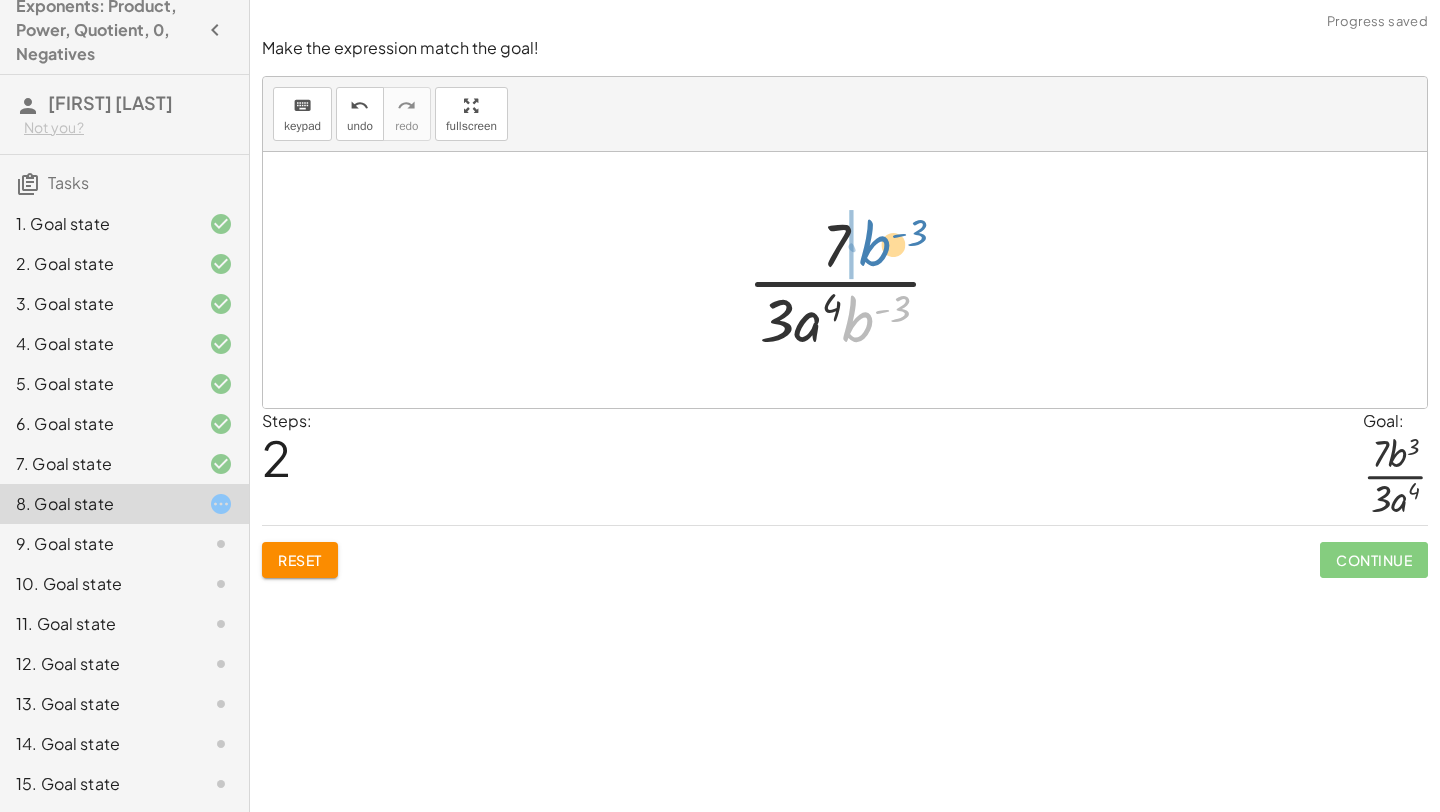 drag, startPoint x: 862, startPoint y: 328, endPoint x: 879, endPoint y: 252, distance: 77.87811 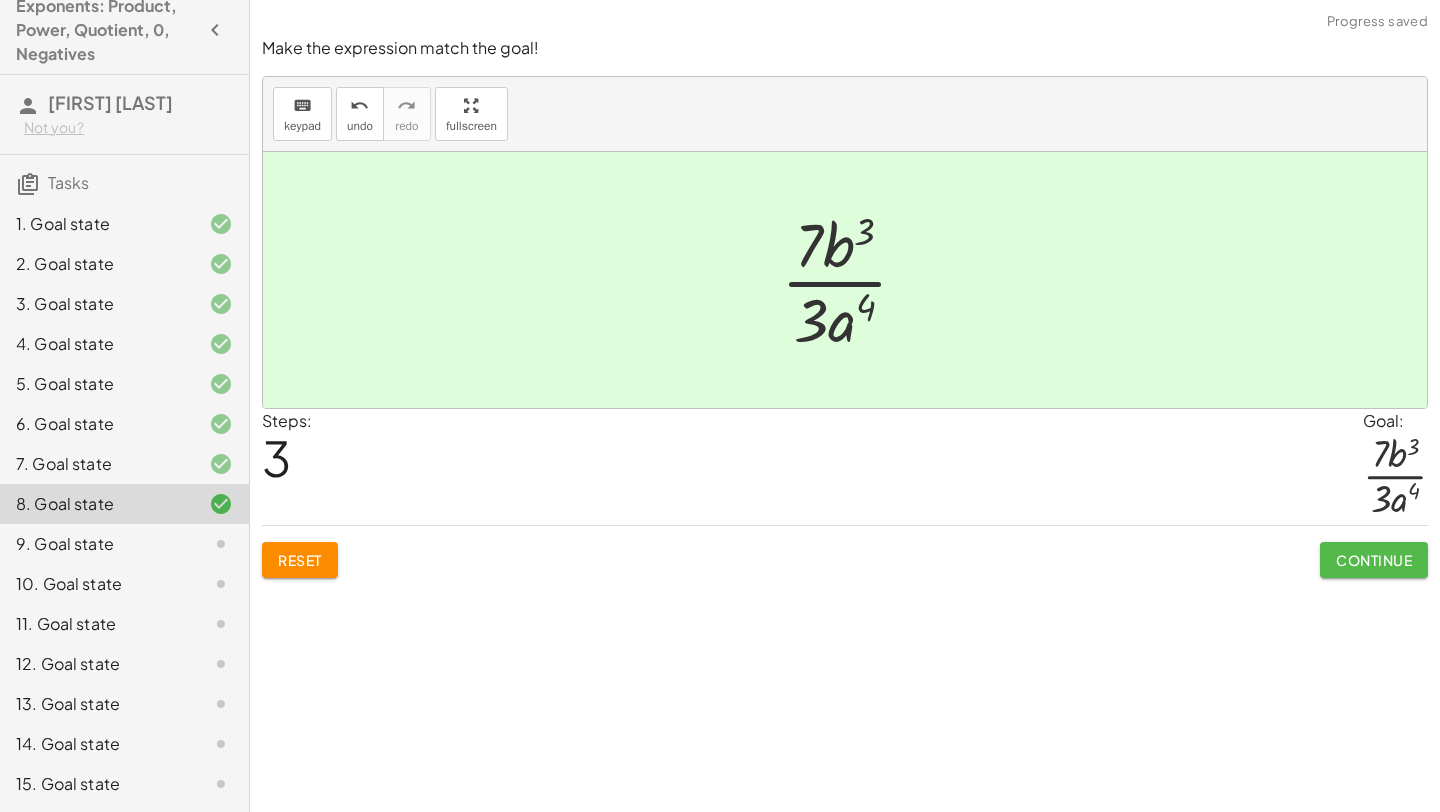 click on "Continue" at bounding box center (1374, 560) 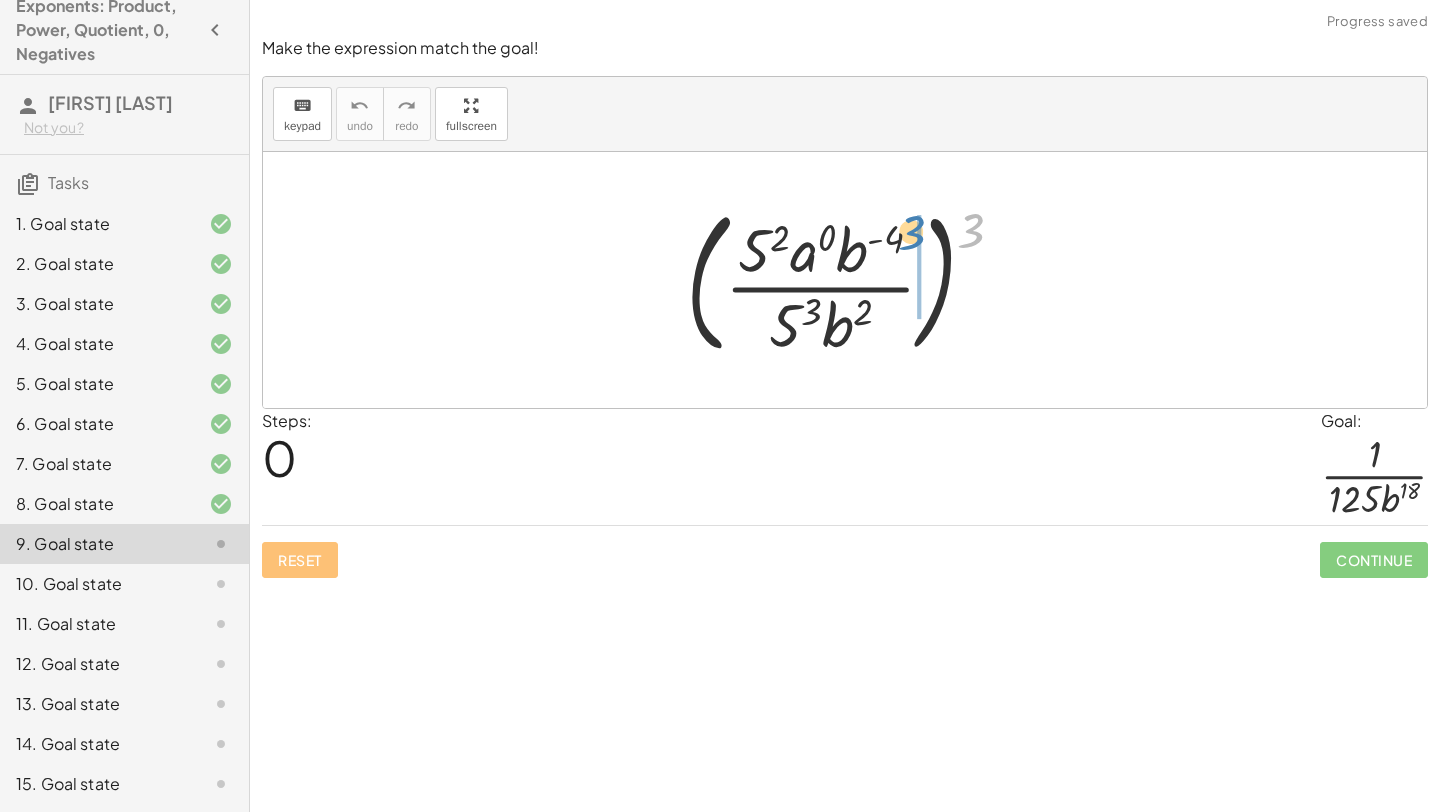 drag, startPoint x: 972, startPoint y: 230, endPoint x: 919, endPoint y: 233, distance: 53.08484 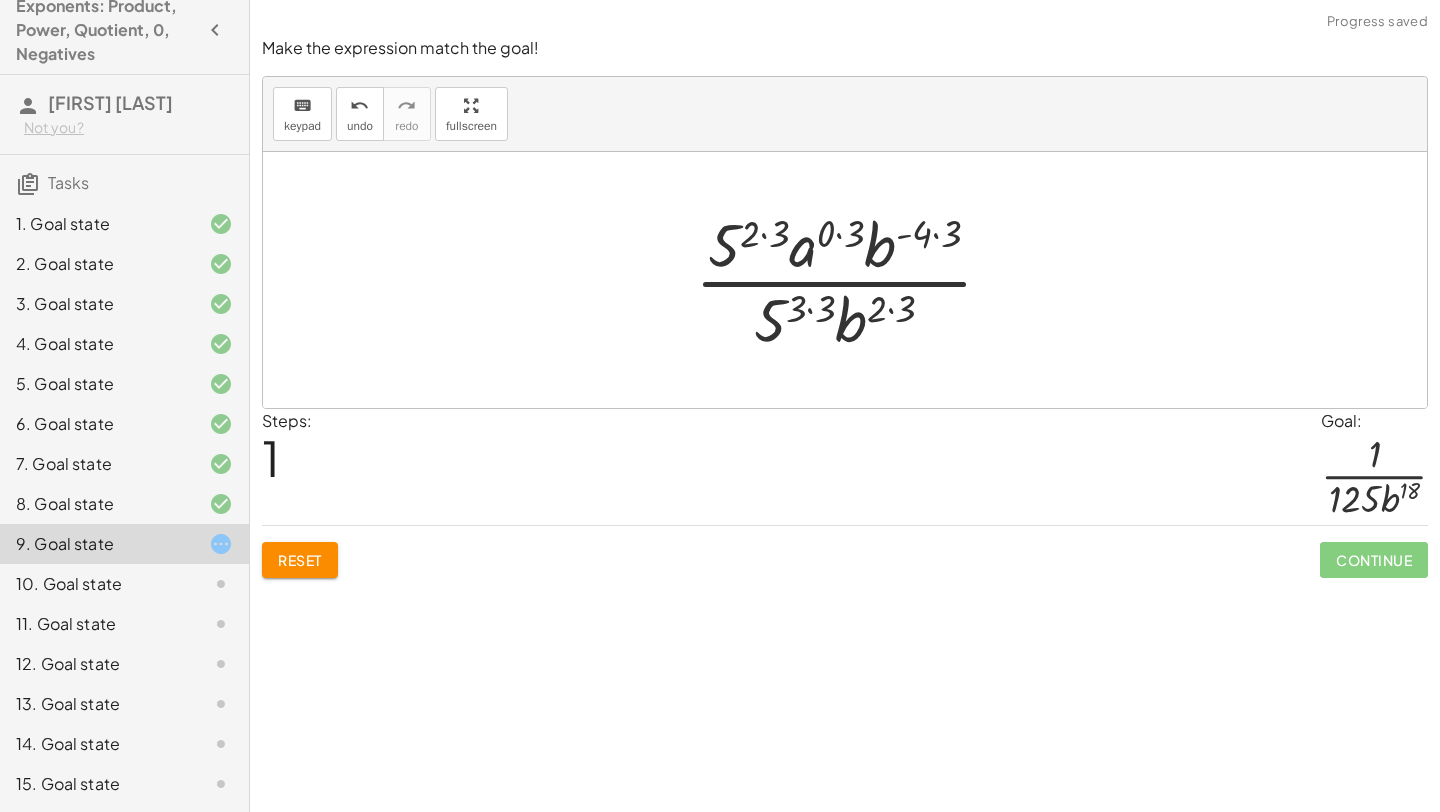 click at bounding box center [852, 280] 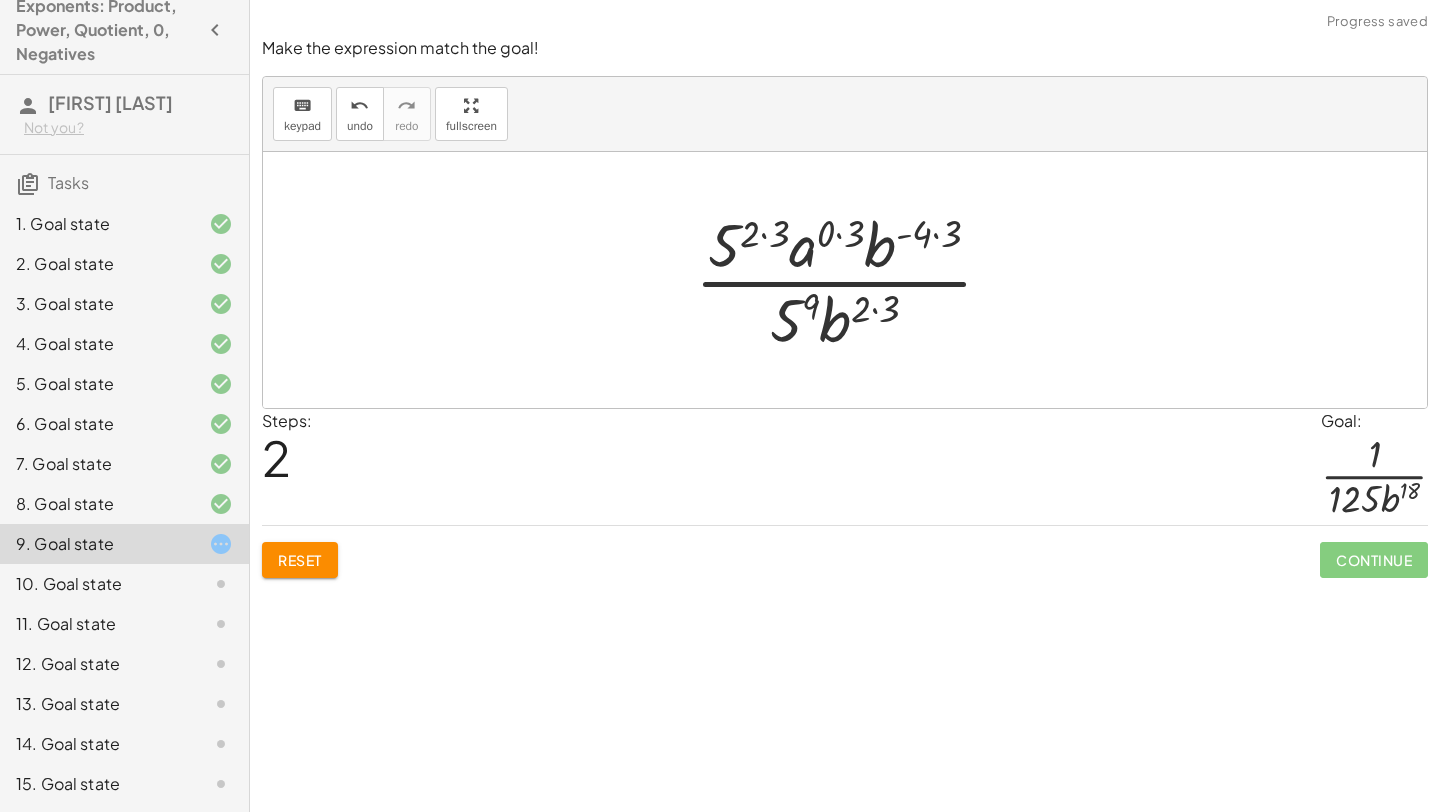 click at bounding box center (852, 280) 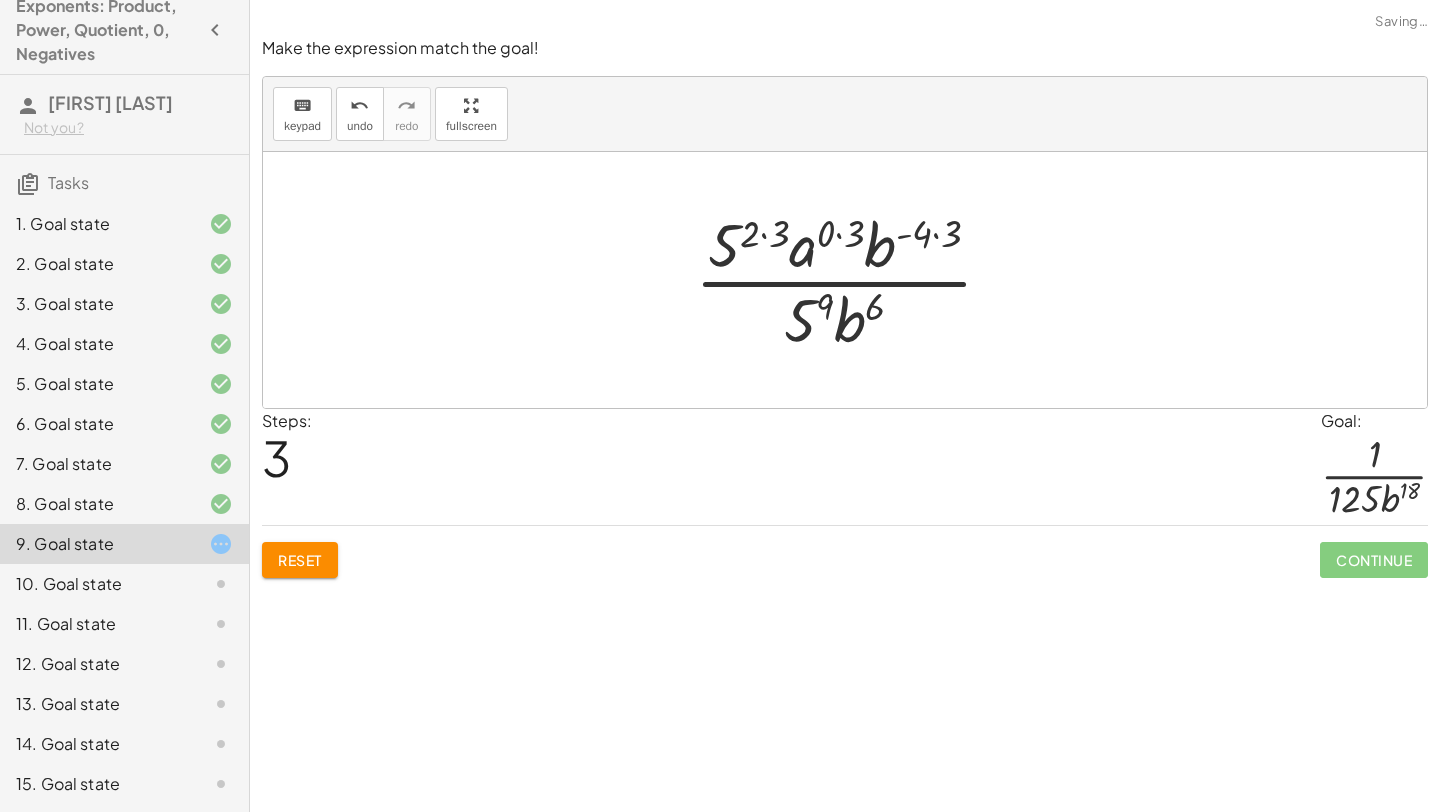 click at bounding box center (852, 280) 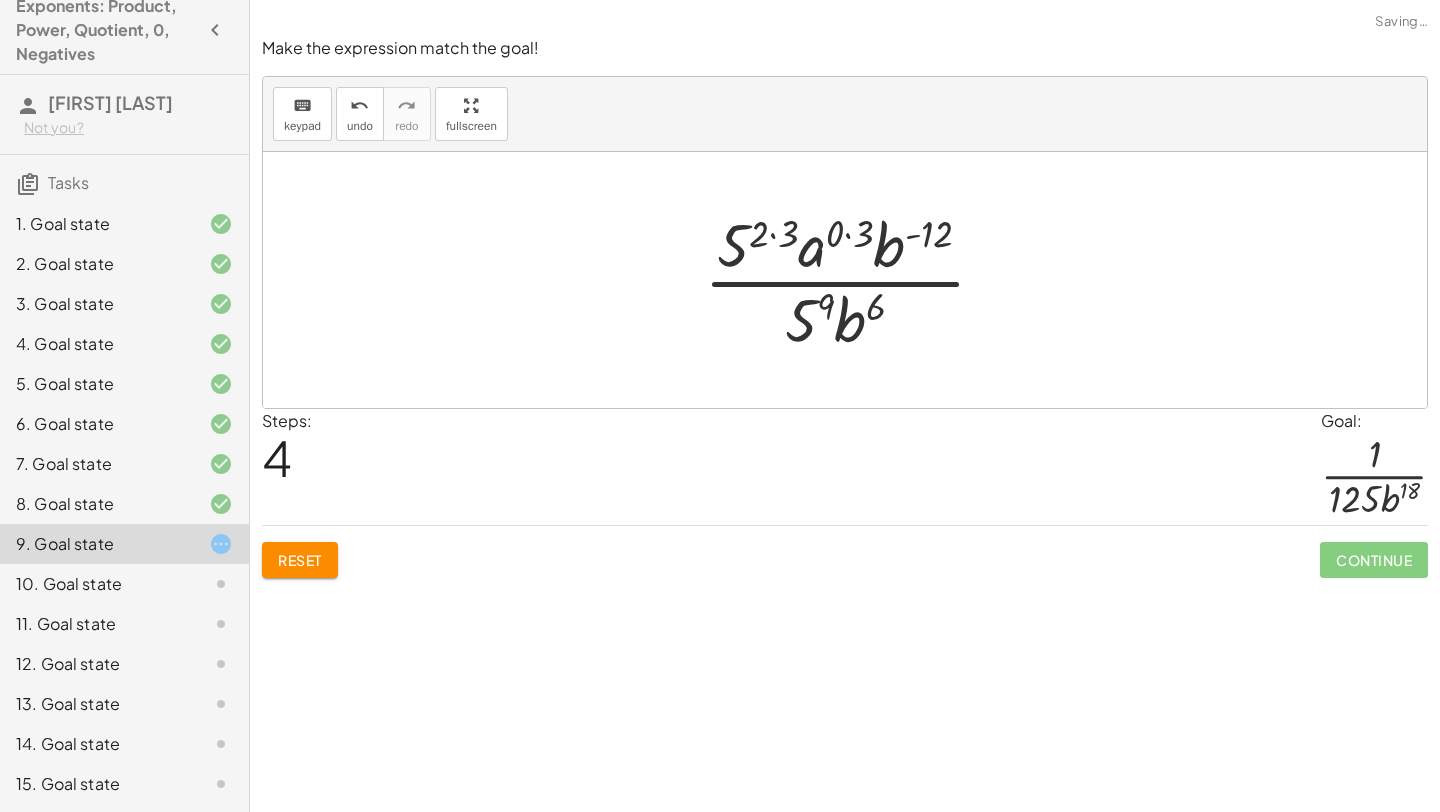 click at bounding box center (853, 280) 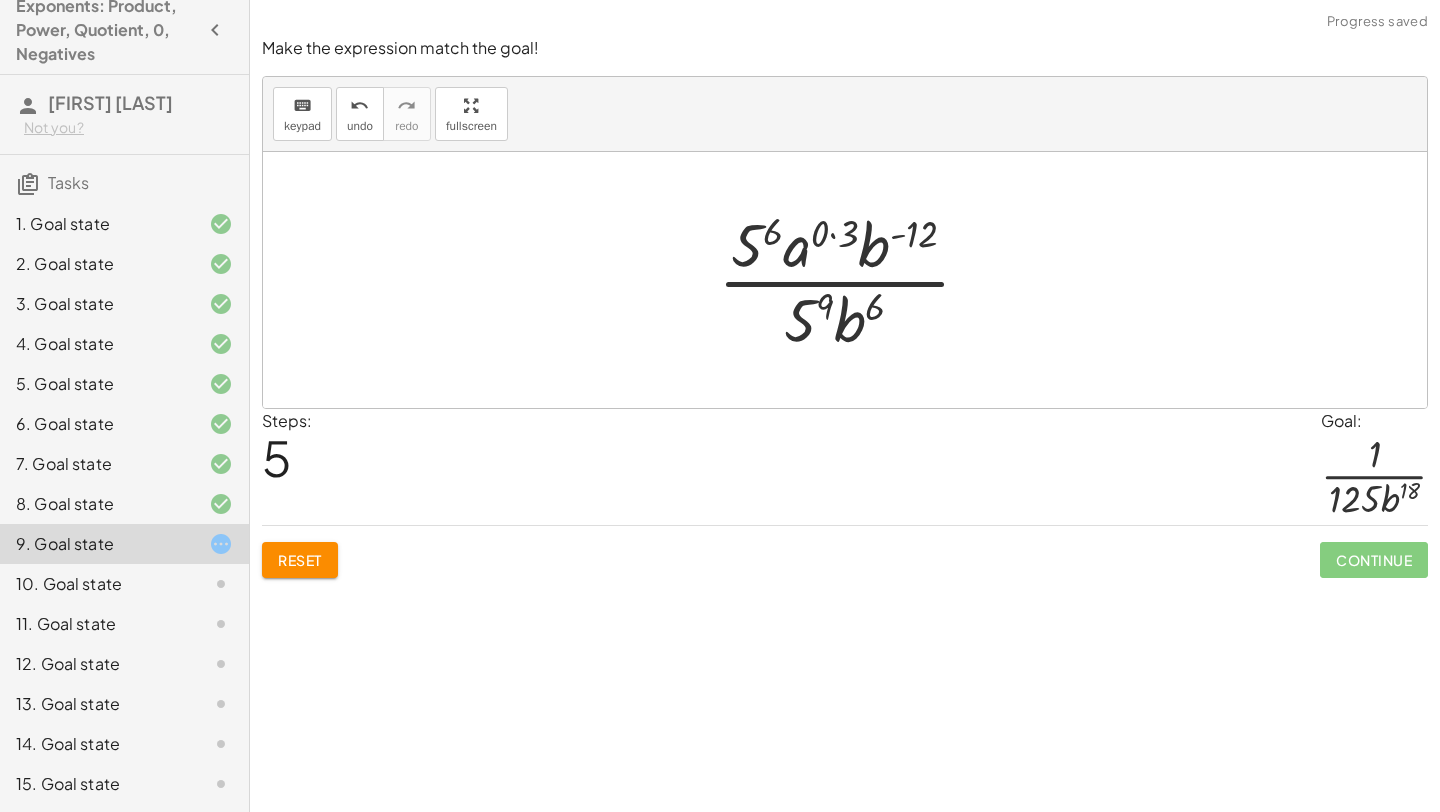 click at bounding box center (852, 280) 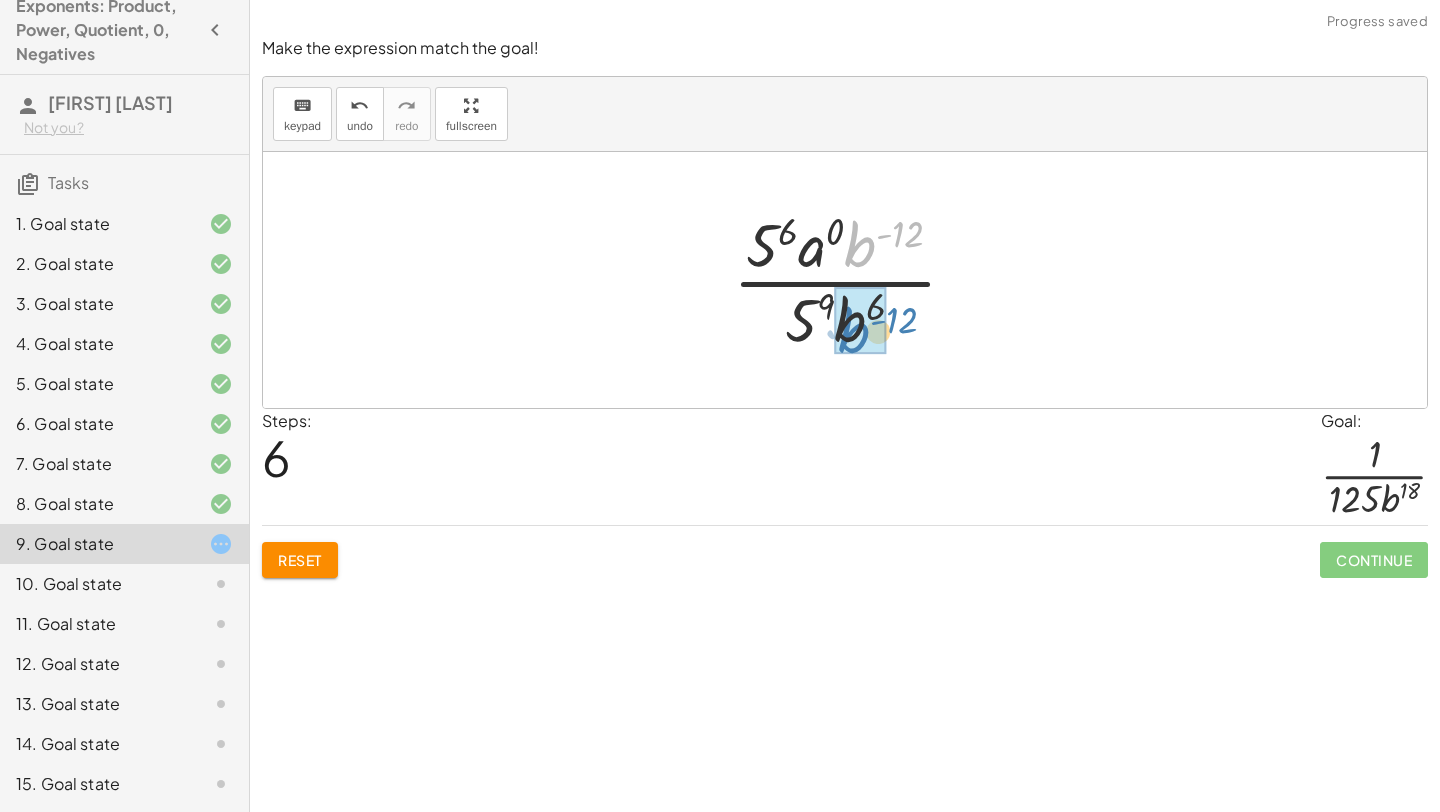 drag, startPoint x: 863, startPoint y: 240, endPoint x: 857, endPoint y: 319, distance: 79.22752 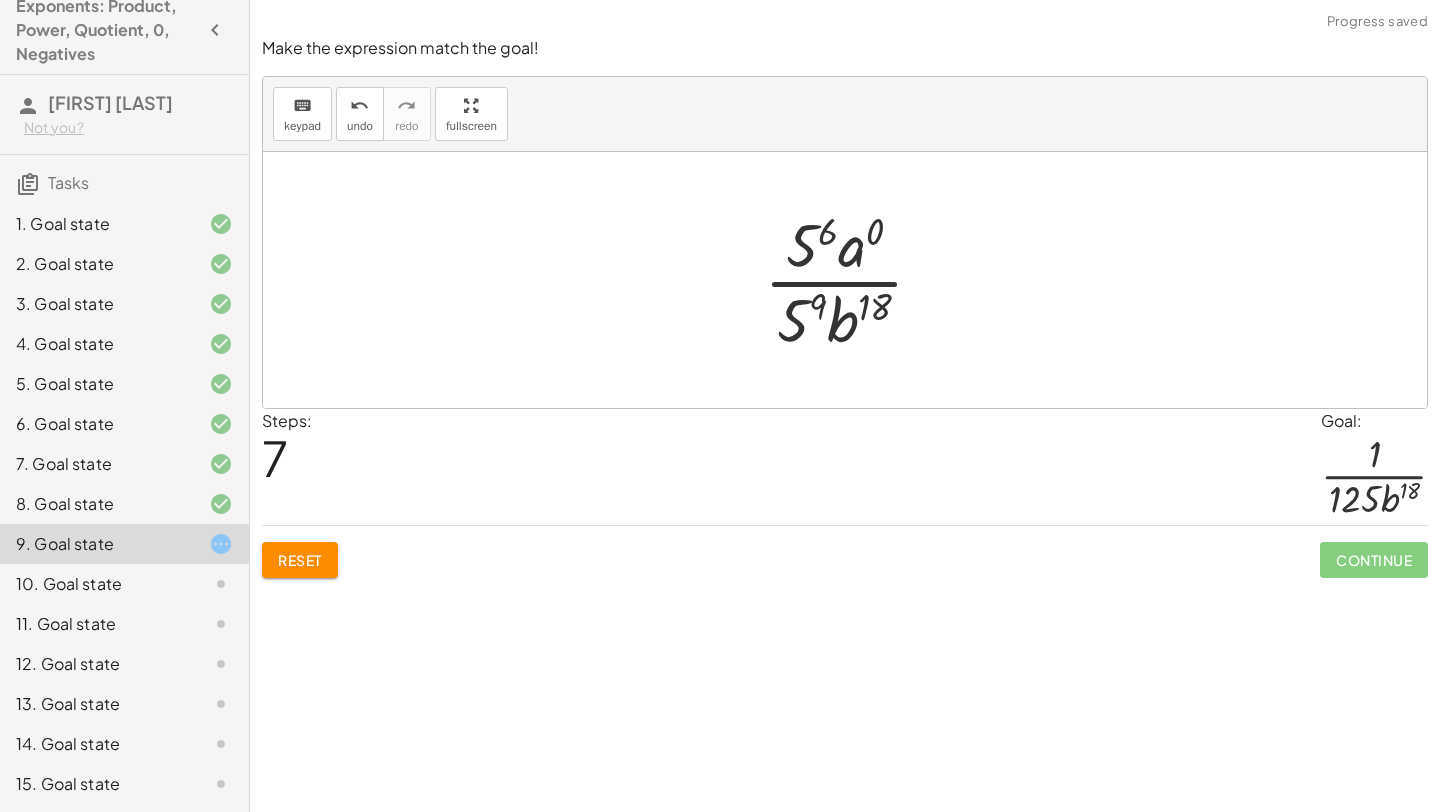 click at bounding box center (852, 280) 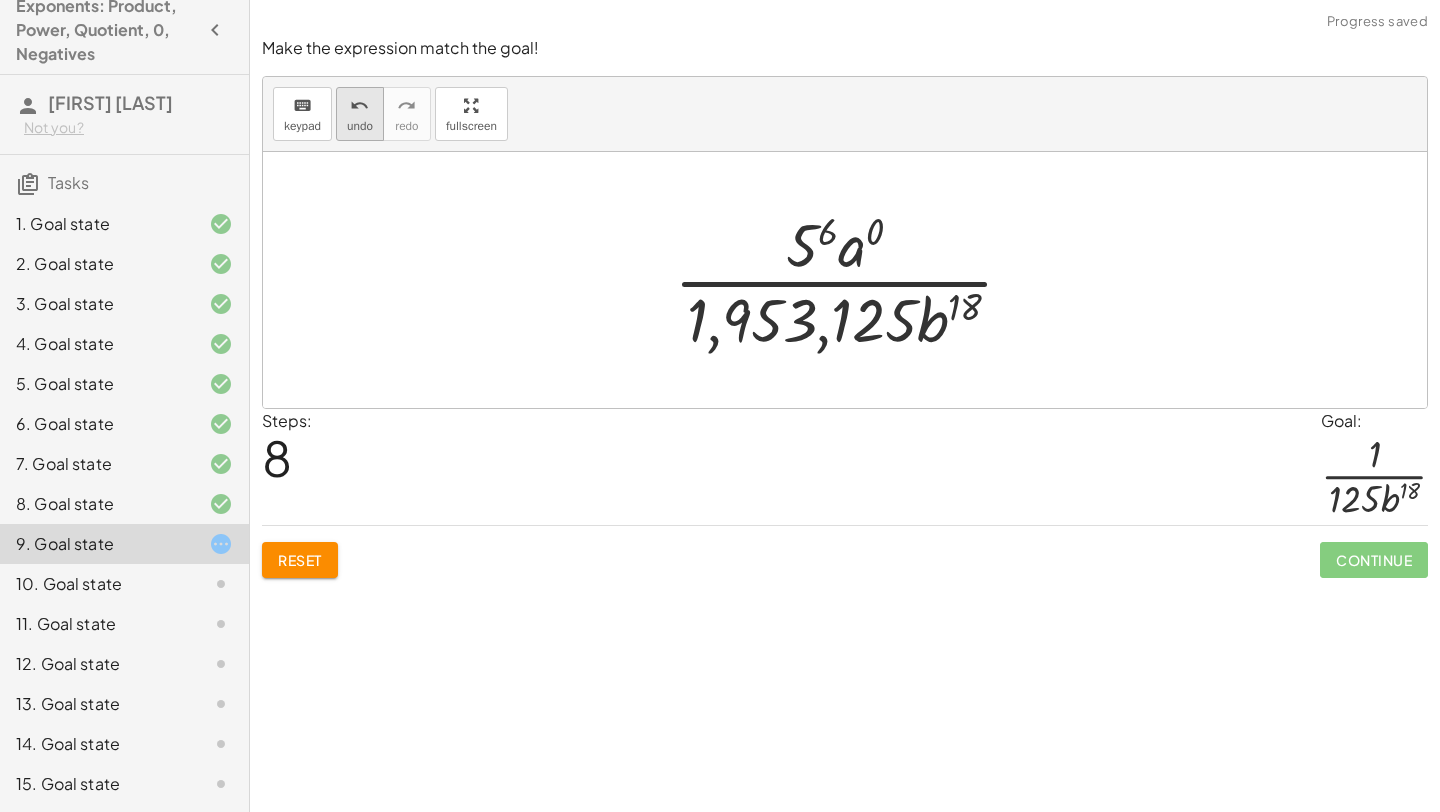 click on "undo" at bounding box center [359, 106] 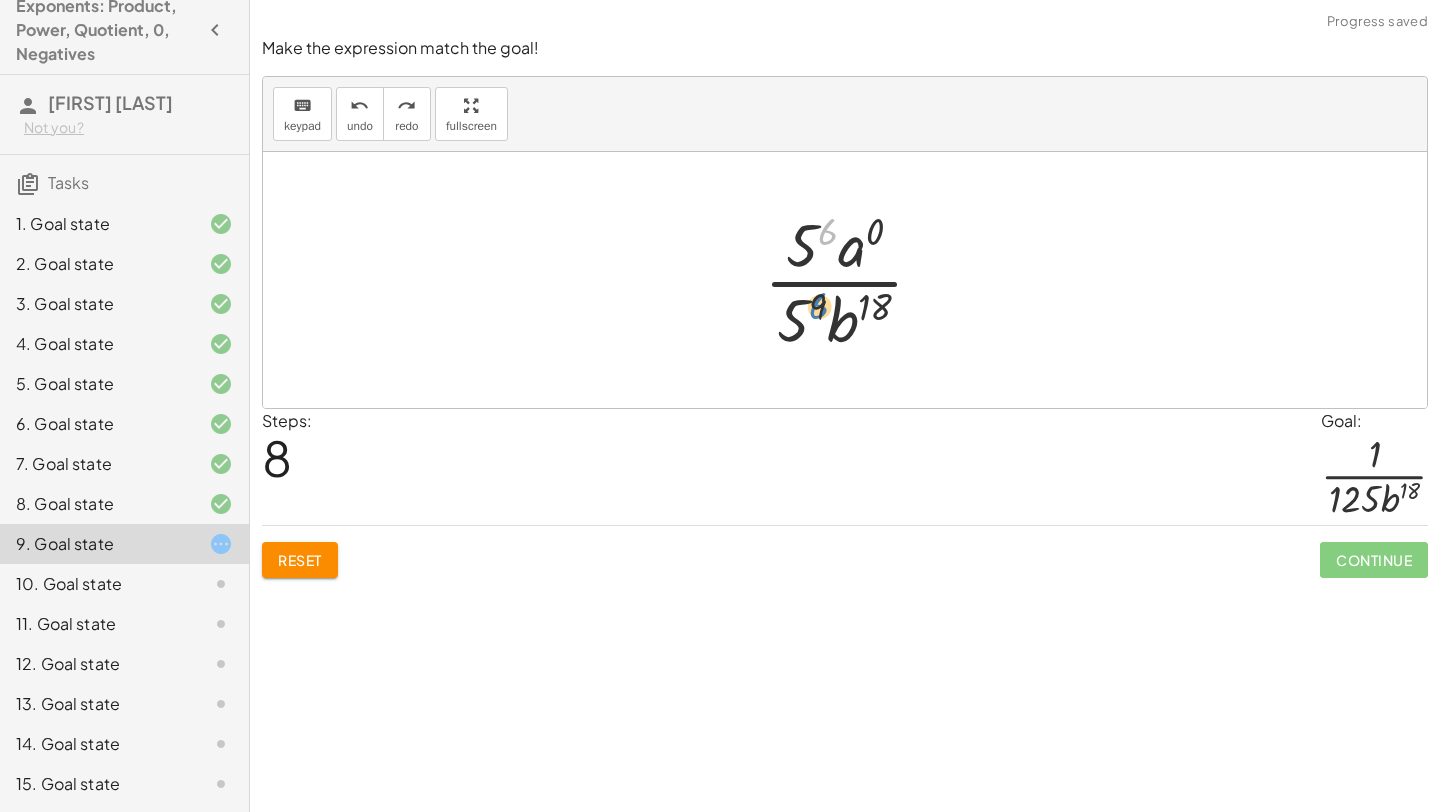 drag, startPoint x: 824, startPoint y: 238, endPoint x: 817, endPoint y: 312, distance: 74.330345 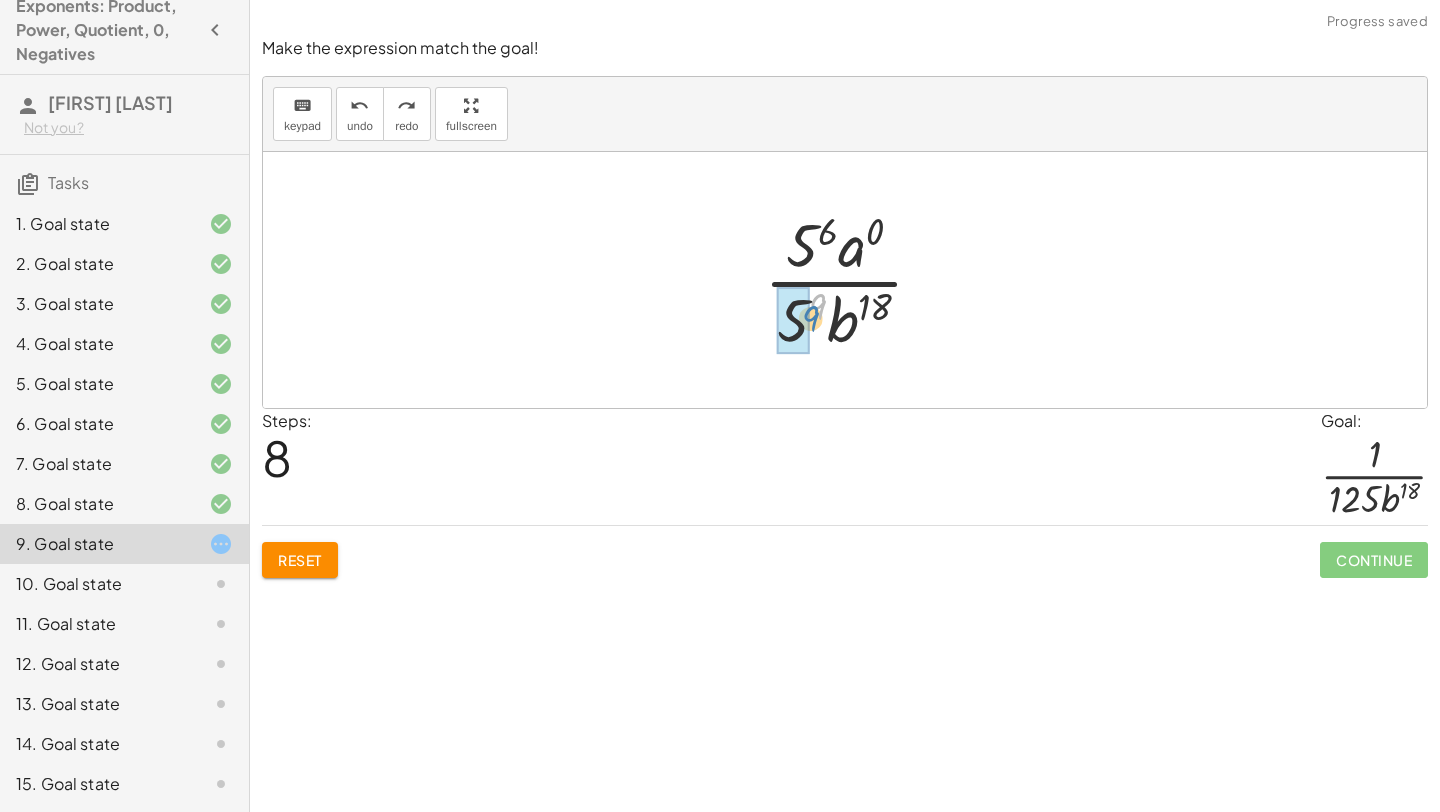 drag, startPoint x: 818, startPoint y: 306, endPoint x: 811, endPoint y: 321, distance: 16.552946 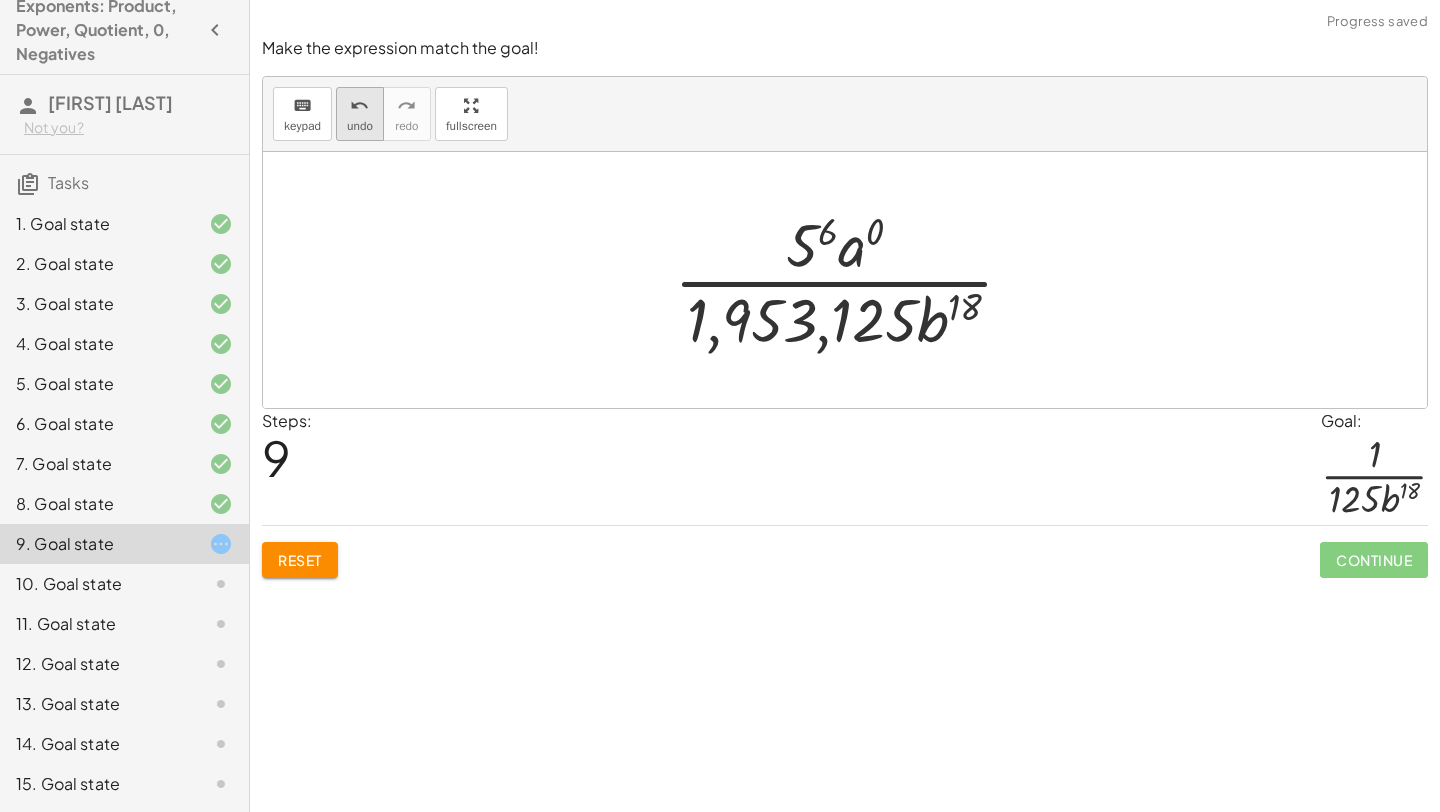 click on "undo" at bounding box center (359, 106) 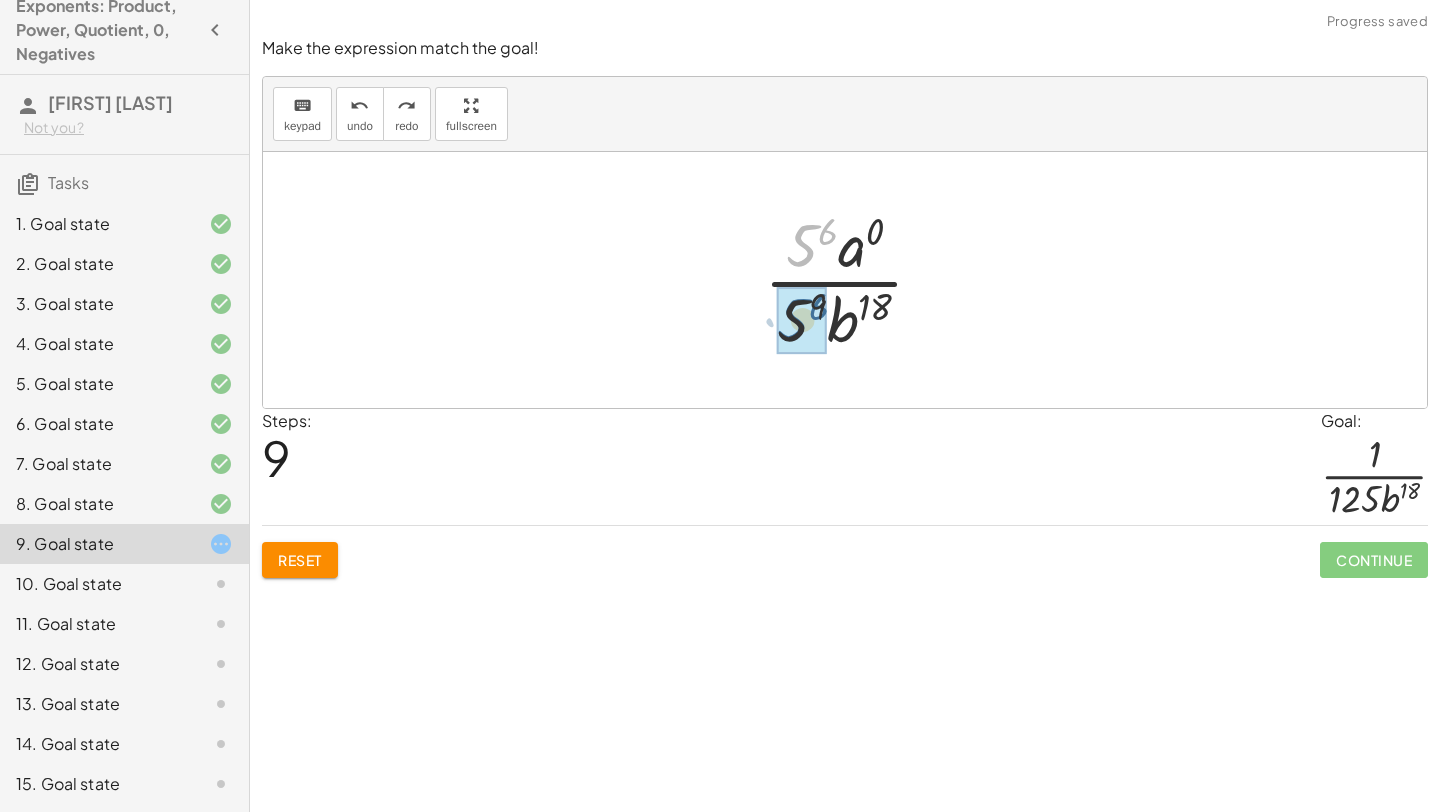 drag, startPoint x: 803, startPoint y: 248, endPoint x: 794, endPoint y: 324, distance: 76.53104 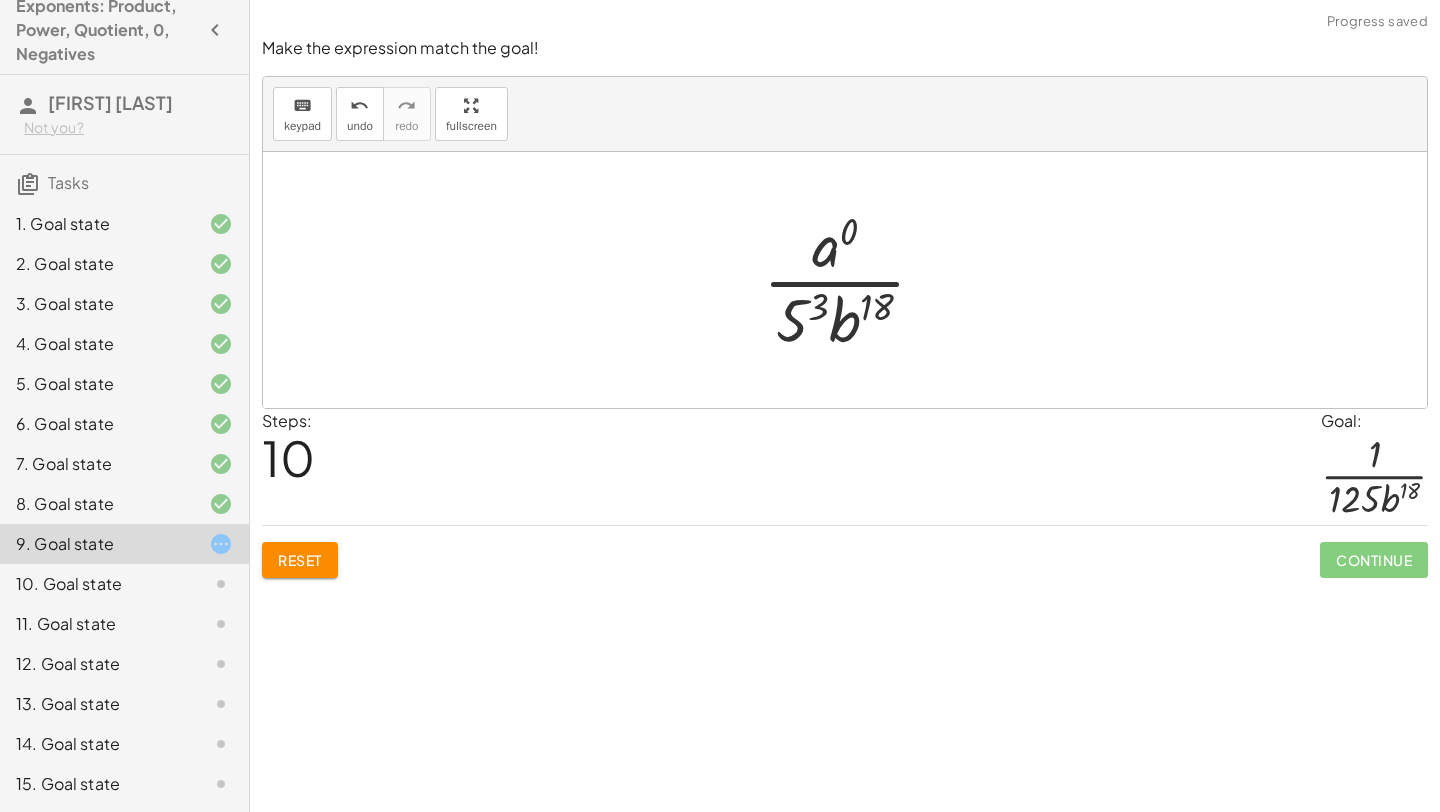 click at bounding box center (852, 280) 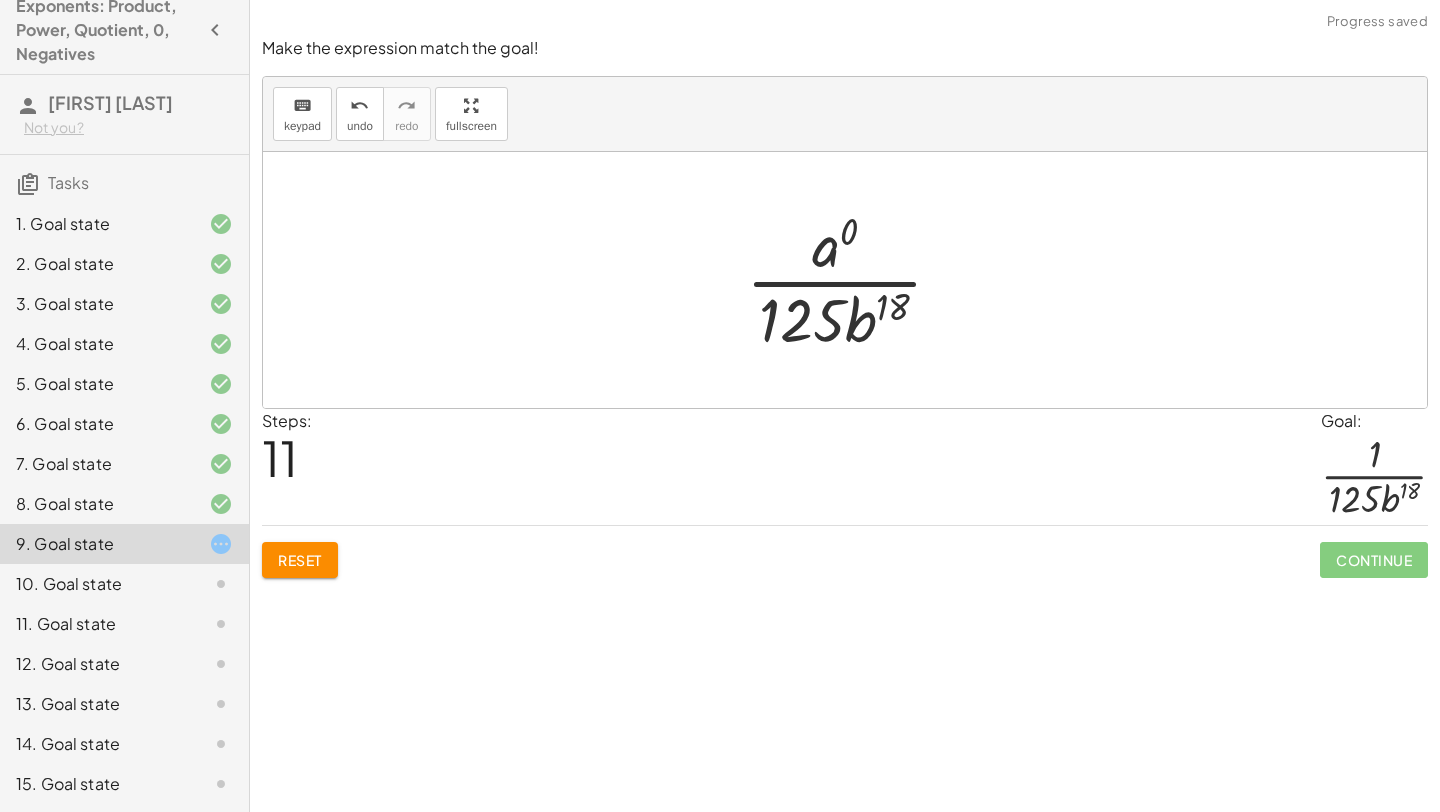 click at bounding box center [852, 280] 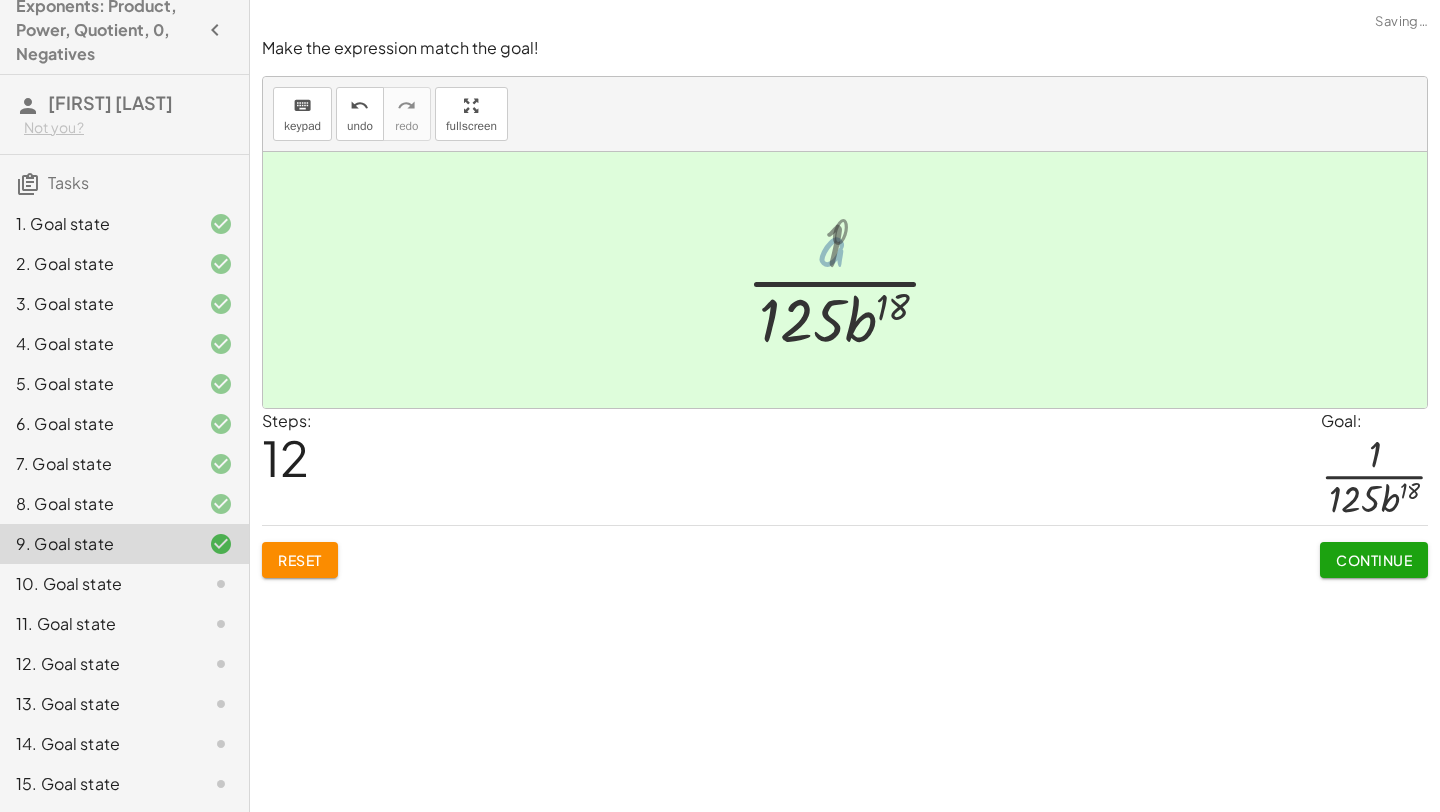 click at bounding box center (852, 280) 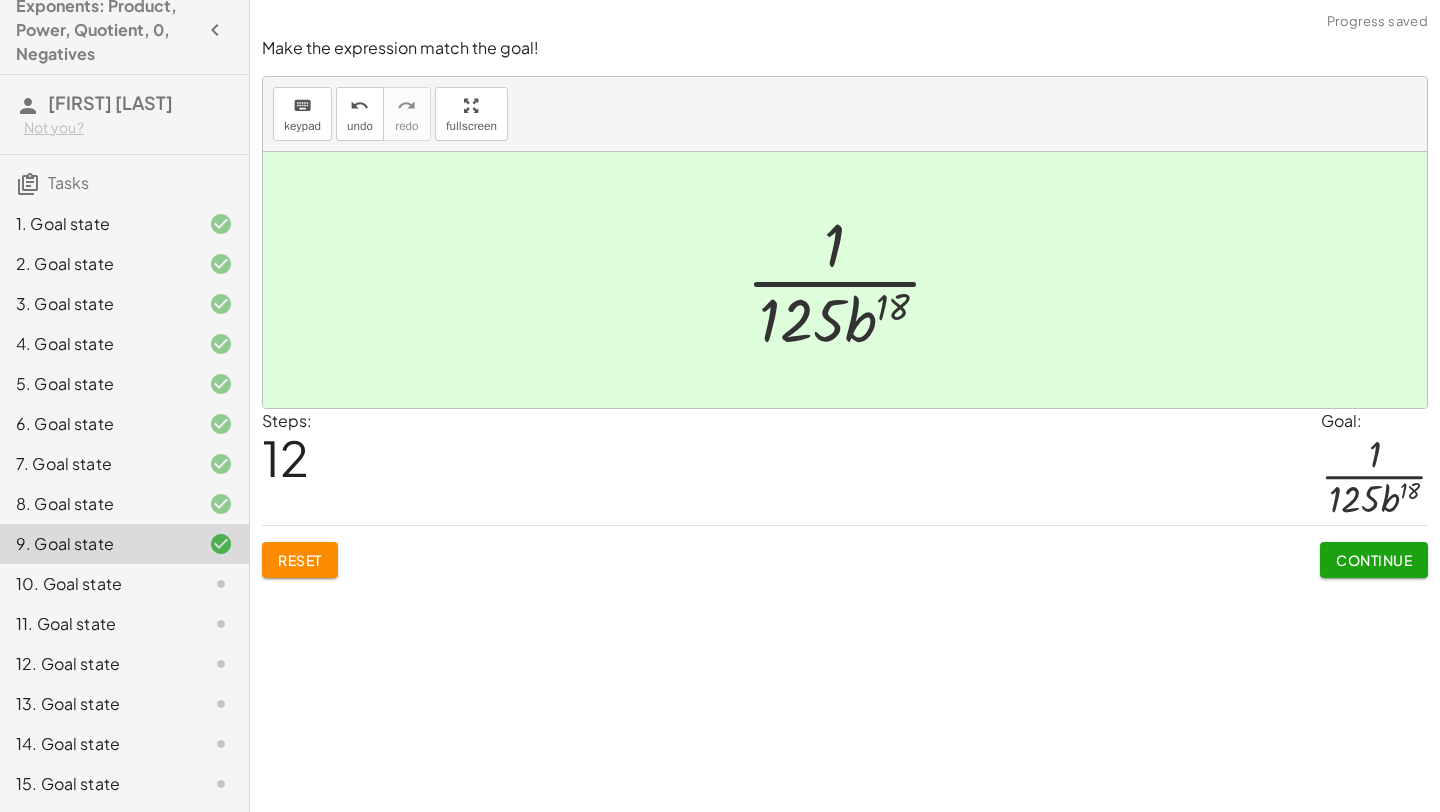 click on "Continue" 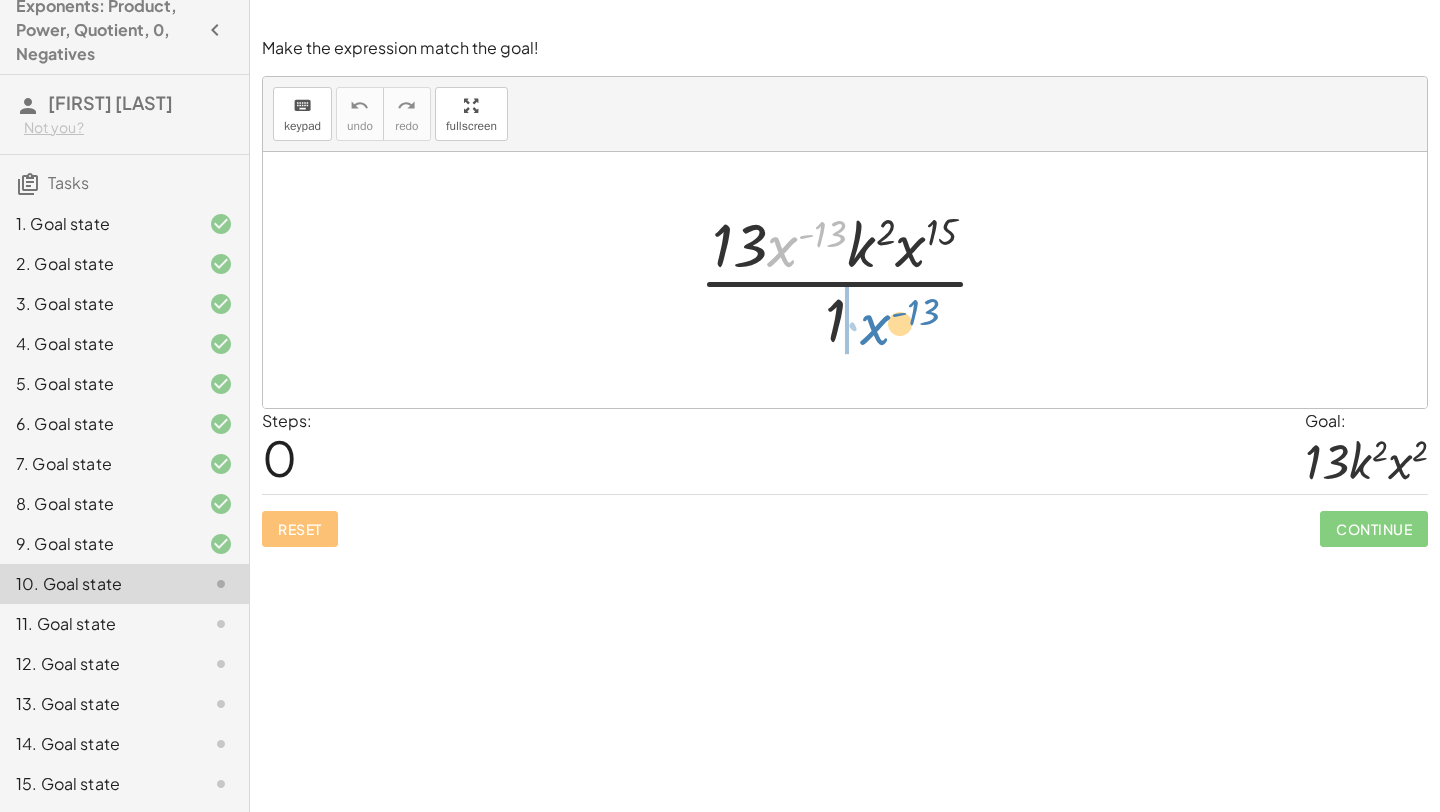 drag, startPoint x: 781, startPoint y: 256, endPoint x: 865, endPoint y: 329, distance: 111.28792 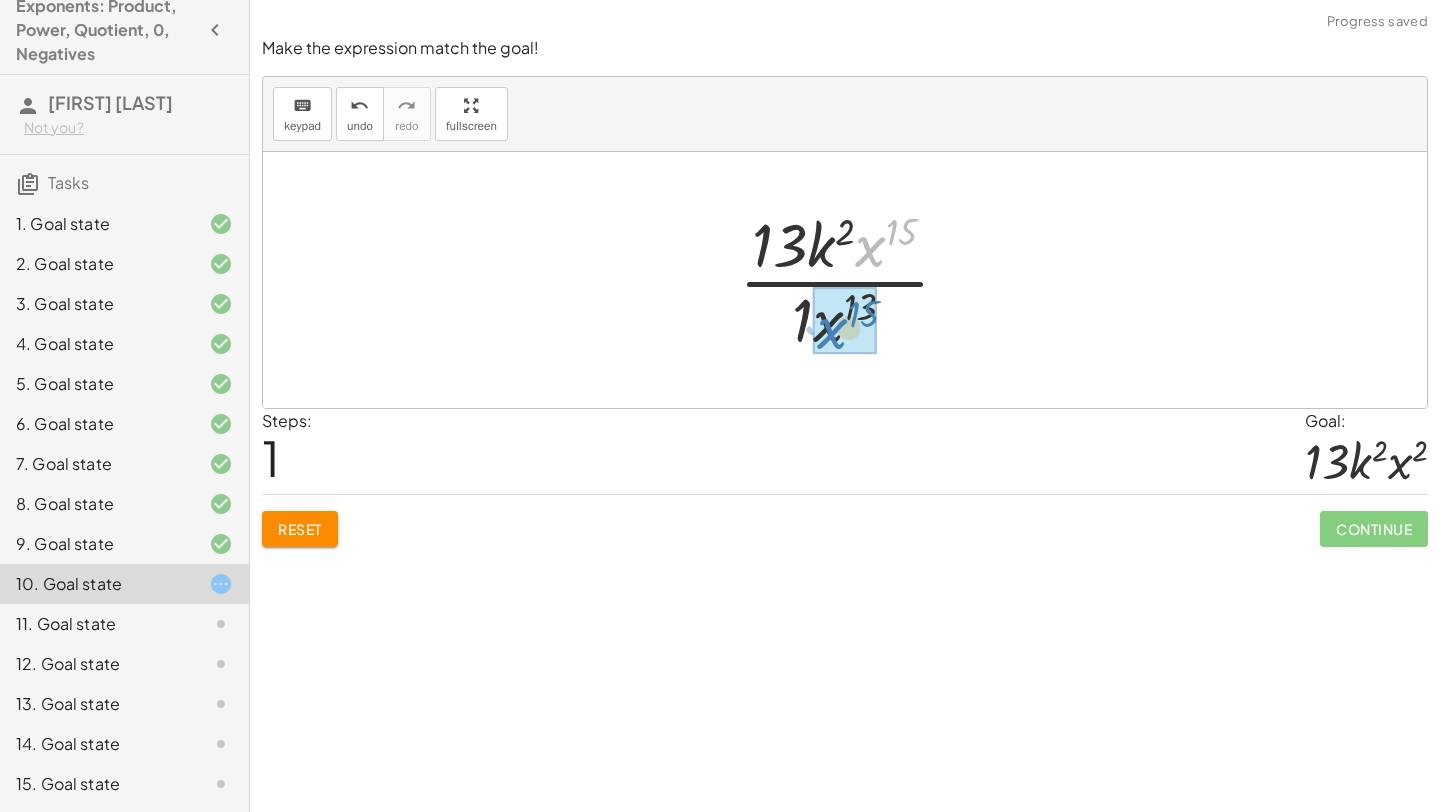 drag, startPoint x: 879, startPoint y: 242, endPoint x: 843, endPoint y: 322, distance: 87.72685 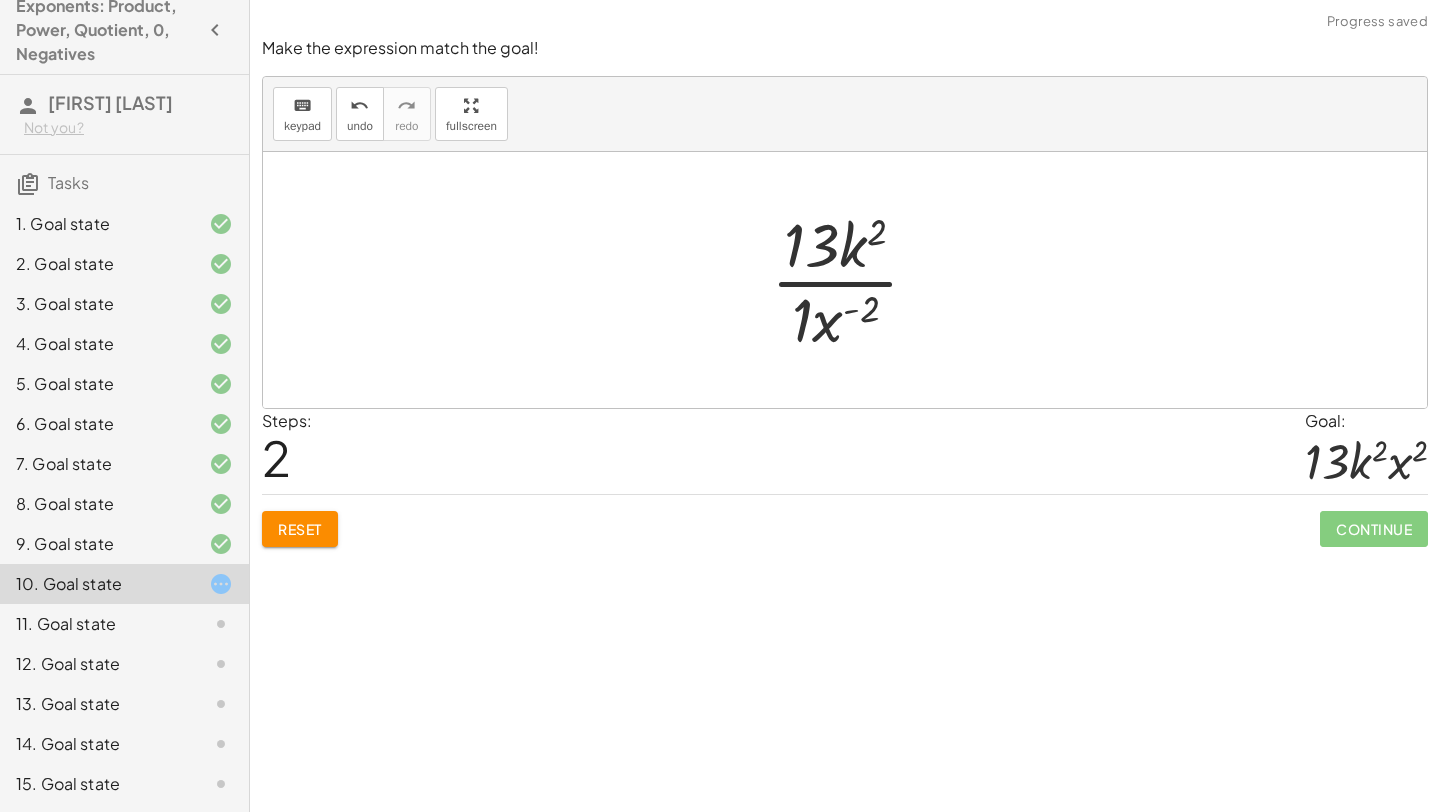 click at bounding box center [853, 280] 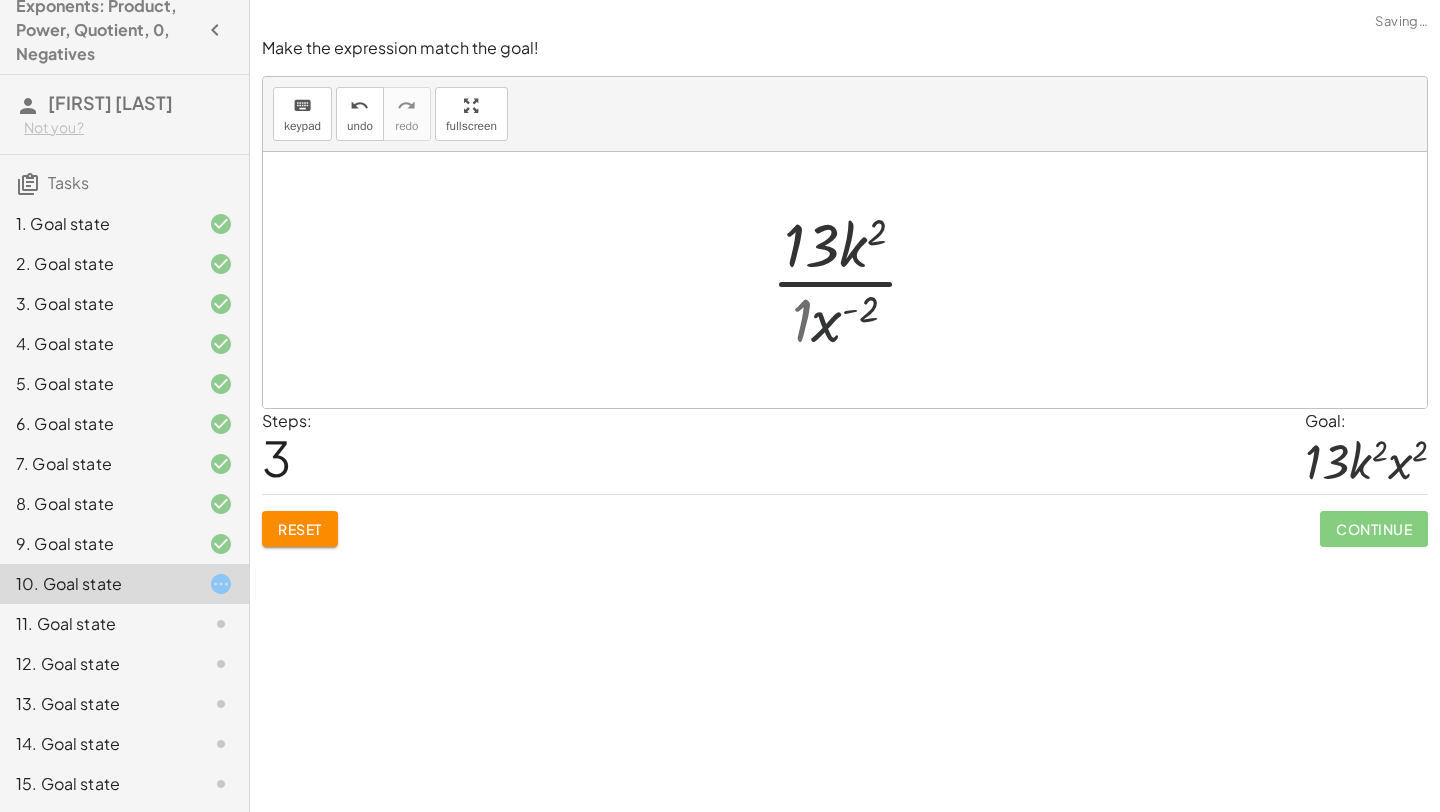 click at bounding box center [853, 280] 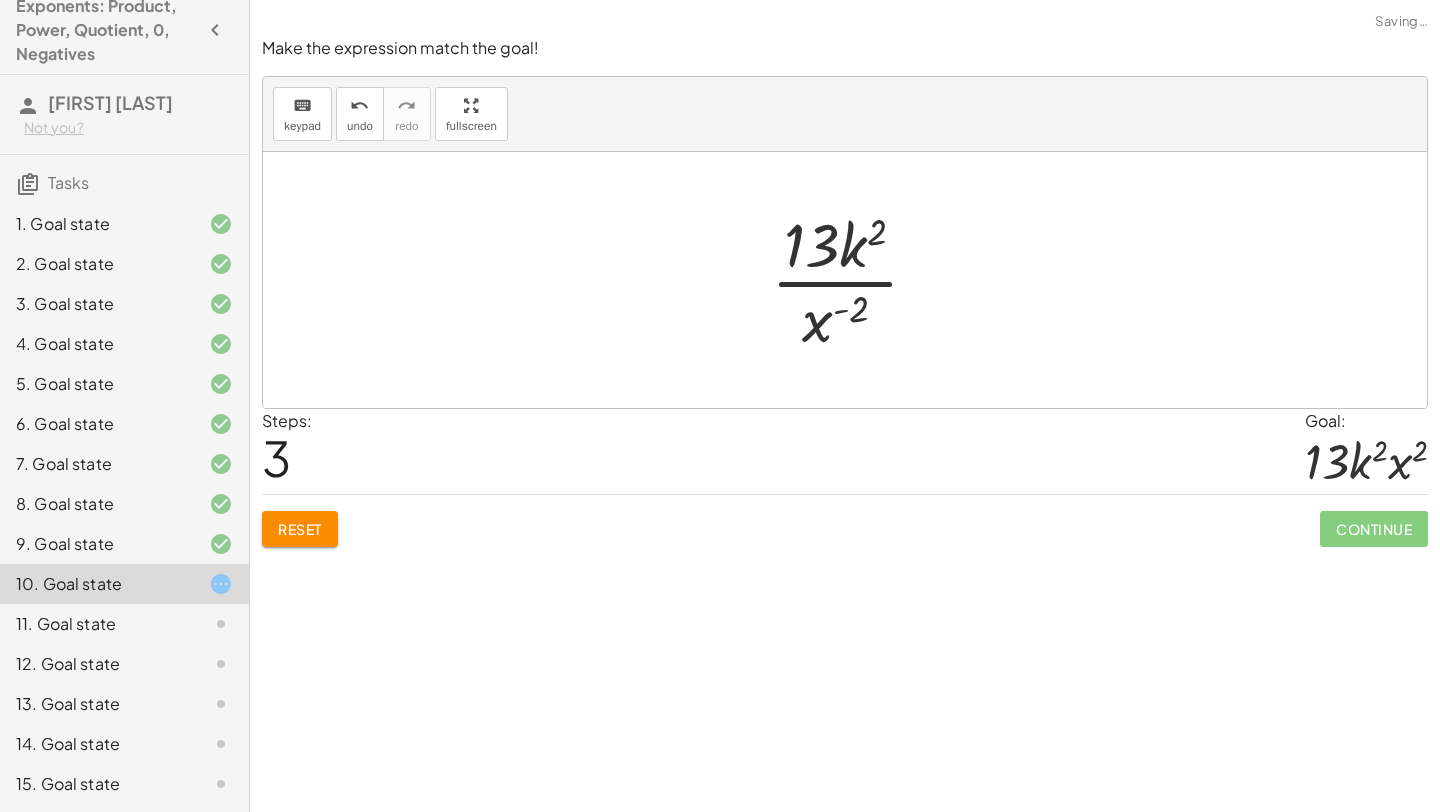 click at bounding box center (853, 280) 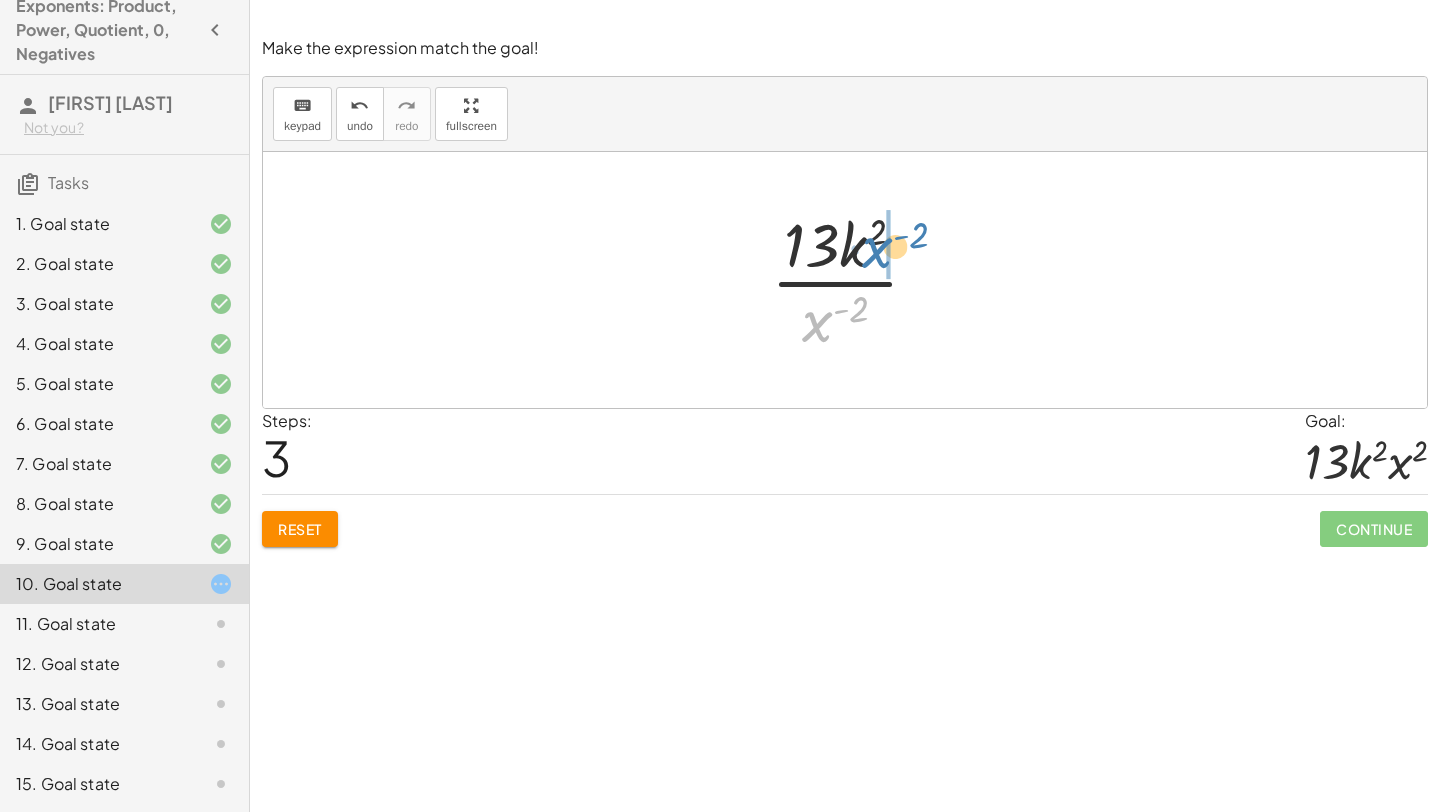 drag, startPoint x: 814, startPoint y: 328, endPoint x: 882, endPoint y: 257, distance: 98.31073 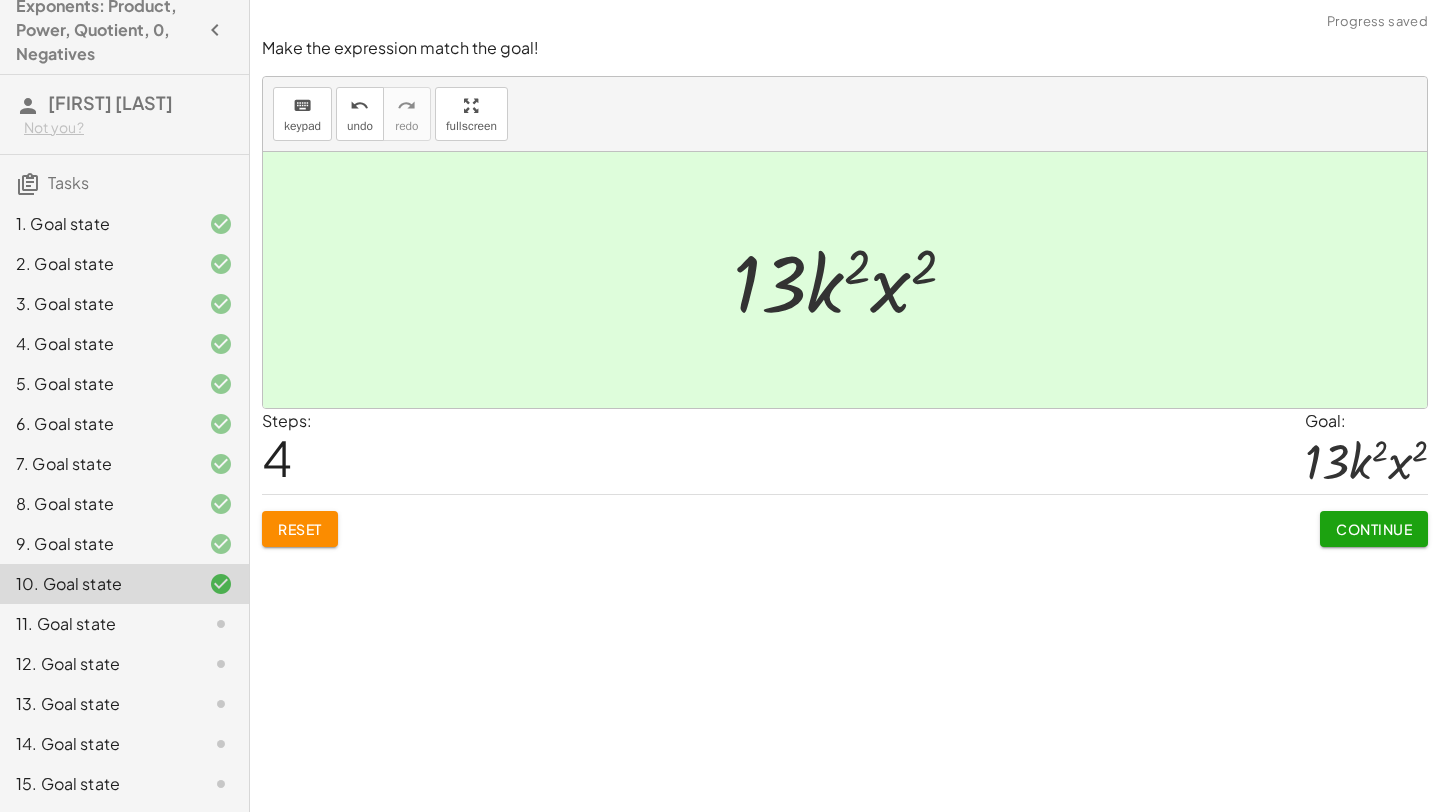 click on "Continue" 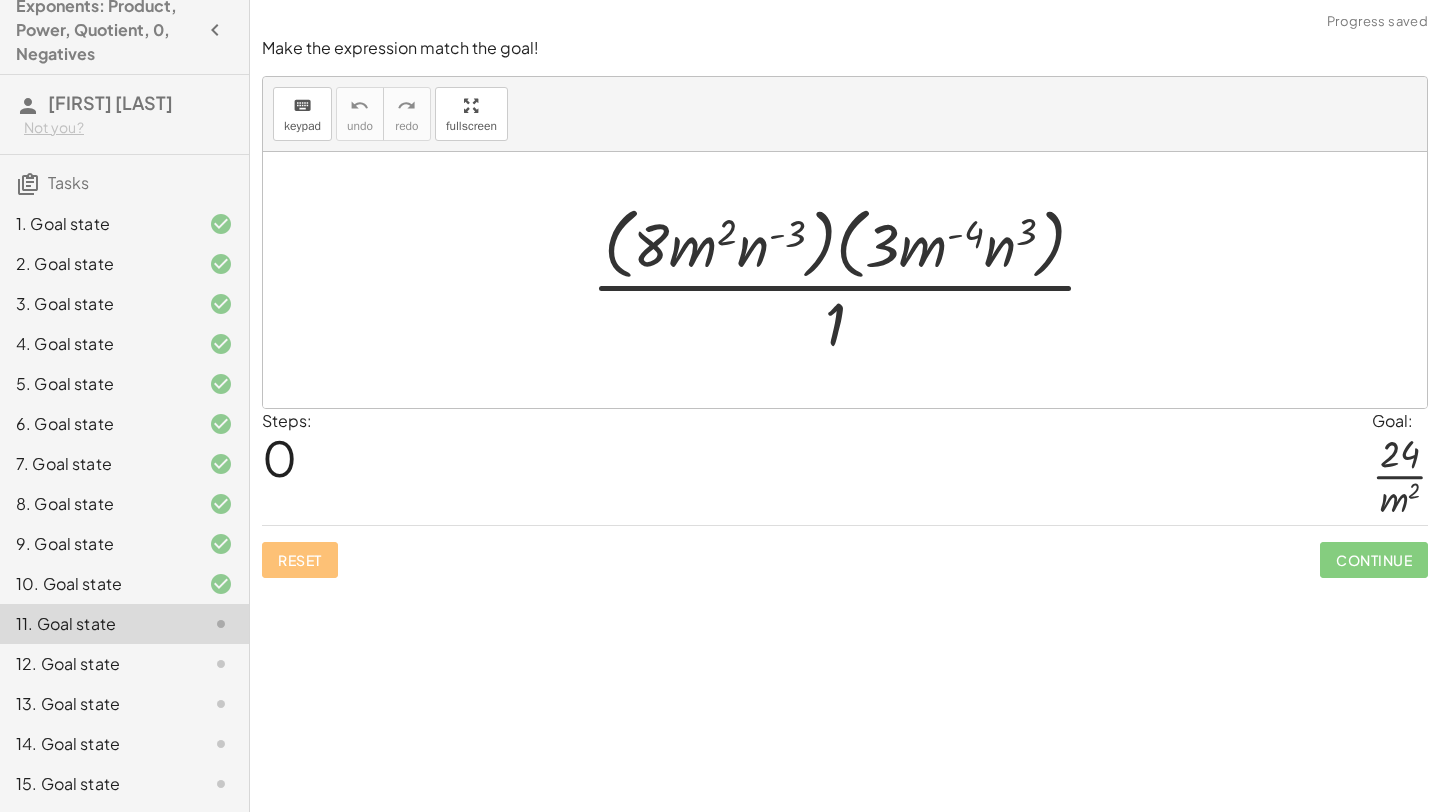 click at bounding box center [852, 279] 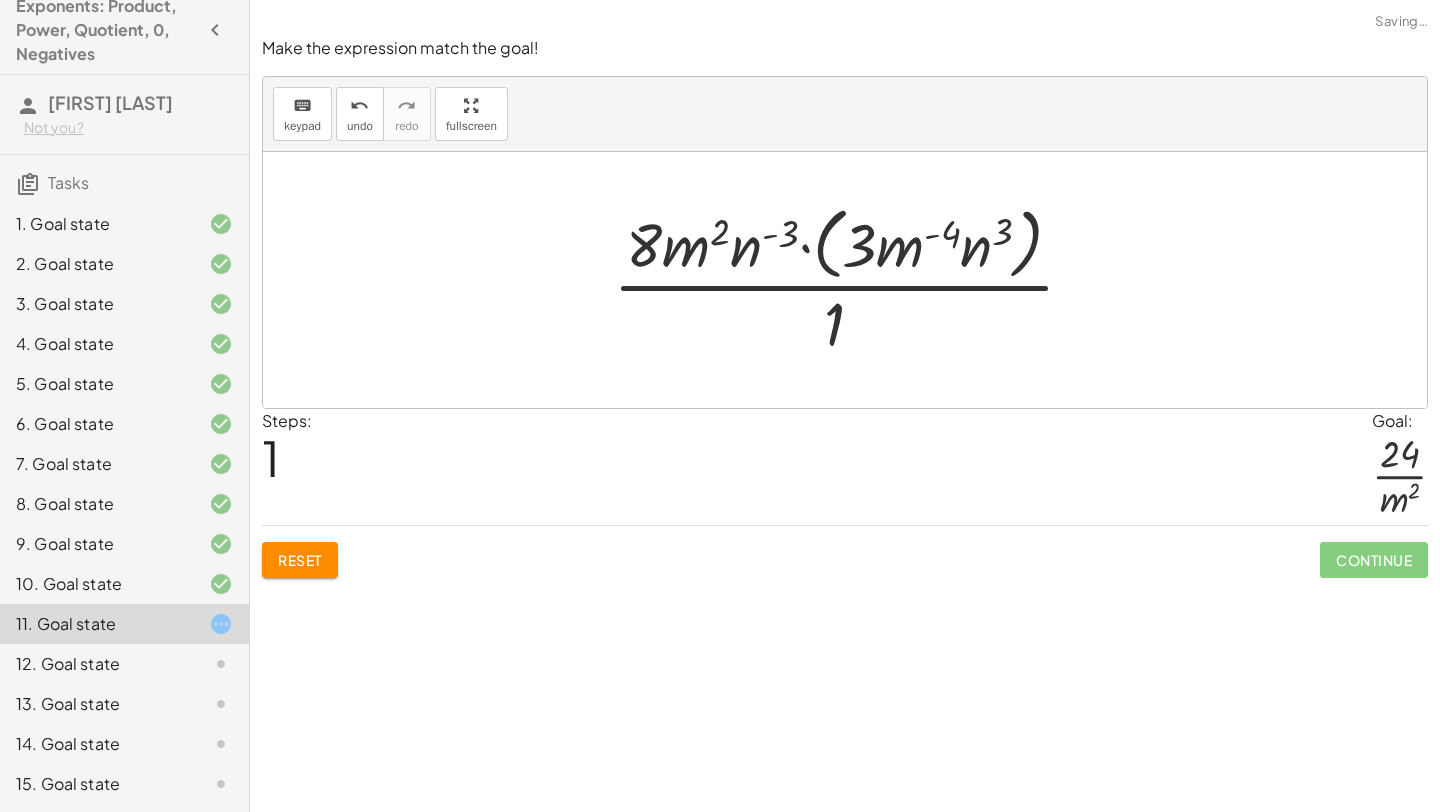 click at bounding box center [852, 279] 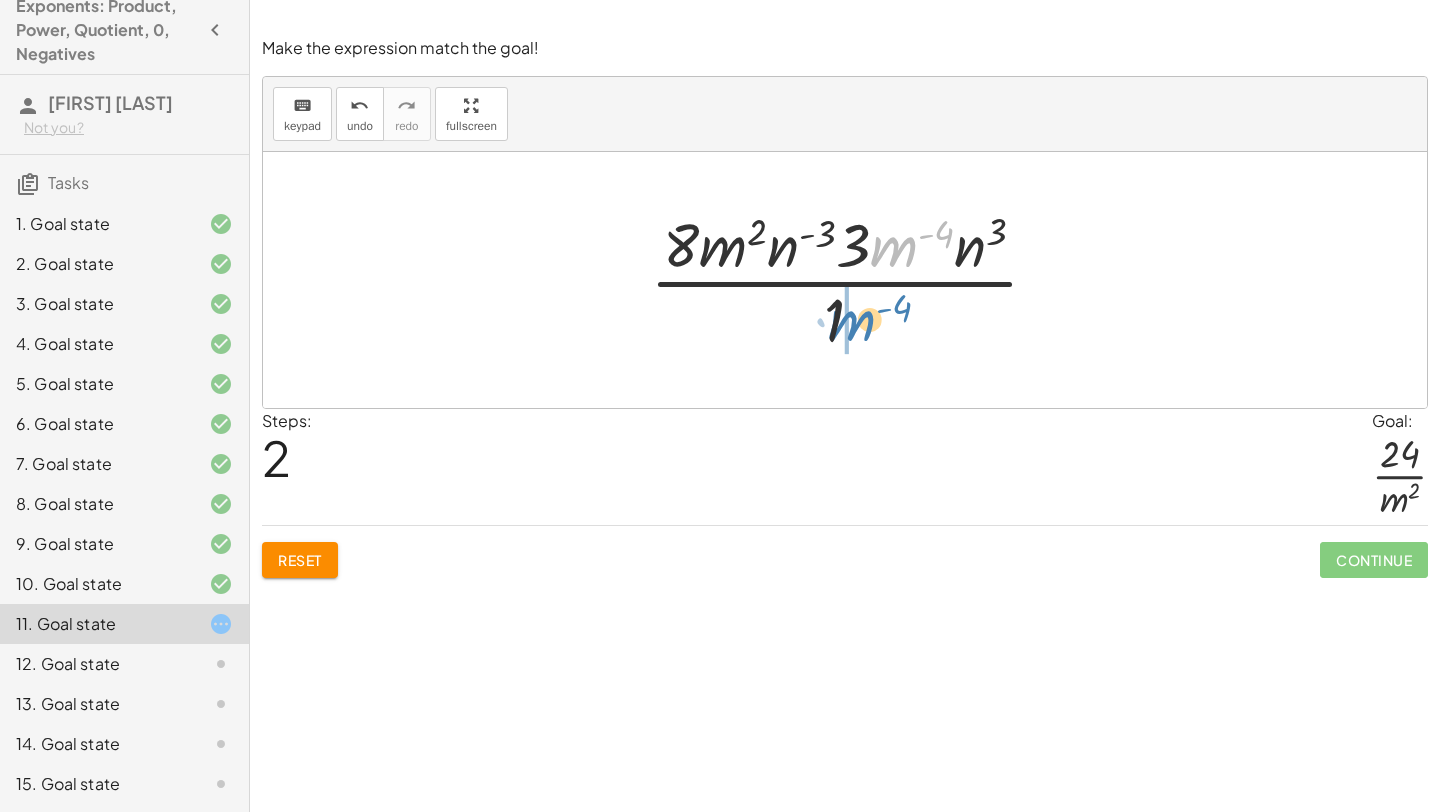drag, startPoint x: 909, startPoint y: 247, endPoint x: 867, endPoint y: 321, distance: 85.08819 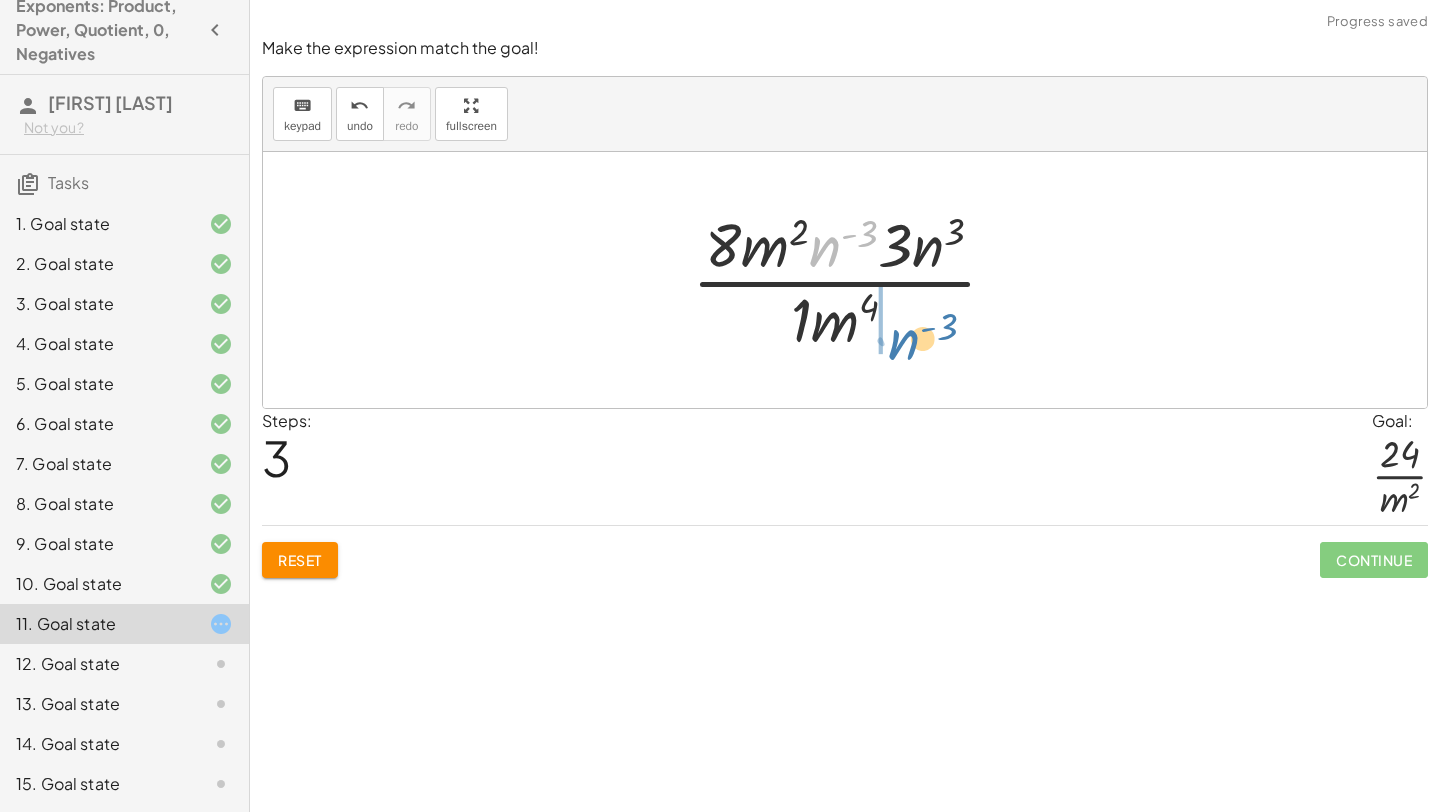 drag, startPoint x: 829, startPoint y: 252, endPoint x: 906, endPoint y: 342, distance: 118.44408 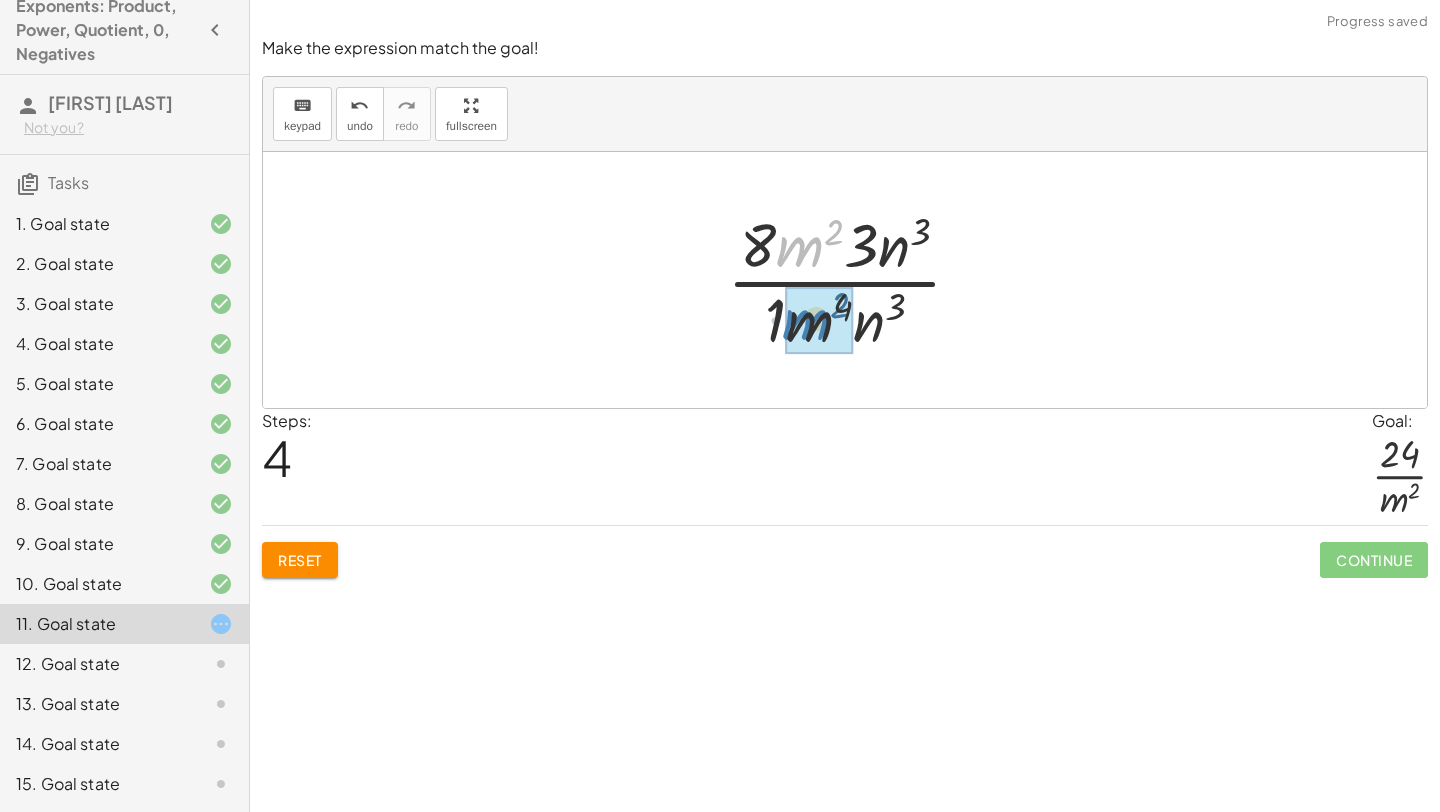 drag, startPoint x: 801, startPoint y: 249, endPoint x: 799, endPoint y: 330, distance: 81.02469 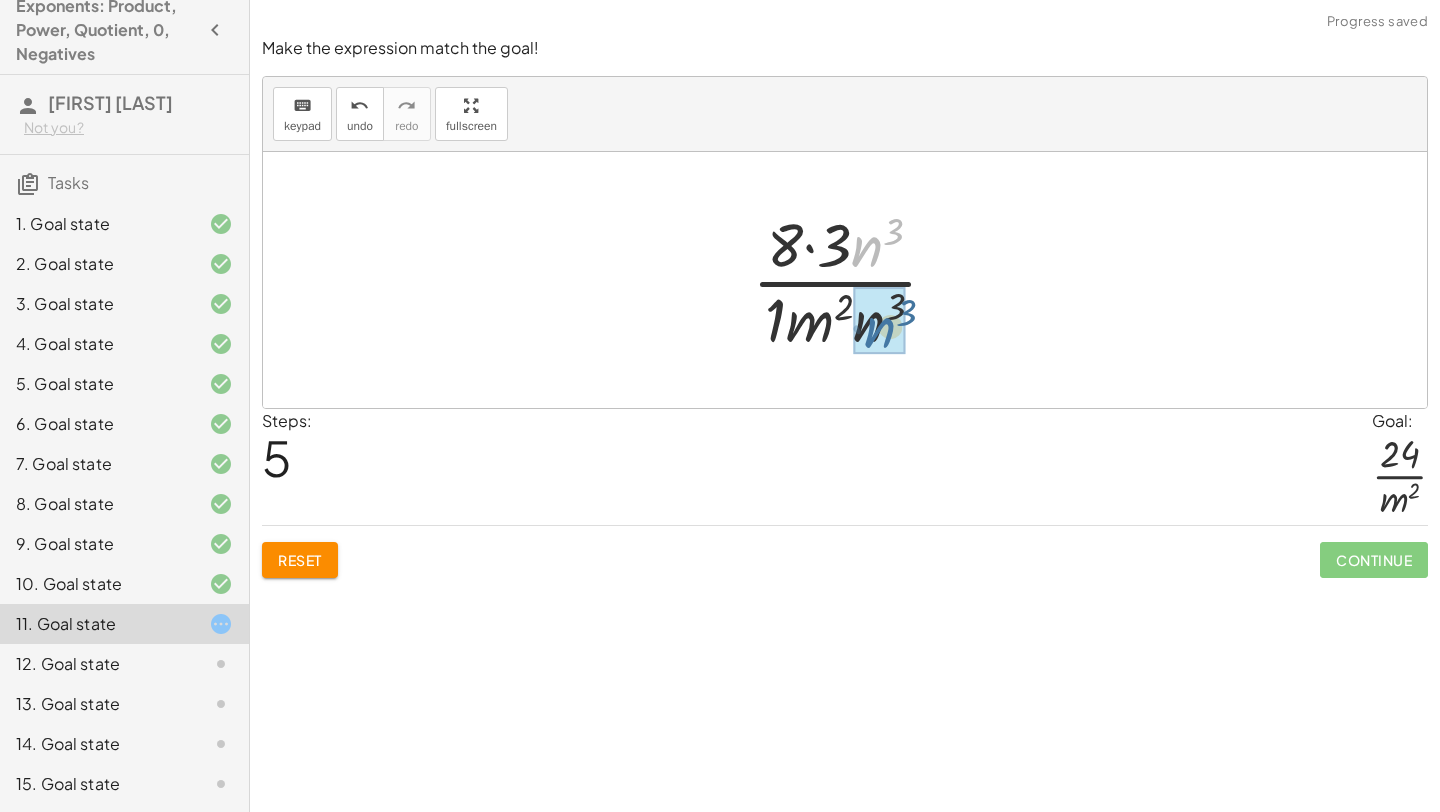 drag, startPoint x: 866, startPoint y: 252, endPoint x: 875, endPoint y: 332, distance: 80.50466 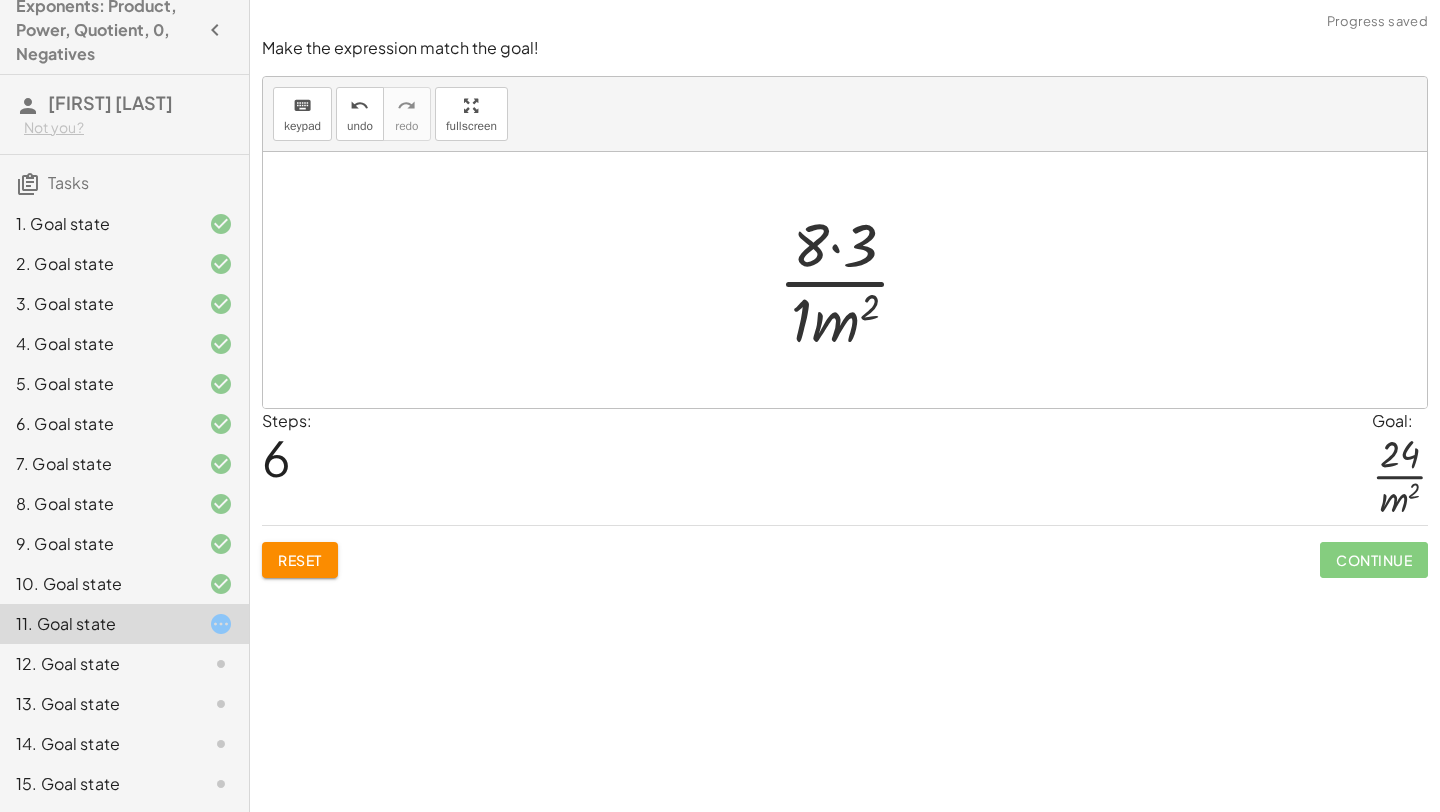 click at bounding box center (852, 280) 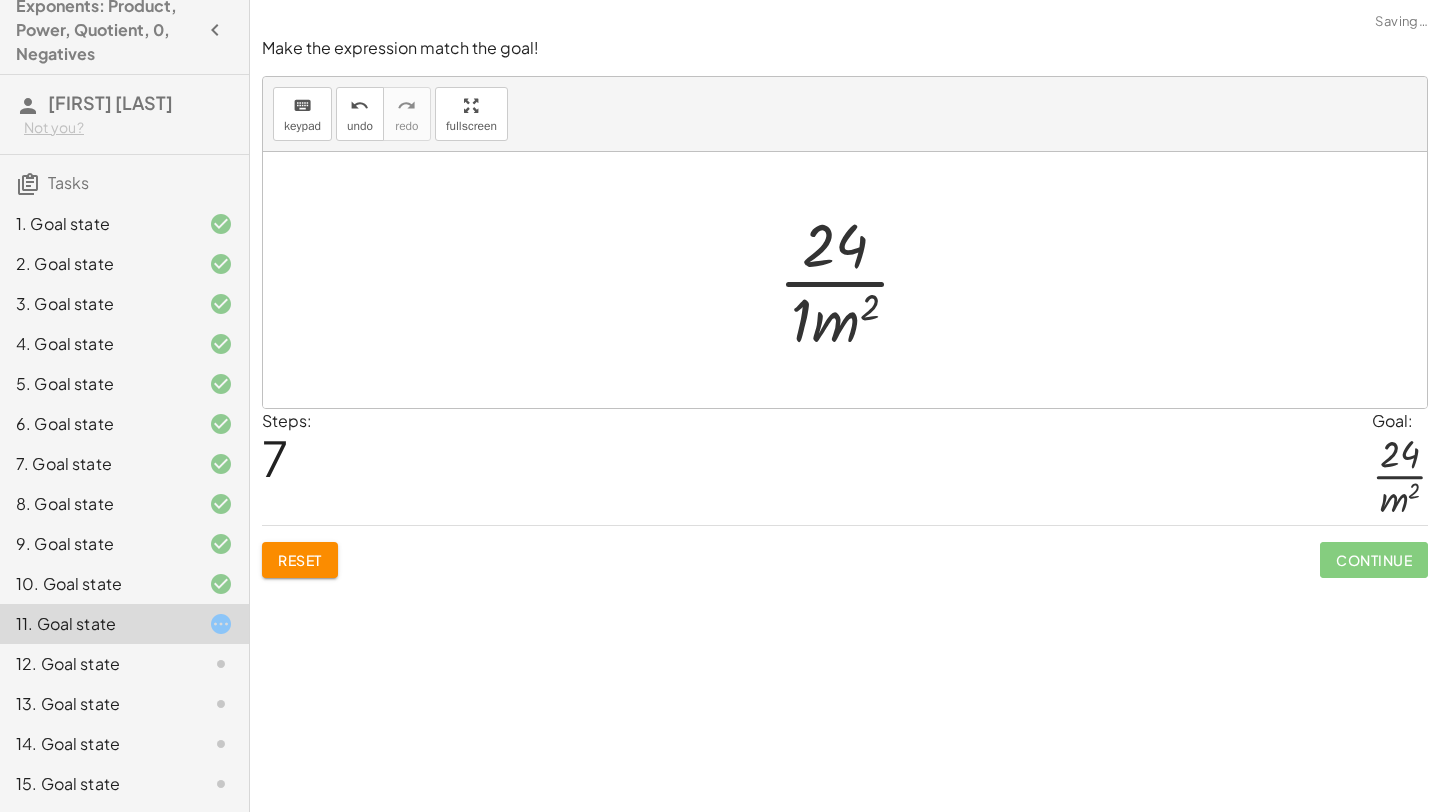 click at bounding box center [852, 280] 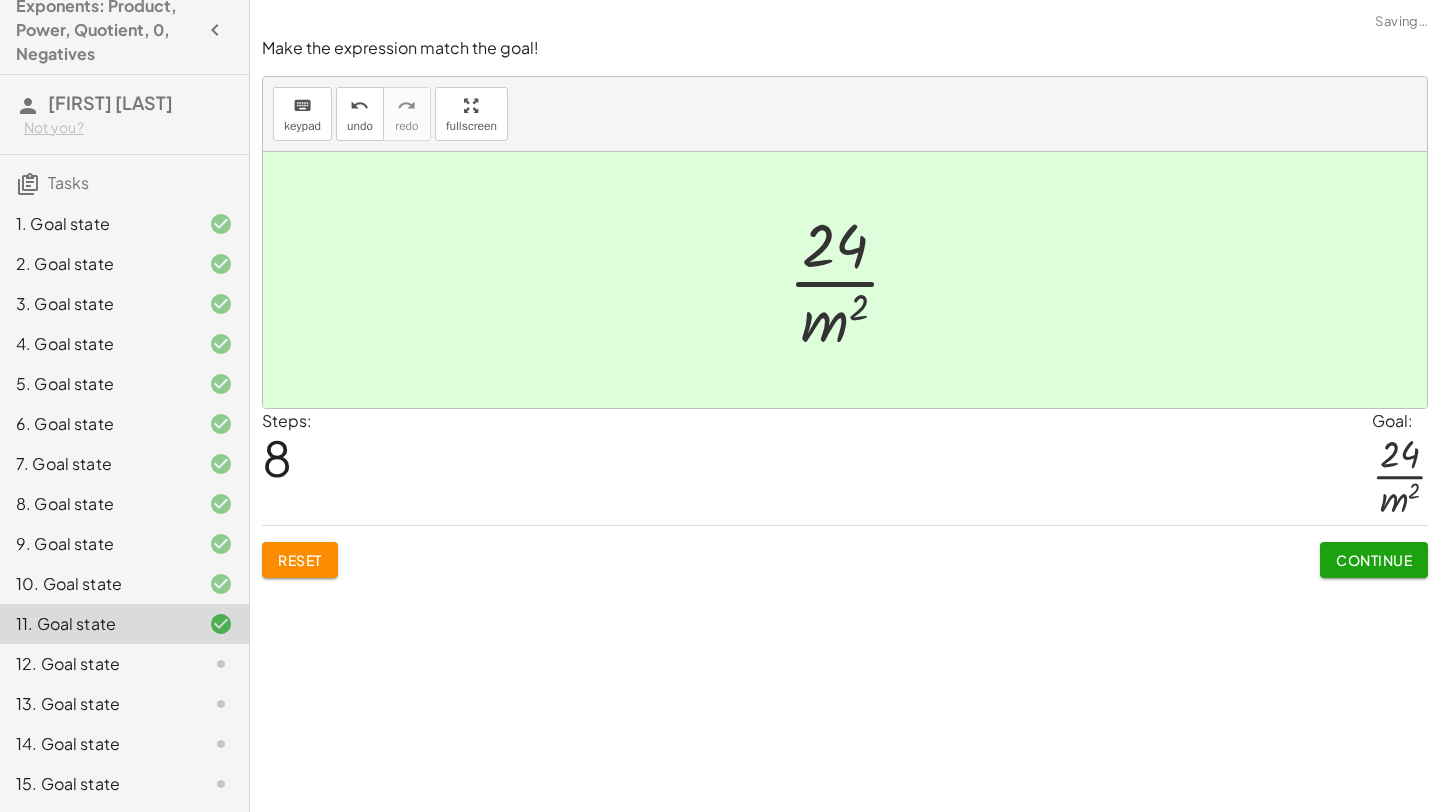 click on "Continue" at bounding box center (1374, 560) 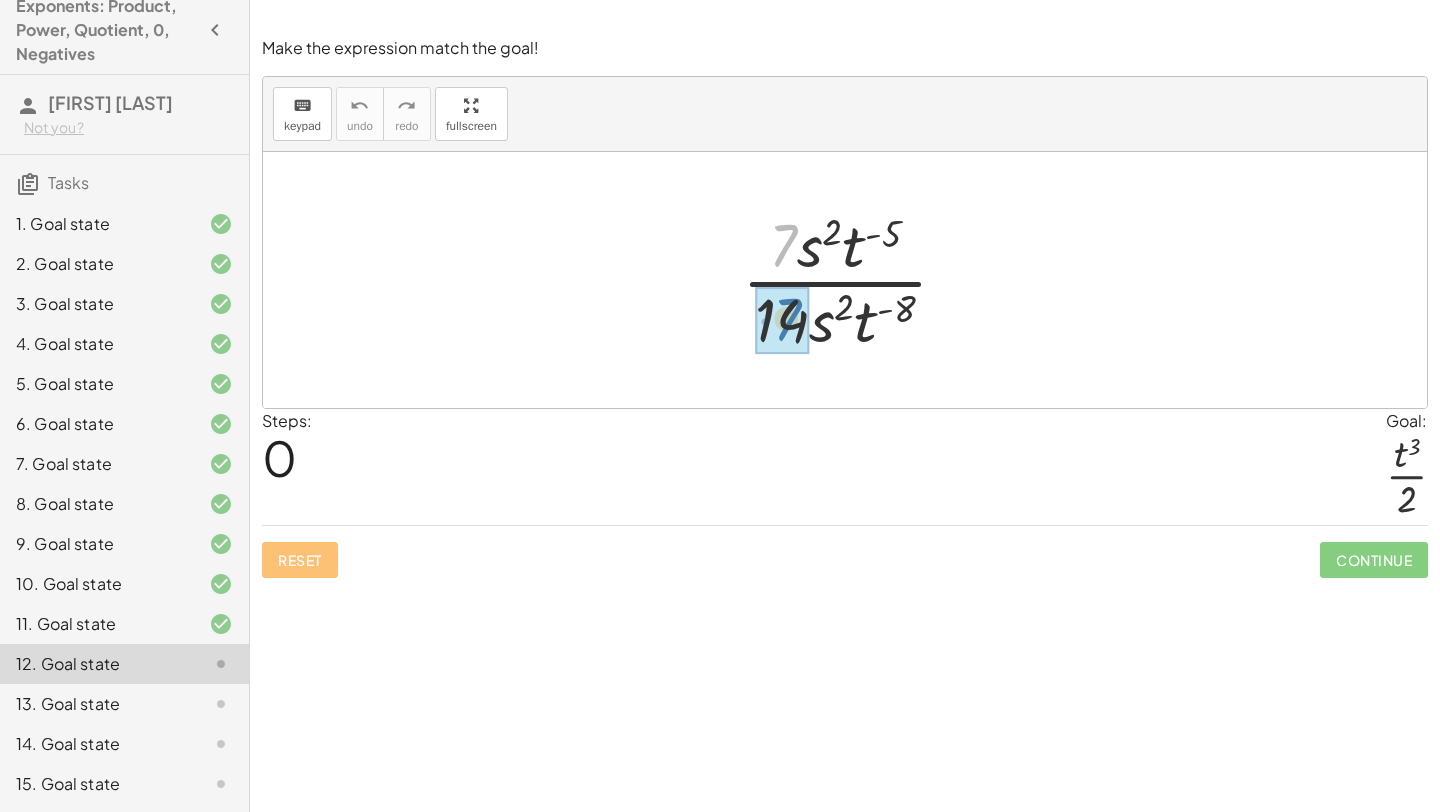 drag, startPoint x: 787, startPoint y: 238, endPoint x: 783, endPoint y: 317, distance: 79.101204 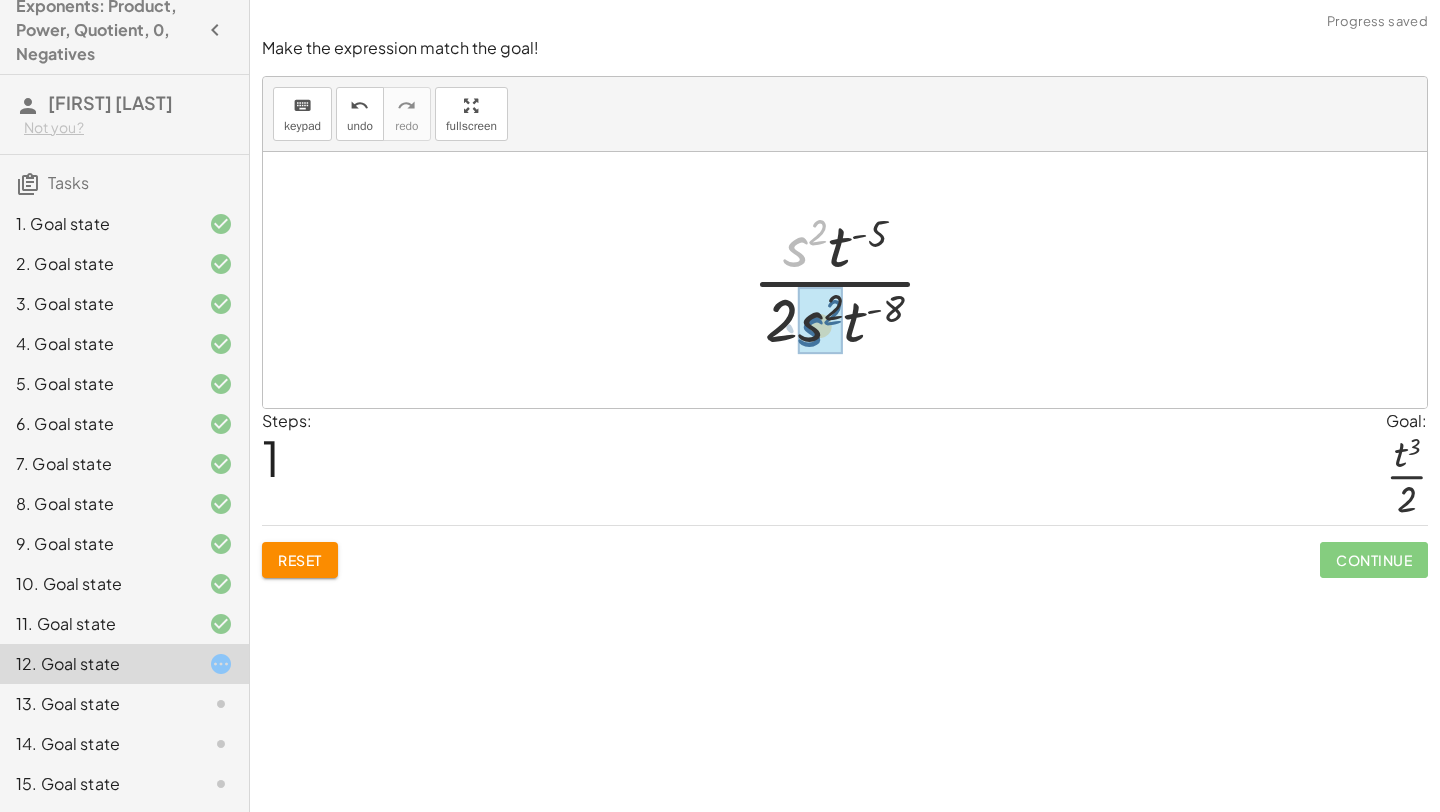 drag, startPoint x: 797, startPoint y: 248, endPoint x: 820, endPoint y: 331, distance: 86.127815 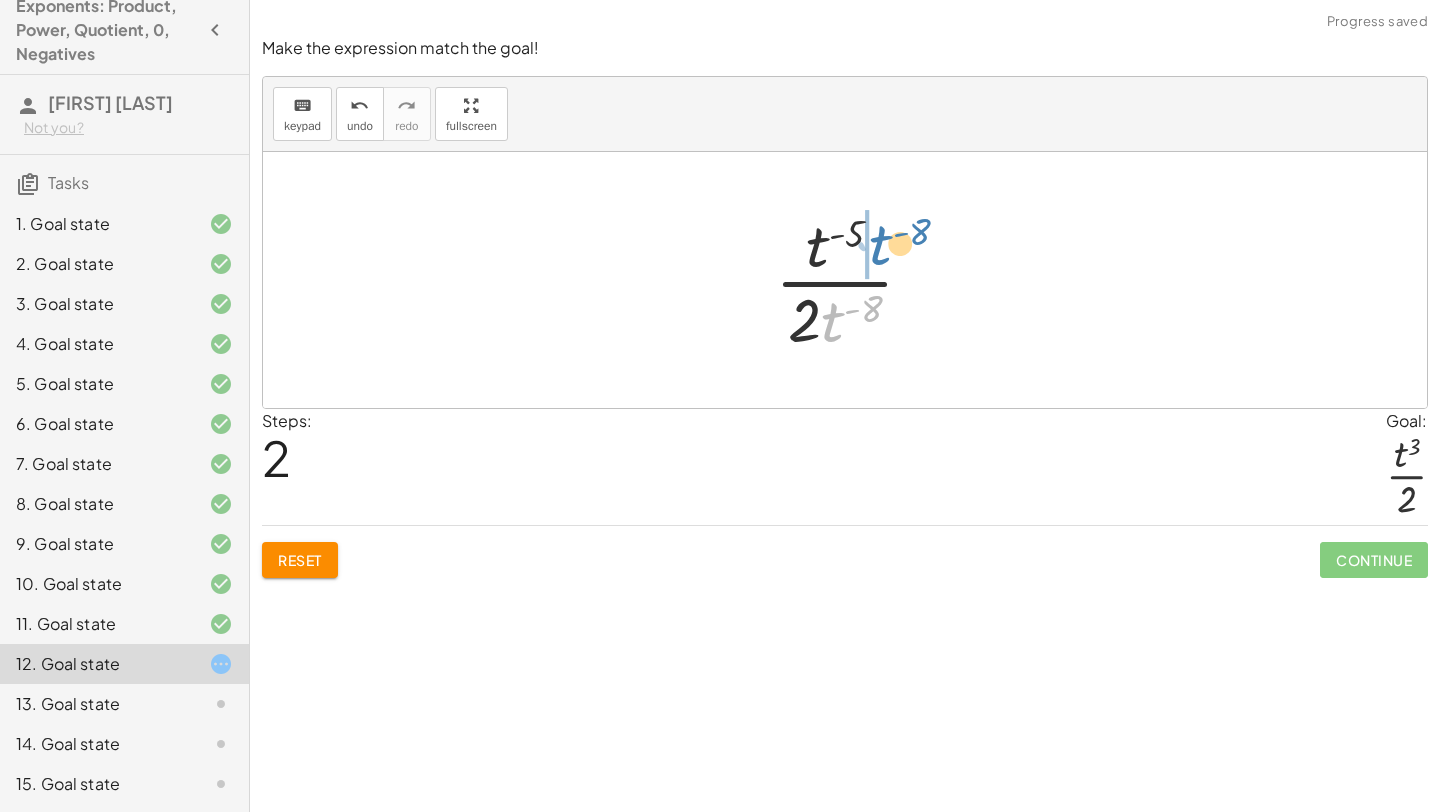 drag, startPoint x: 830, startPoint y: 319, endPoint x: 876, endPoint y: 242, distance: 89.693924 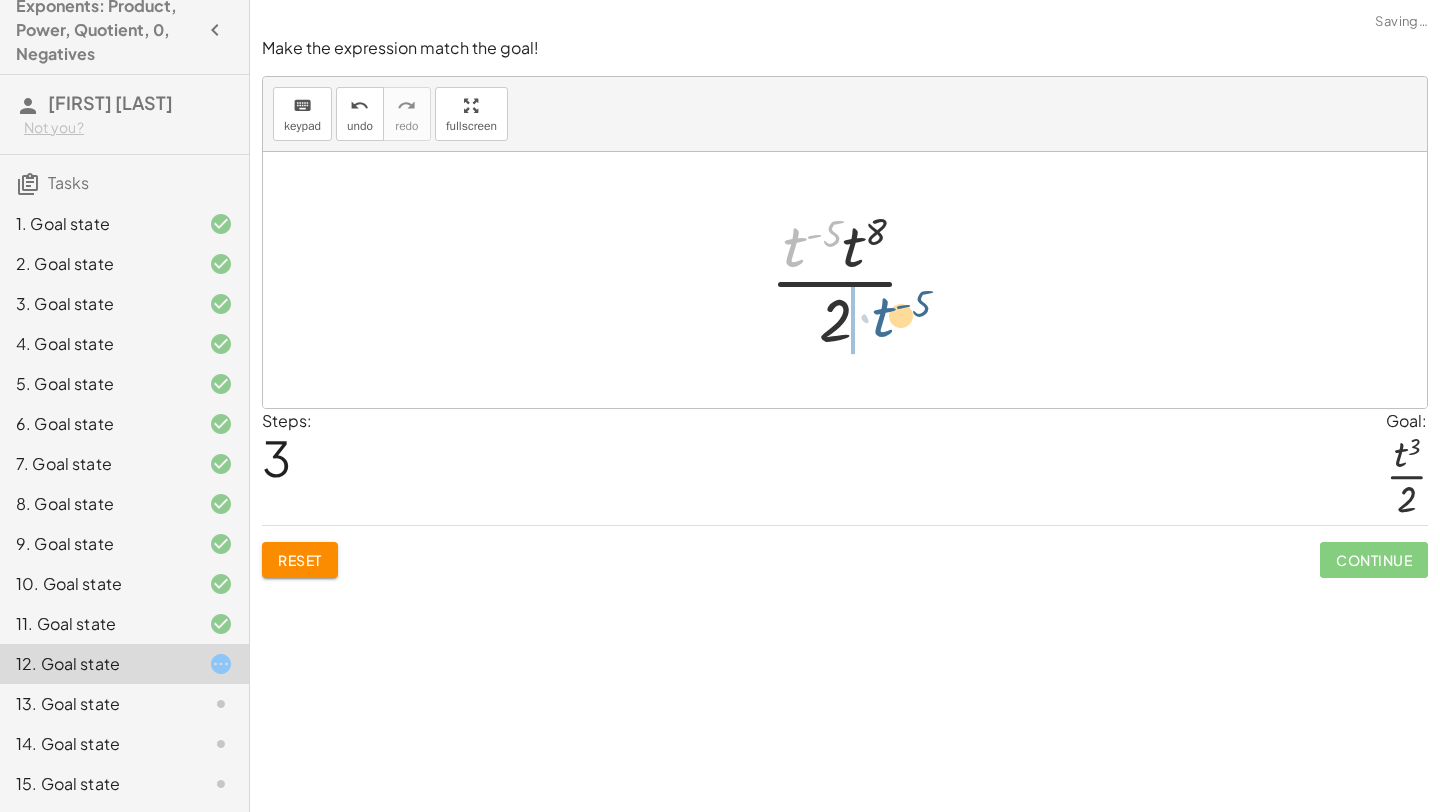 drag, startPoint x: 792, startPoint y: 246, endPoint x: 883, endPoint y: 318, distance: 116.03879 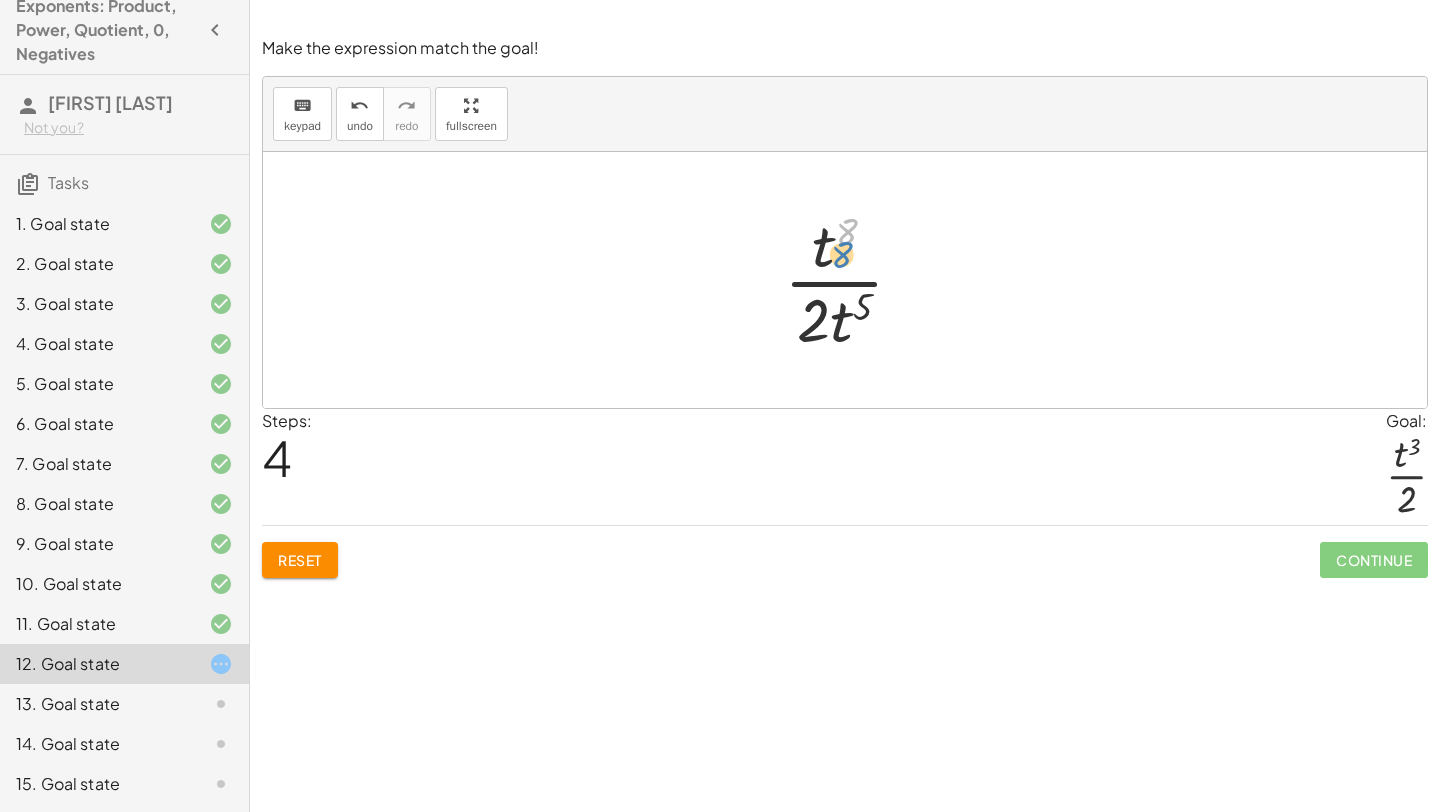 click at bounding box center (852, 280) 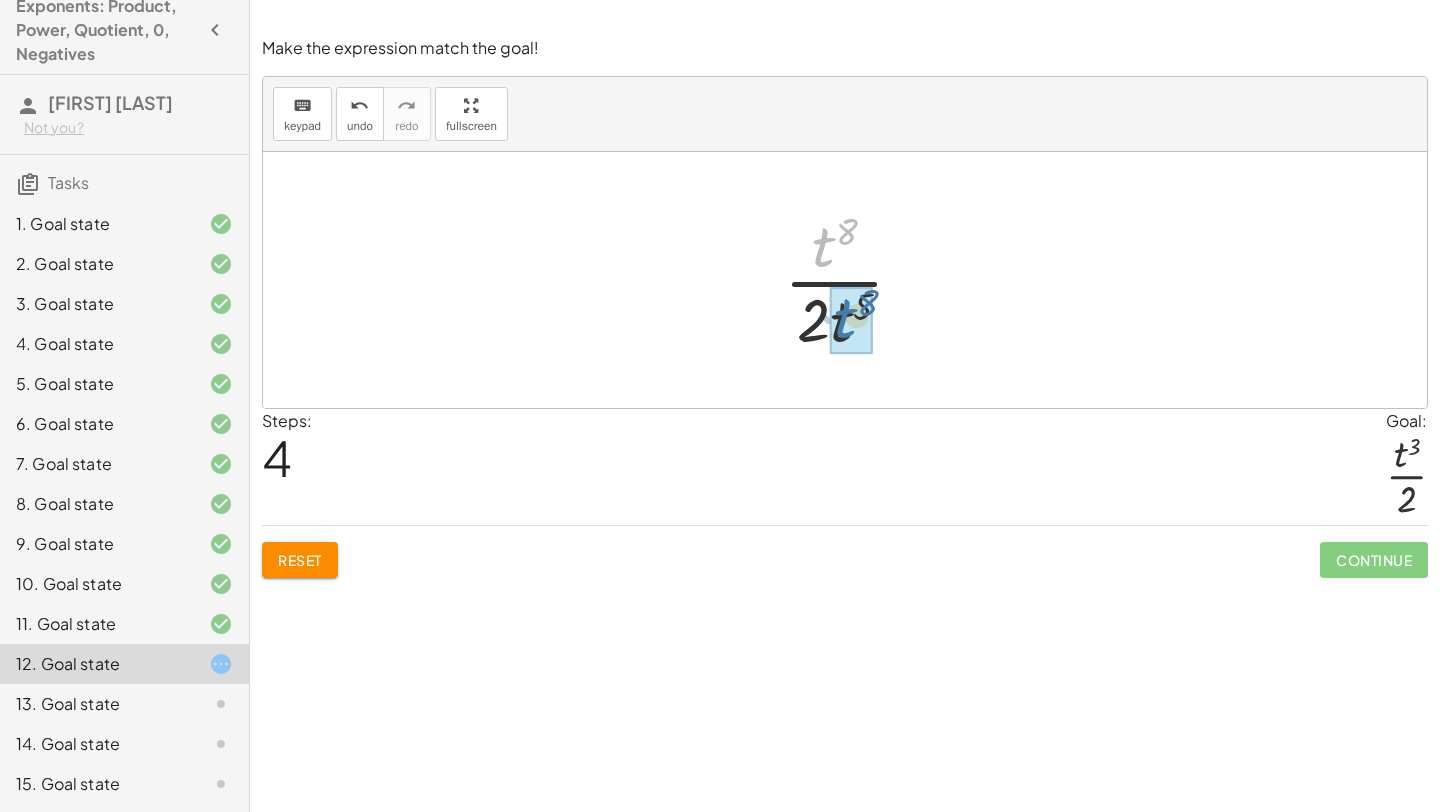 drag, startPoint x: 817, startPoint y: 249, endPoint x: 839, endPoint y: 321, distance: 75.28612 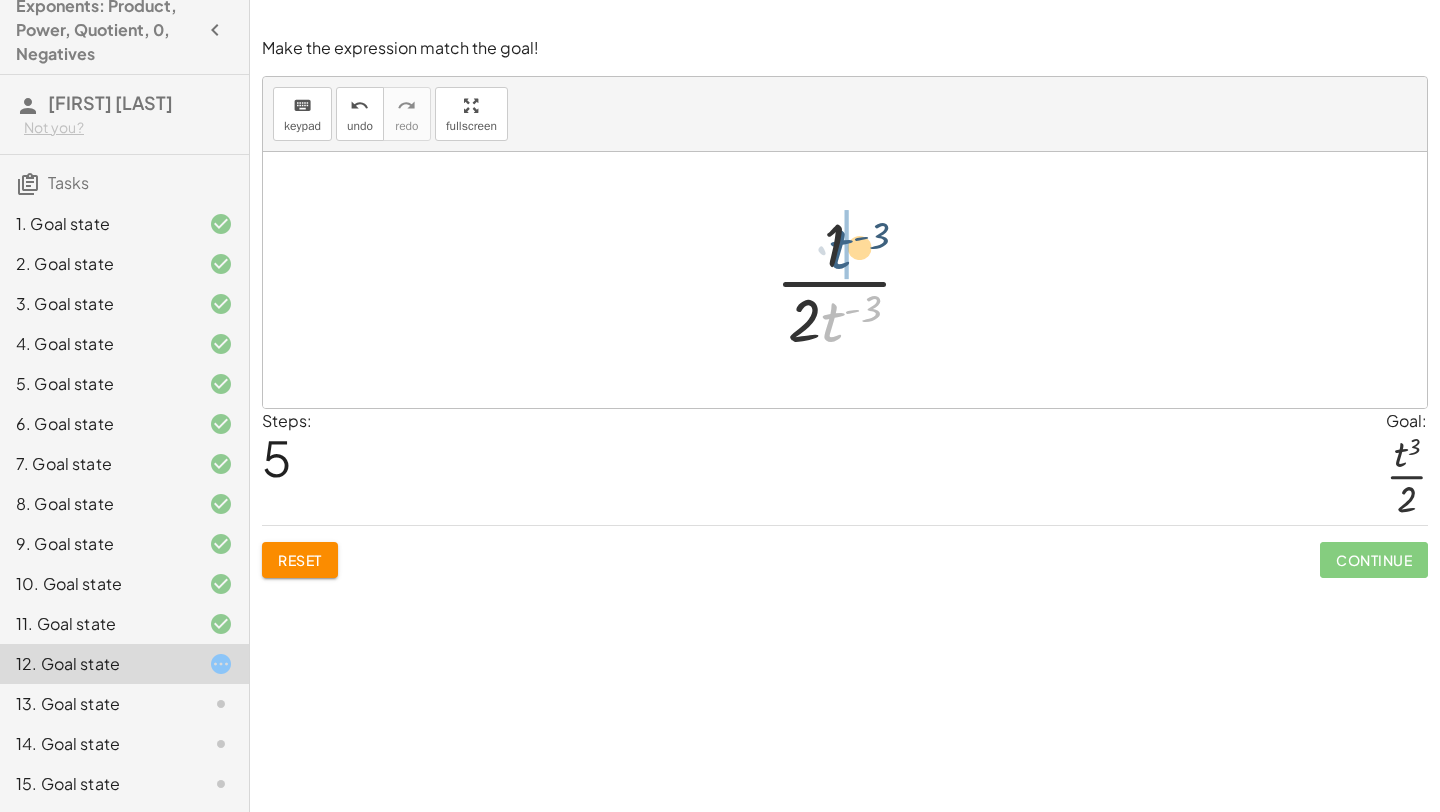 drag, startPoint x: 836, startPoint y: 320, endPoint x: 846, endPoint y: 247, distance: 73.68175 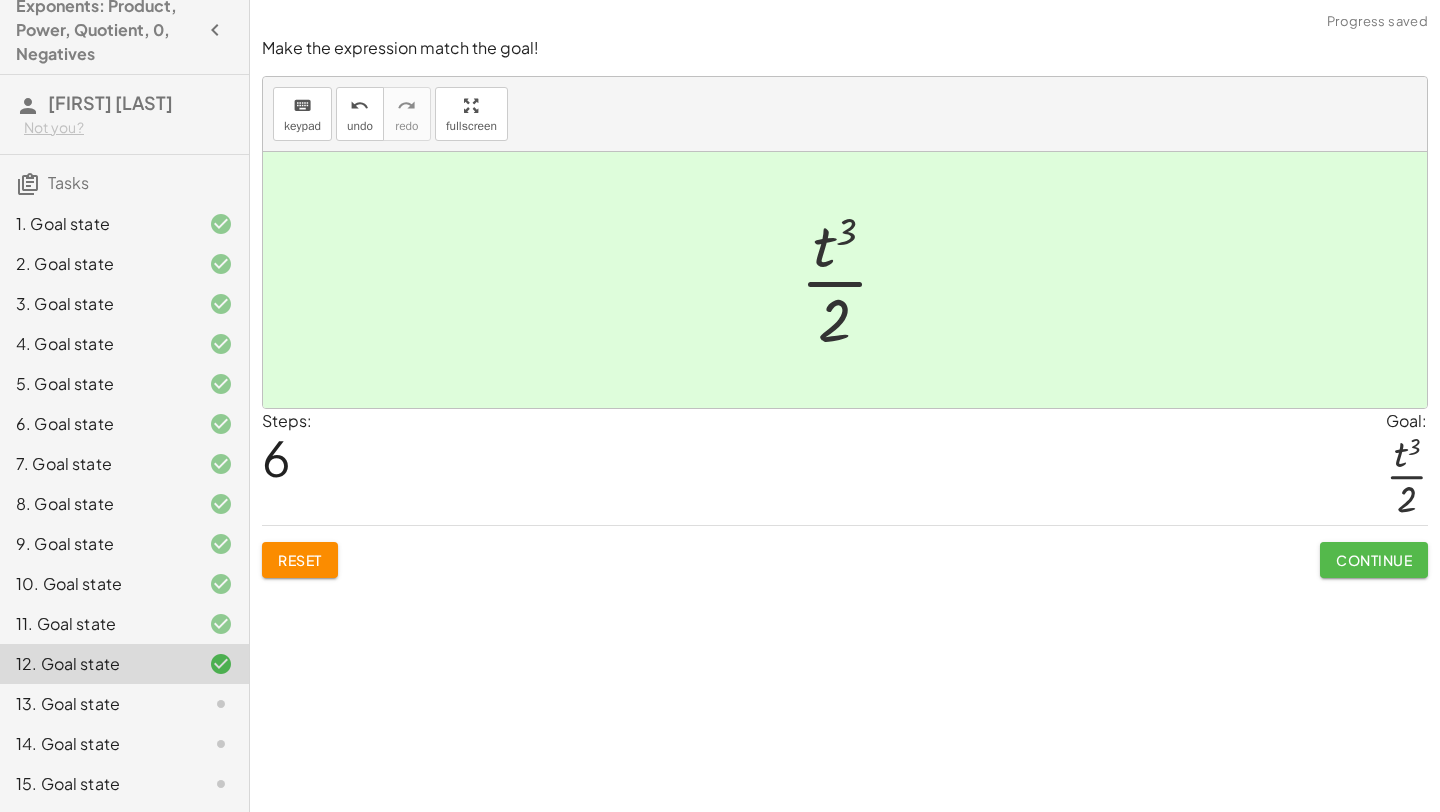 click on "Continue" 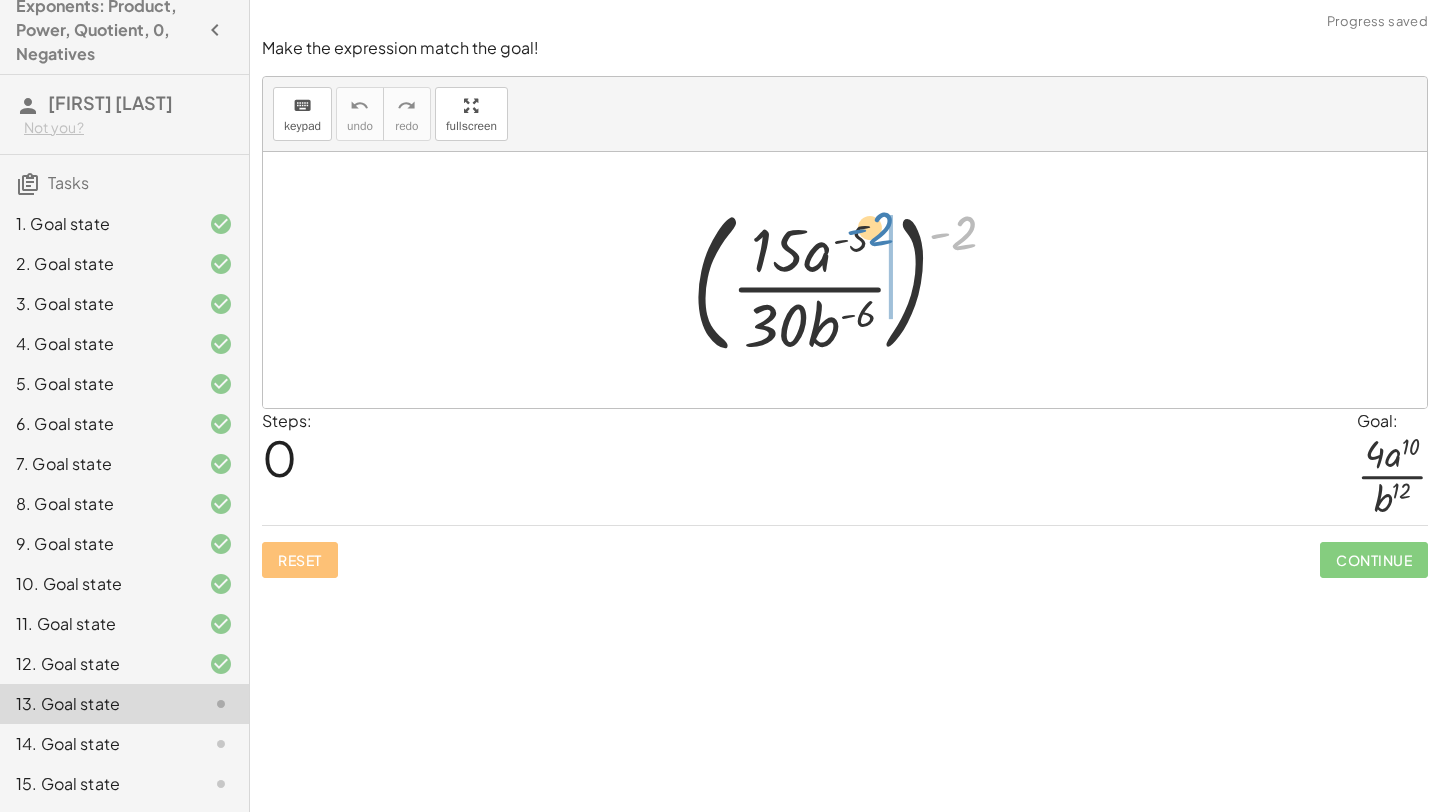 drag, startPoint x: 970, startPoint y: 234, endPoint x: 890, endPoint y: 232, distance: 80.024994 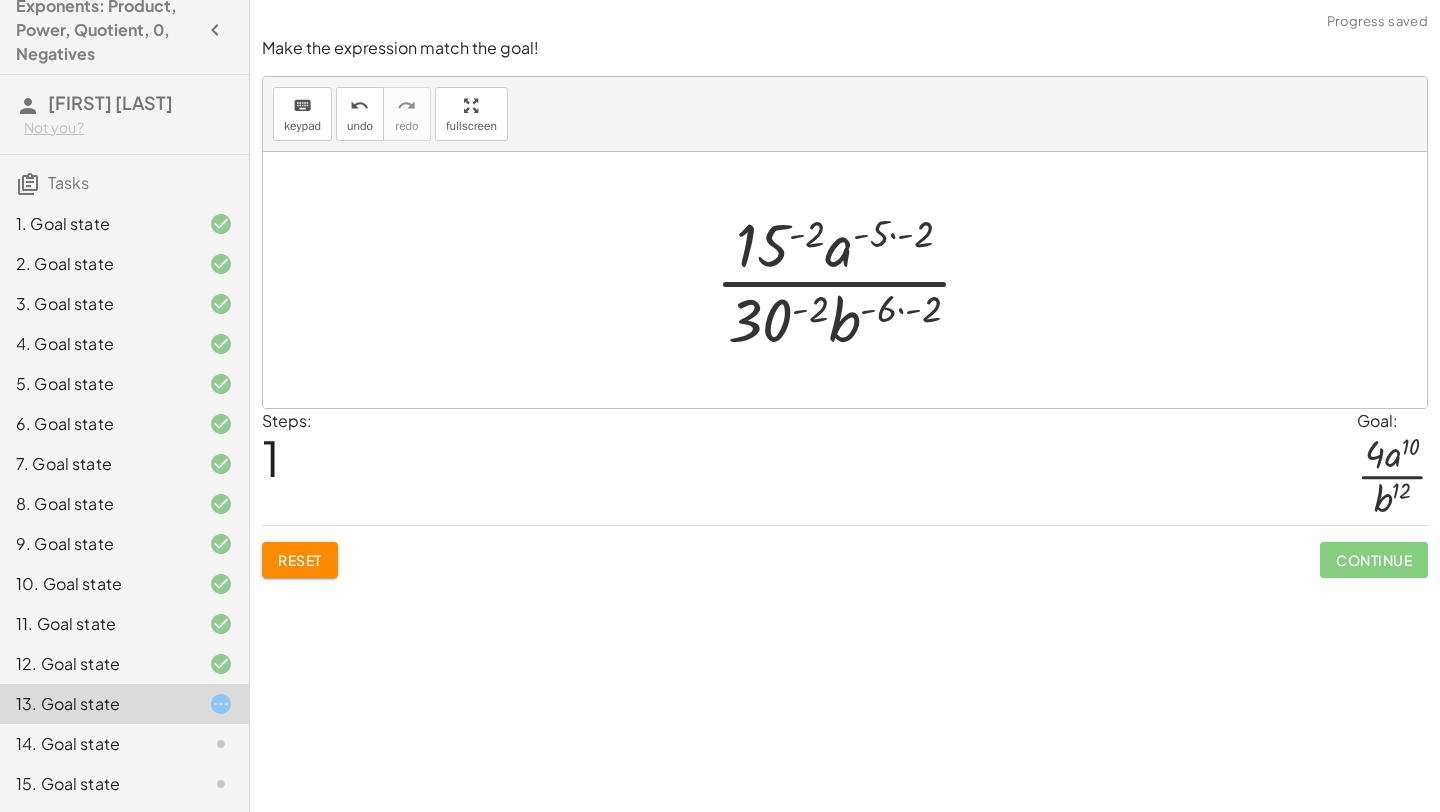 click at bounding box center (852, 280) 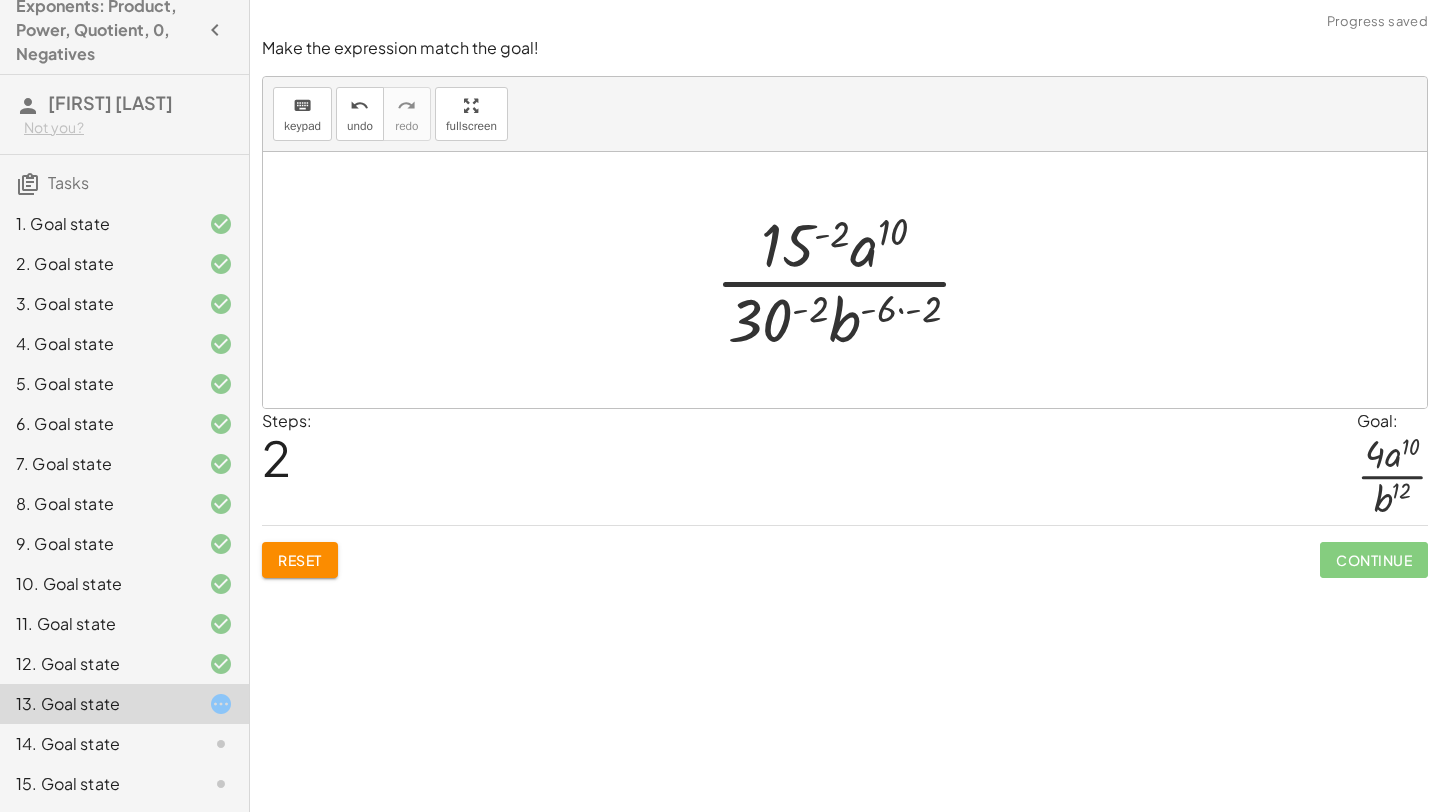 click at bounding box center (852, 280) 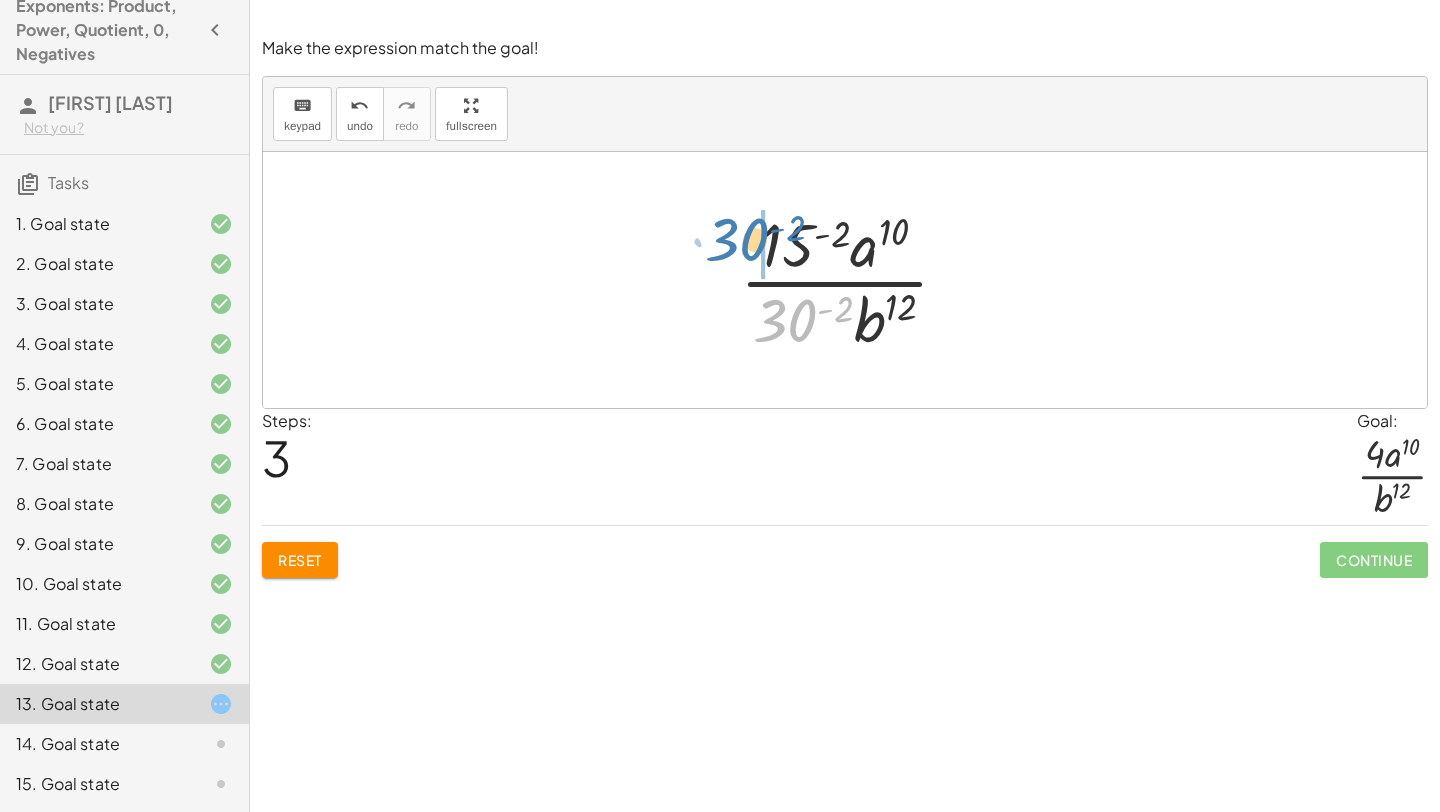 drag, startPoint x: 783, startPoint y: 323, endPoint x: 734, endPoint y: 244, distance: 92.96236 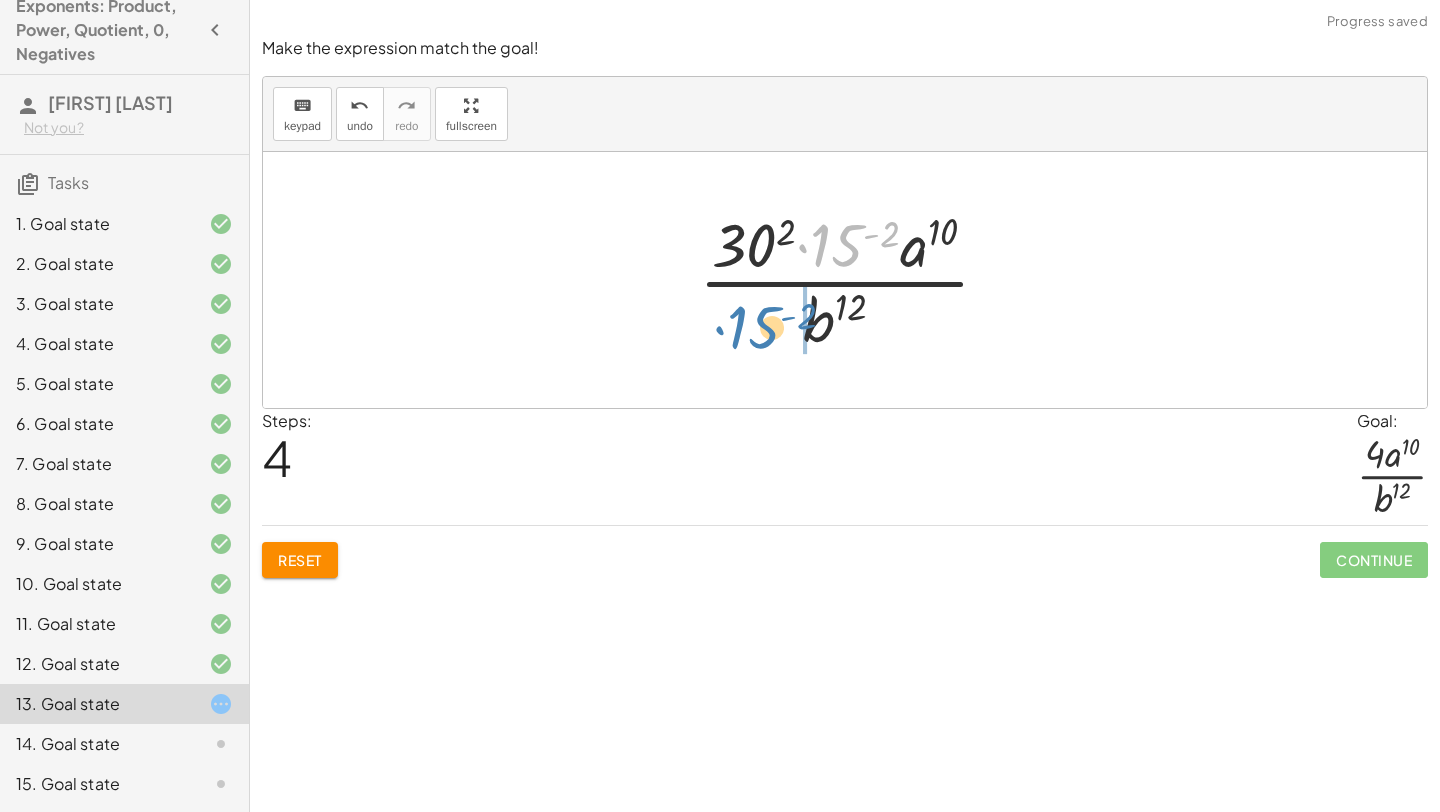 drag, startPoint x: 841, startPoint y: 241, endPoint x: 758, endPoint y: 323, distance: 116.67476 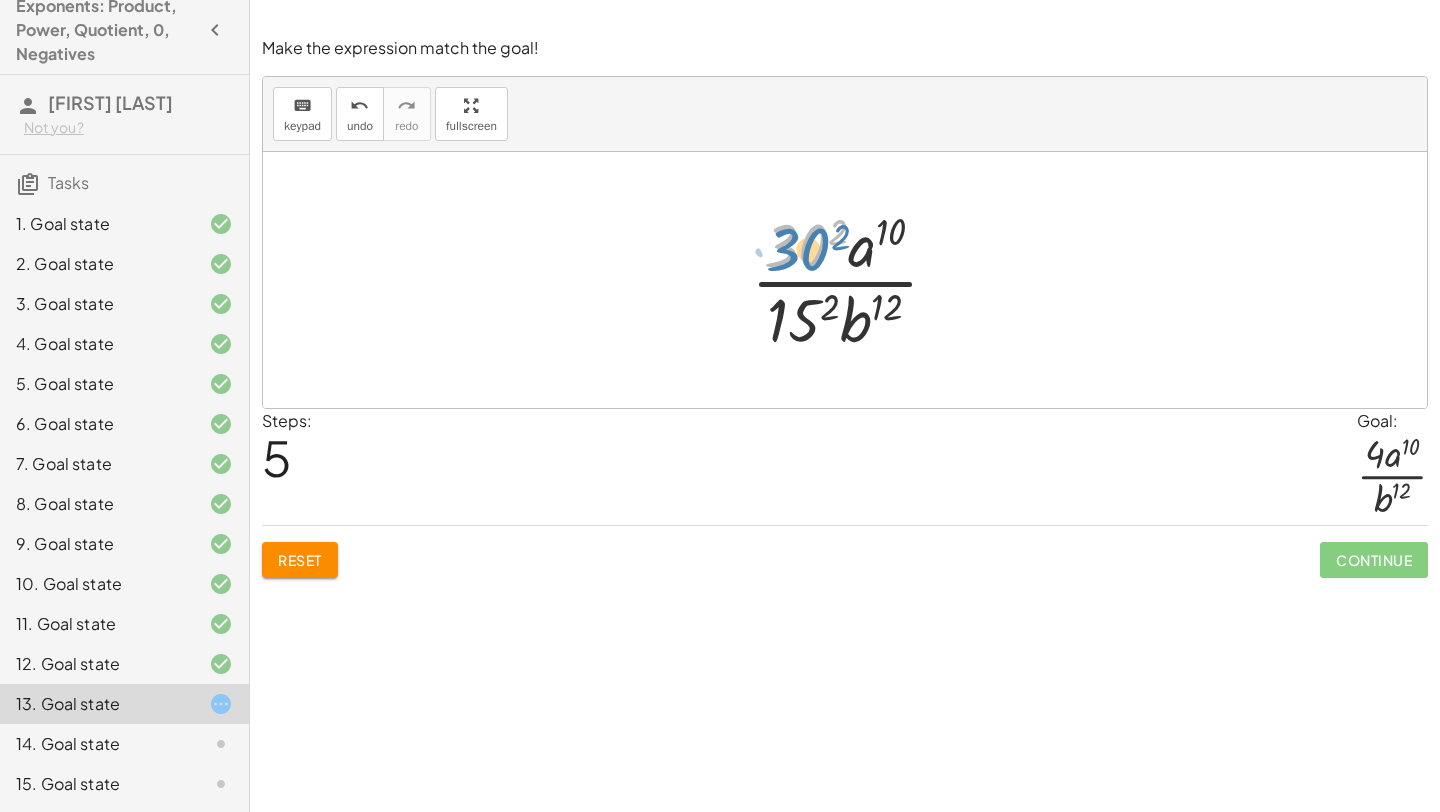 click at bounding box center (853, 280) 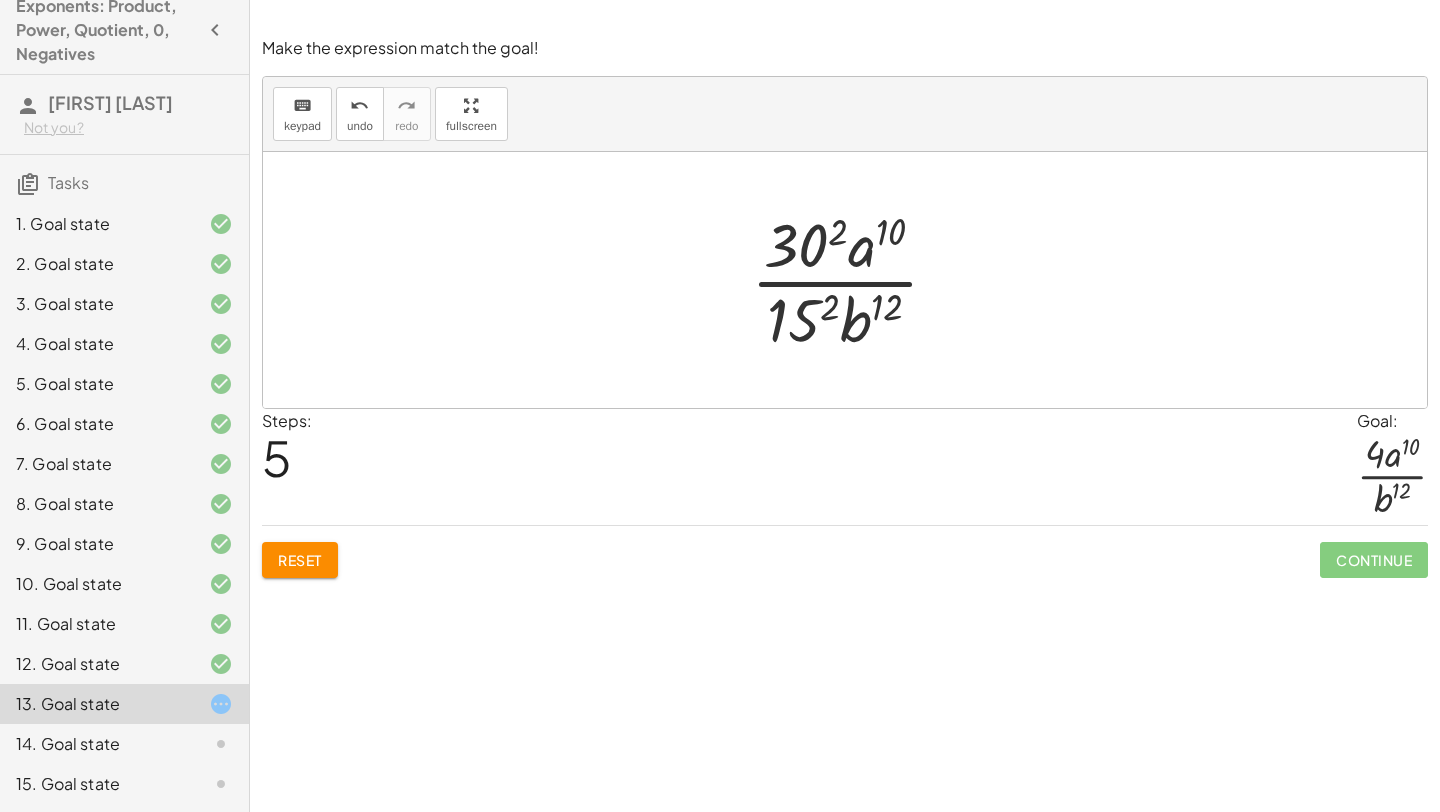 click at bounding box center [853, 280] 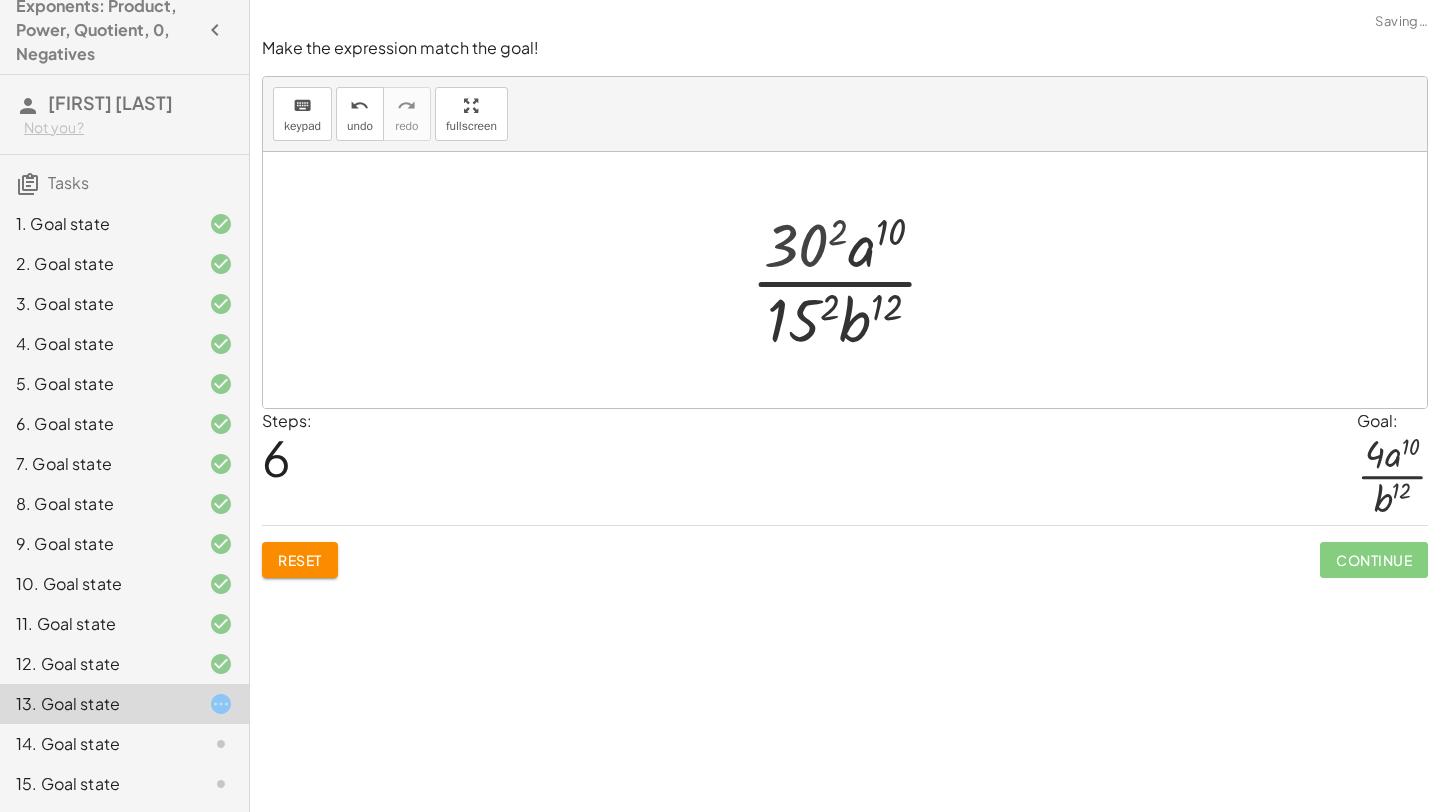 click at bounding box center [852, 280] 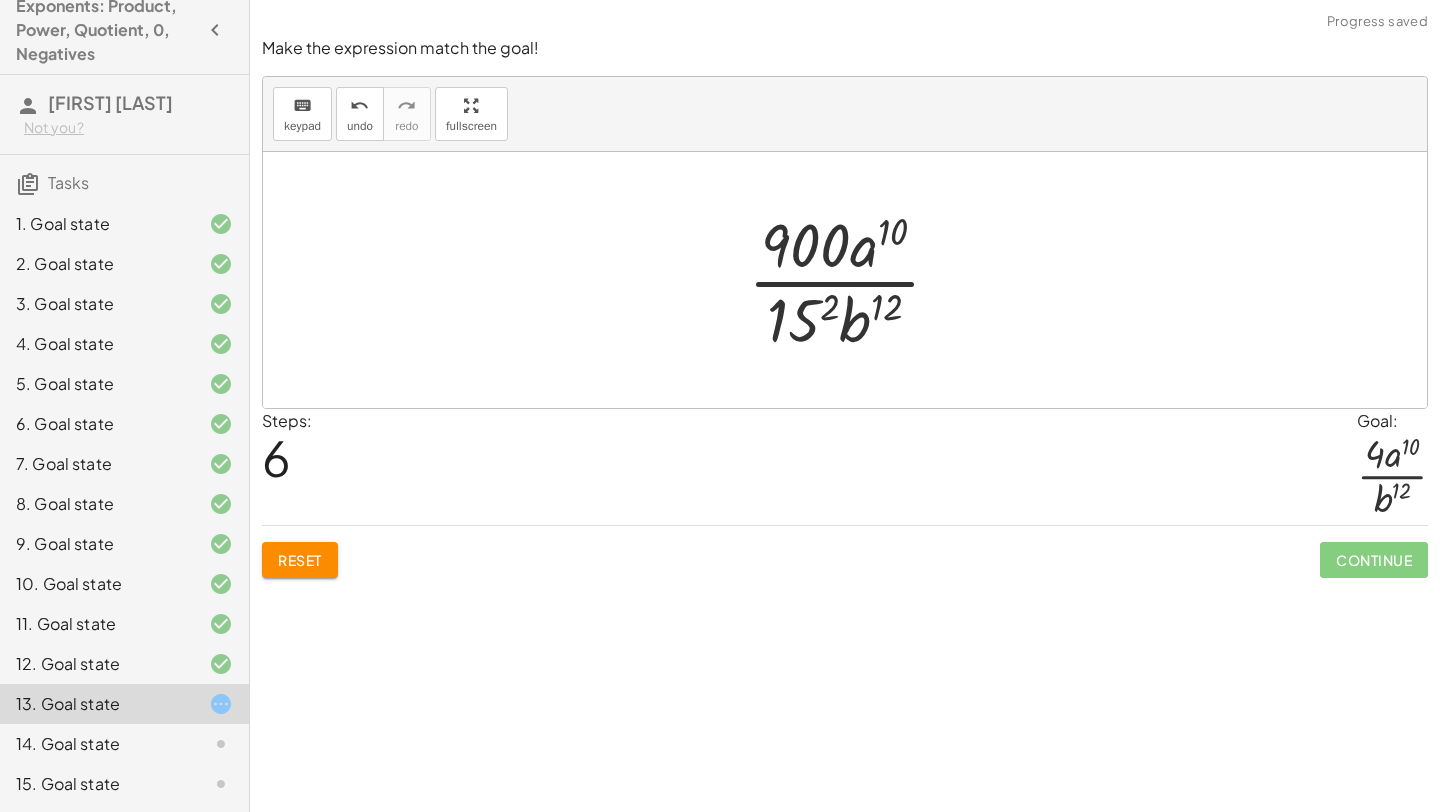 click at bounding box center (852, 280) 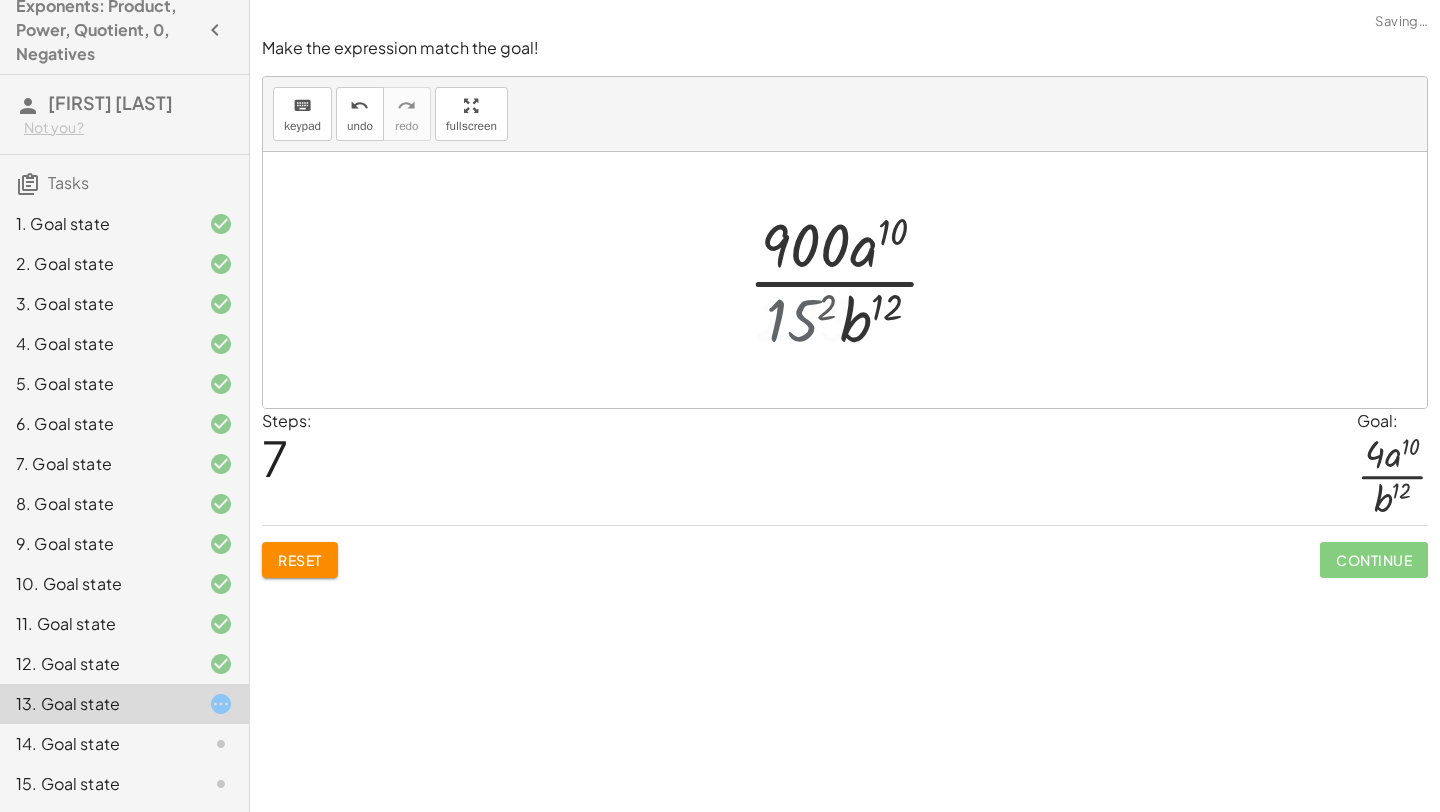 click at bounding box center (852, 280) 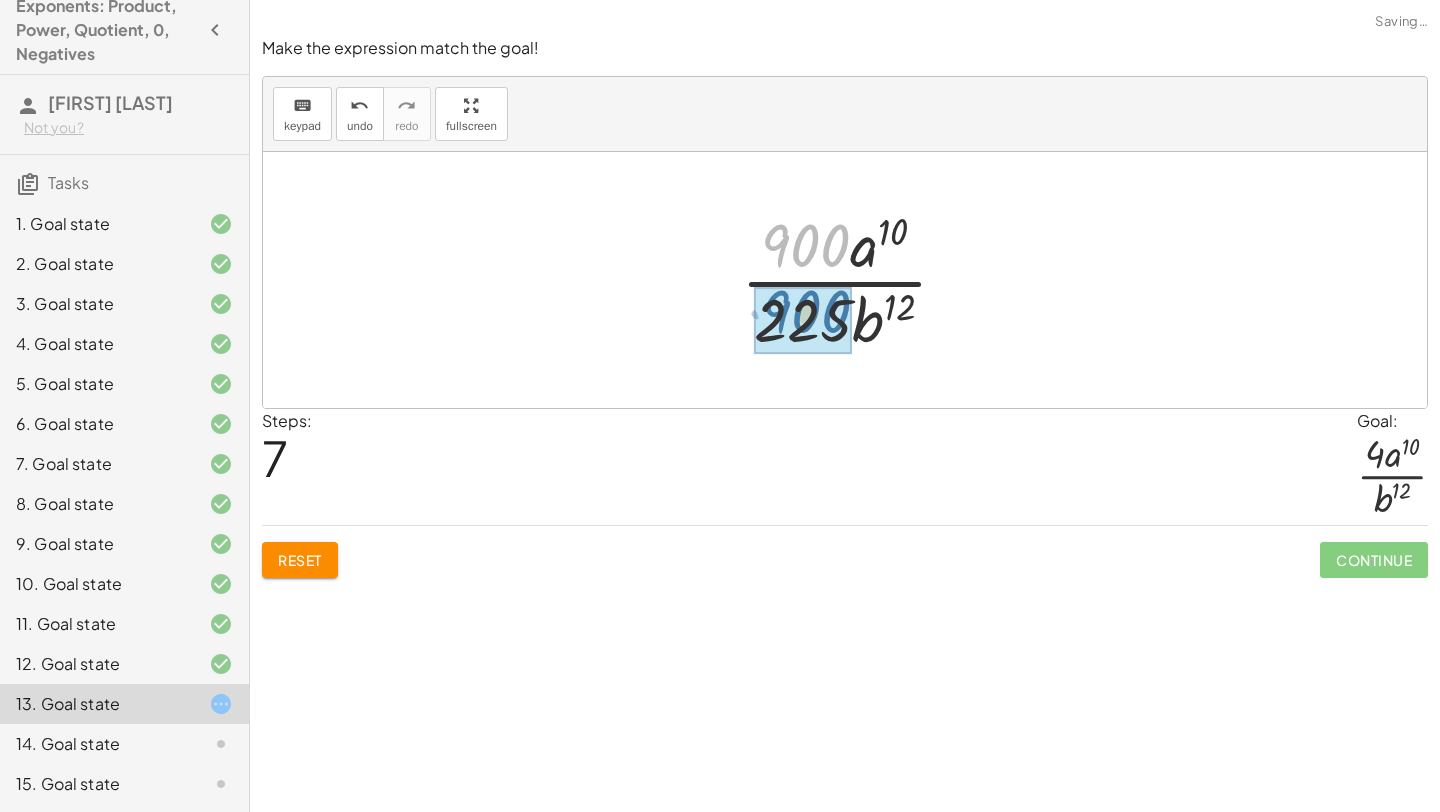drag, startPoint x: 796, startPoint y: 241, endPoint x: 785, endPoint y: 318, distance: 77.781746 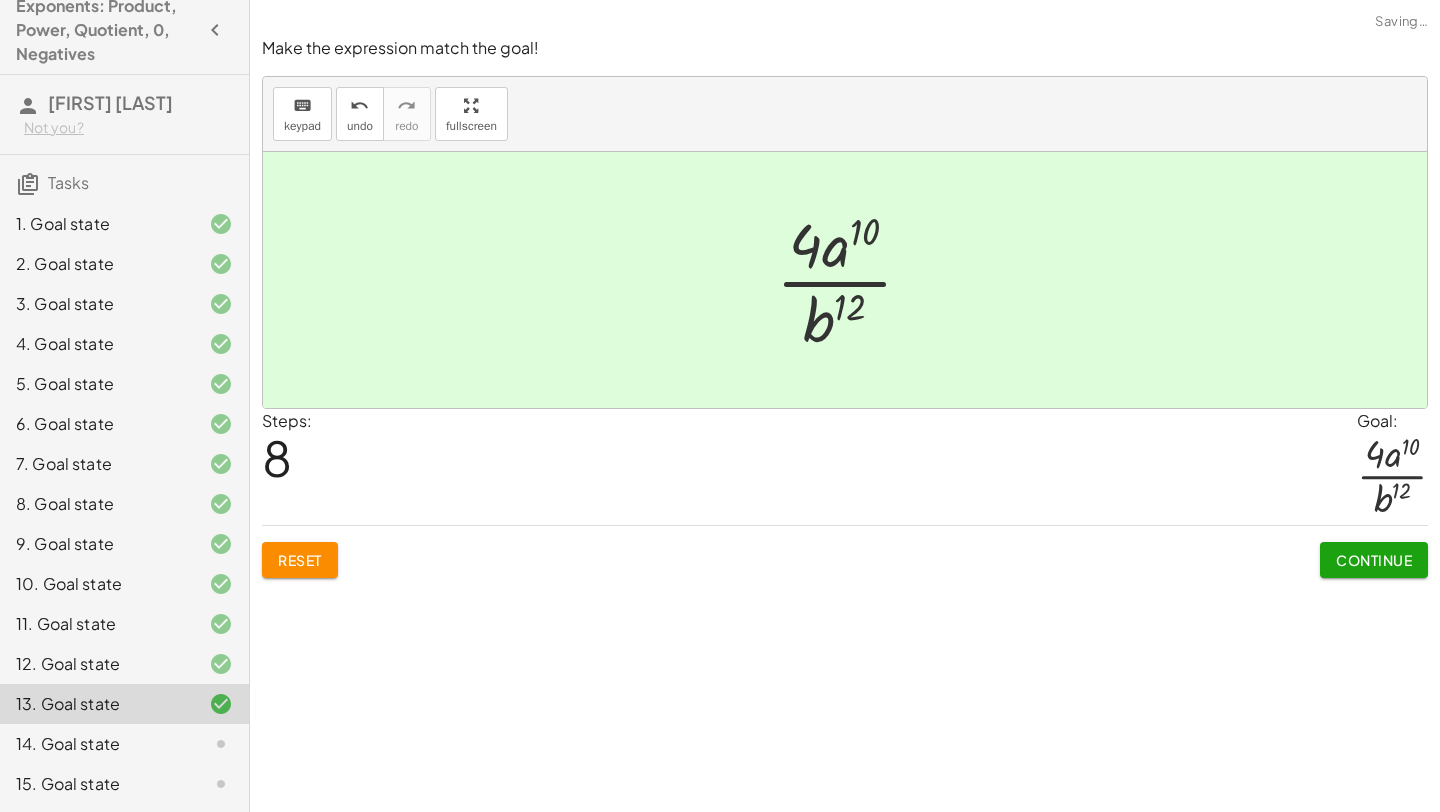click on "Continue" 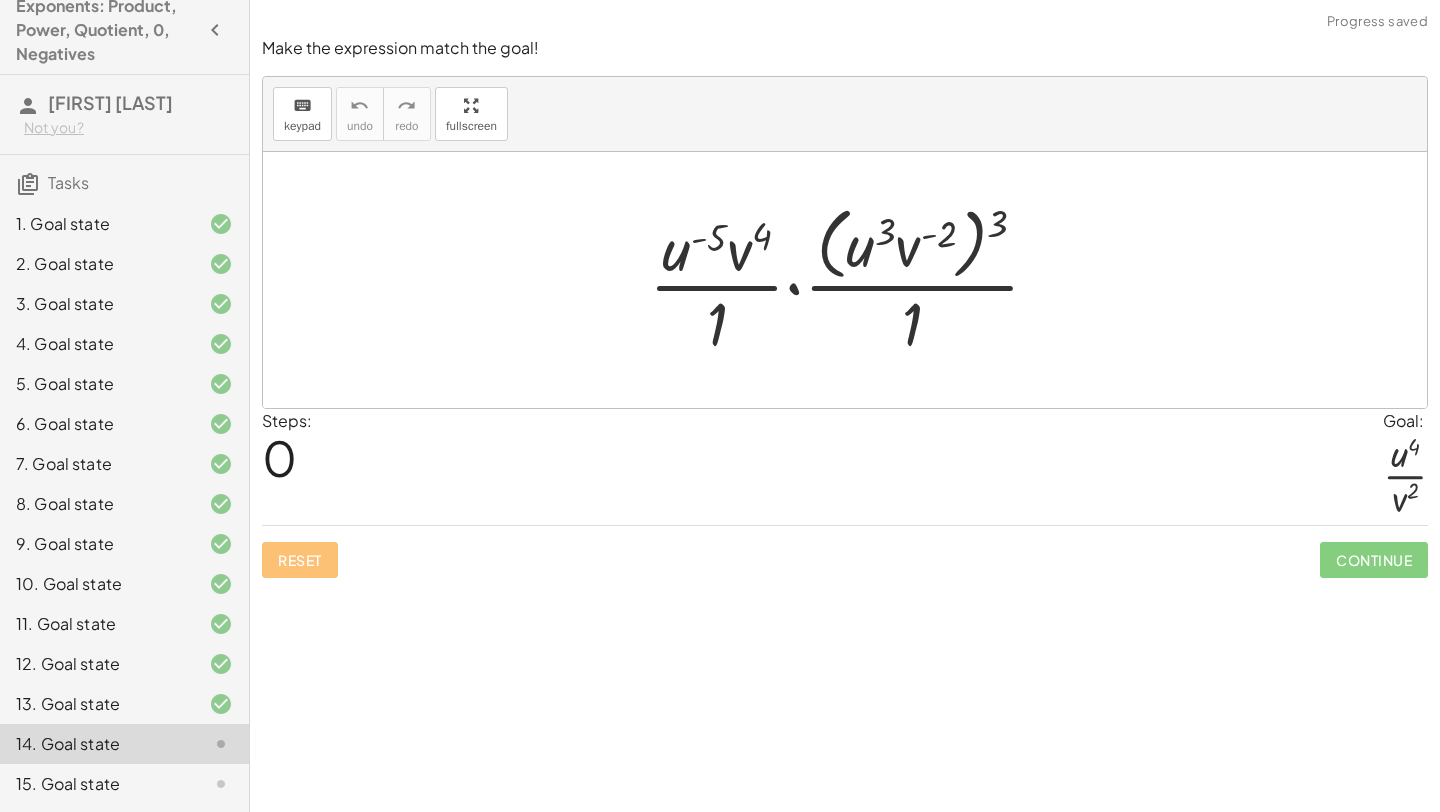 click at bounding box center (852, 279) 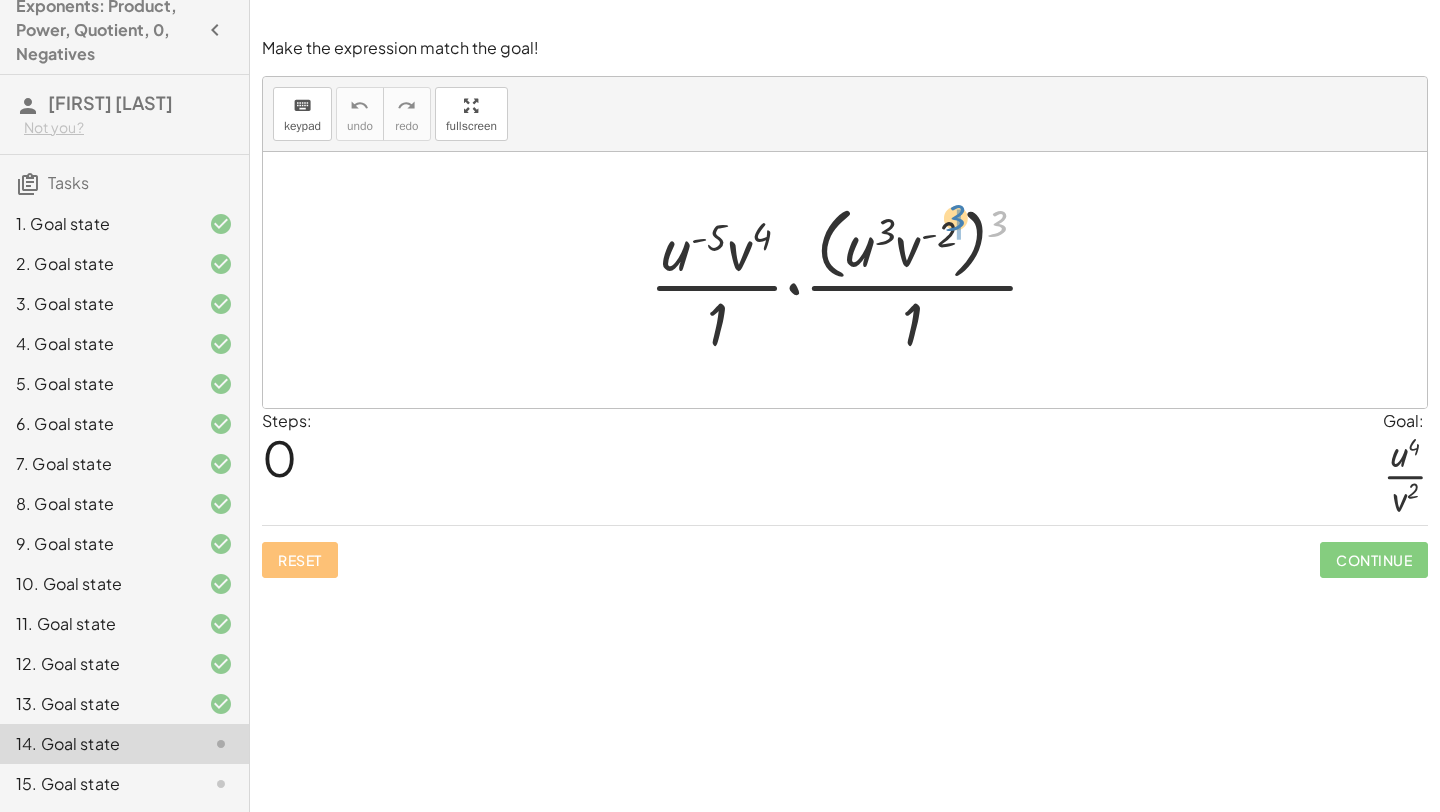 drag, startPoint x: 1003, startPoint y: 220, endPoint x: 960, endPoint y: 213, distance: 43.56604 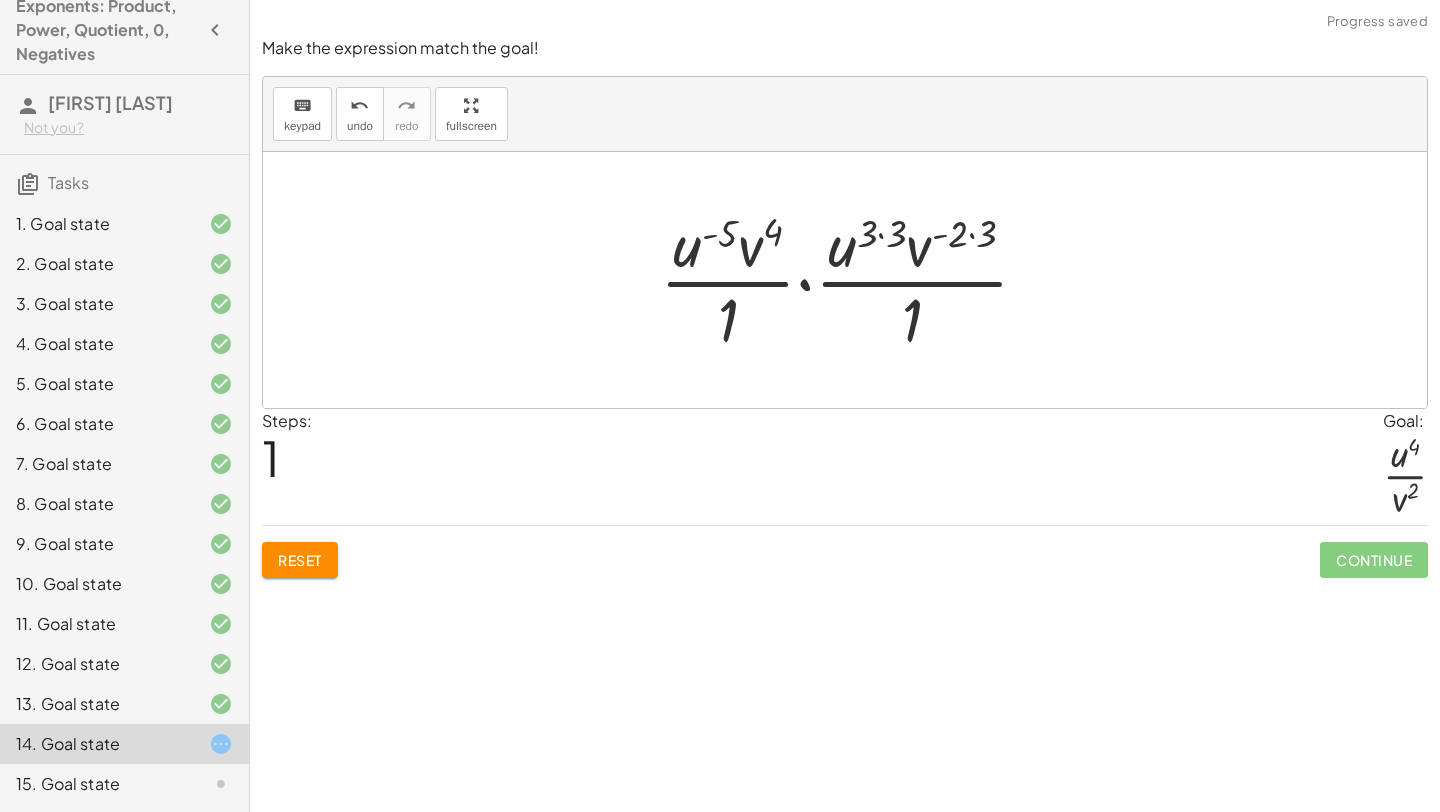 click at bounding box center (852, 280) 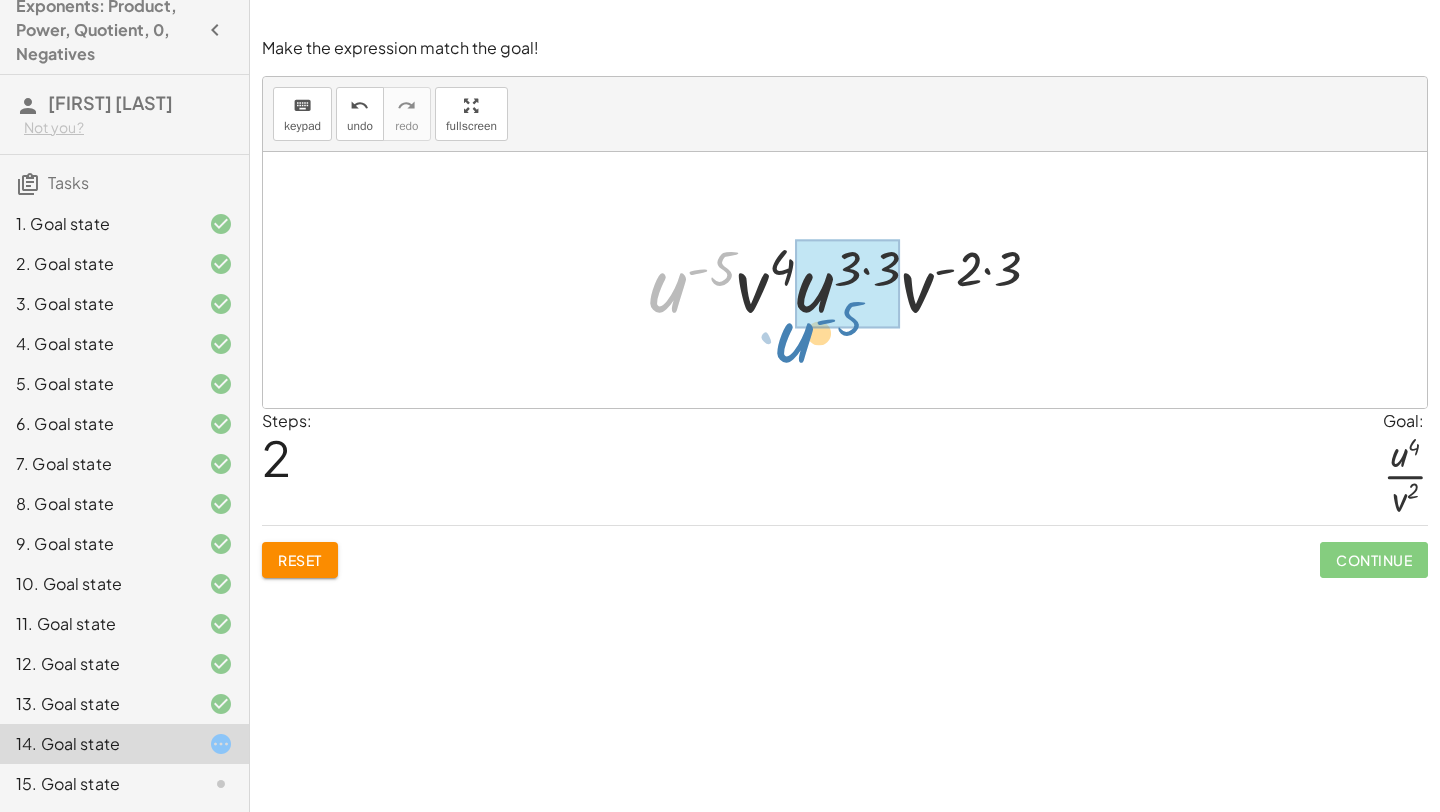drag, startPoint x: 665, startPoint y: 289, endPoint x: 812, endPoint y: 348, distance: 158.39824 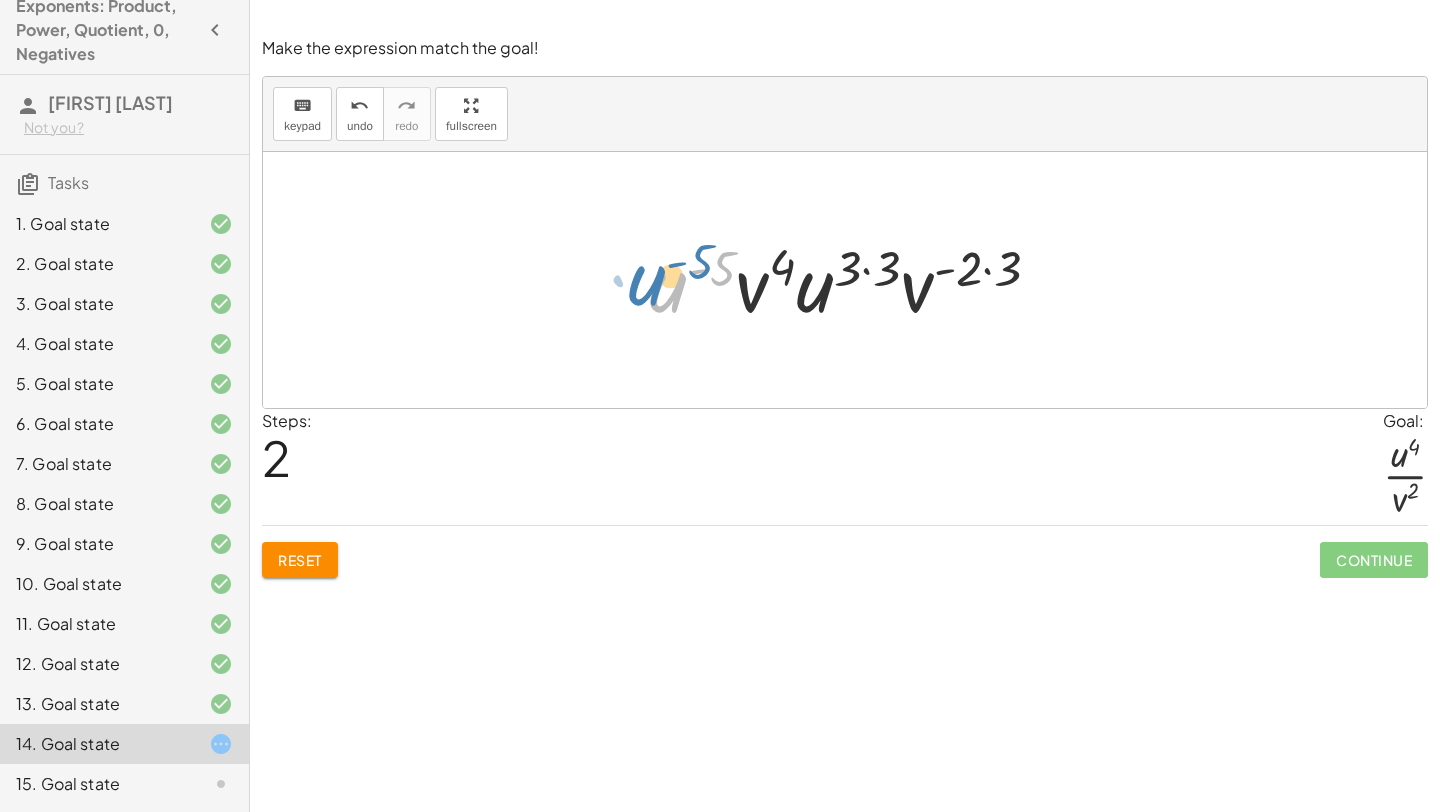drag, startPoint x: 668, startPoint y: 293, endPoint x: 642, endPoint y: 283, distance: 27.856777 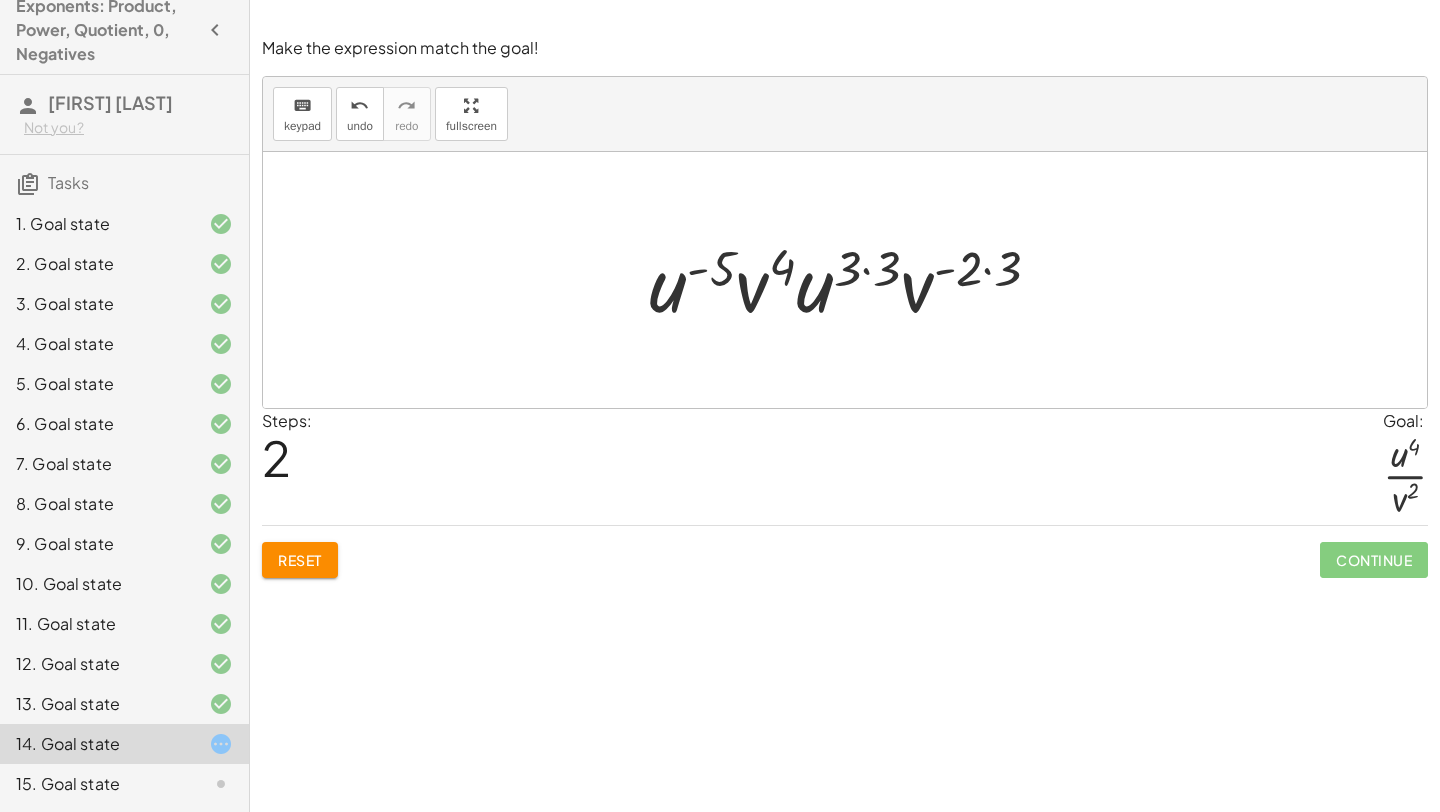 click at bounding box center [852, 280] 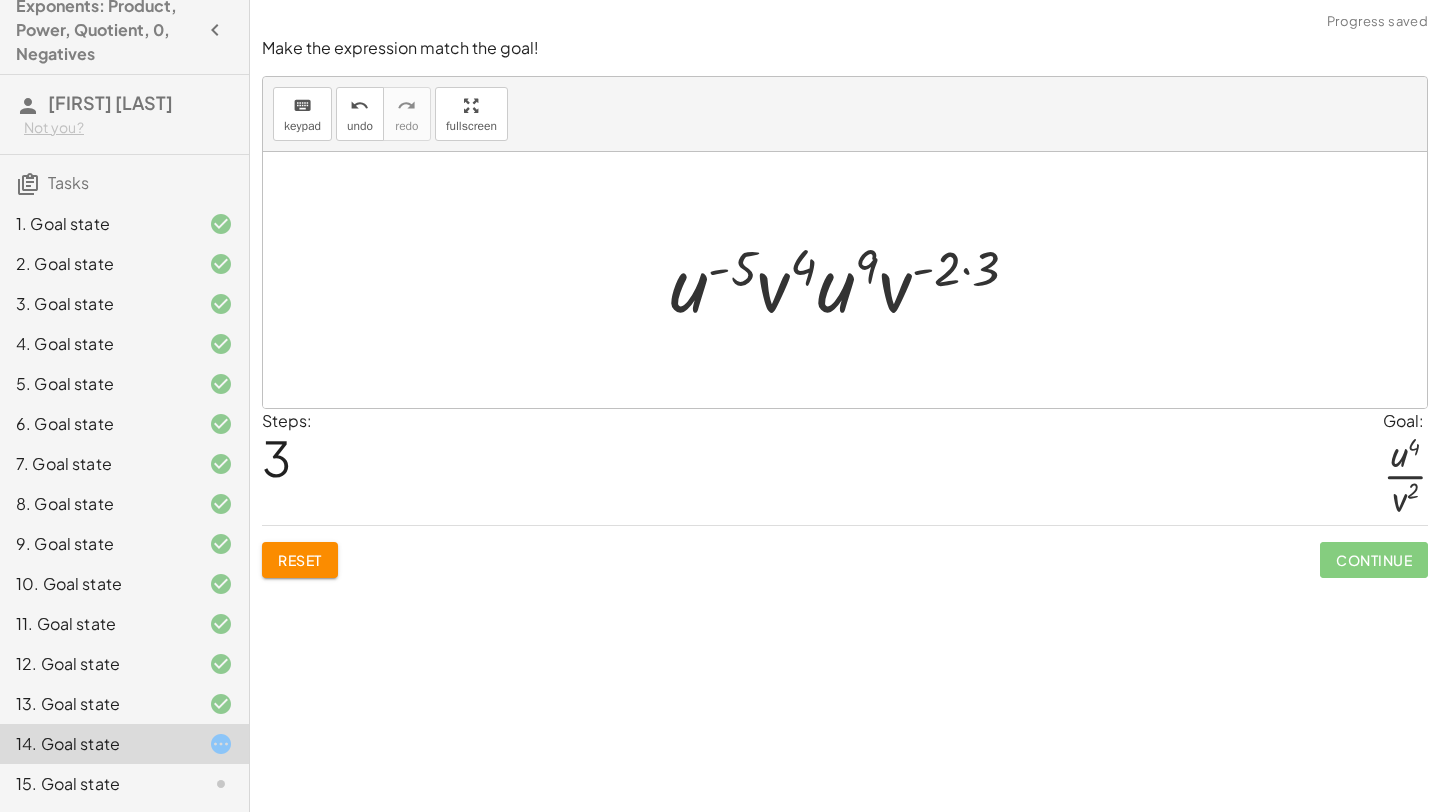 click at bounding box center (852, 280) 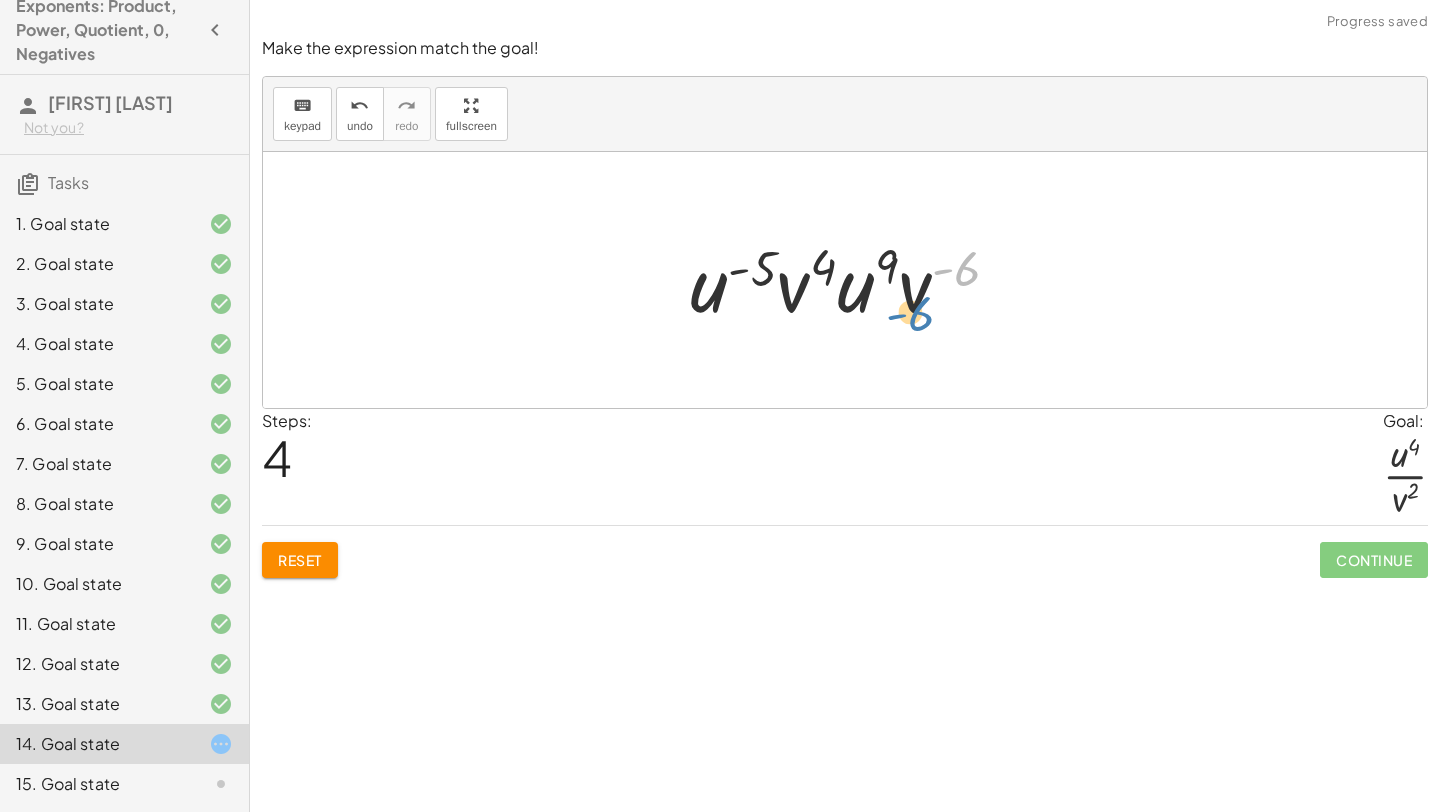 drag, startPoint x: 969, startPoint y: 273, endPoint x: 981, endPoint y: 308, distance: 37 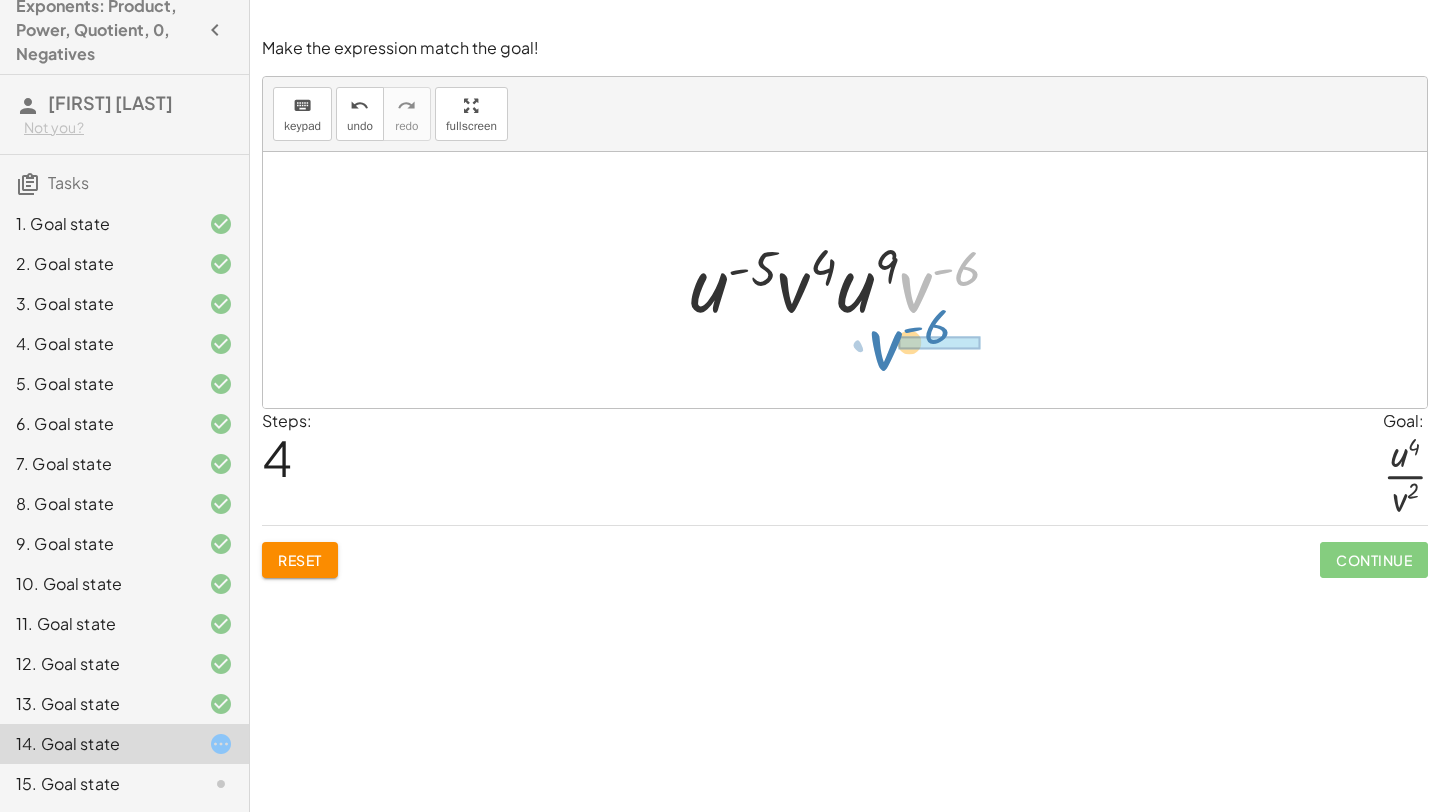 drag, startPoint x: 921, startPoint y: 290, endPoint x: 894, endPoint y: 358, distance: 73.1642 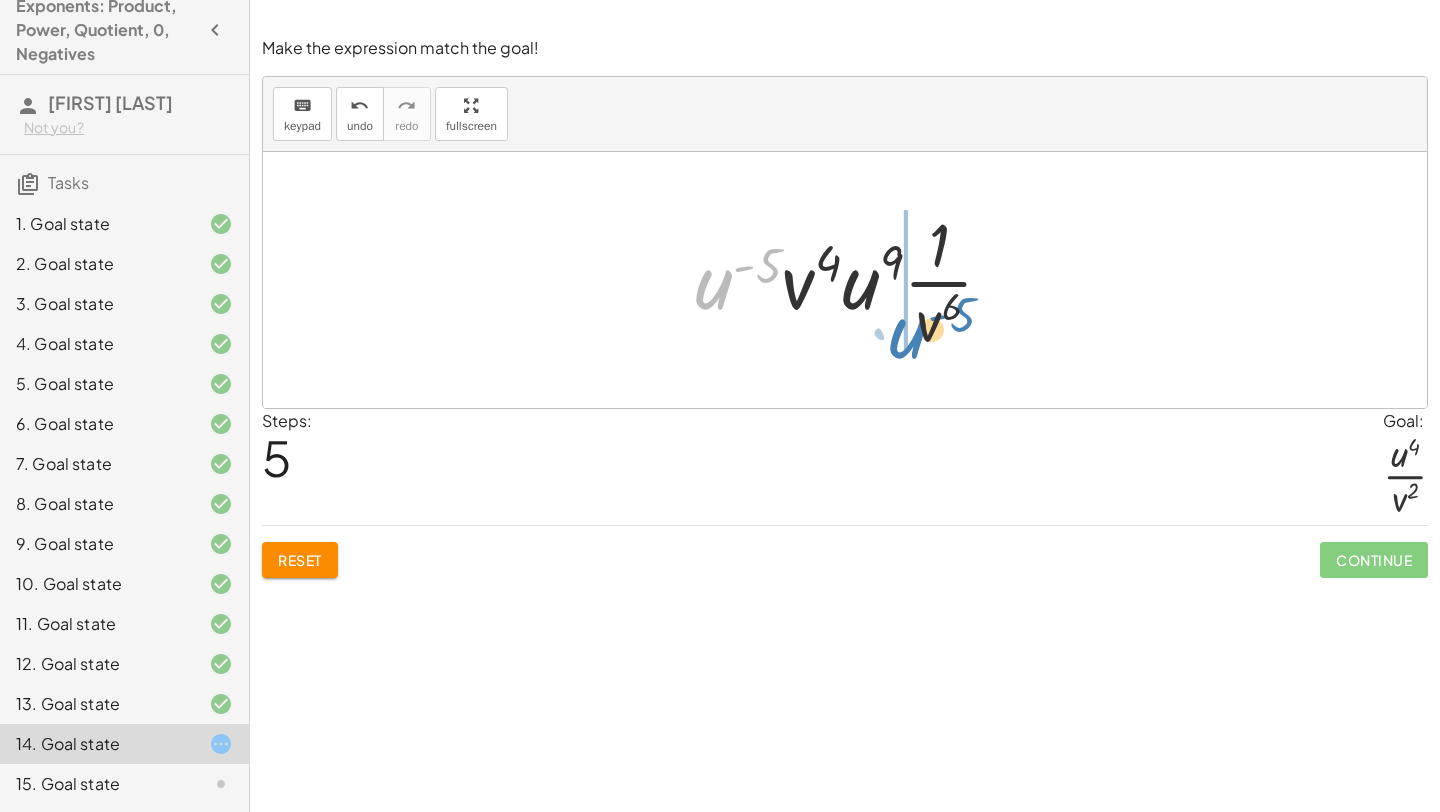drag, startPoint x: 710, startPoint y: 291, endPoint x: 904, endPoint y: 340, distance: 200.09248 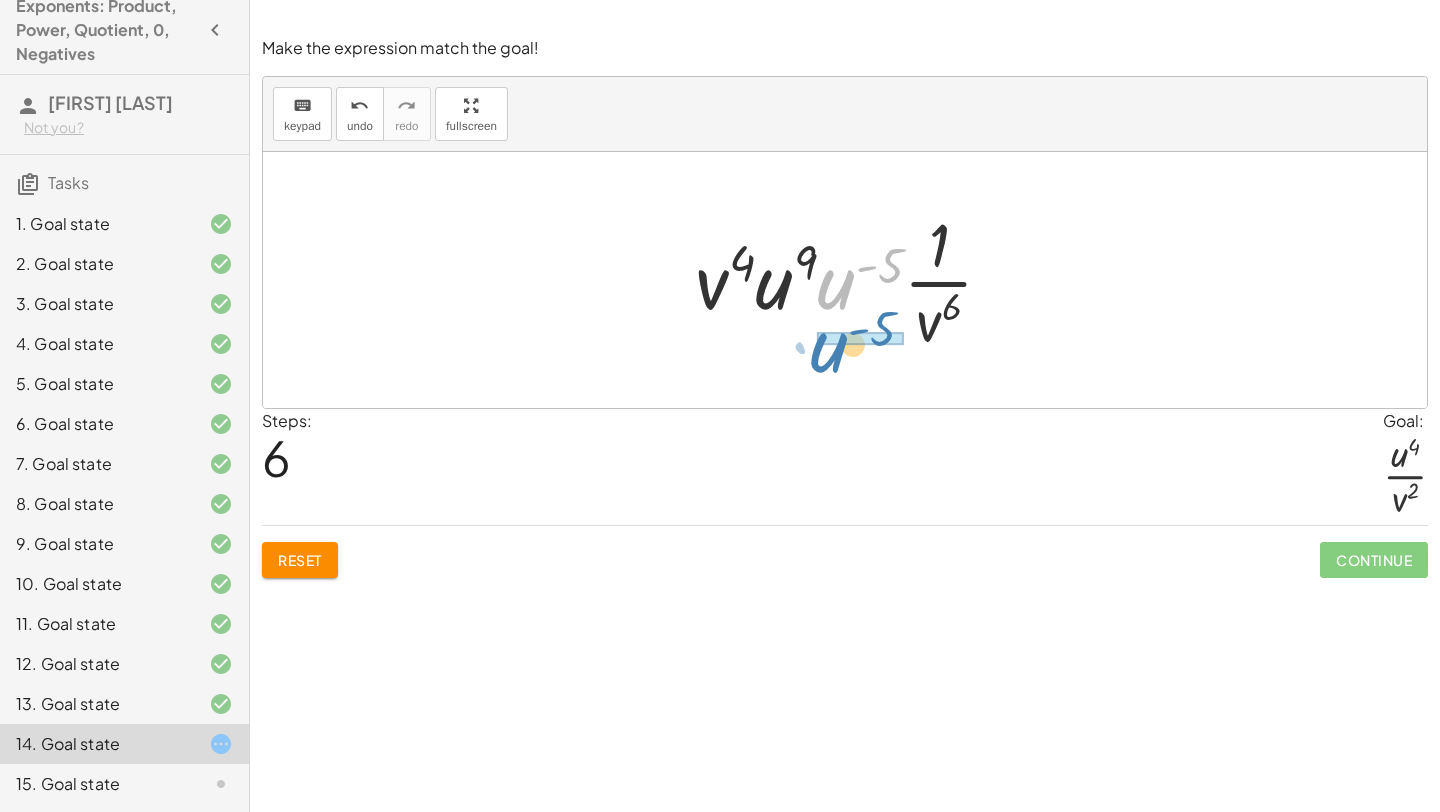 drag, startPoint x: 829, startPoint y: 290, endPoint x: 823, endPoint y: 358, distance: 68.26419 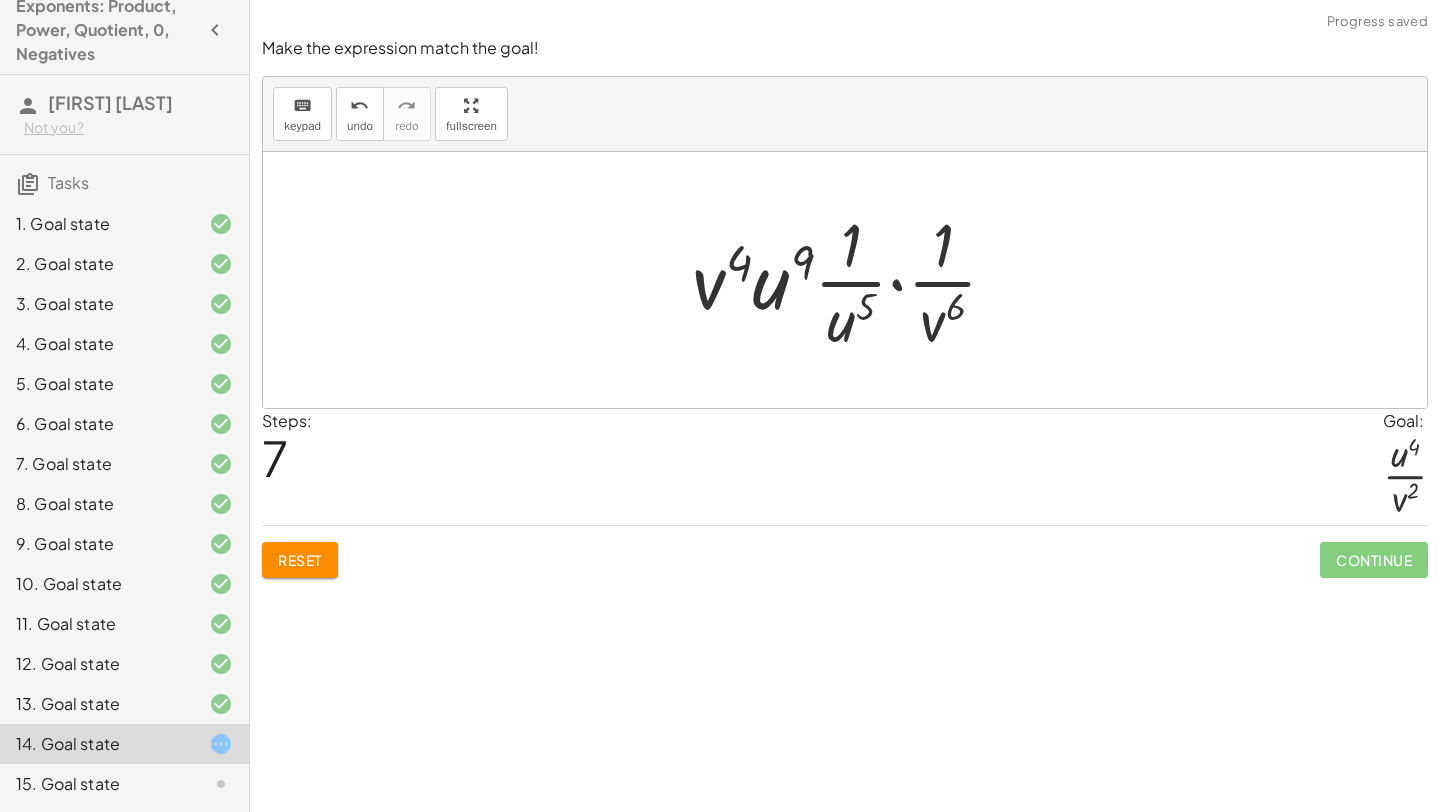 click at bounding box center (853, 280) 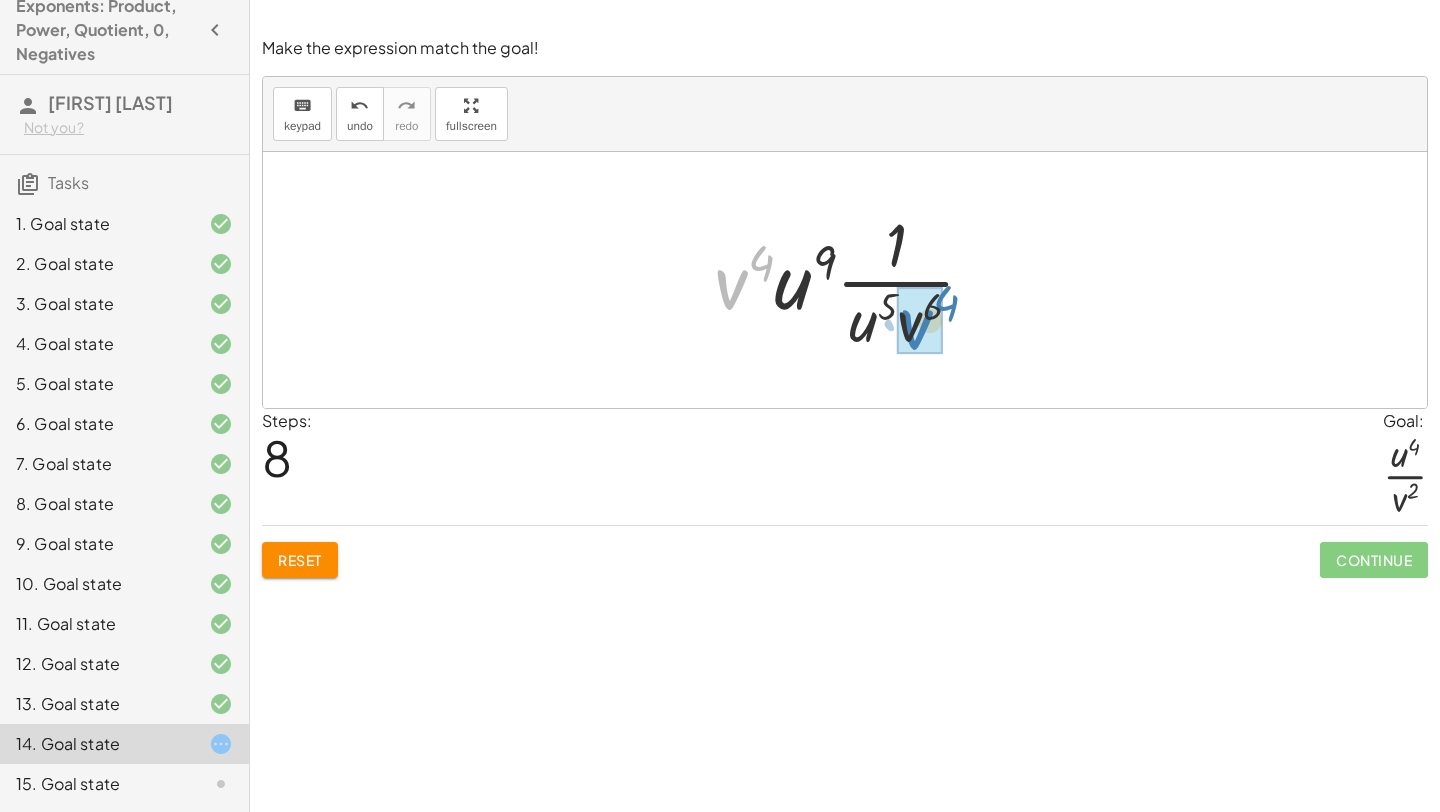 drag, startPoint x: 732, startPoint y: 287, endPoint x: 907, endPoint y: 327, distance: 179.51323 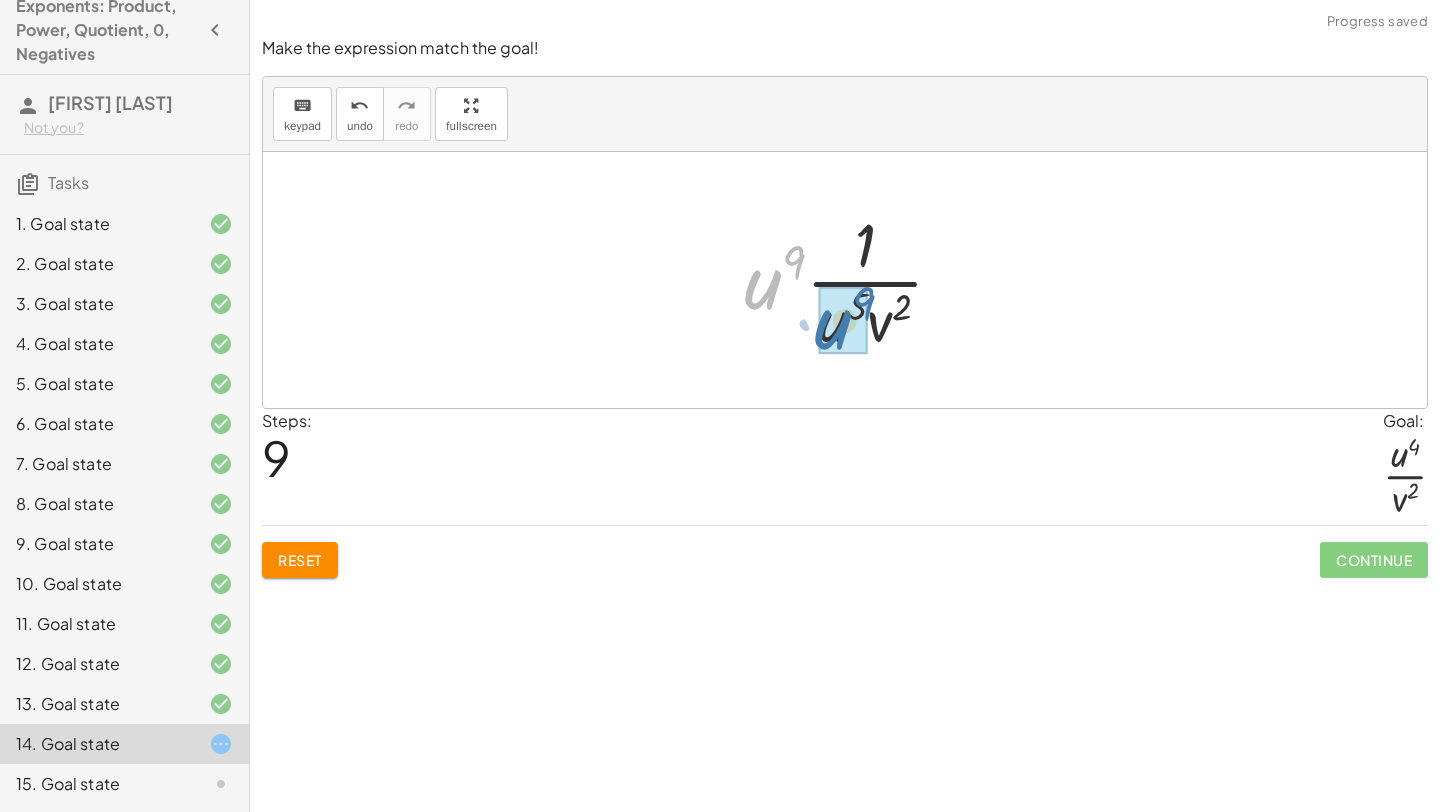 drag, startPoint x: 763, startPoint y: 284, endPoint x: 838, endPoint y: 325, distance: 85.47514 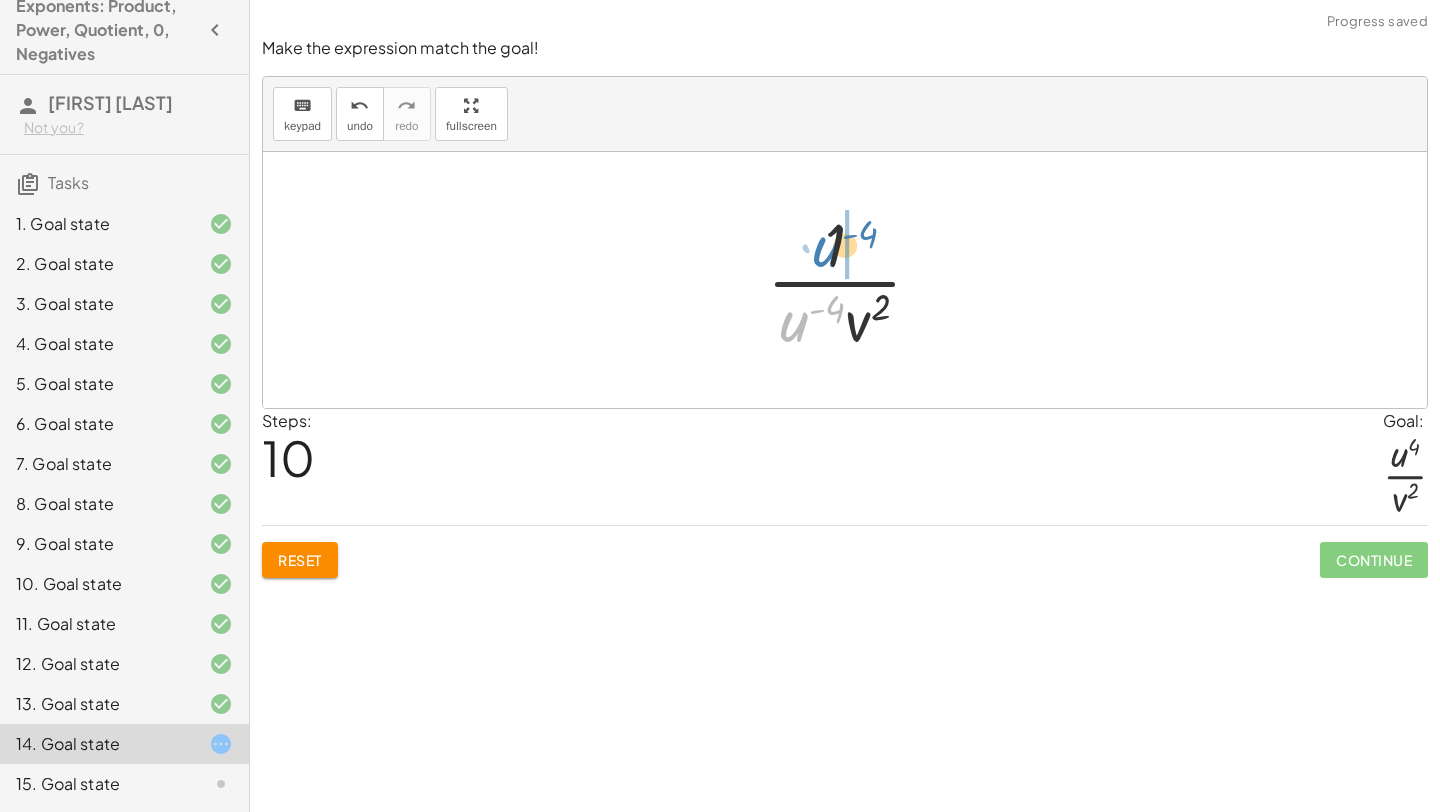 drag, startPoint x: 790, startPoint y: 327, endPoint x: 823, endPoint y: 254, distance: 80.11242 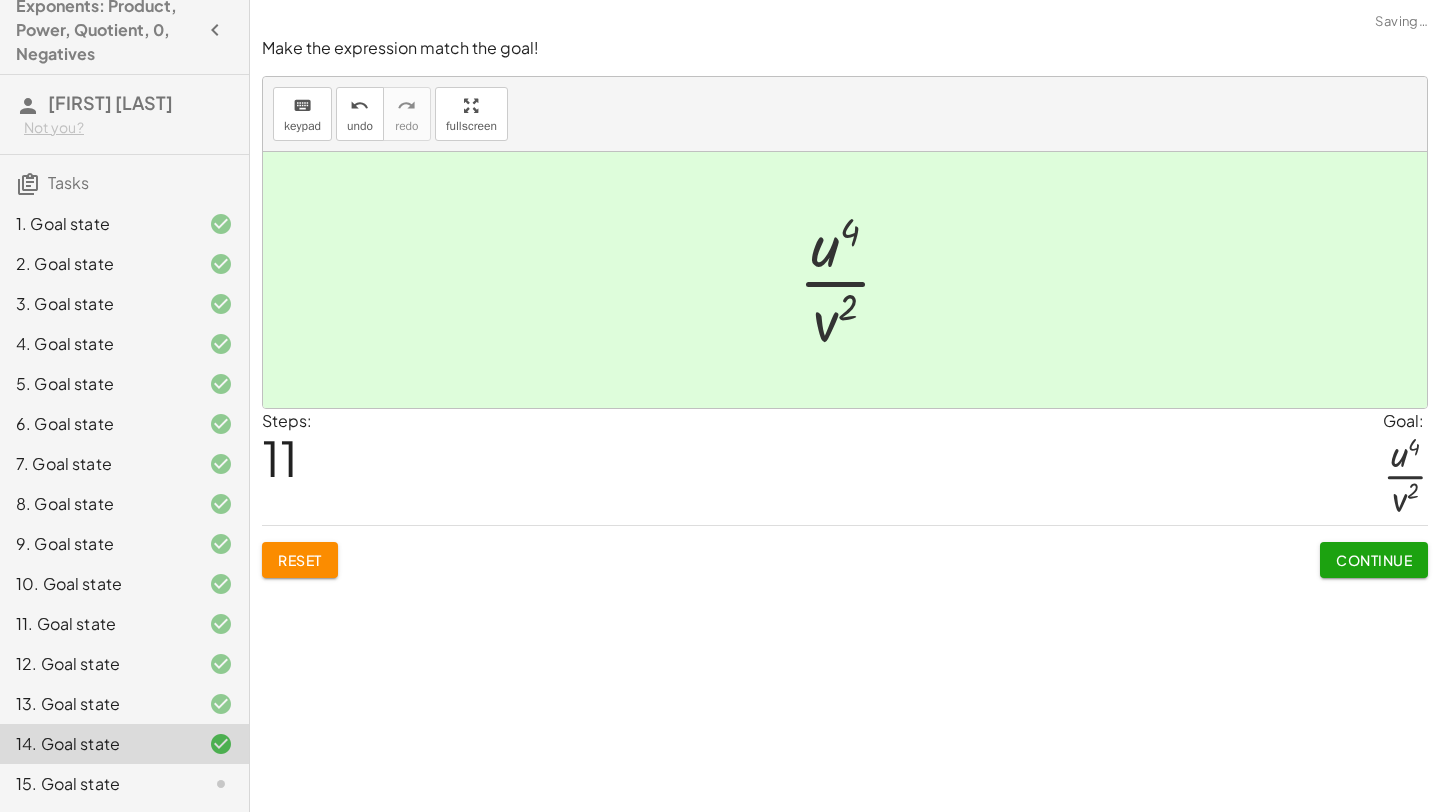 click on "Continue" 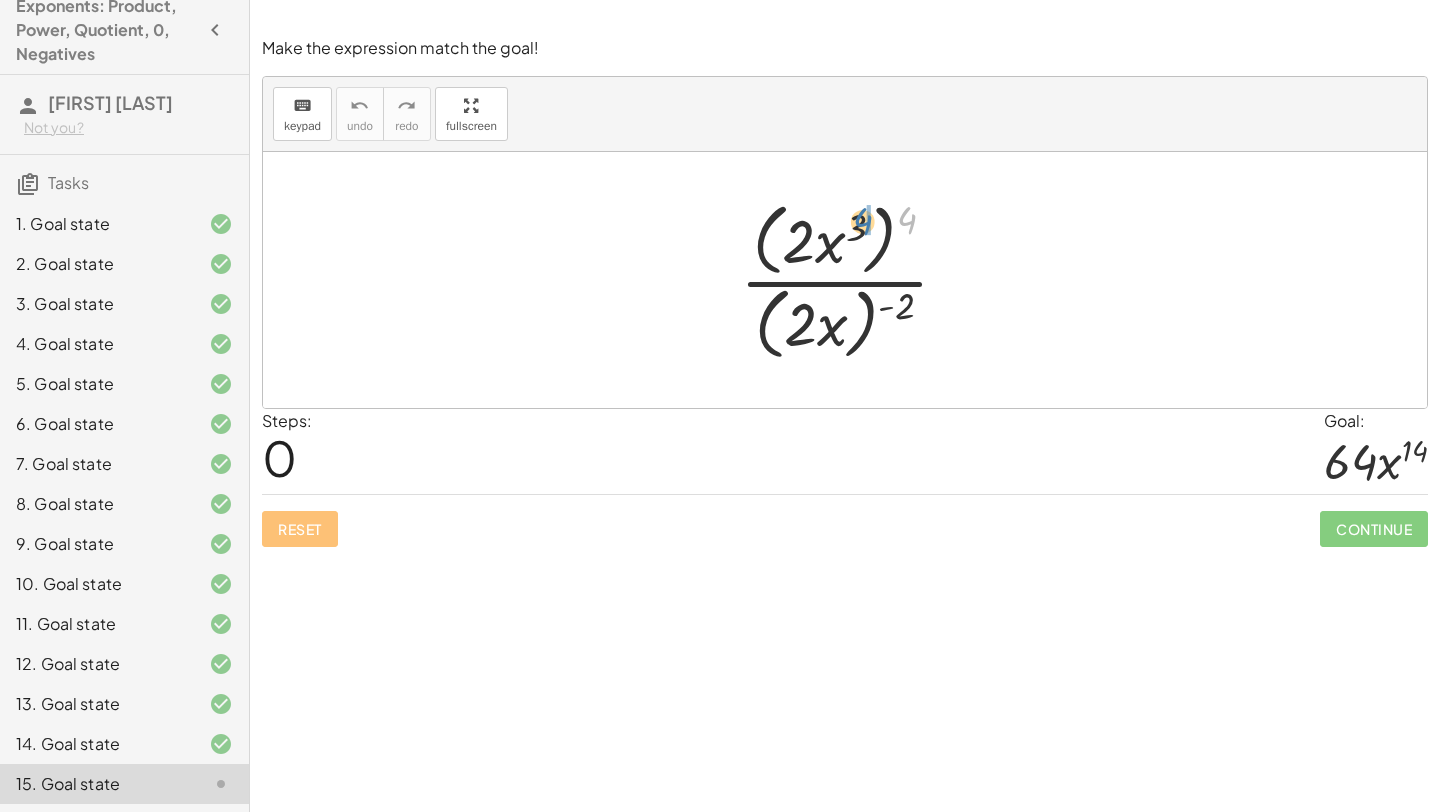drag, startPoint x: 913, startPoint y: 218, endPoint x: 869, endPoint y: 219, distance: 44.011364 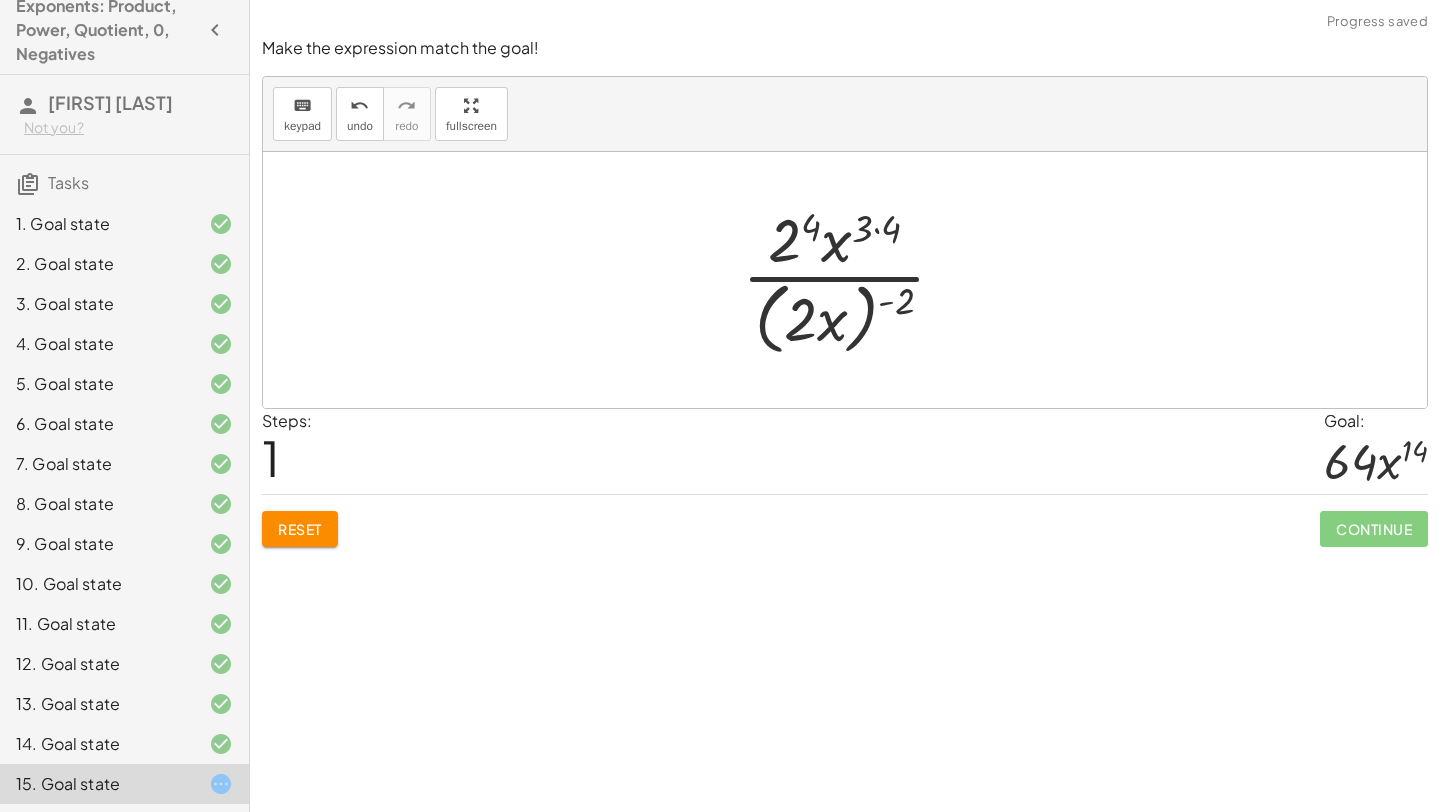 click at bounding box center [852, 279] 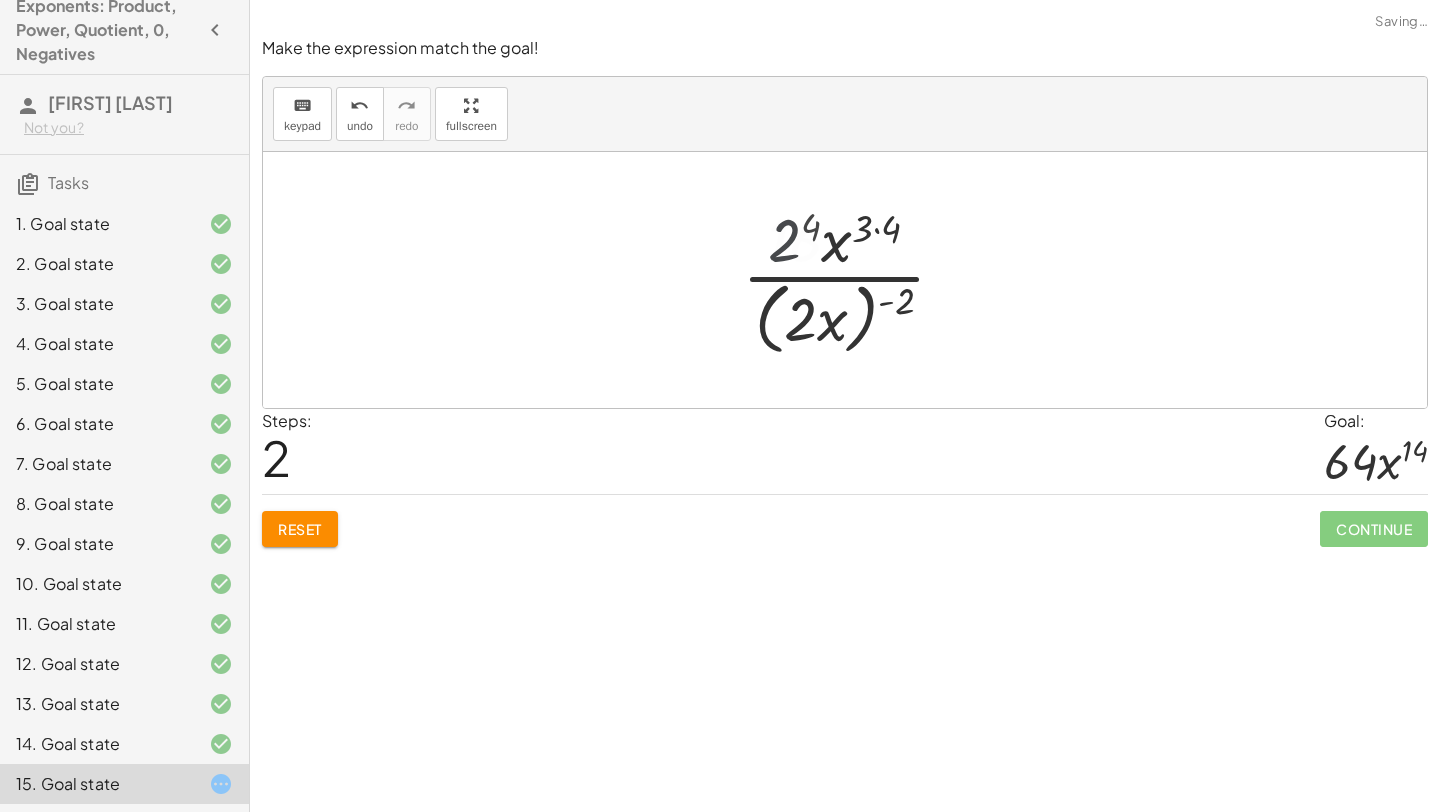 click at bounding box center (852, 279) 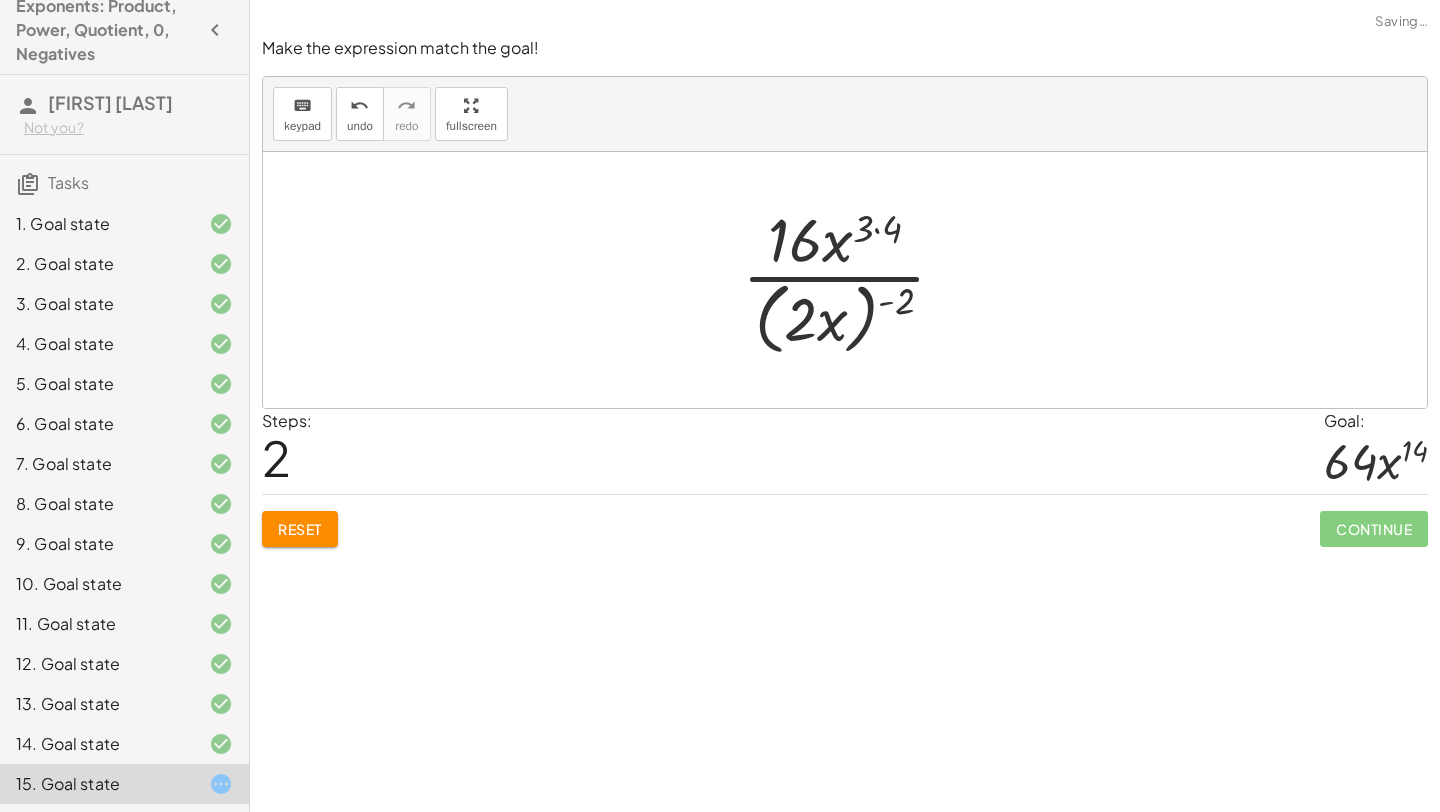 click at bounding box center (852, 279) 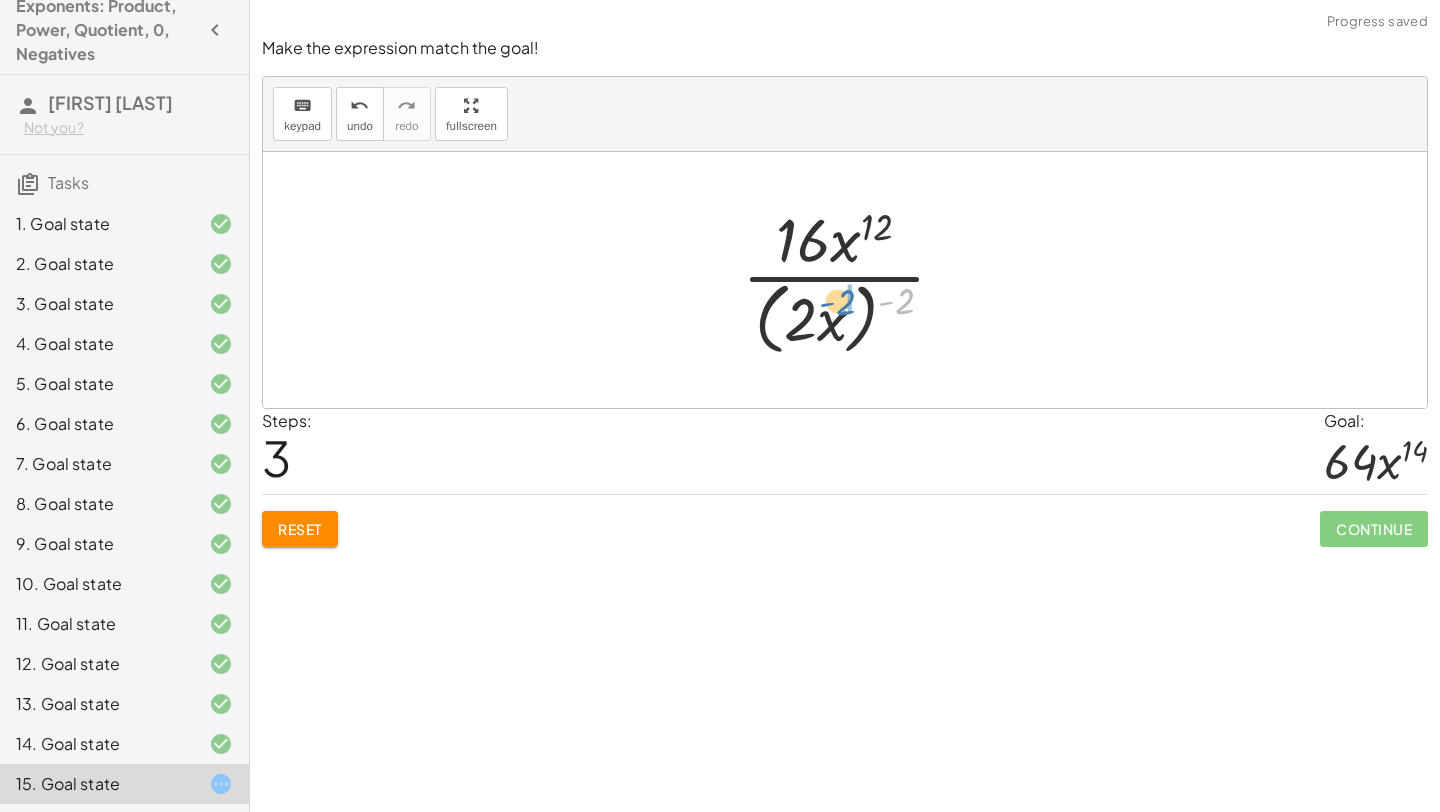 drag, startPoint x: 908, startPoint y: 305, endPoint x: 849, endPoint y: 306, distance: 59.008472 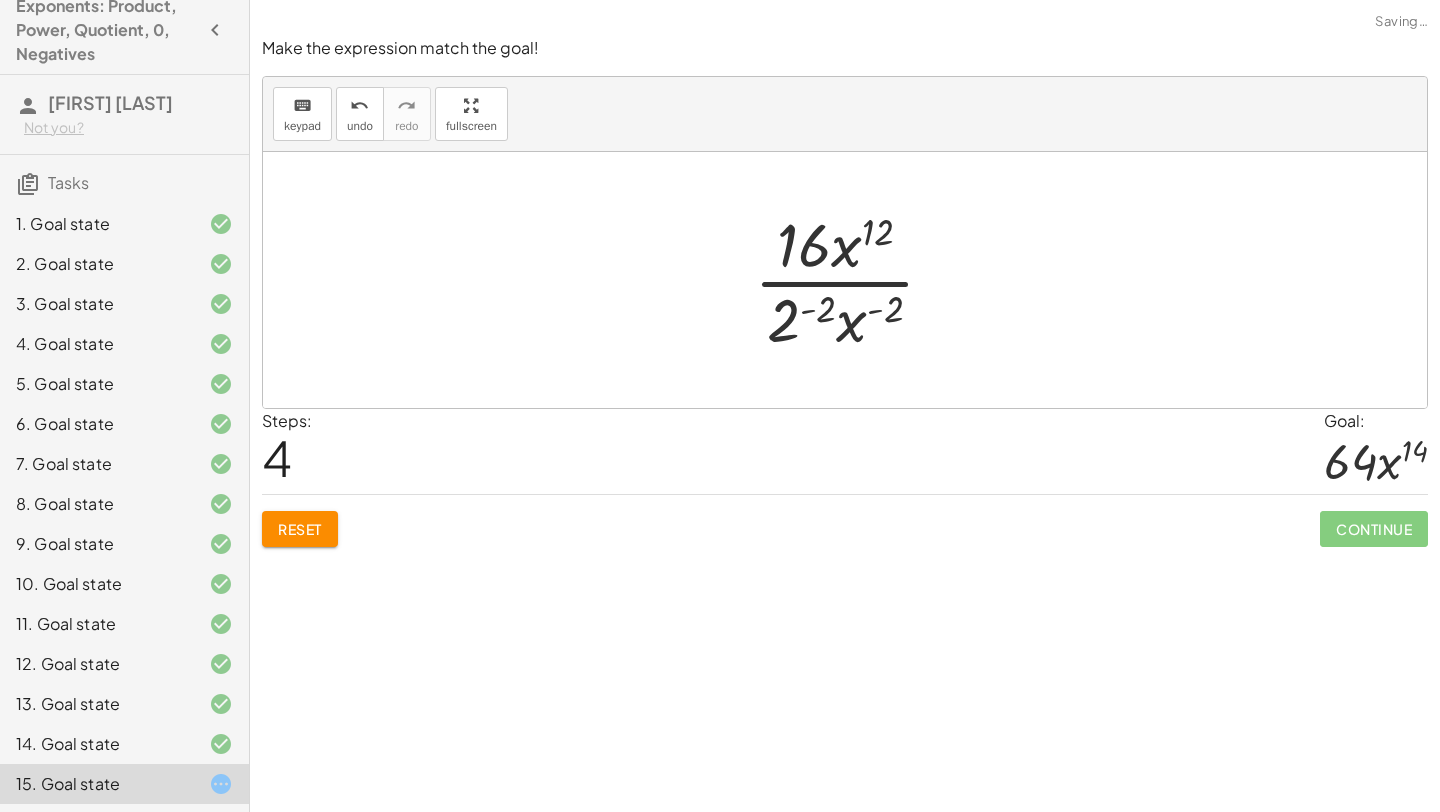 click at bounding box center [852, 280] 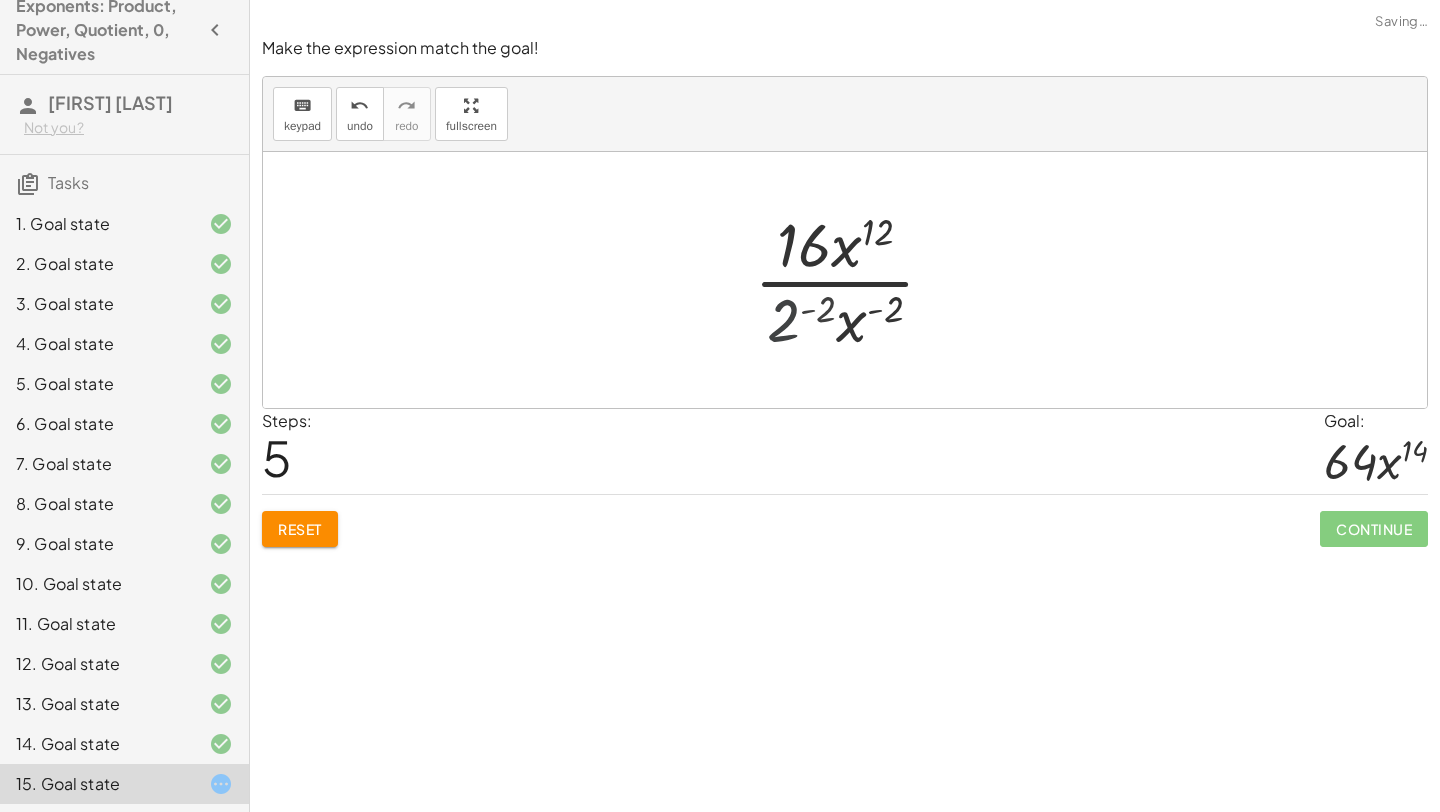 click at bounding box center [853, 280] 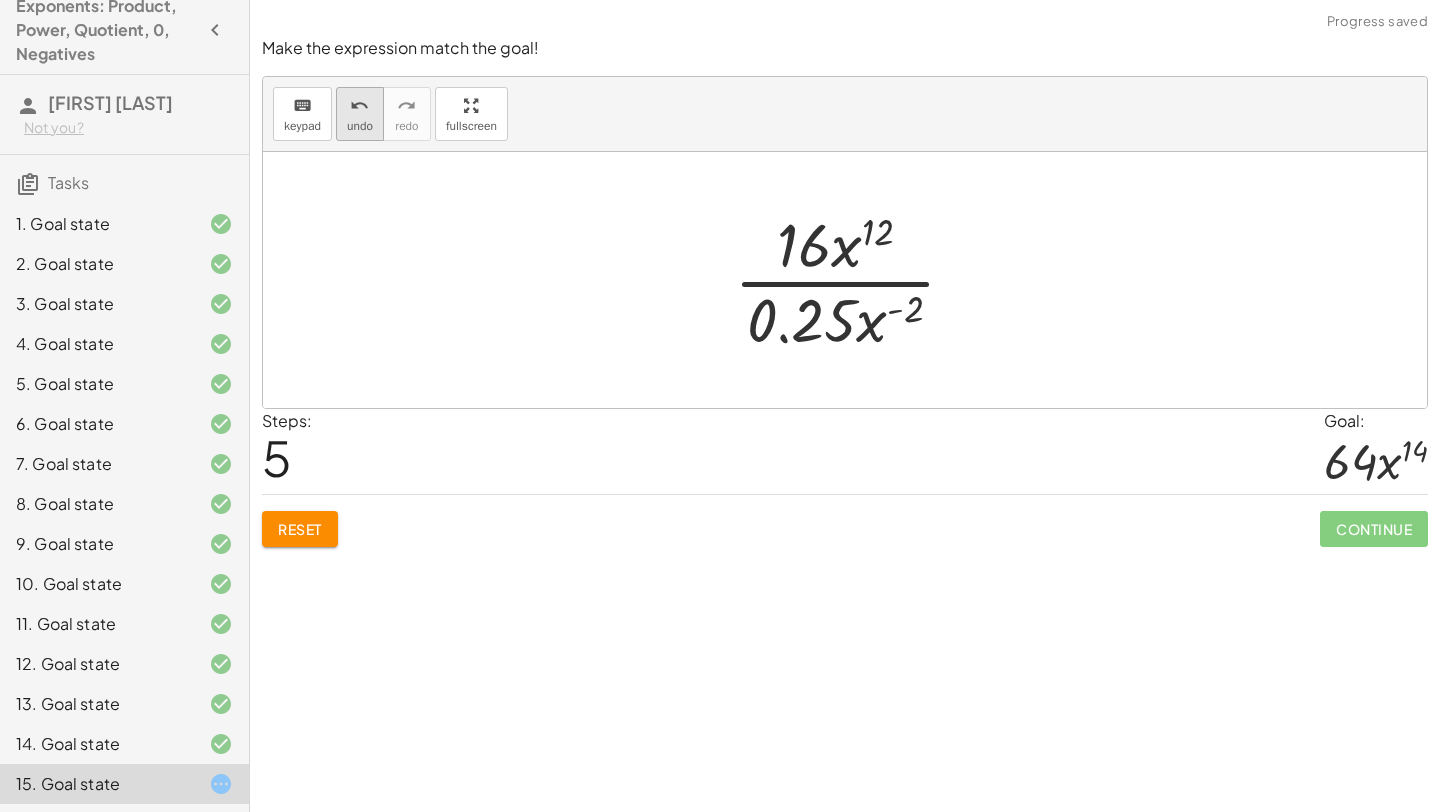 click on "undo" at bounding box center (360, 126) 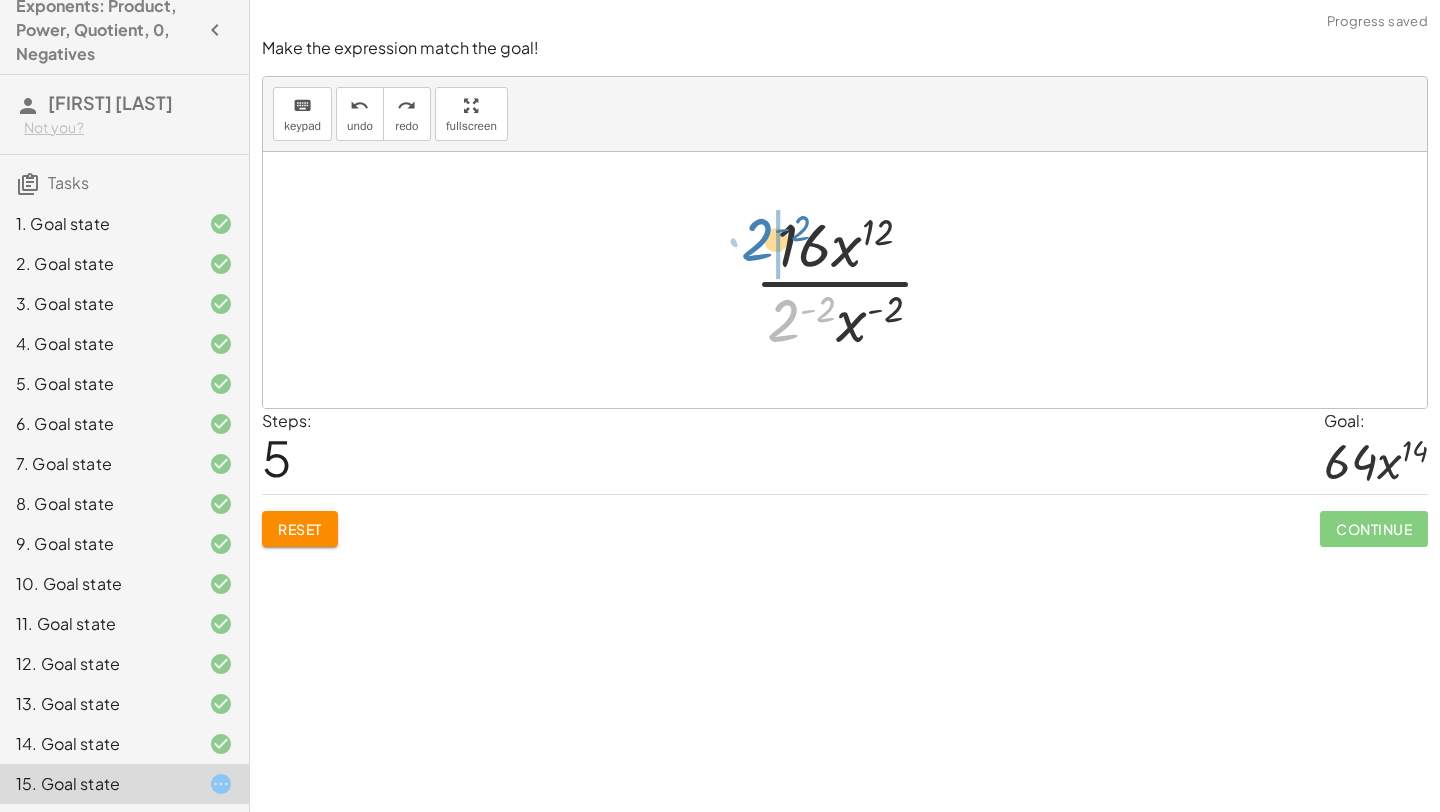 drag, startPoint x: 785, startPoint y: 326, endPoint x: 760, endPoint y: 246, distance: 83.81527 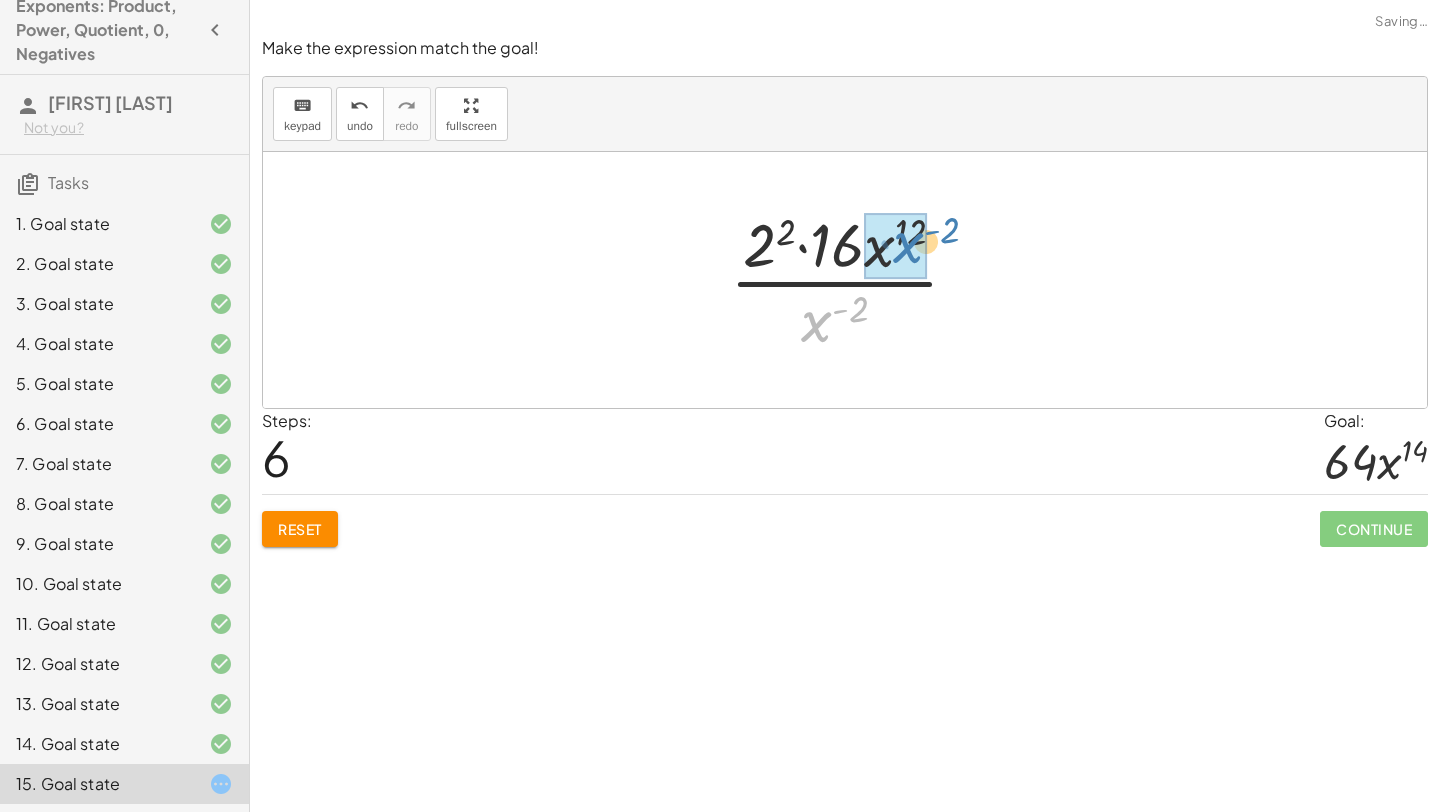 drag, startPoint x: 813, startPoint y: 335, endPoint x: 884, endPoint y: 255, distance: 106.96261 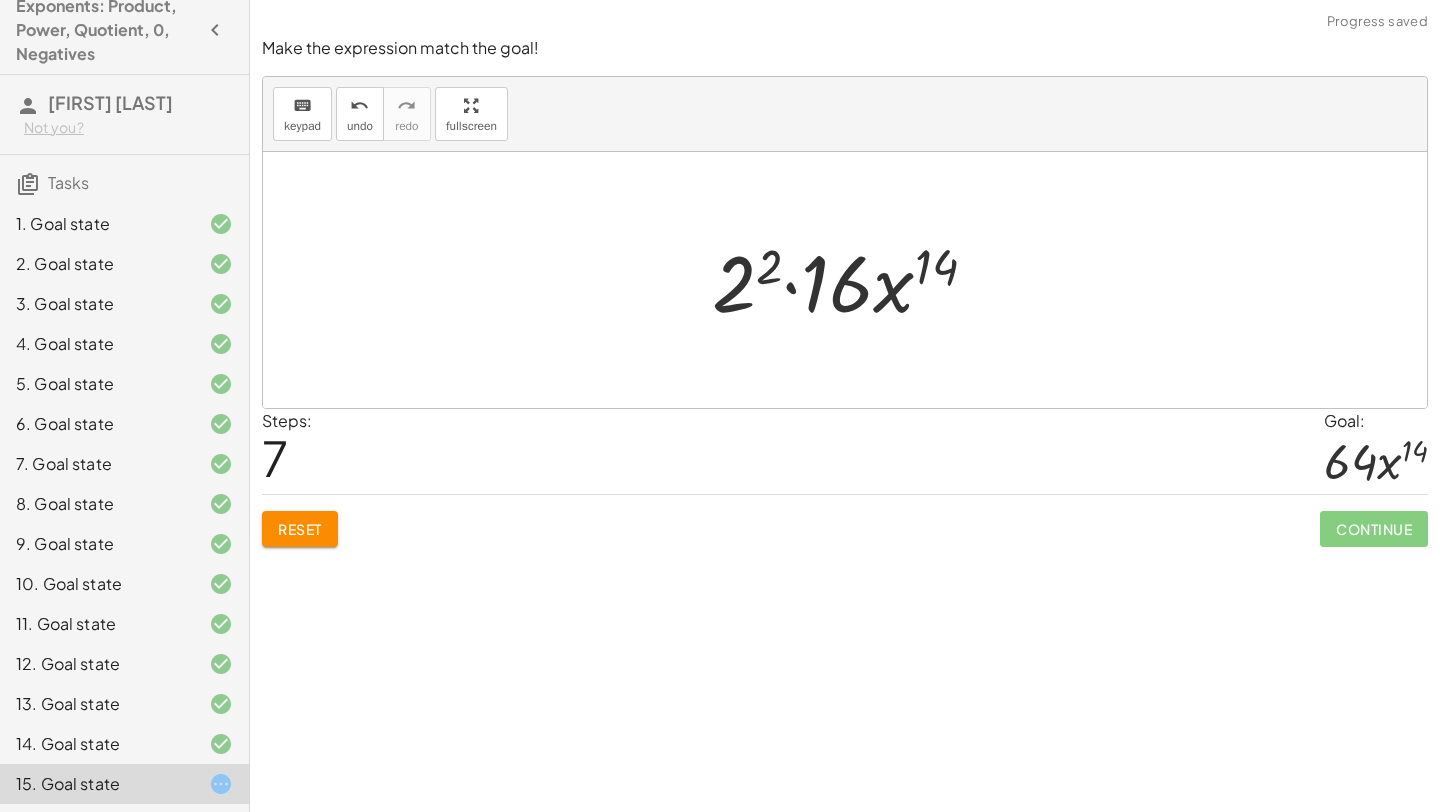 click at bounding box center (852, 280) 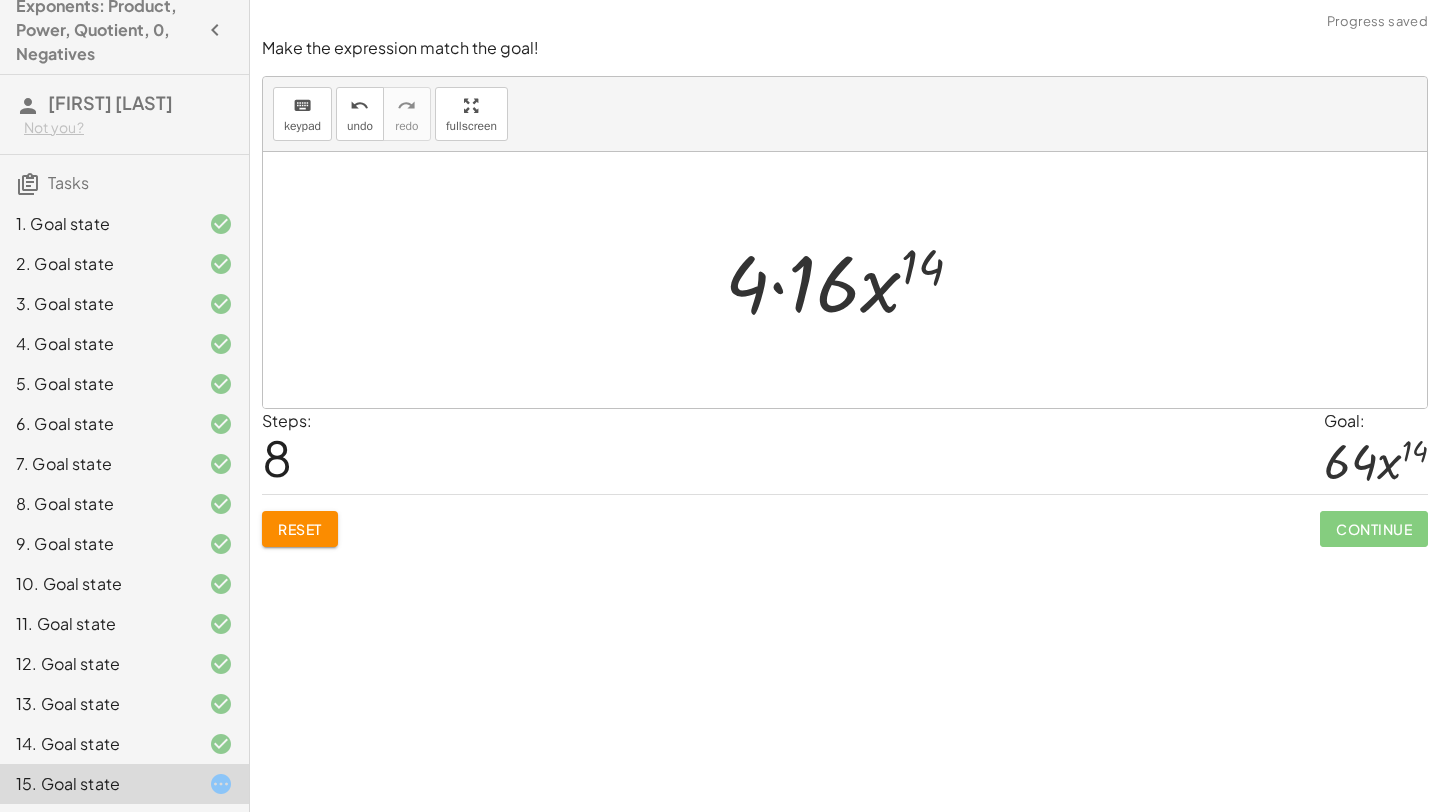 click at bounding box center [852, 280] 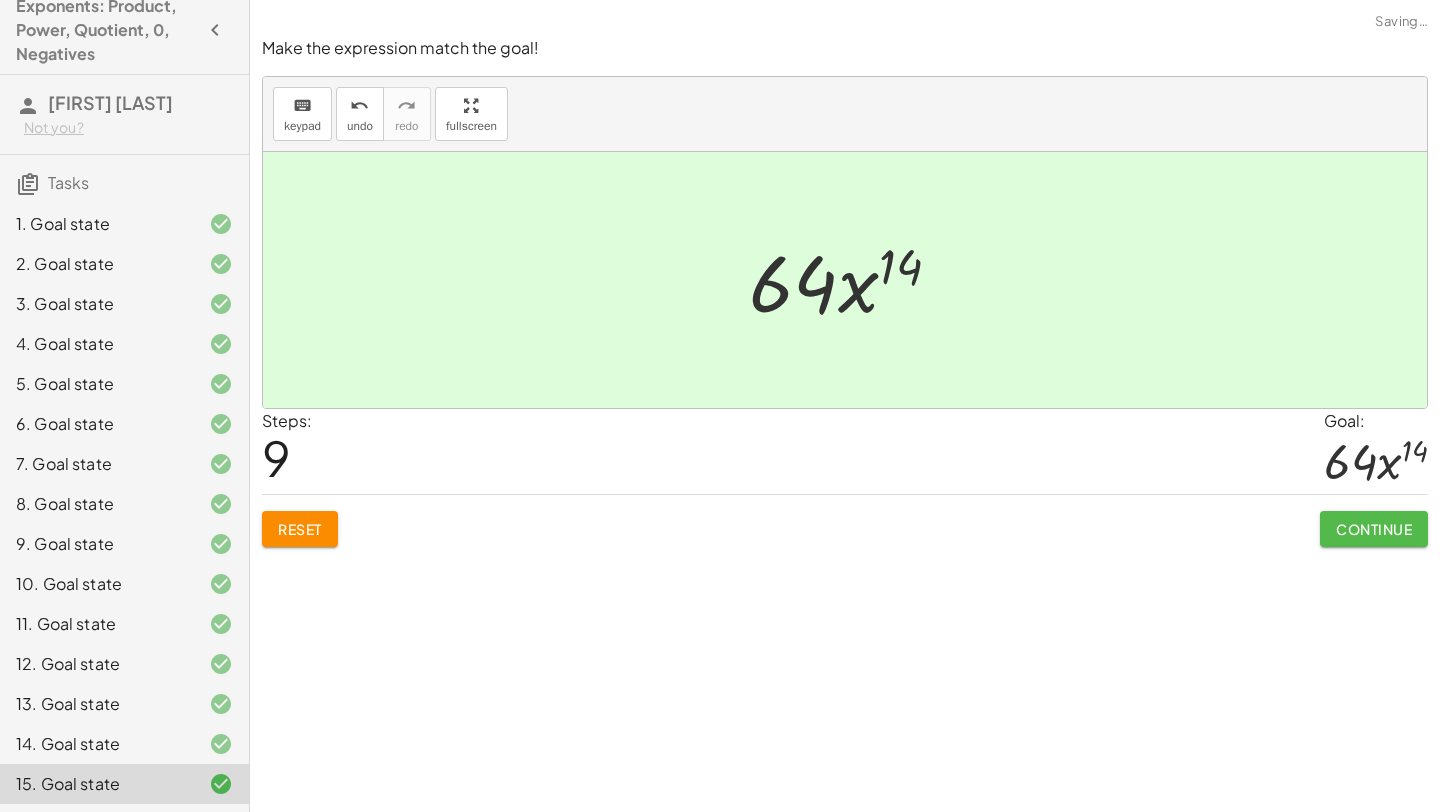 click on "Continue" 